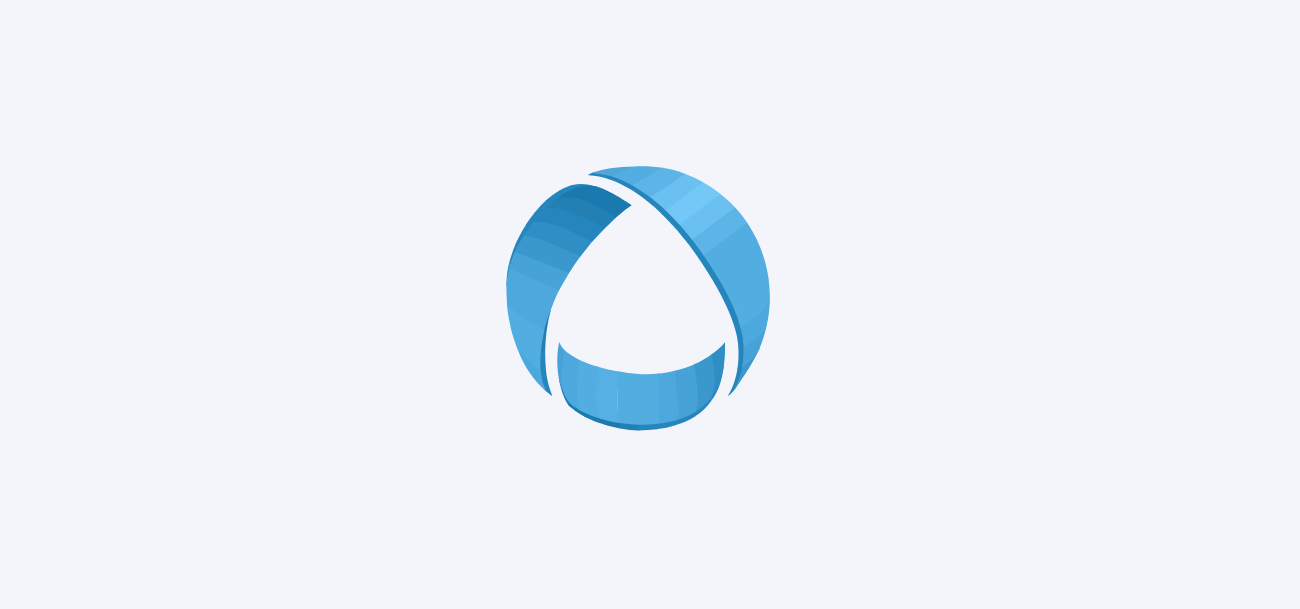scroll, scrollTop: 0, scrollLeft: 0, axis: both 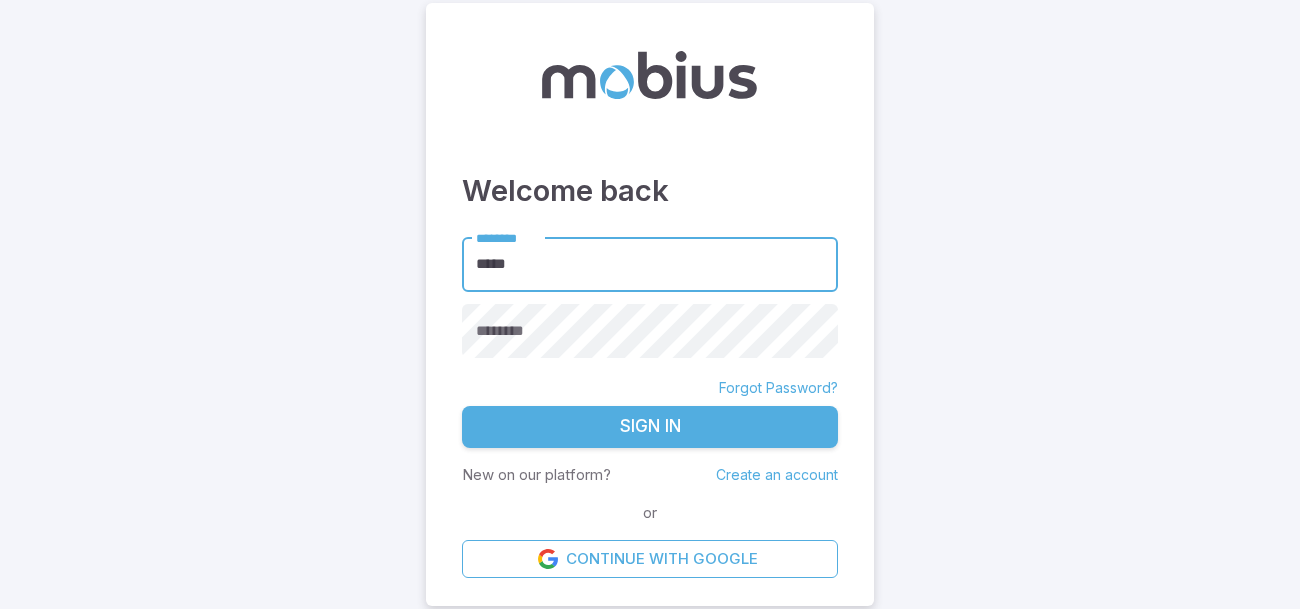 type on "******" 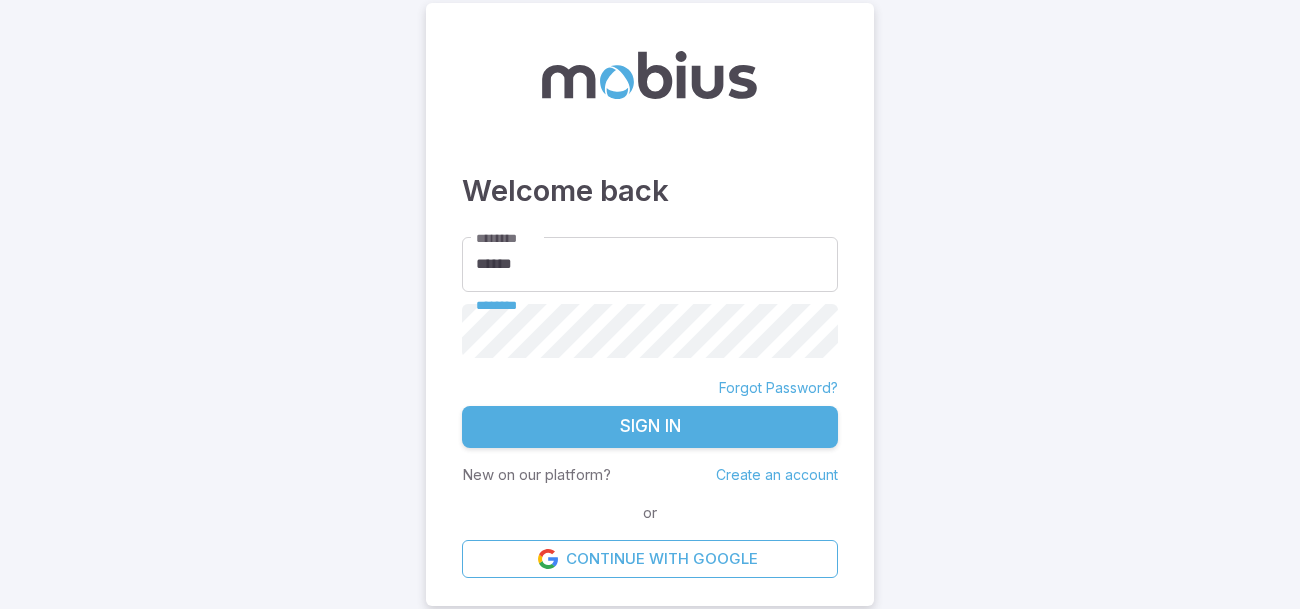 click on "Sign In" at bounding box center [650, 427] 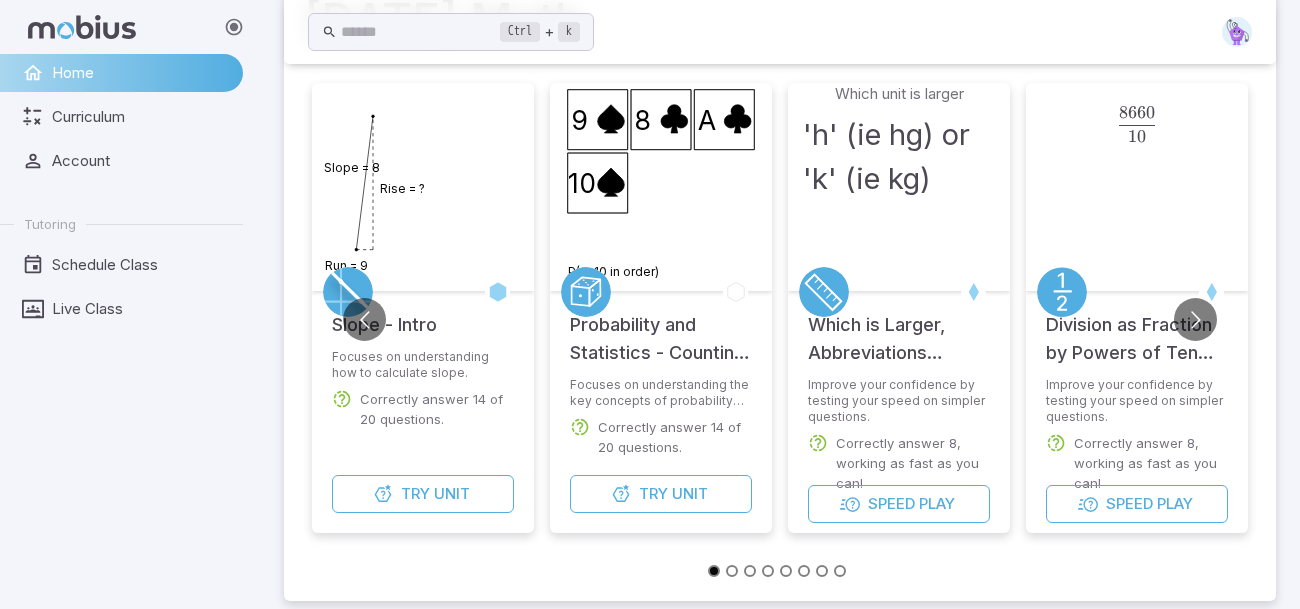 scroll, scrollTop: 128, scrollLeft: 0, axis: vertical 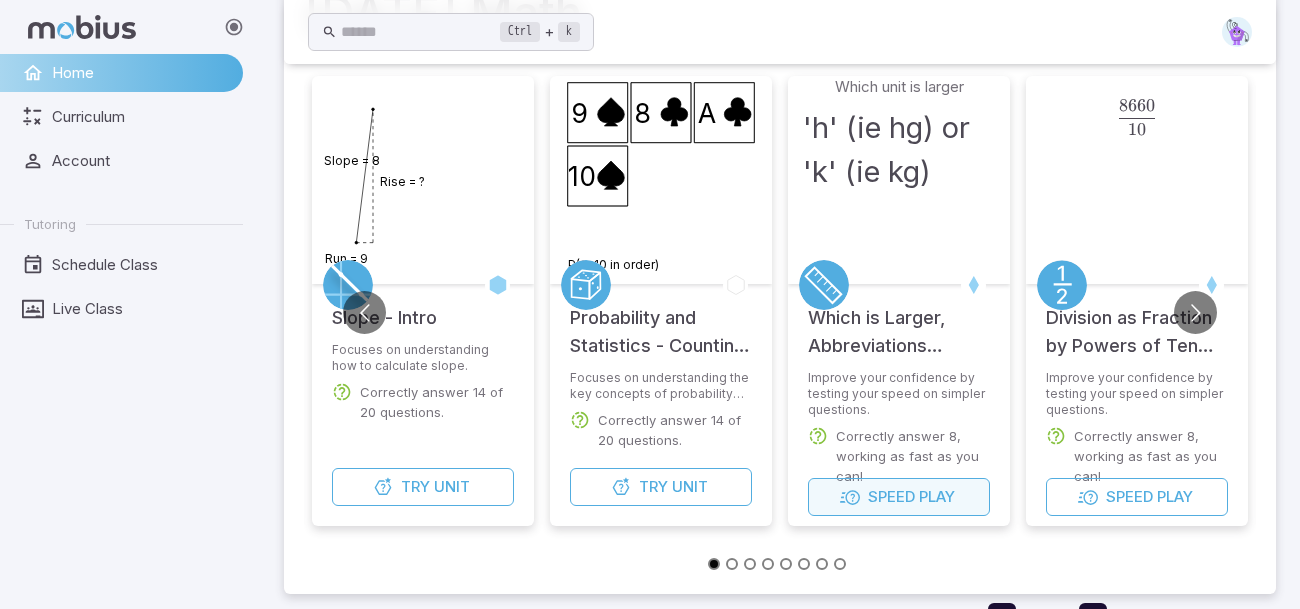 click on "Play" at bounding box center (937, 497) 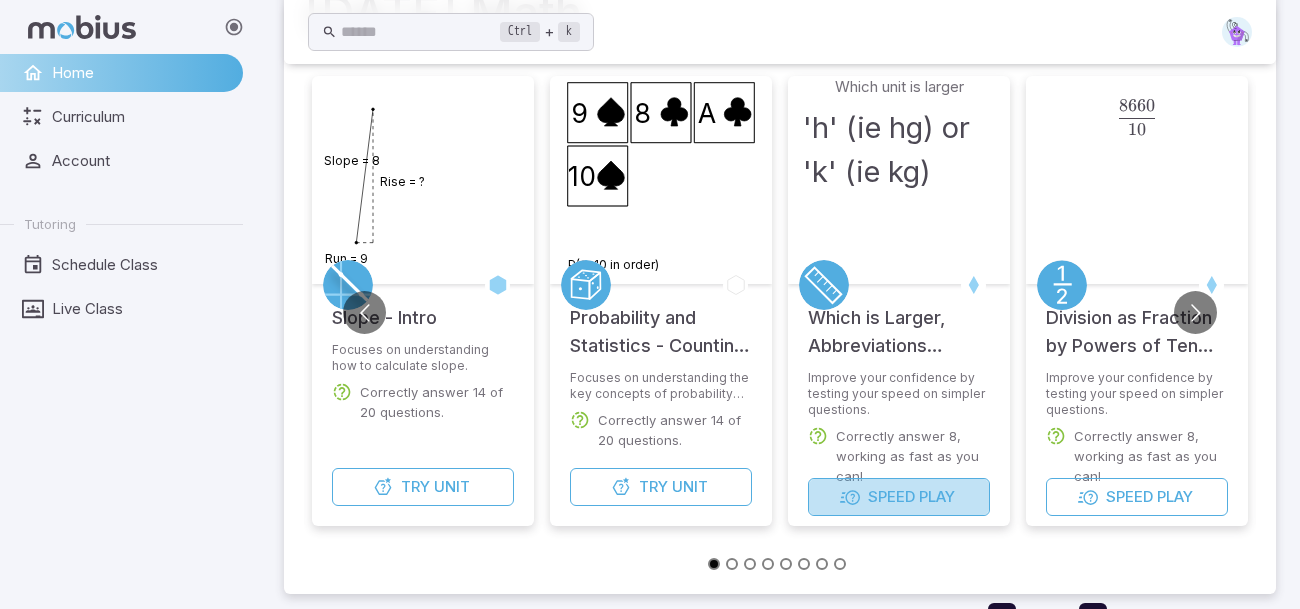 click on "Play" at bounding box center [937, 497] 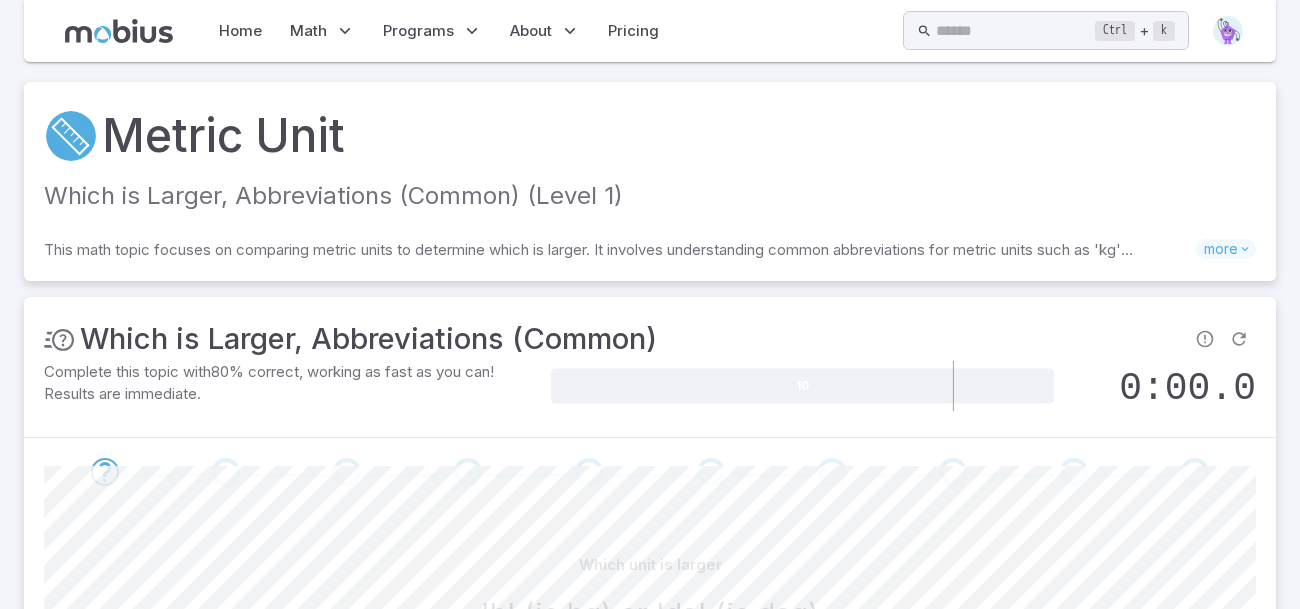 scroll, scrollTop: 250, scrollLeft: 0, axis: vertical 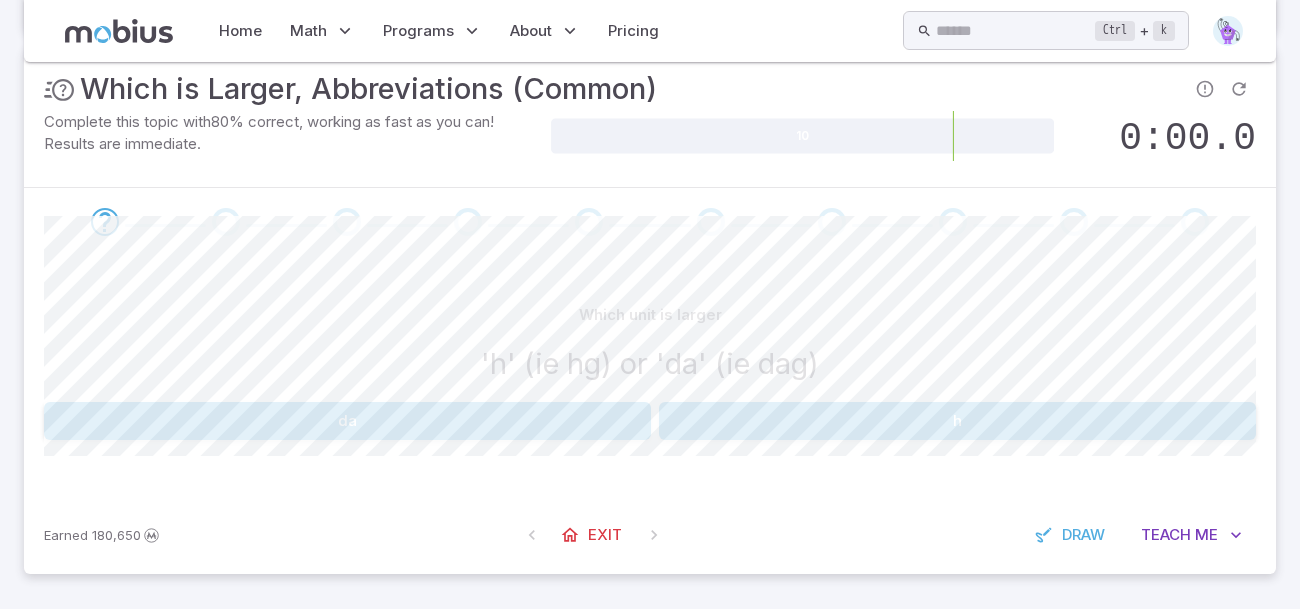 click on "h" at bounding box center [957, 421] 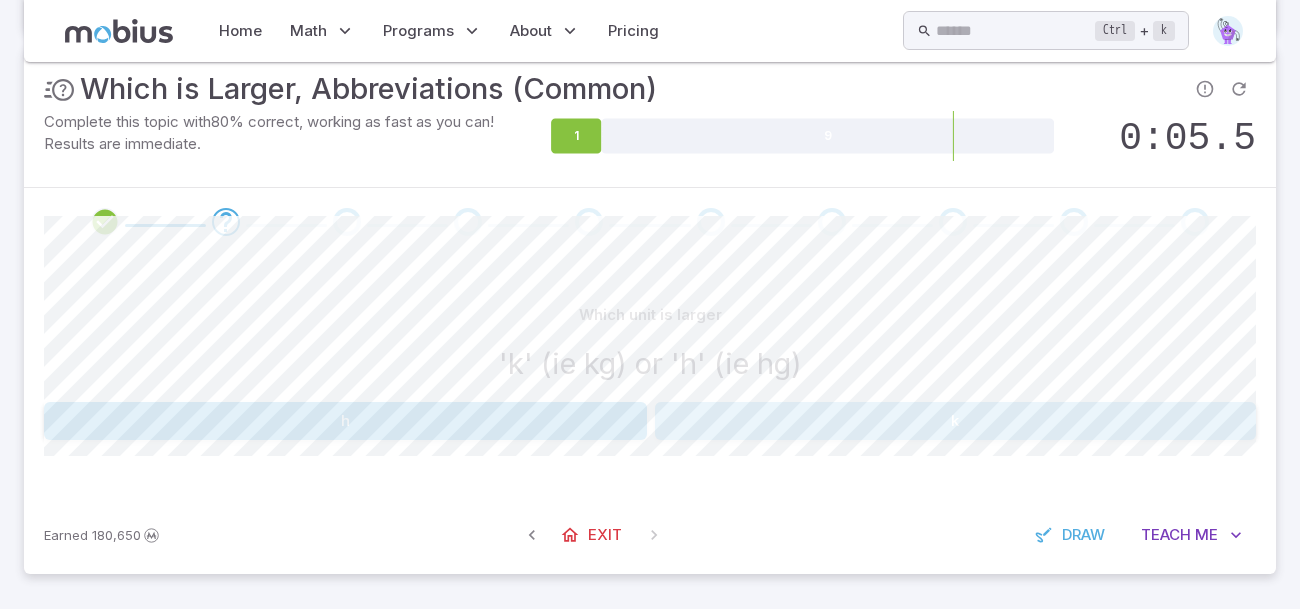 click on "k" at bounding box center (956, 421) 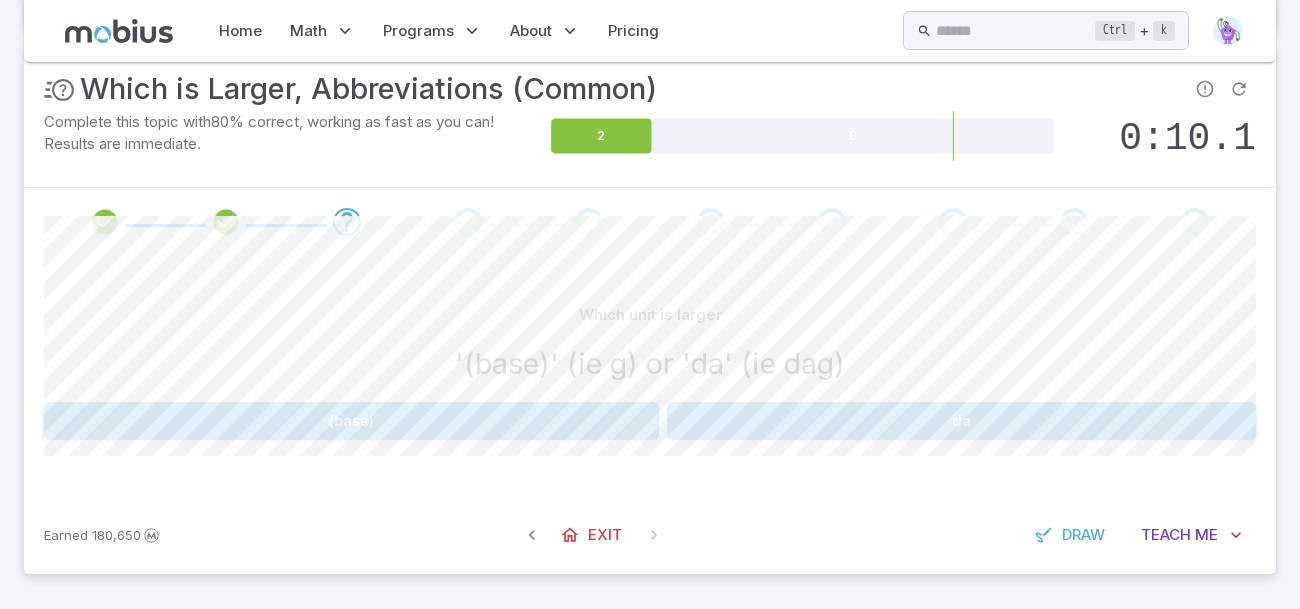 click on "da" at bounding box center [961, 421] 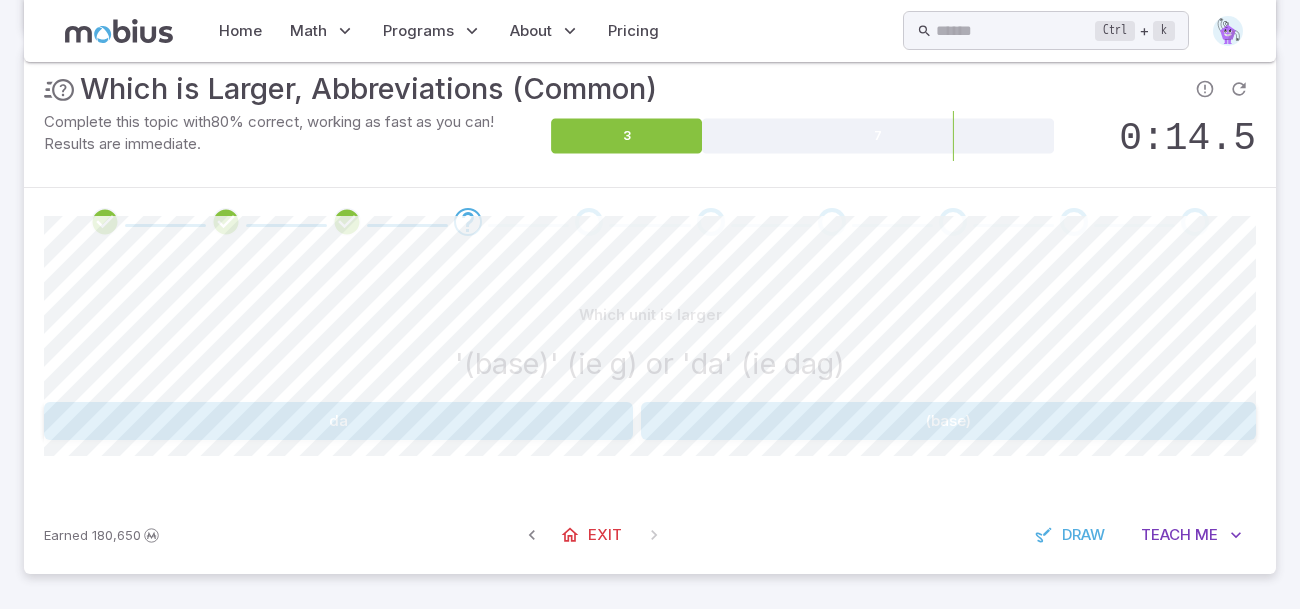 click on "da" at bounding box center [338, 421] 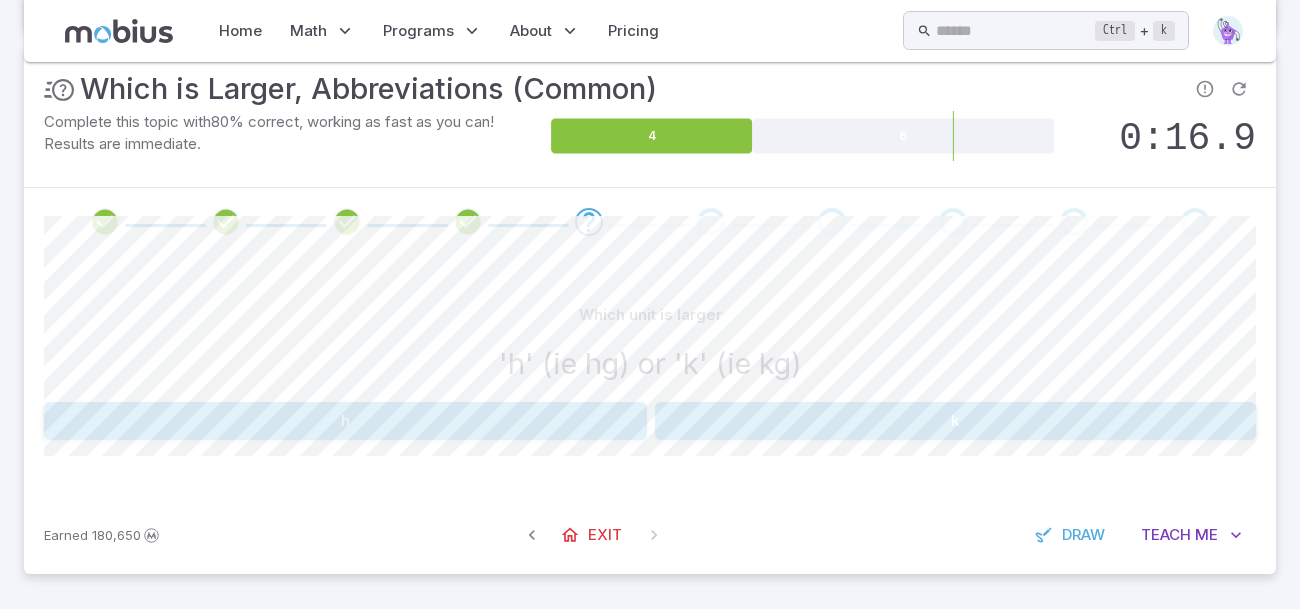 click on "Which unit is larger 'h' (ie hg) or 'k' (ie kg)  h k Canvas actions 100 % Exit zen mode" at bounding box center (650, 376) 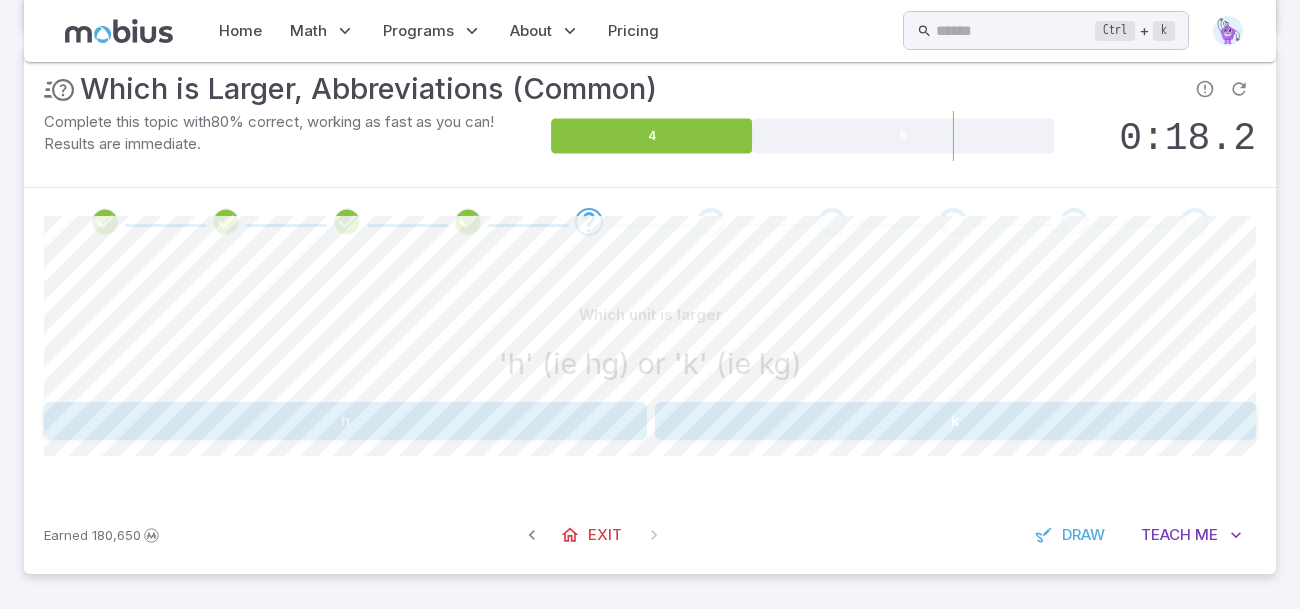 click on "k" at bounding box center (956, 421) 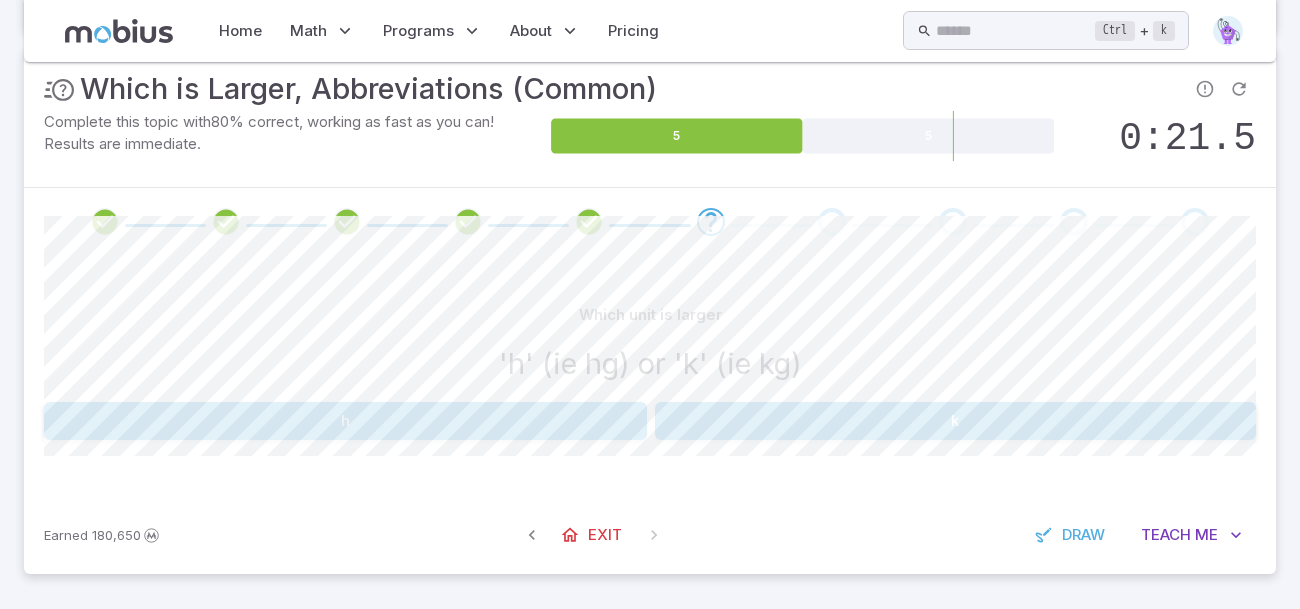 click on "k" at bounding box center (956, 421) 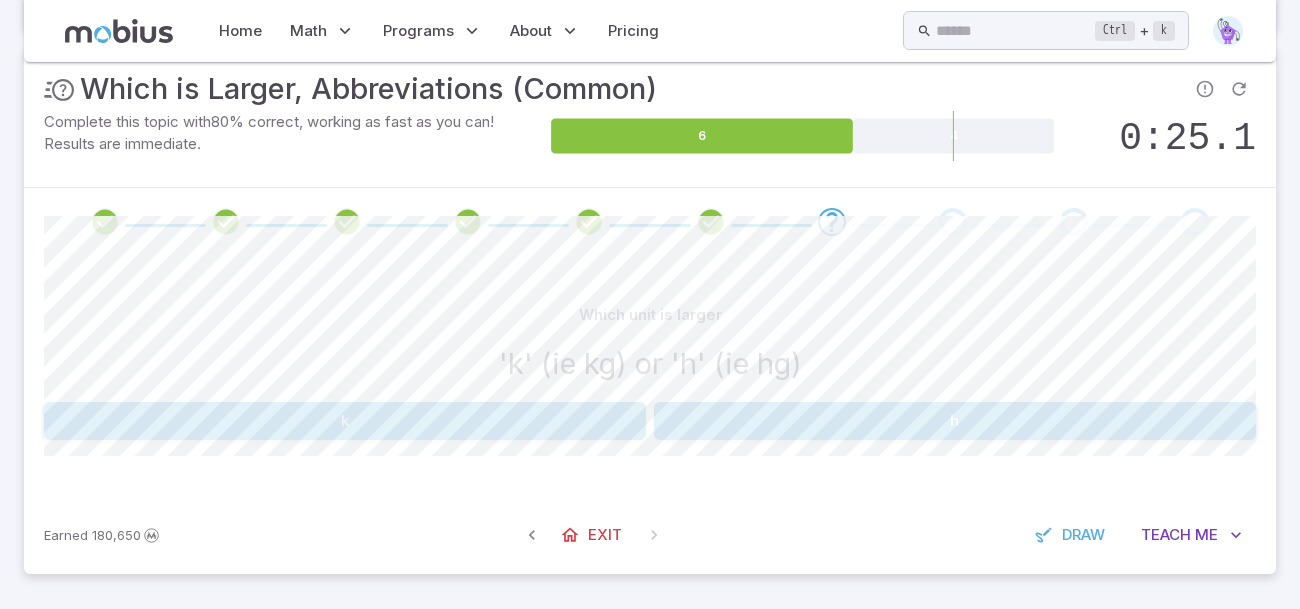 click on "k" at bounding box center (345, 421) 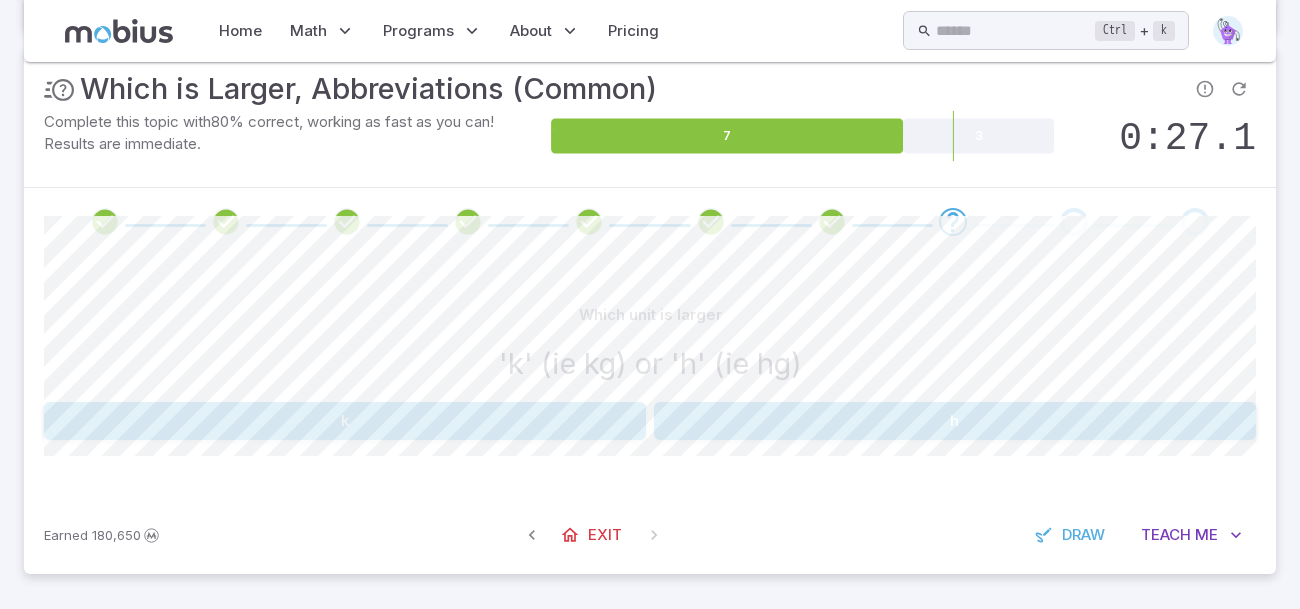 click on "k" at bounding box center [345, 421] 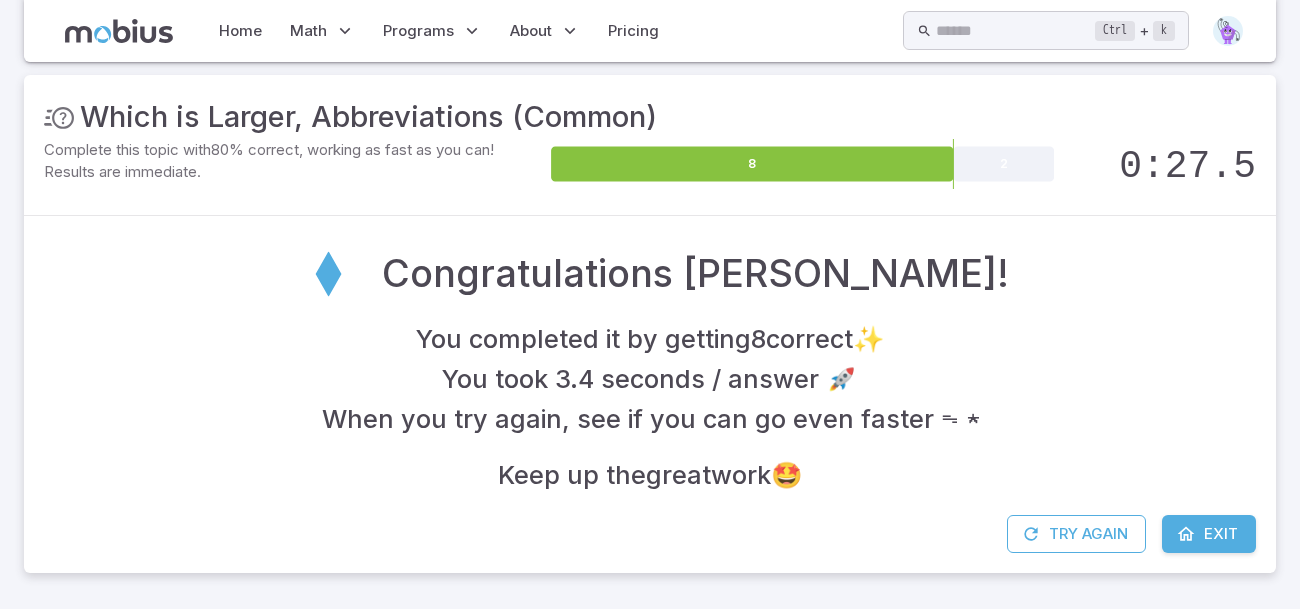 scroll, scrollTop: 221, scrollLeft: 0, axis: vertical 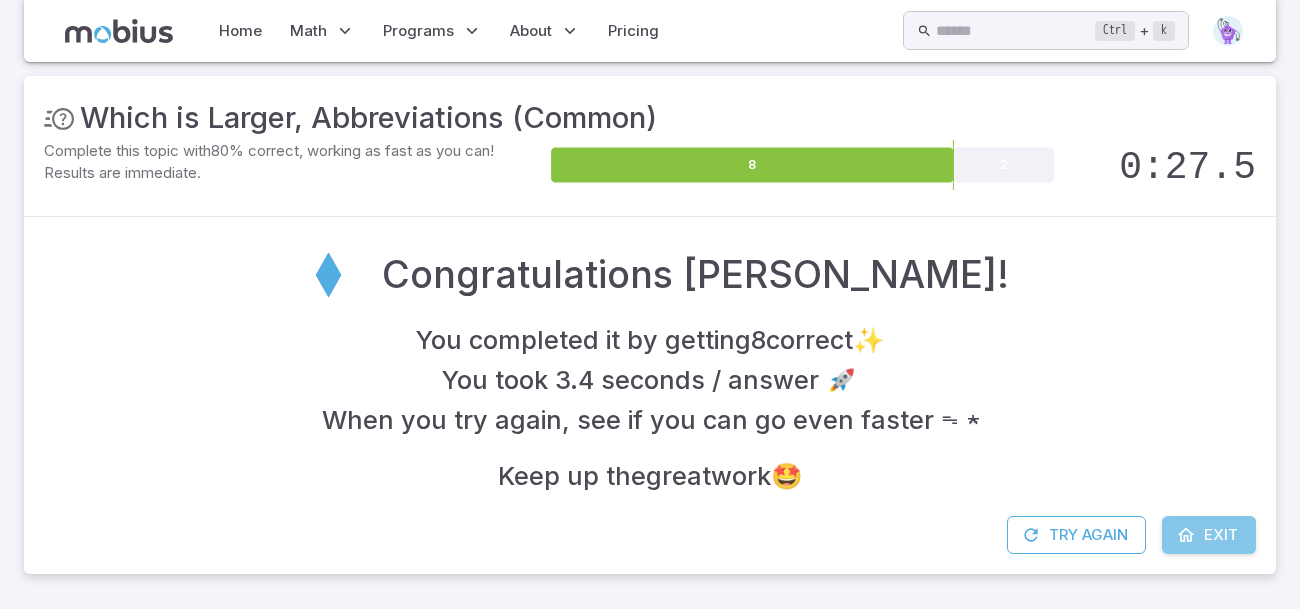 click on "Exit" at bounding box center [1221, 535] 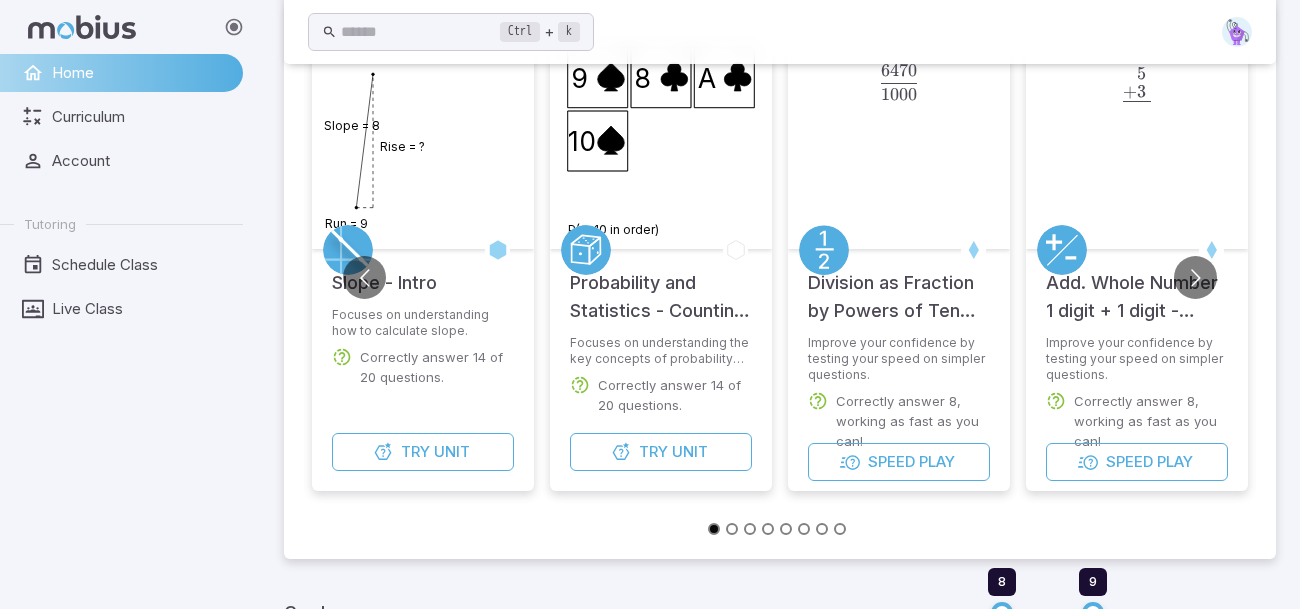 scroll, scrollTop: 172, scrollLeft: 0, axis: vertical 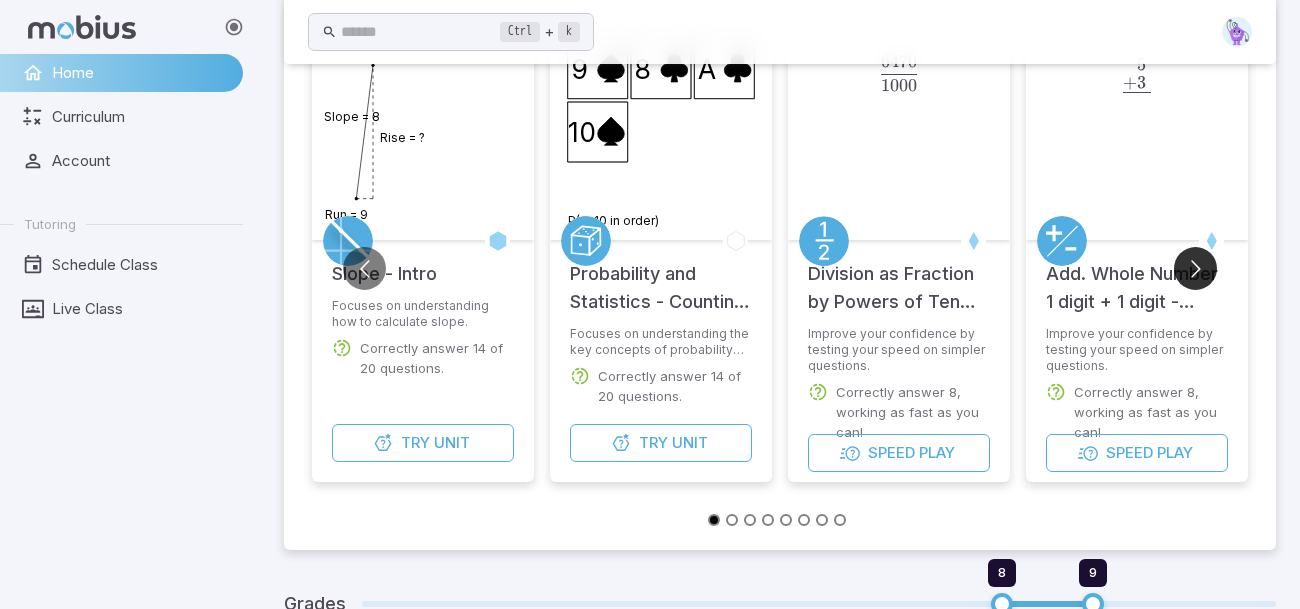 click at bounding box center (1195, 268) 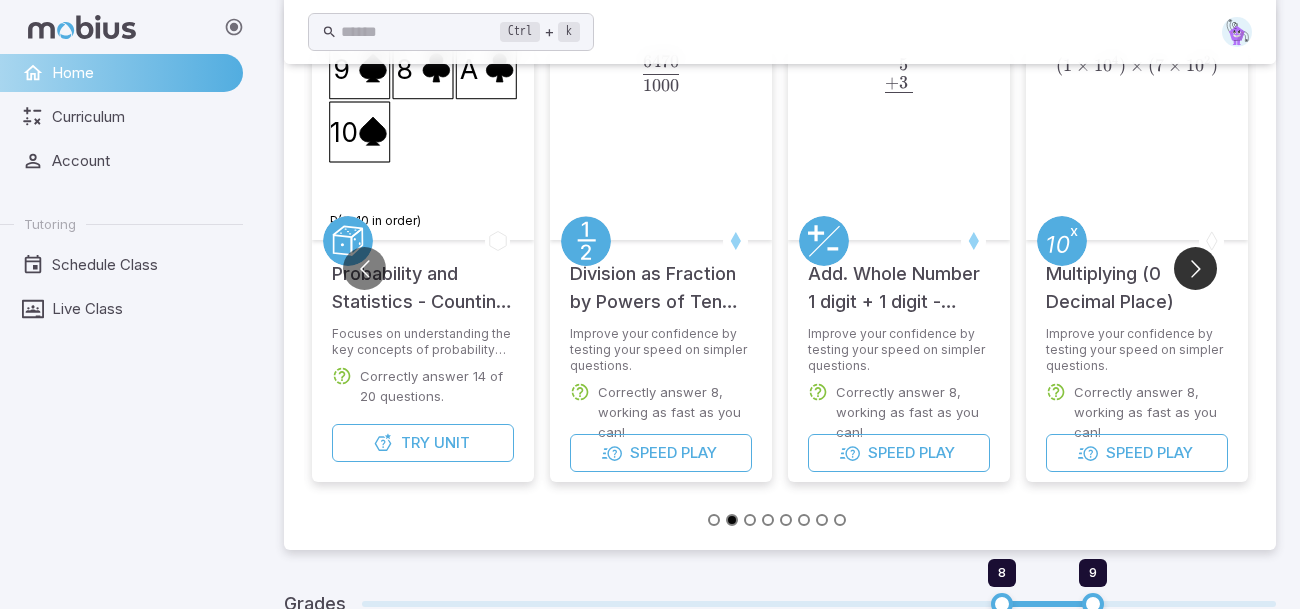 click at bounding box center (1195, 268) 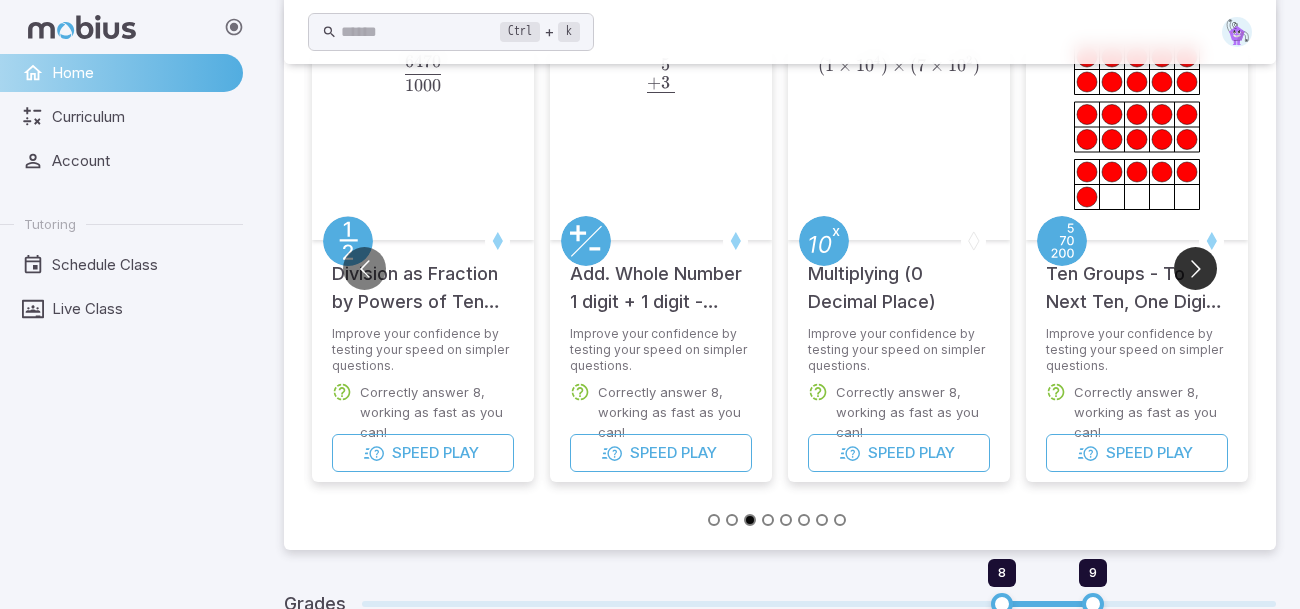 click at bounding box center (1195, 268) 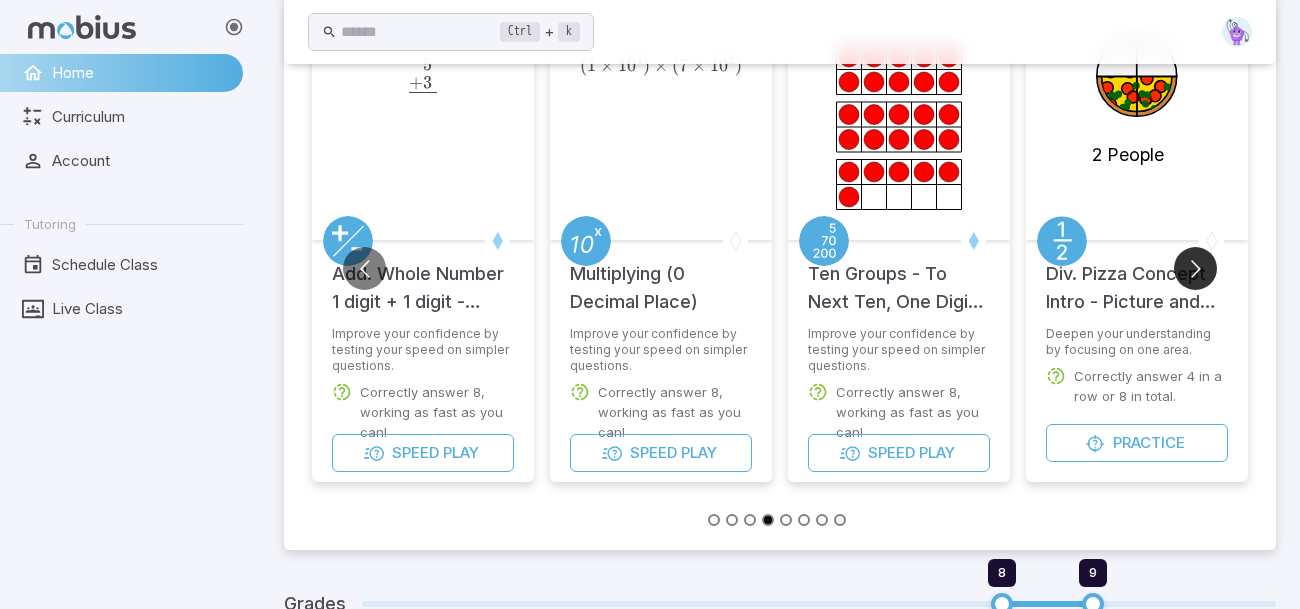 click at bounding box center (1195, 268) 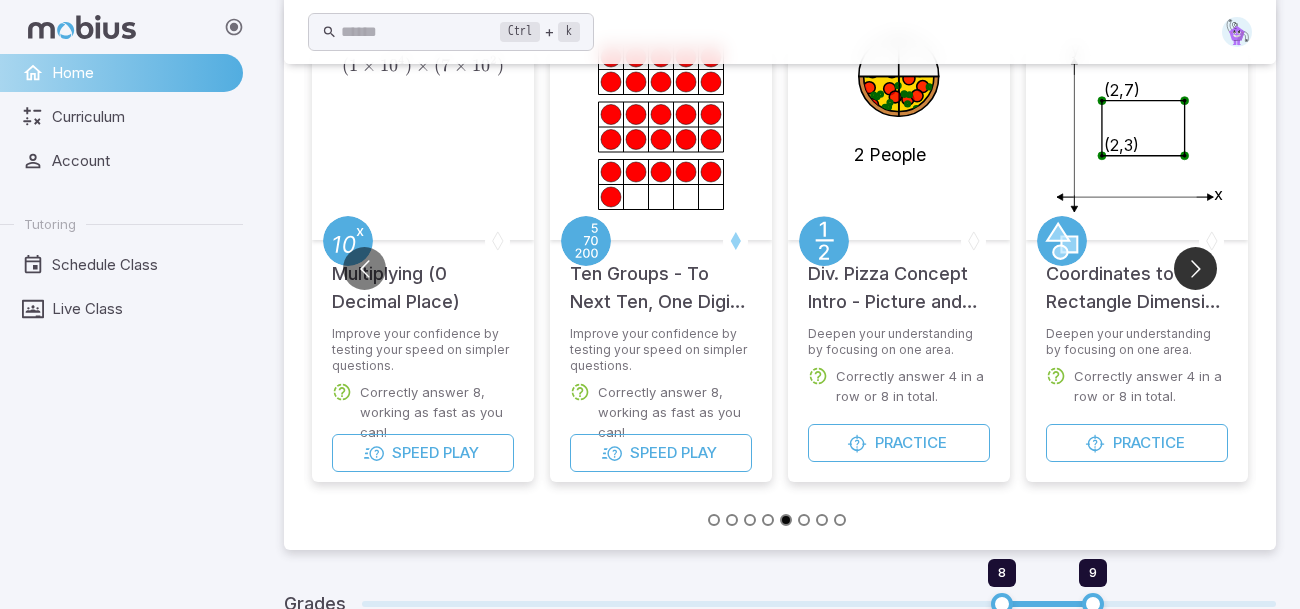 click at bounding box center (1195, 268) 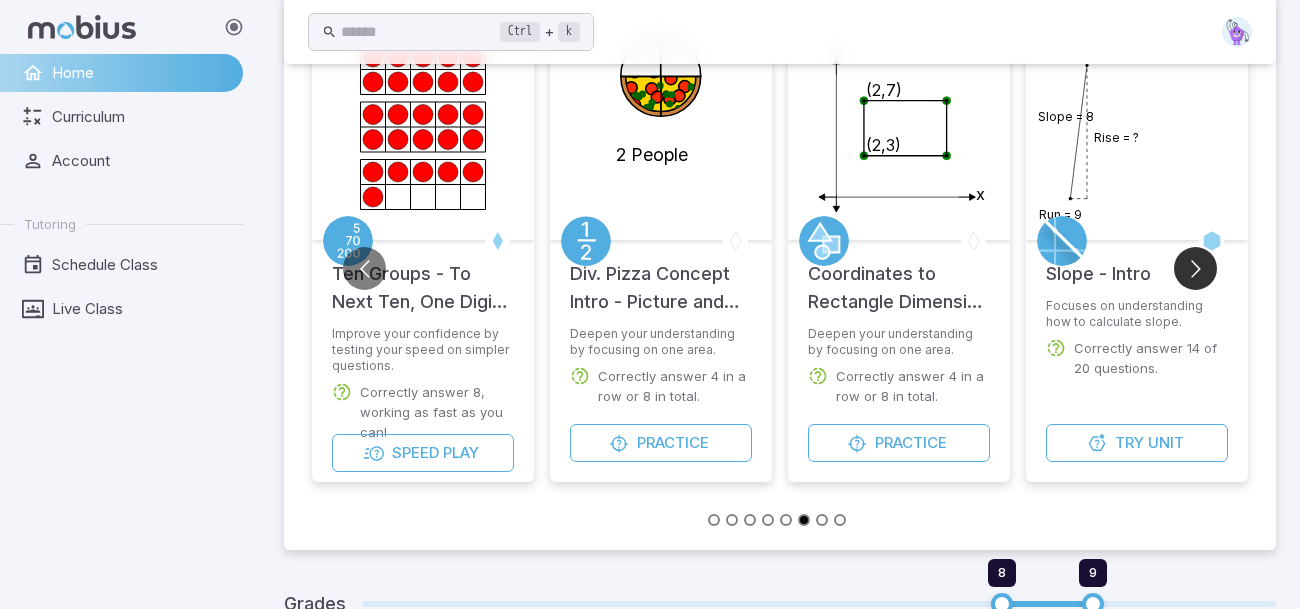 click at bounding box center (1195, 268) 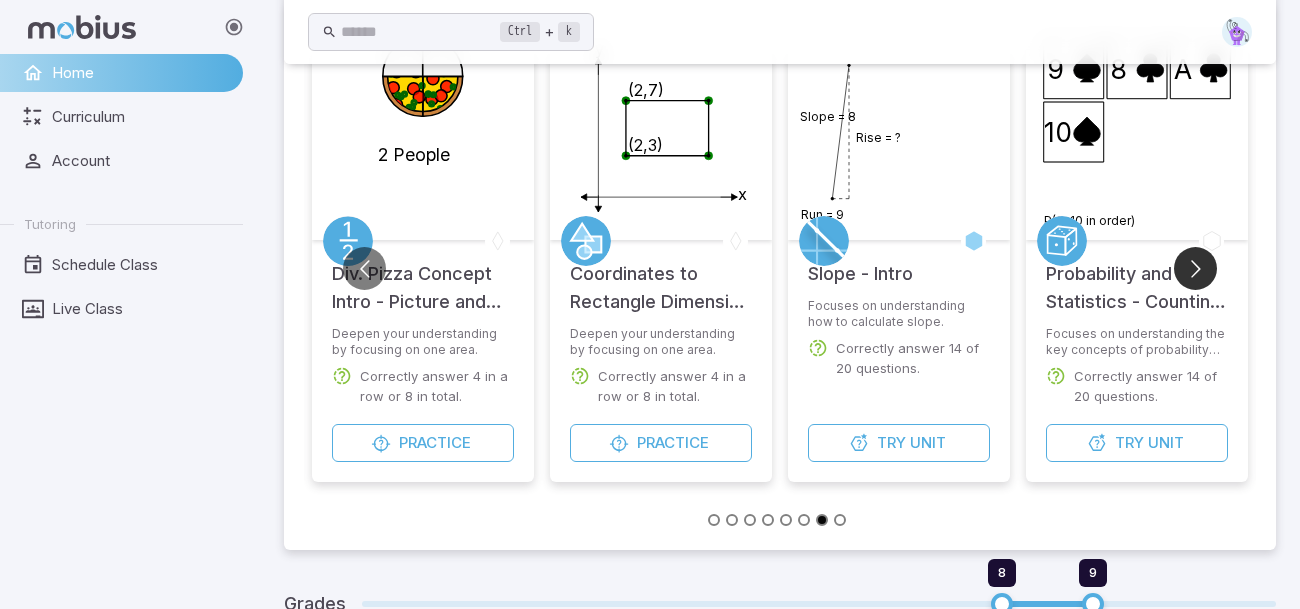 click at bounding box center [1195, 268] 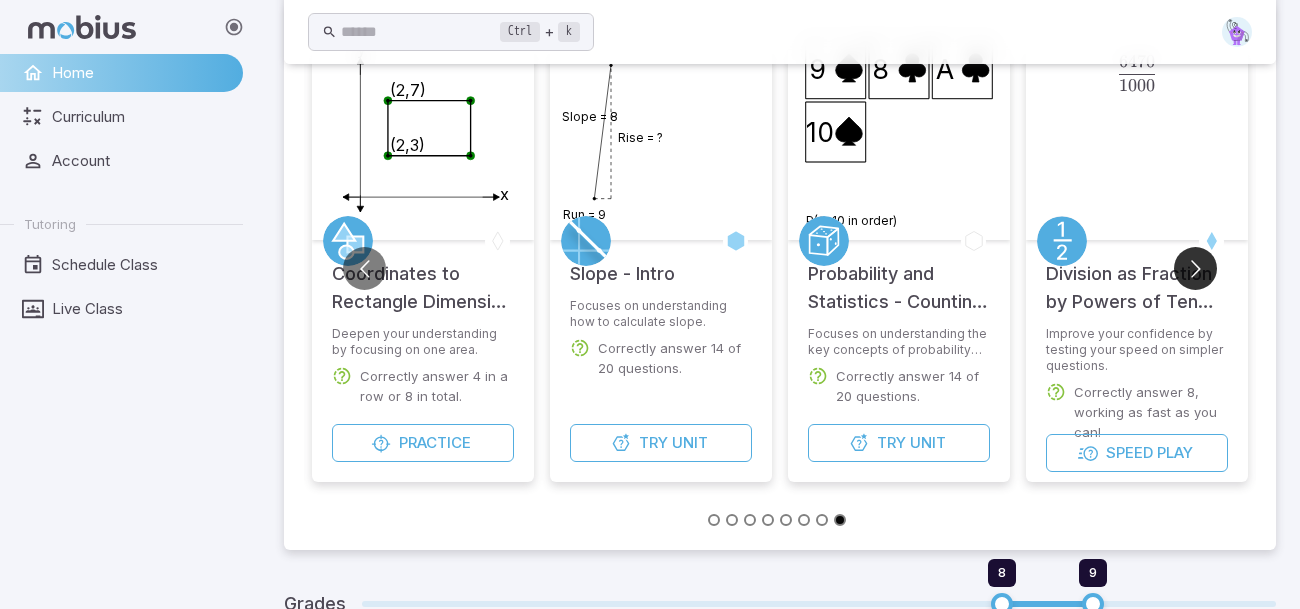 click at bounding box center [1195, 268] 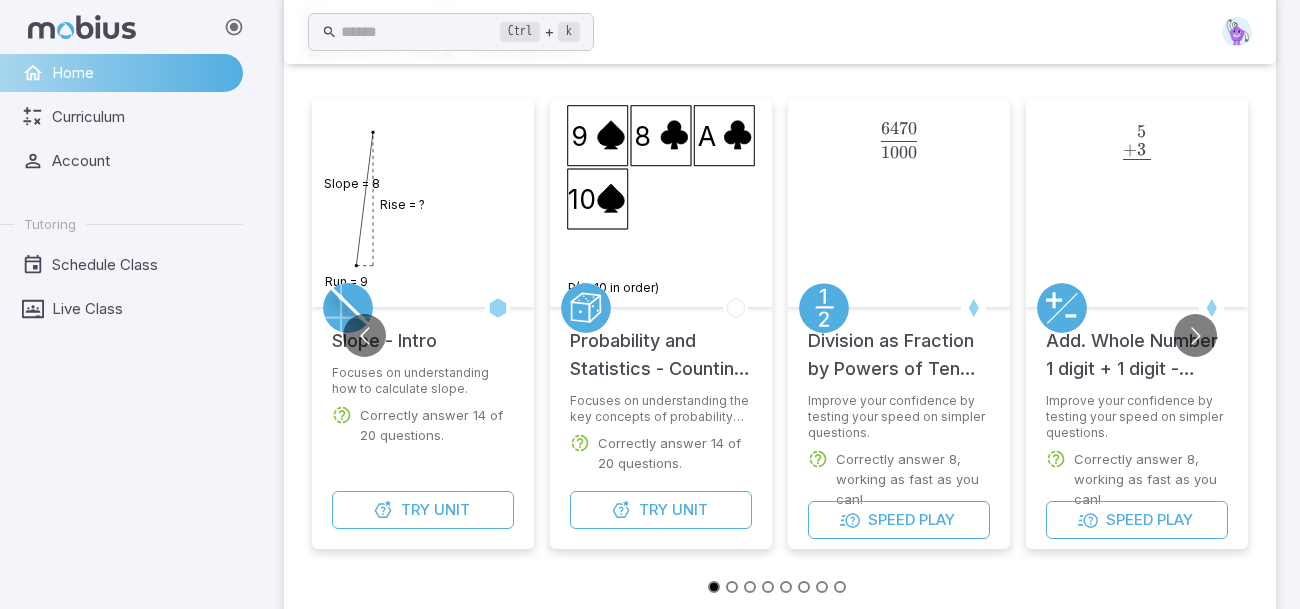 scroll, scrollTop: 106, scrollLeft: 0, axis: vertical 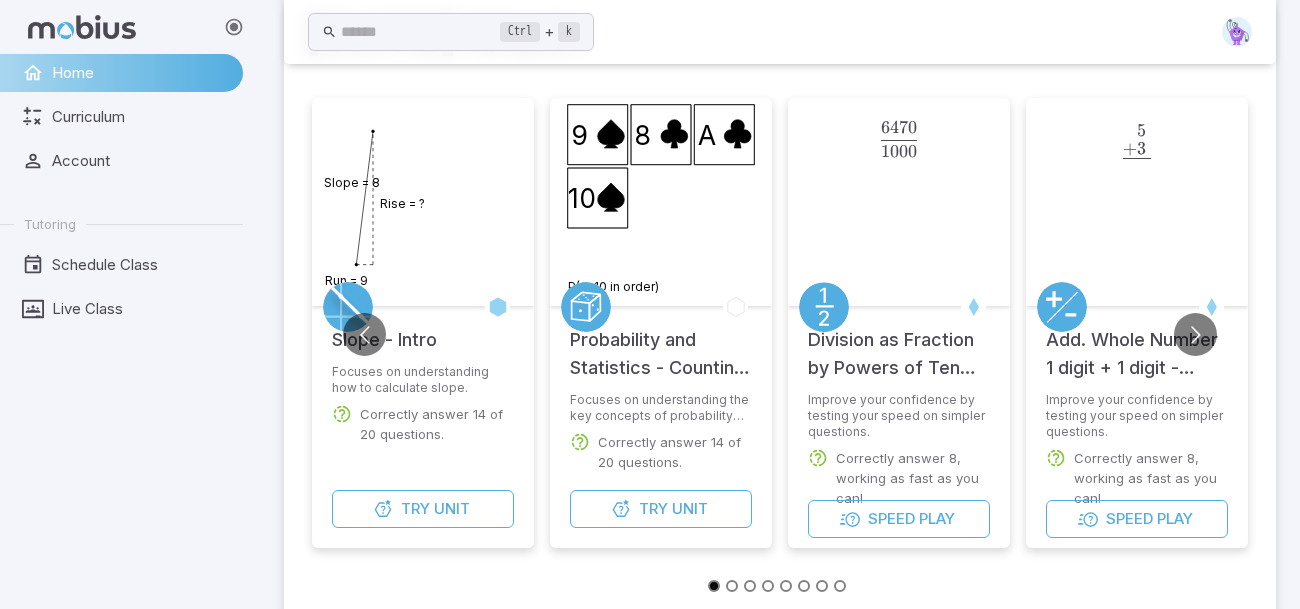 click on "Speed Play" at bounding box center (1137, 529) 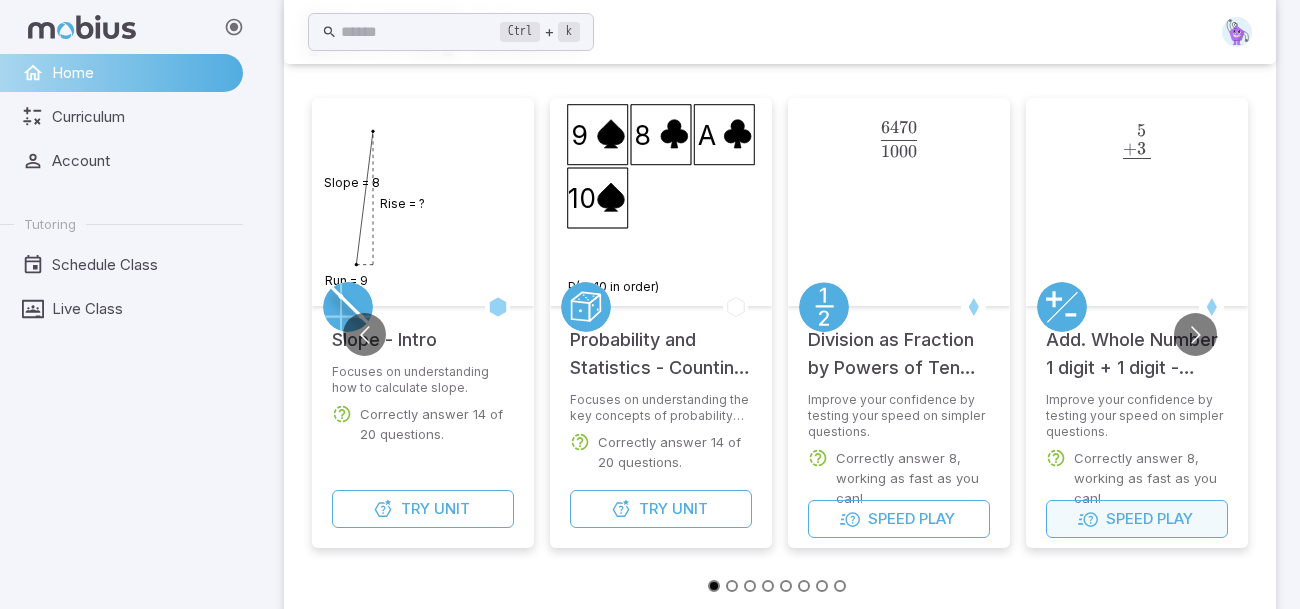 click on "Speed Play" at bounding box center (1137, 519) 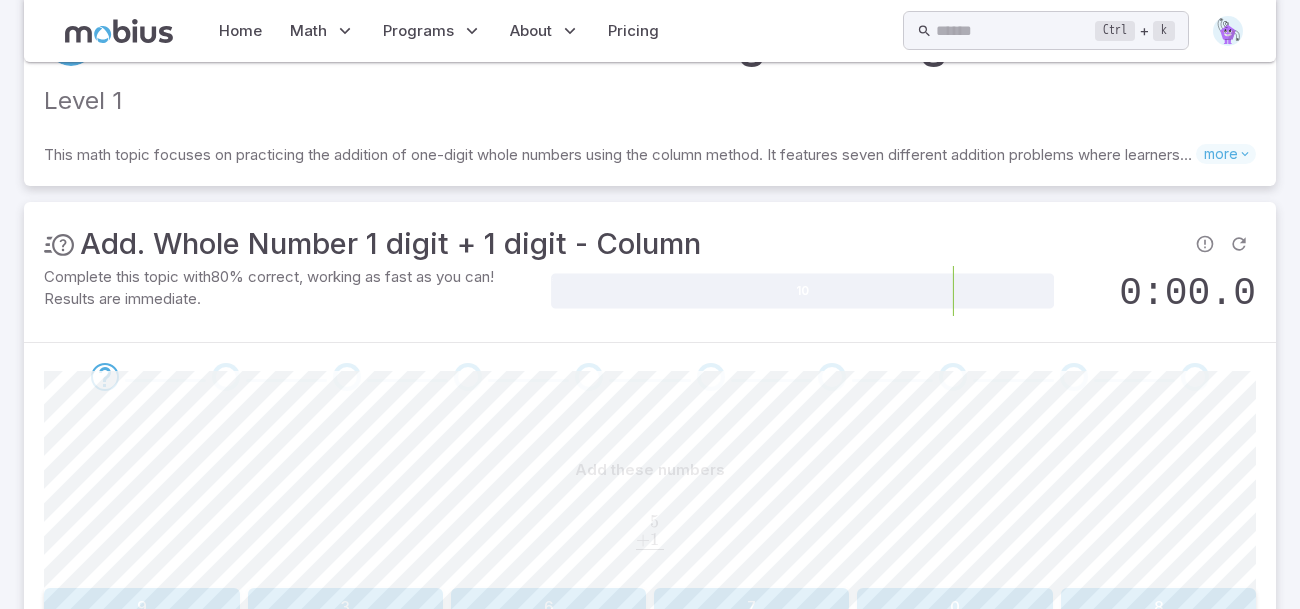 scroll, scrollTop: 281, scrollLeft: 0, axis: vertical 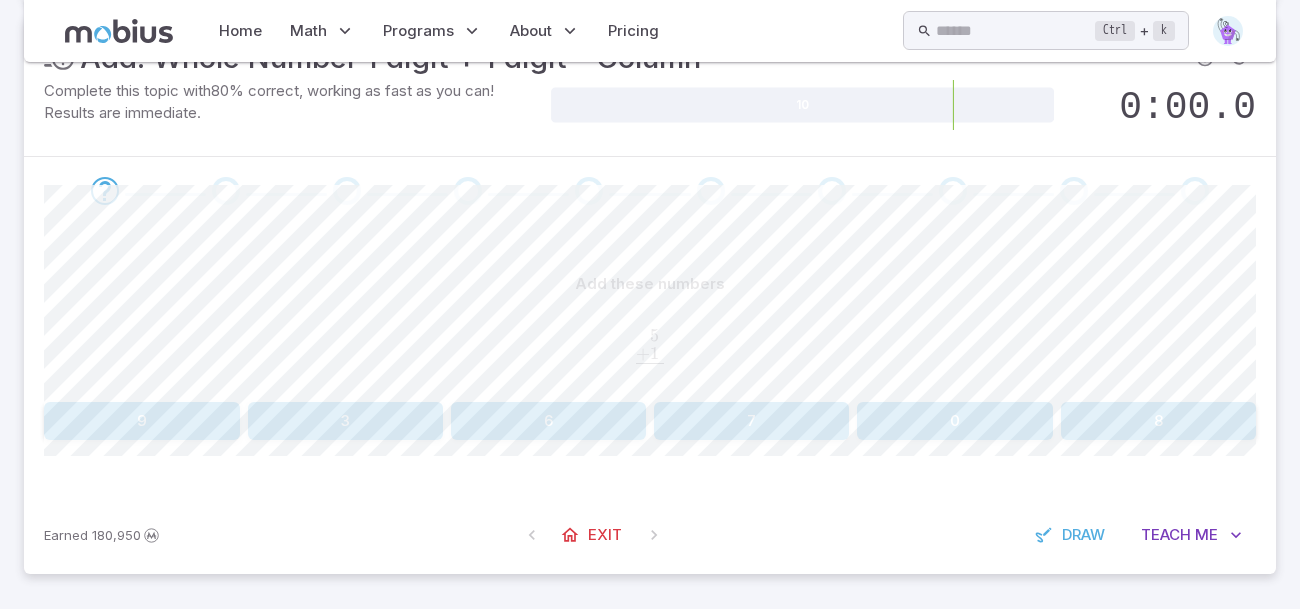 click on "6" at bounding box center [548, 421] 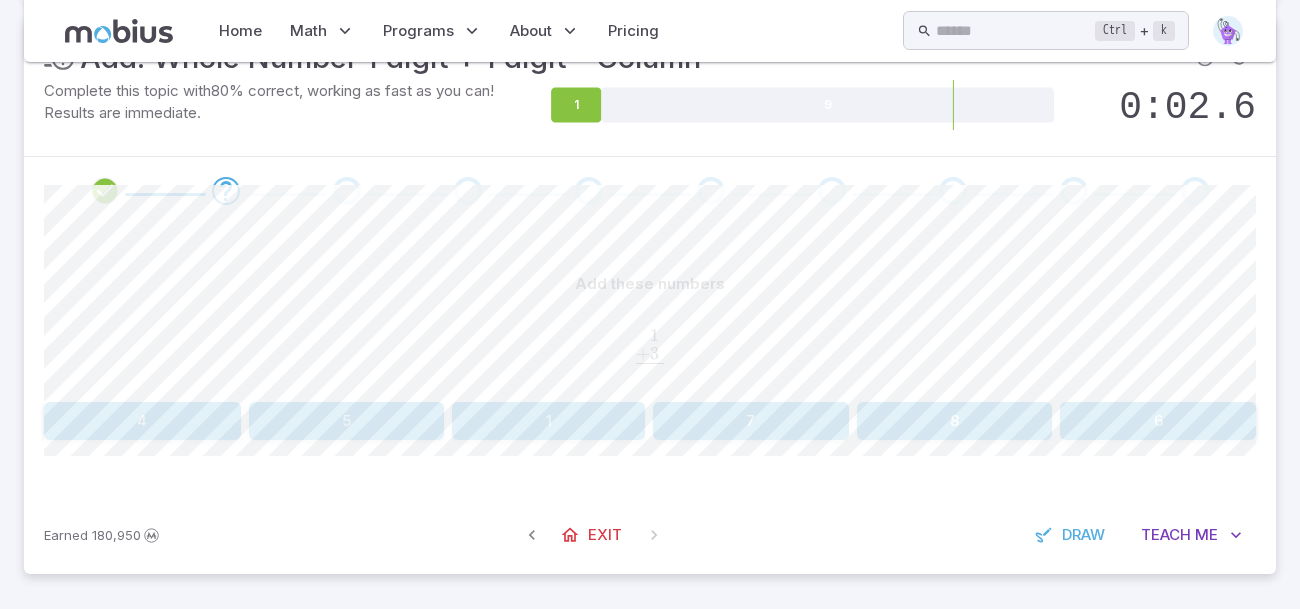 click on "4" at bounding box center (142, 421) 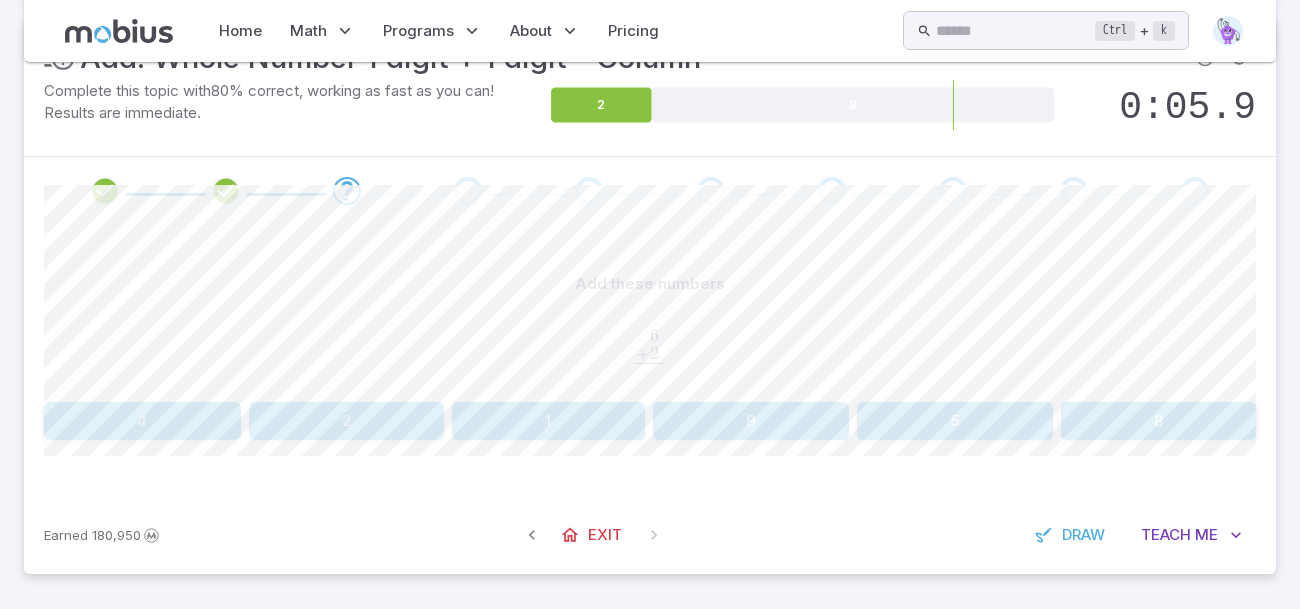 click on "8" at bounding box center (1159, 421) 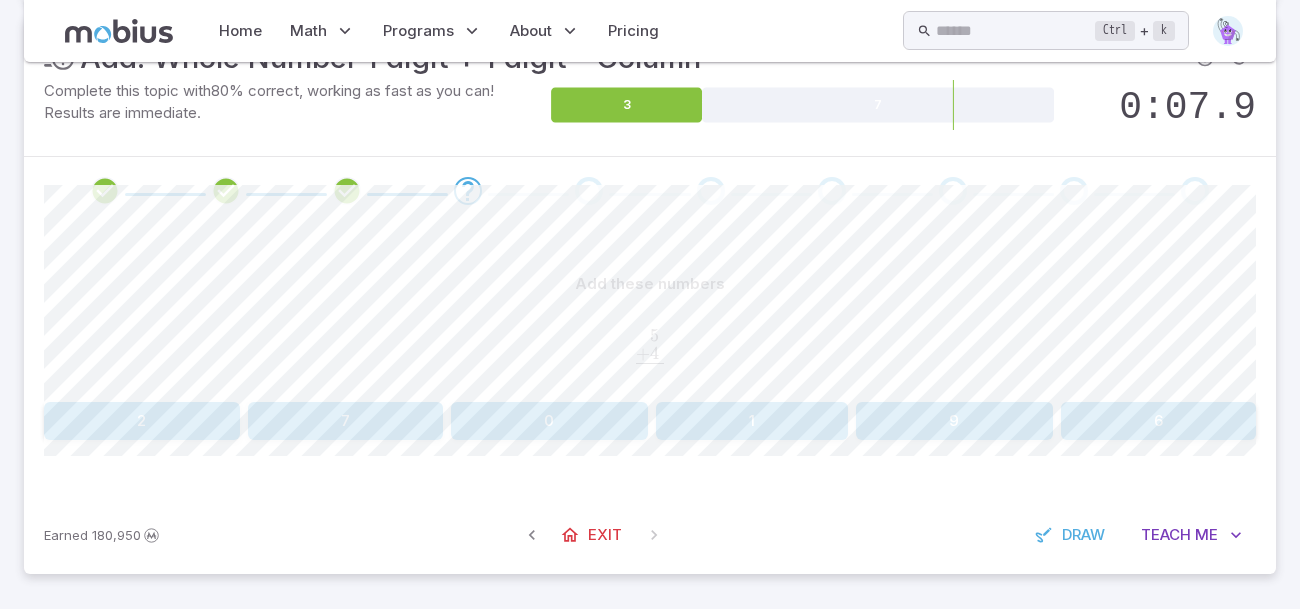 click on "9" at bounding box center (954, 421) 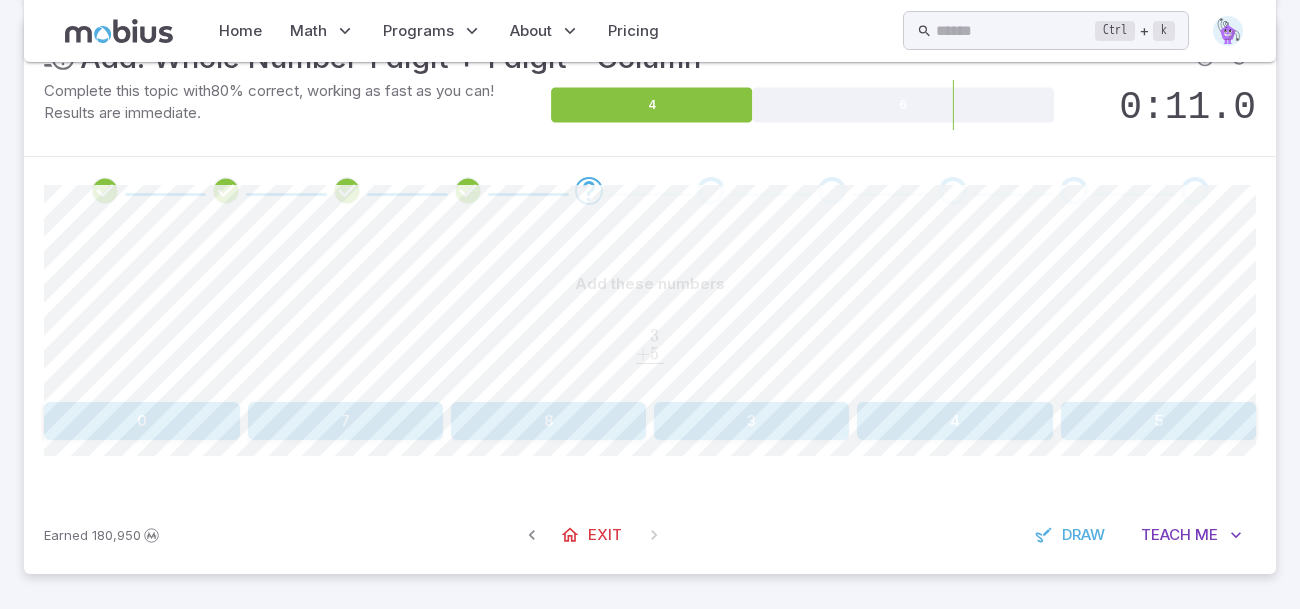 click on "8" at bounding box center [548, 421] 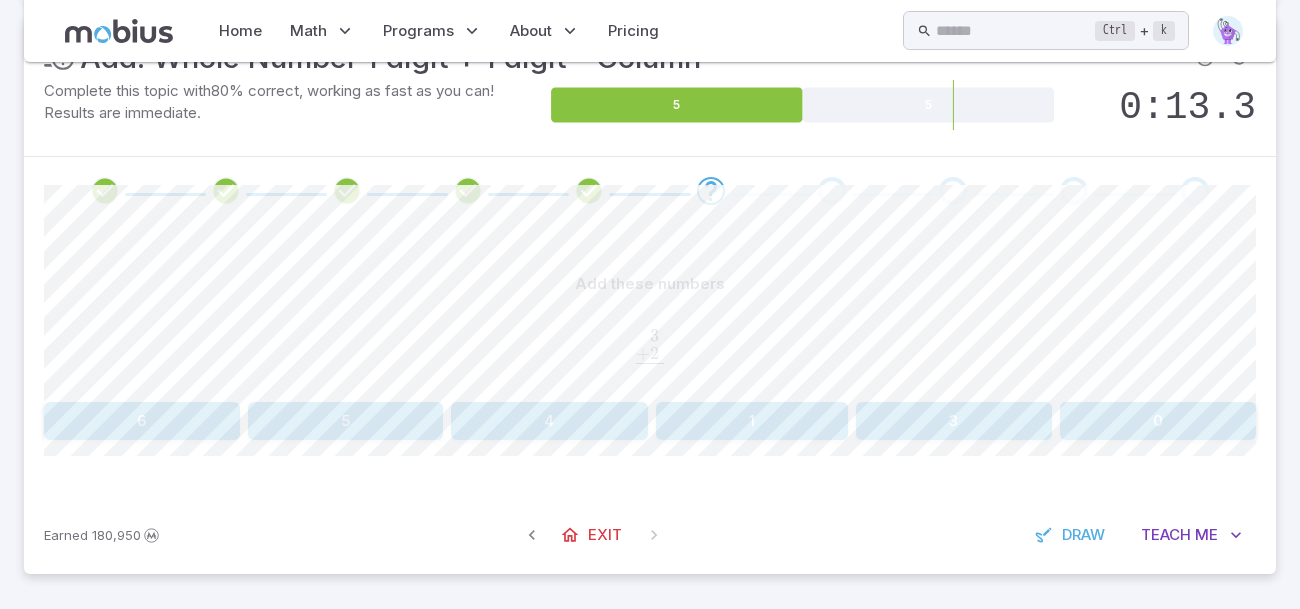 click on "5" at bounding box center (346, 421) 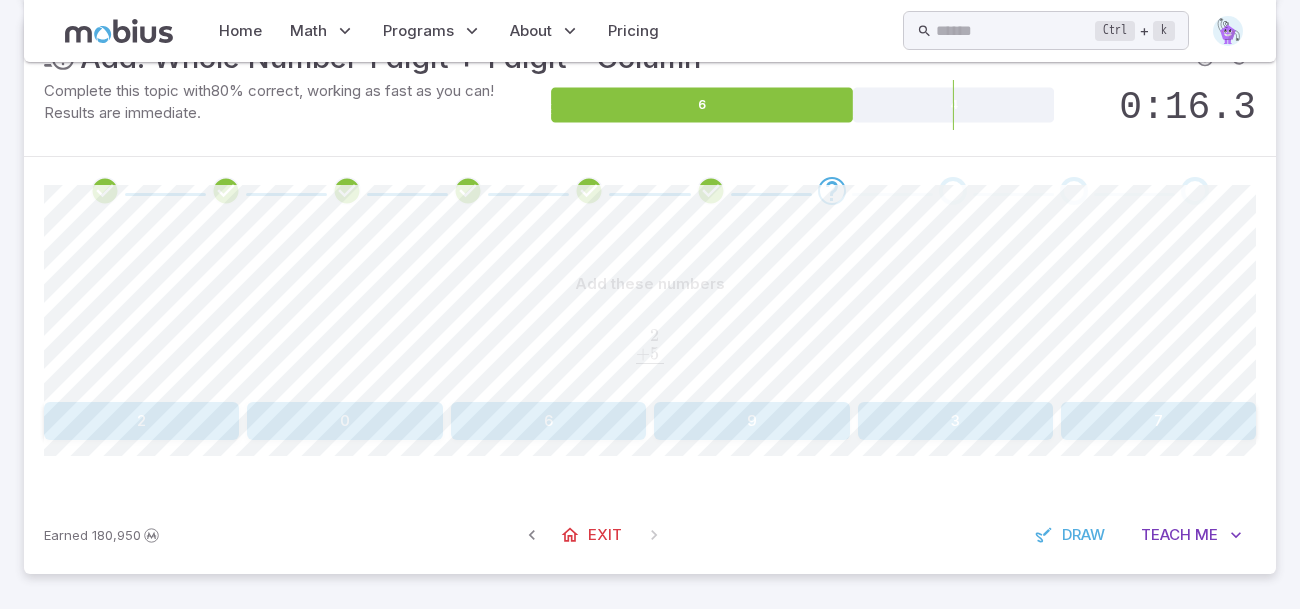 click on "7" at bounding box center [1158, 421] 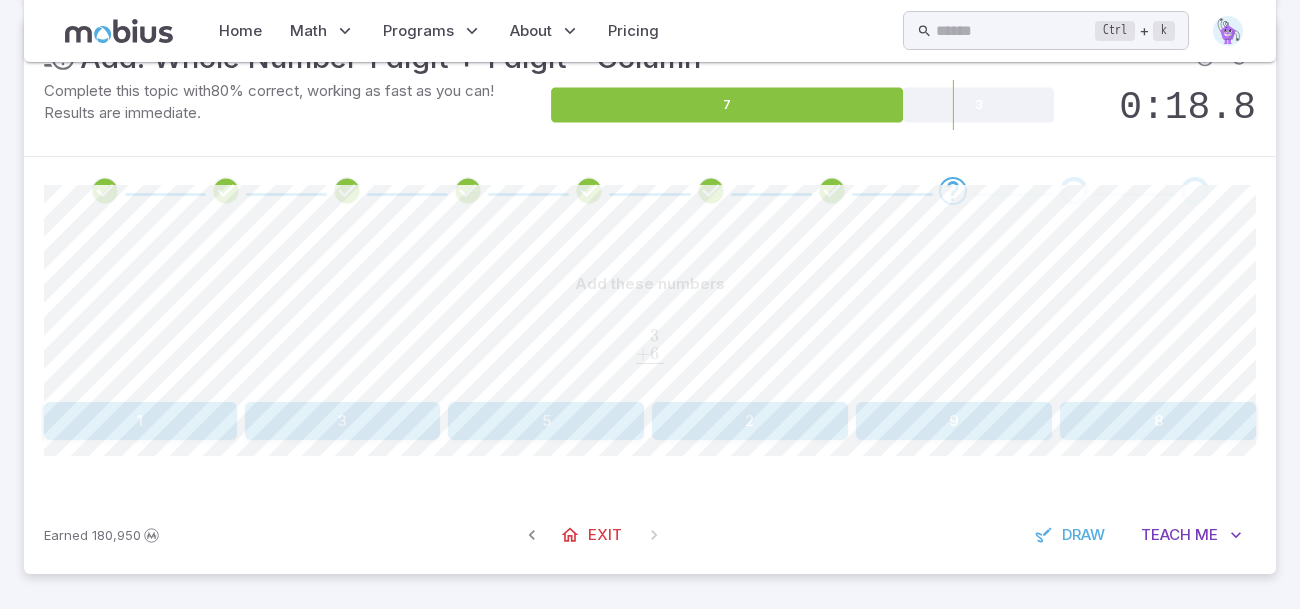 click on "9" at bounding box center [954, 421] 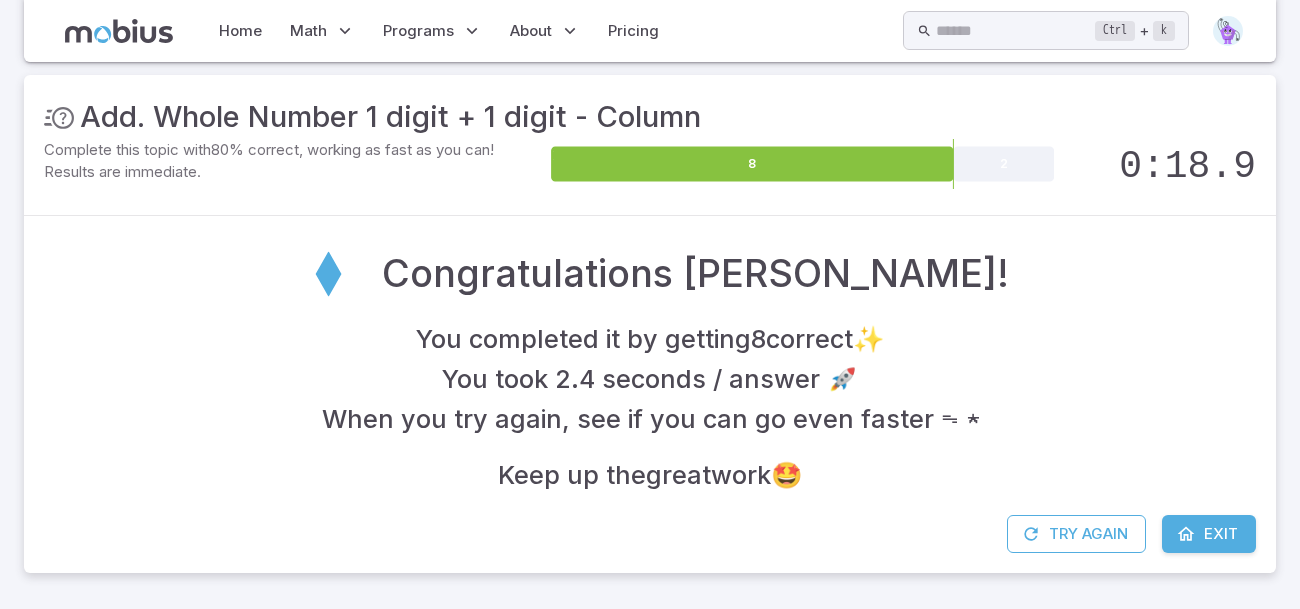 scroll, scrollTop: 221, scrollLeft: 0, axis: vertical 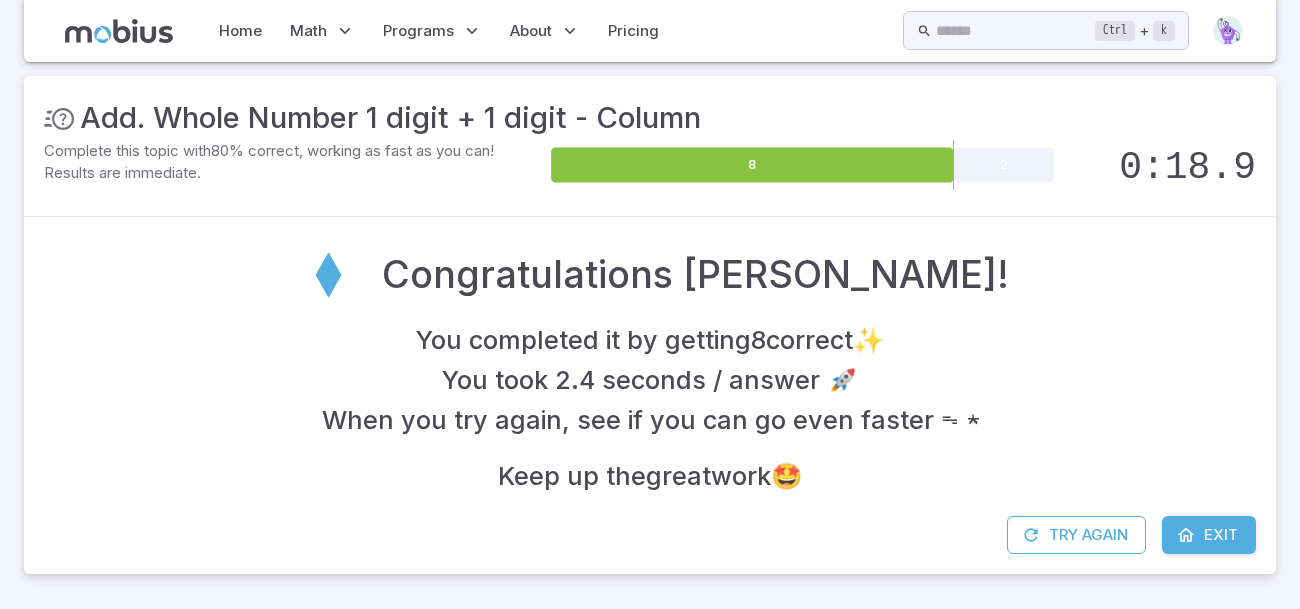 click on "Exit" at bounding box center (1221, 535) 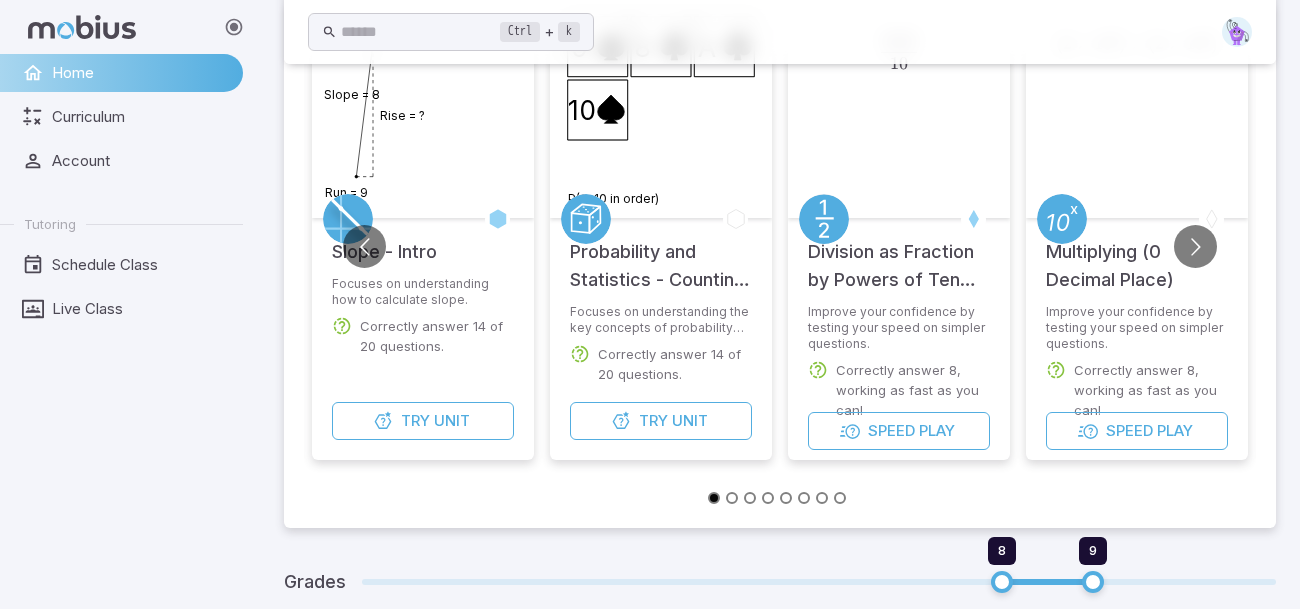 scroll, scrollTop: 201, scrollLeft: 0, axis: vertical 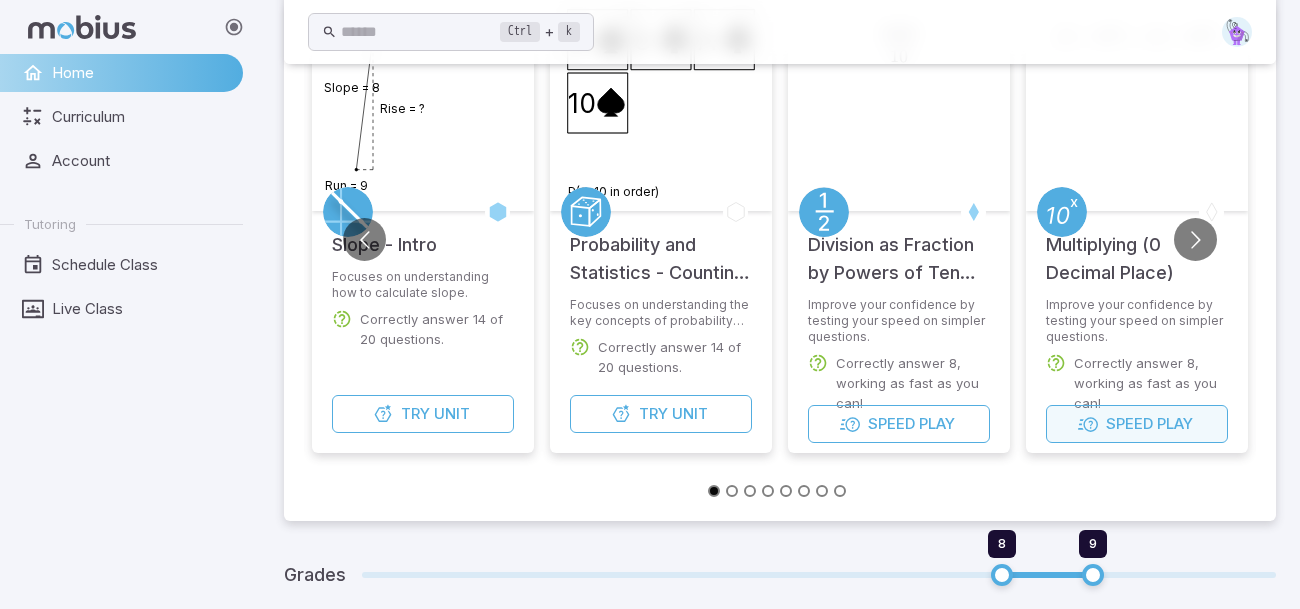 click on "Speed Play" at bounding box center (1137, 424) 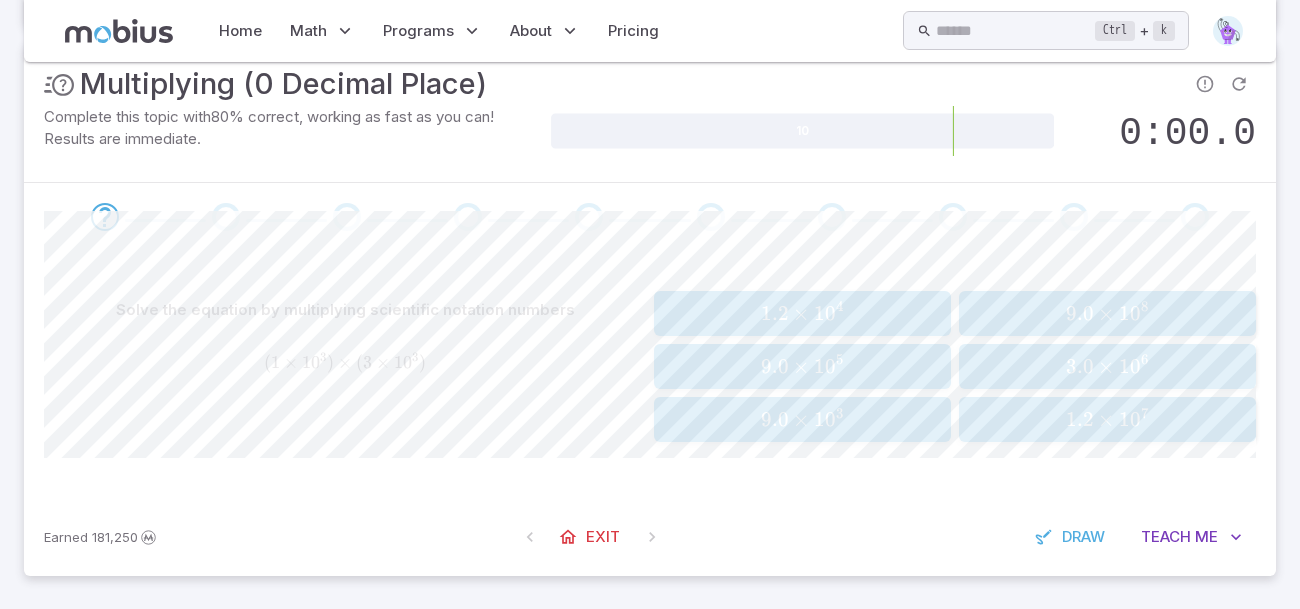 scroll, scrollTop: 257, scrollLeft: 0, axis: vertical 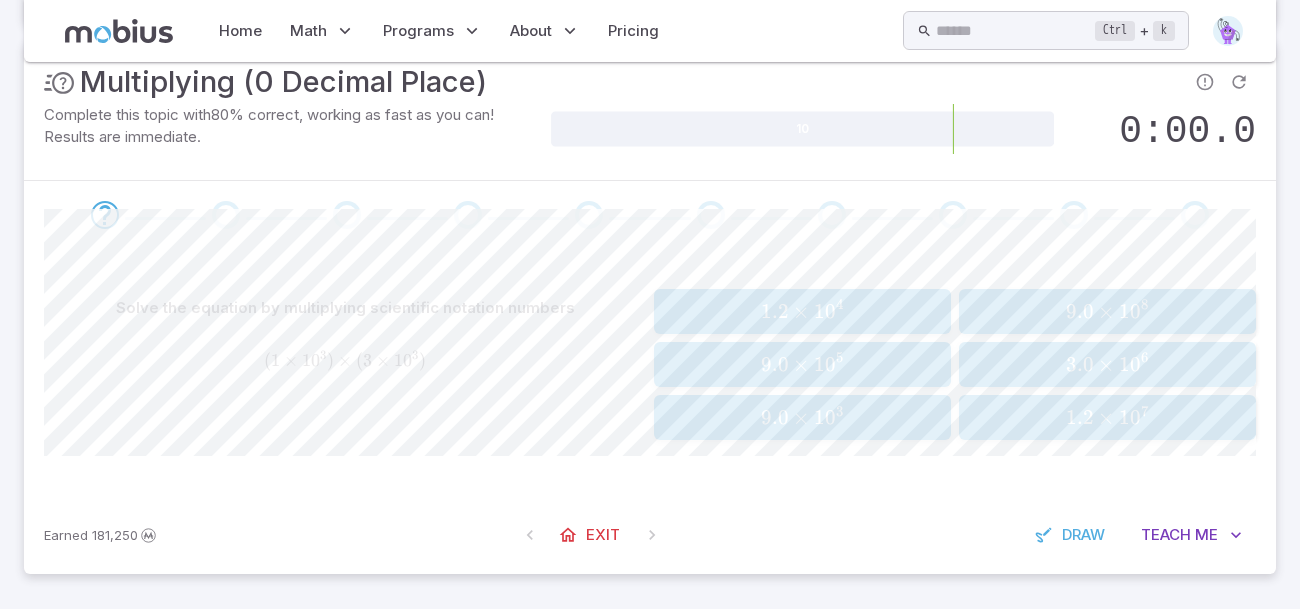 click on "3.0" at bounding box center (1080, 364) 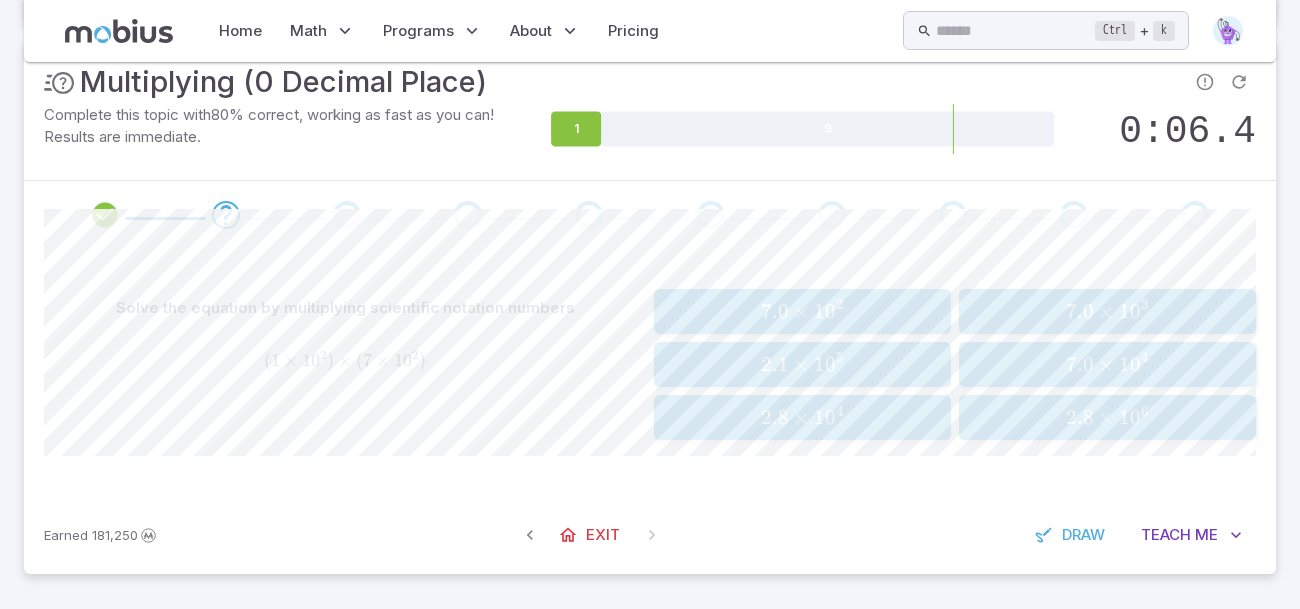 click on "×" at bounding box center (1106, 364) 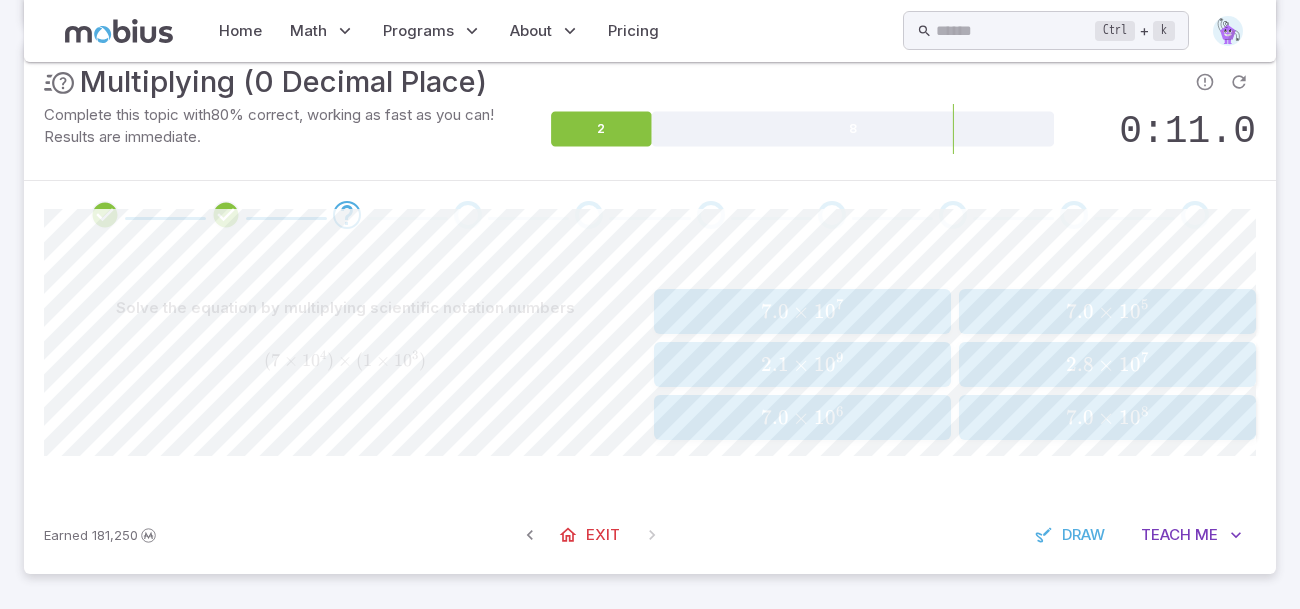 click on "0" at bounding box center [830, 311] 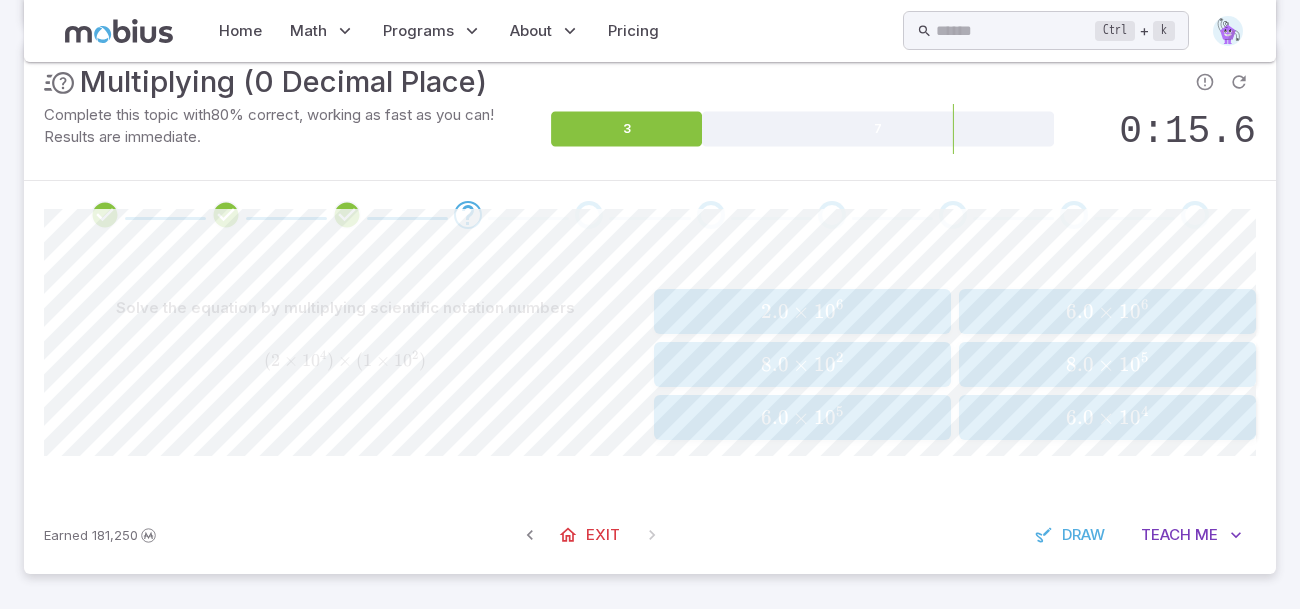 click on "0" at bounding box center (830, 311) 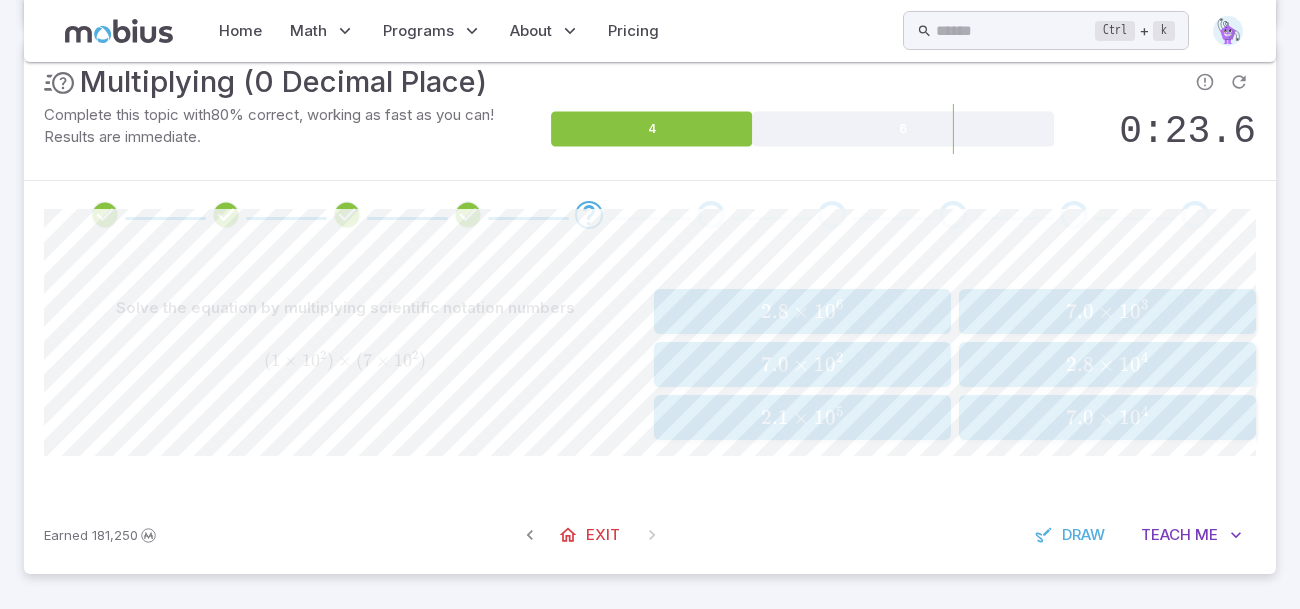 click on "7.0 × 1 0 4" at bounding box center (1107, 417) 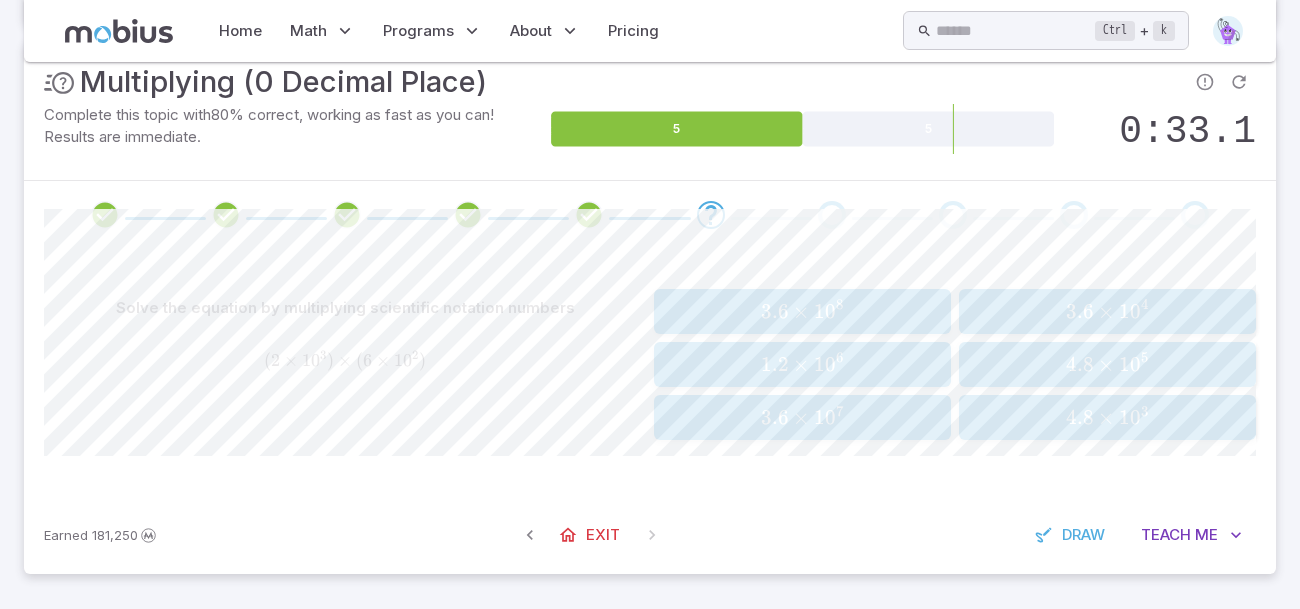 click on "6" at bounding box center [839, 357] 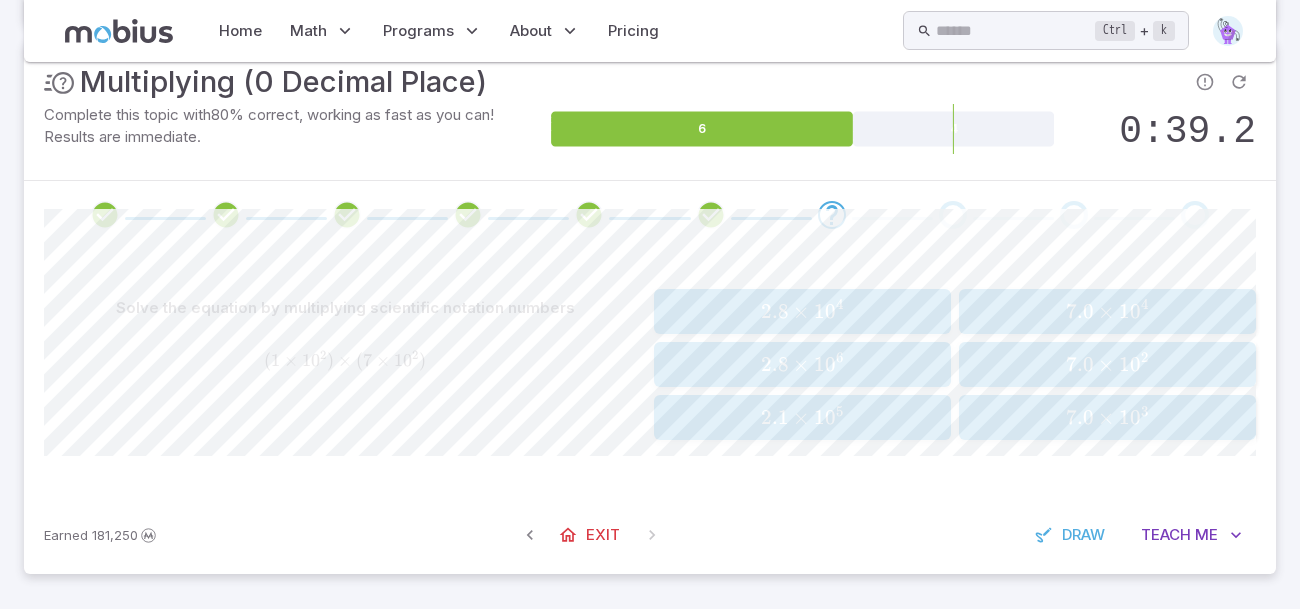 click on "7.0 × 1 0 4" at bounding box center (1107, 311) 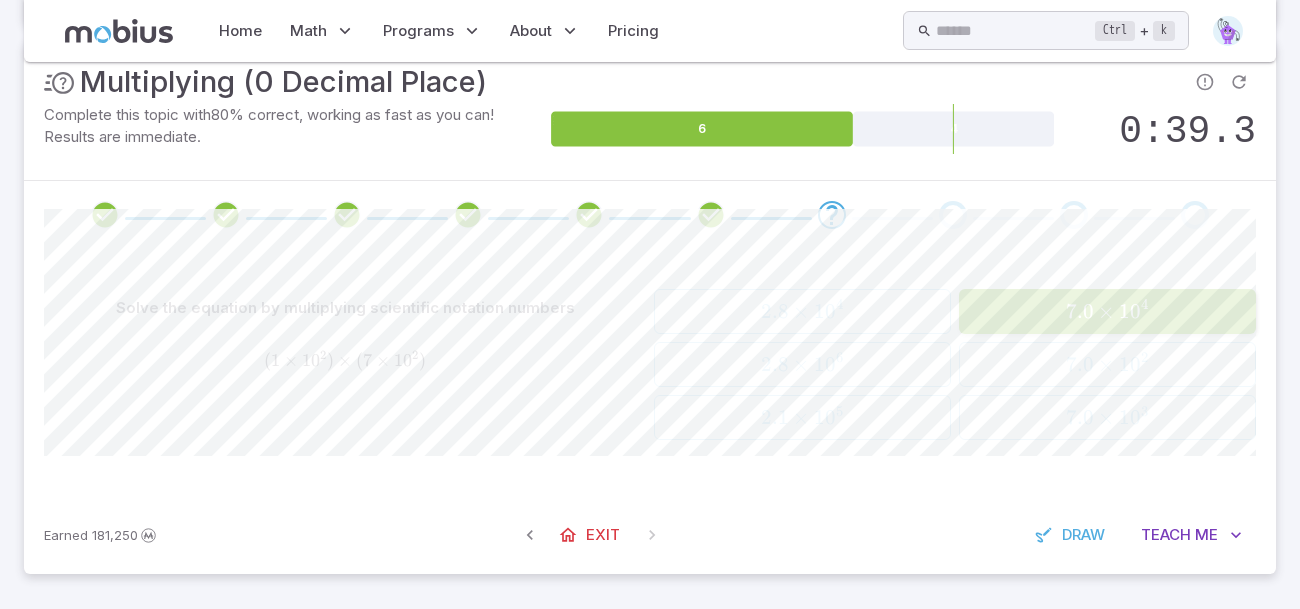 click on "7.0 × 1 0 4" at bounding box center [1107, 311] 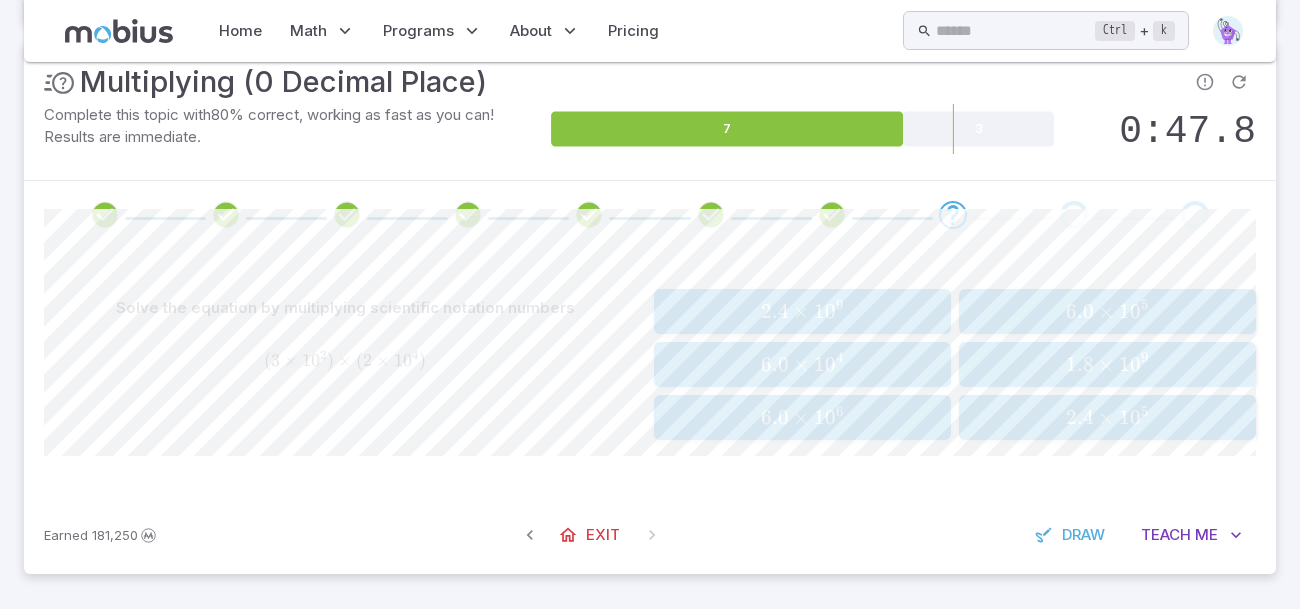 click on "6.0 × 1 0 6" at bounding box center [802, 417] 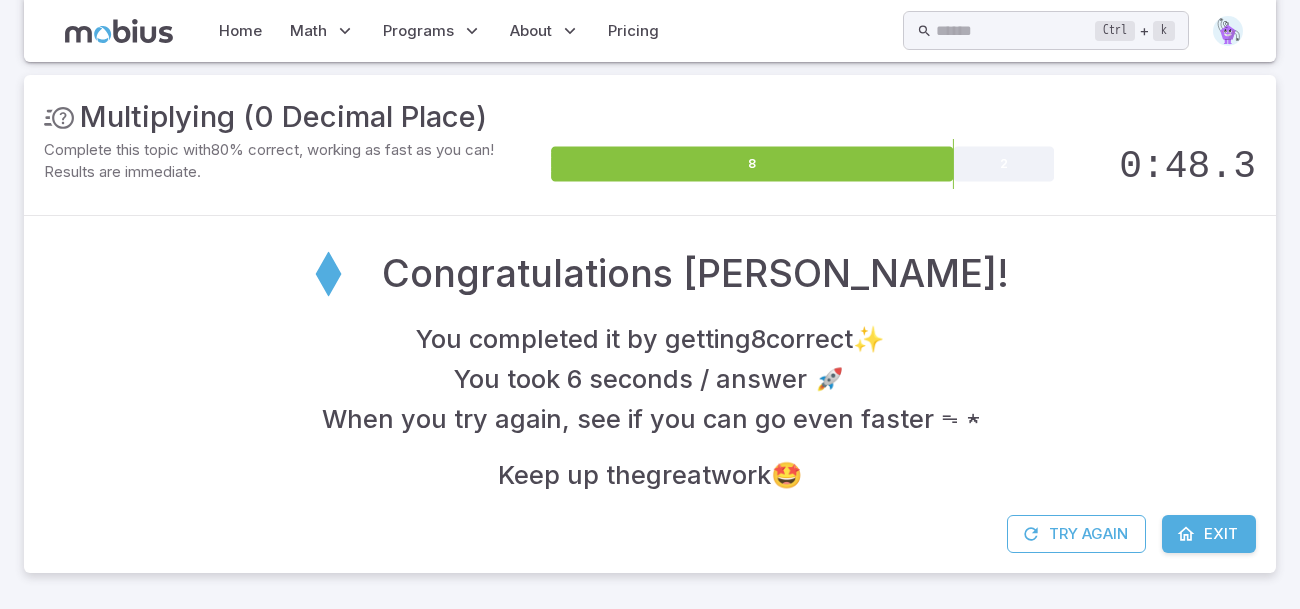 scroll, scrollTop: 221, scrollLeft: 0, axis: vertical 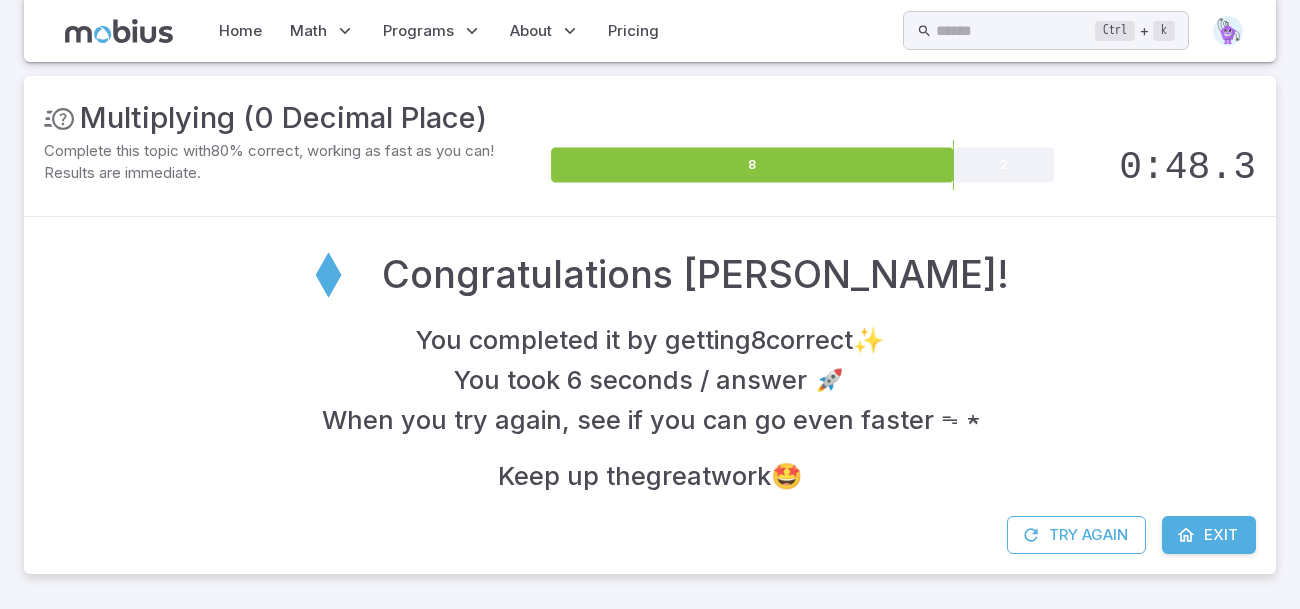 click on "Exit" at bounding box center [1221, 535] 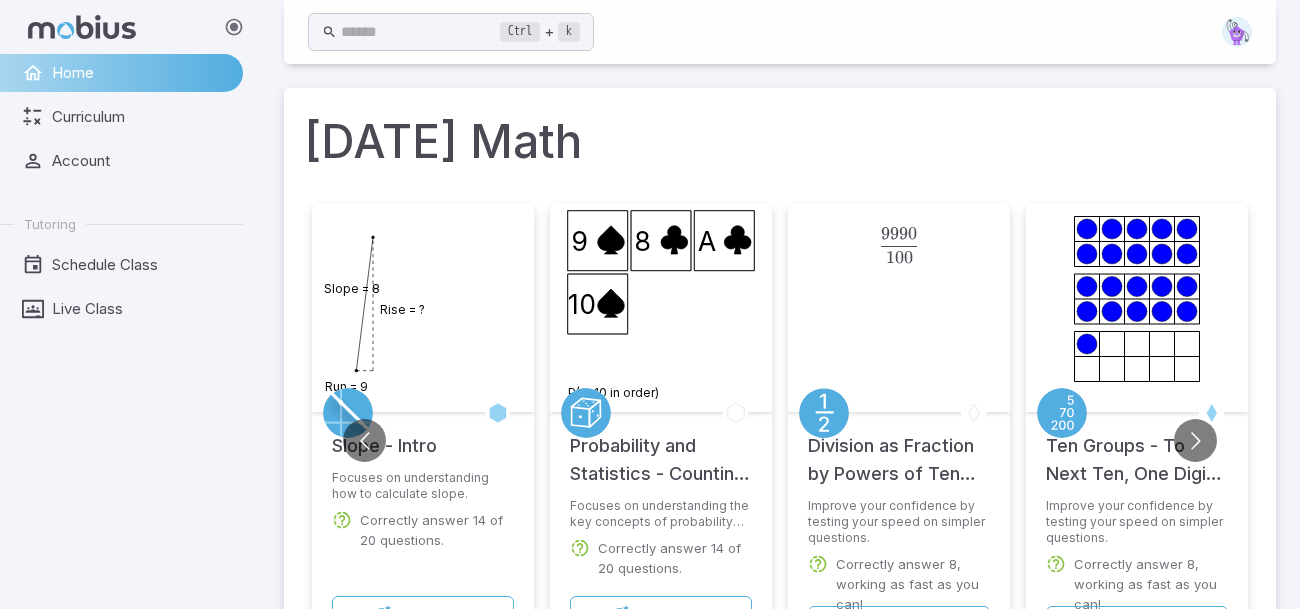 scroll, scrollTop: 150, scrollLeft: 0, axis: vertical 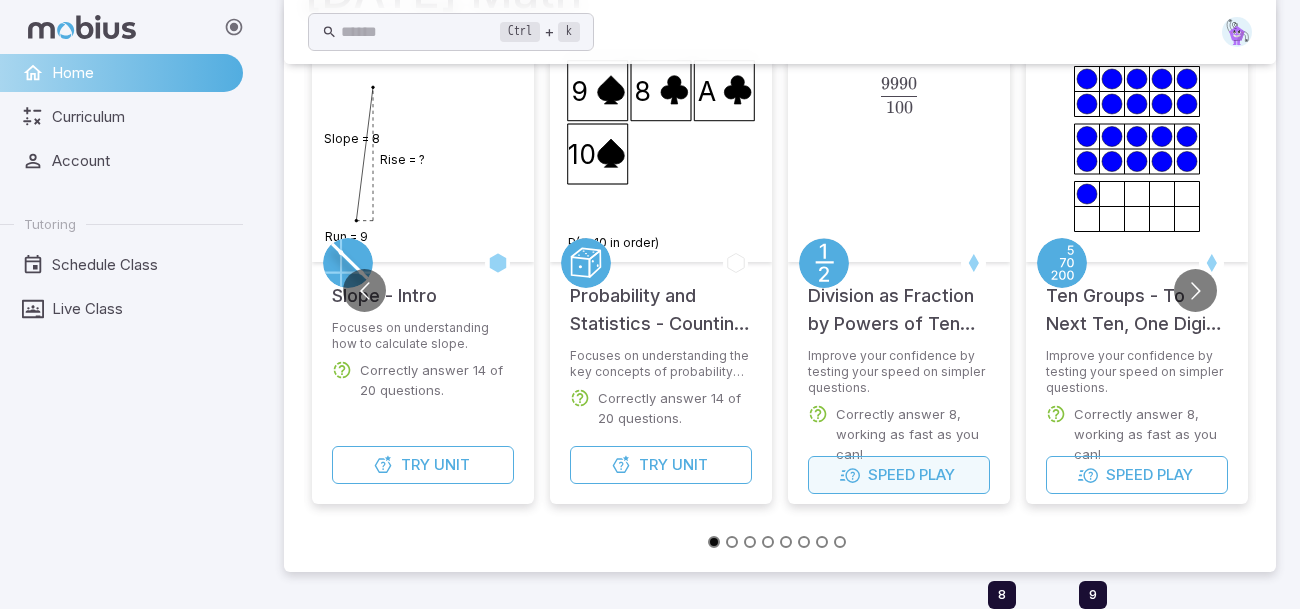 click on "Speed Play" at bounding box center [899, 475] 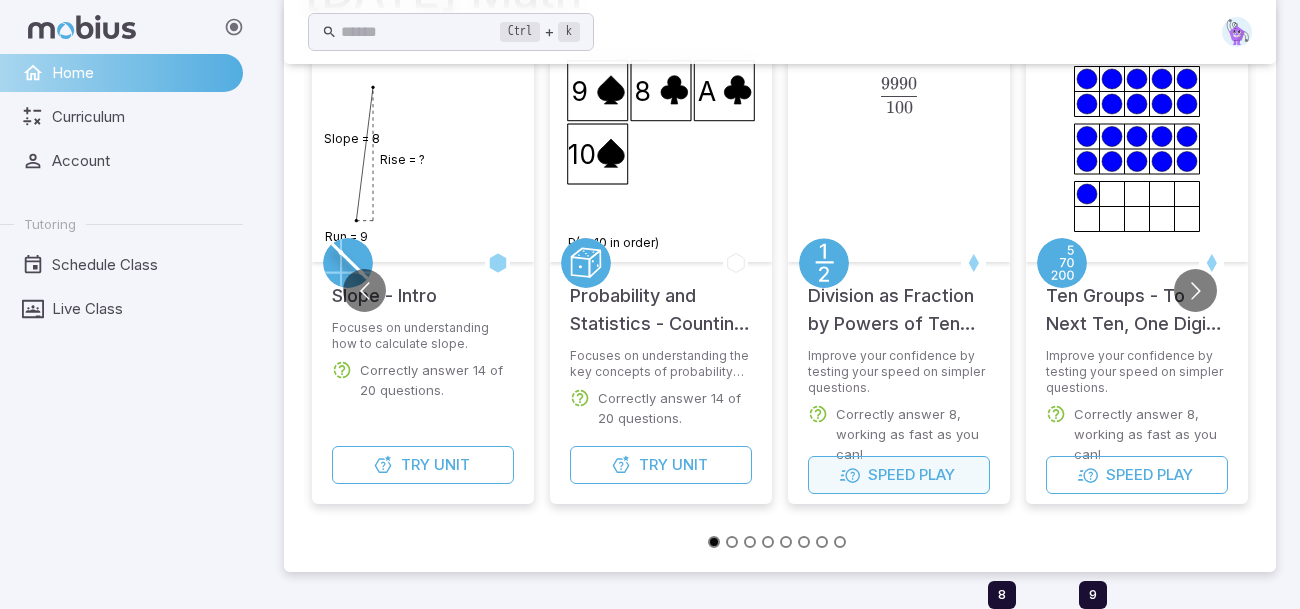 click on "Speed Play" at bounding box center [899, 475] 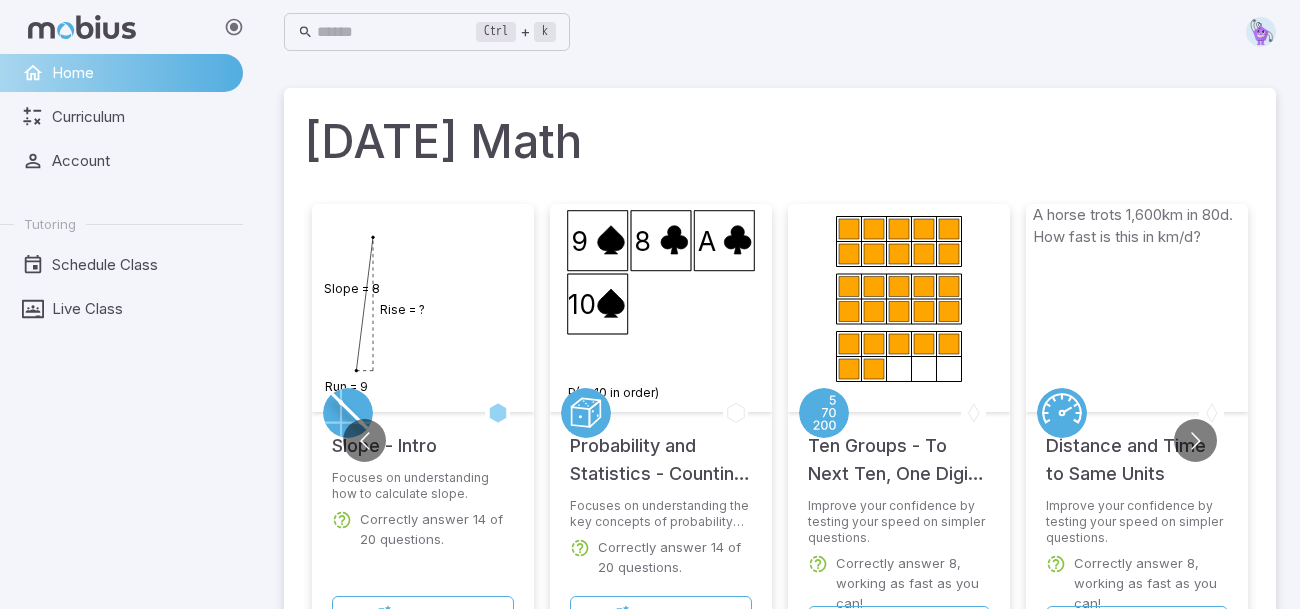 scroll, scrollTop: 0, scrollLeft: 0, axis: both 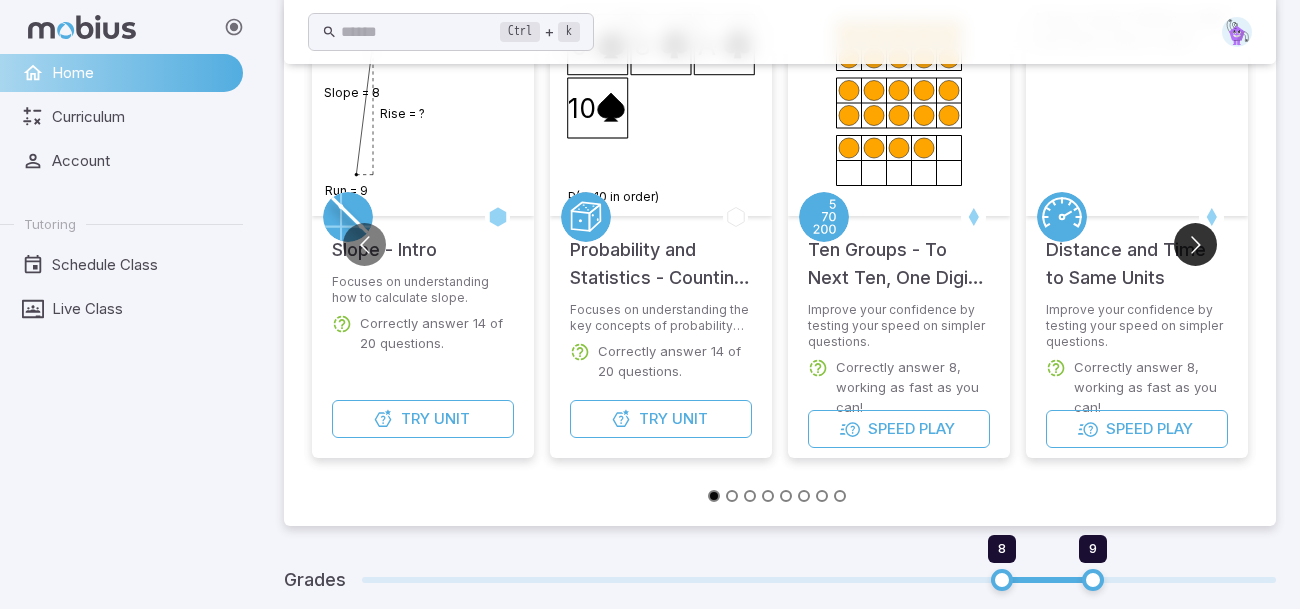 click at bounding box center [1195, 244] 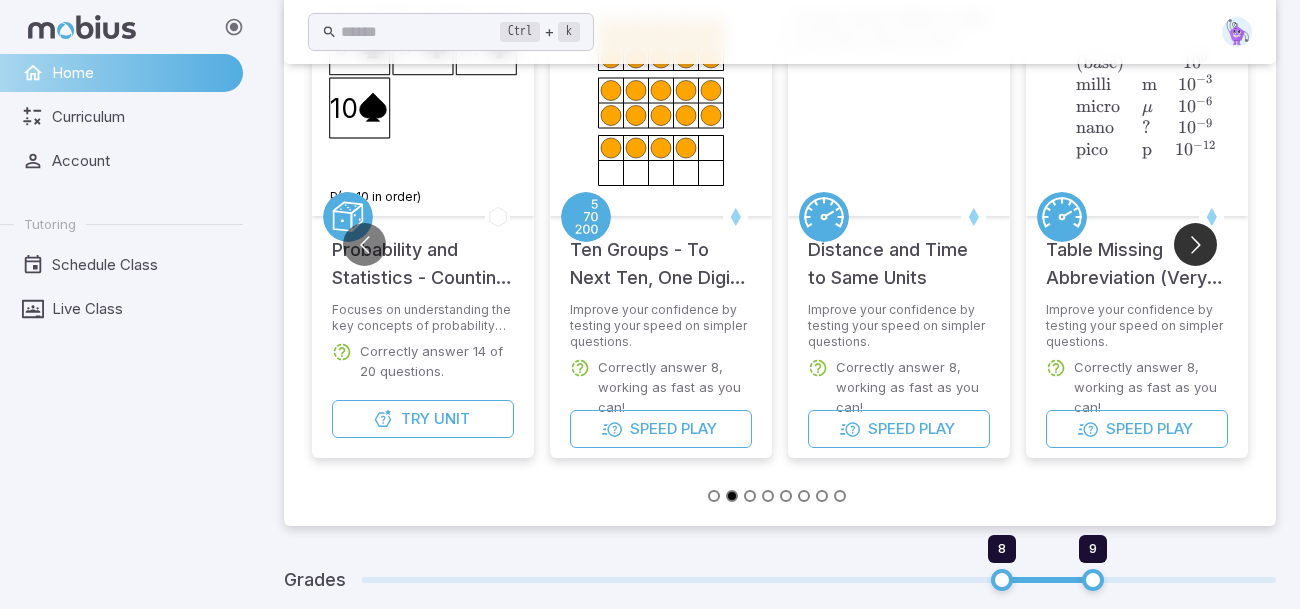 click at bounding box center [1195, 244] 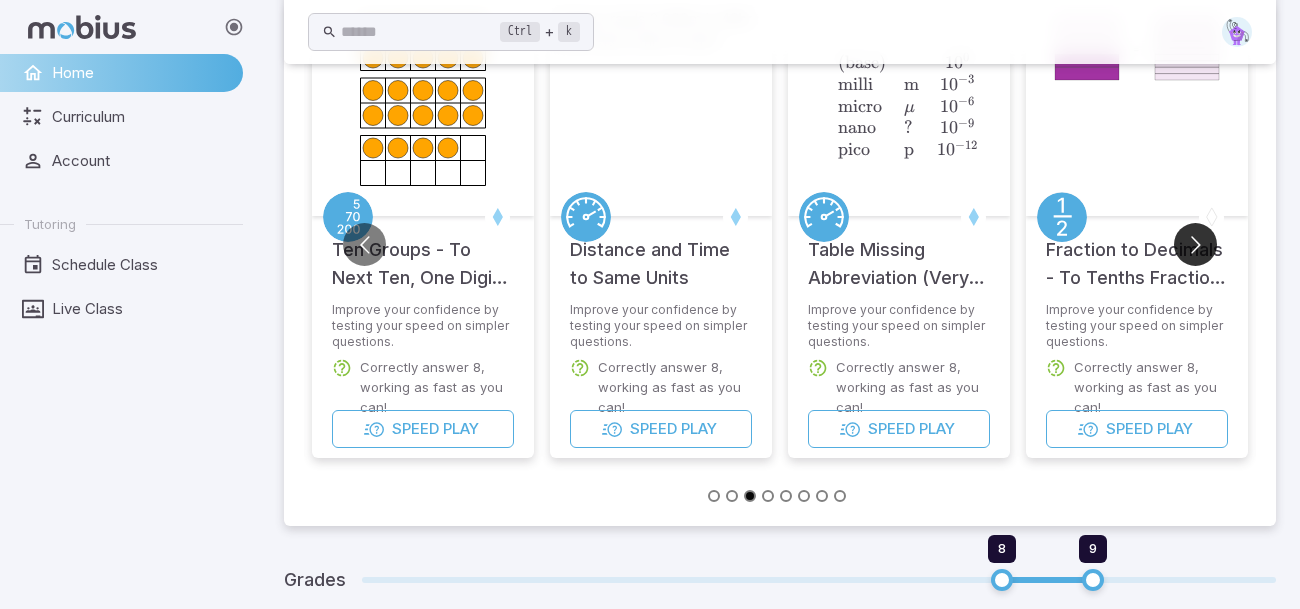 click at bounding box center [1195, 244] 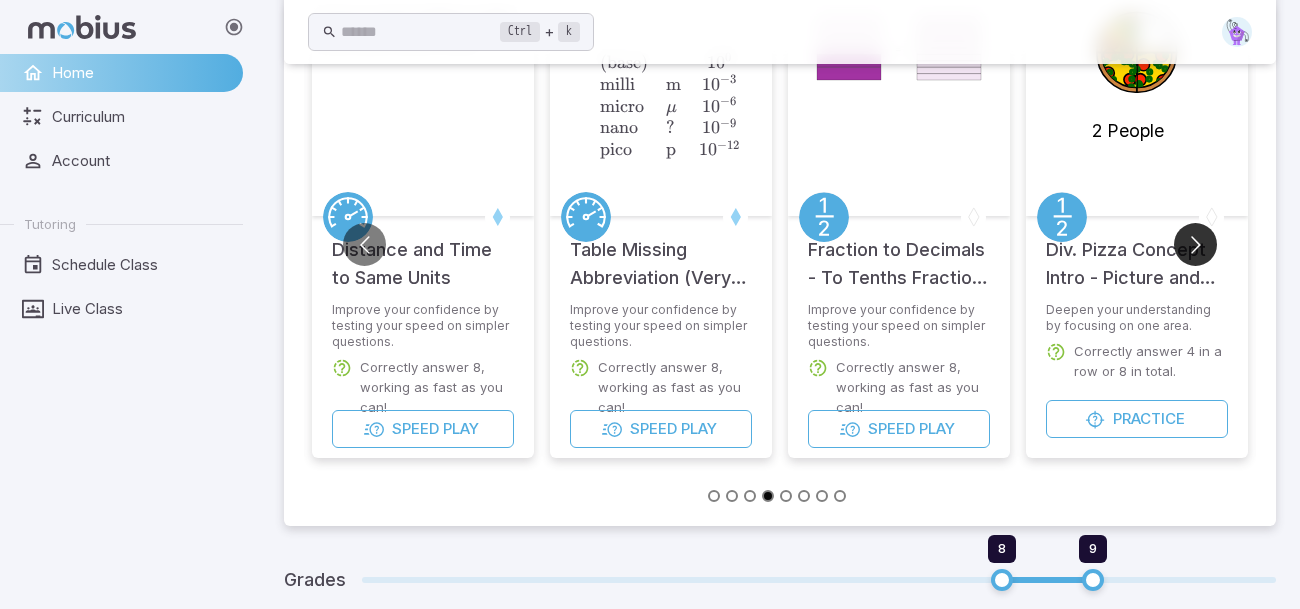click at bounding box center [1195, 244] 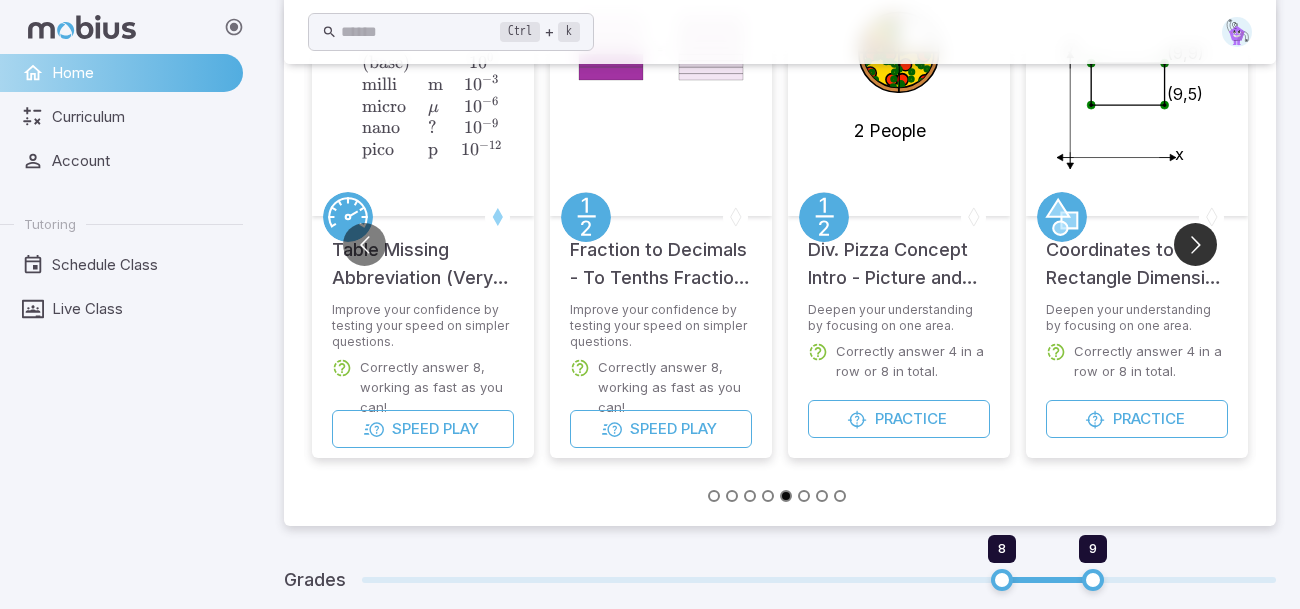 click at bounding box center (1195, 244) 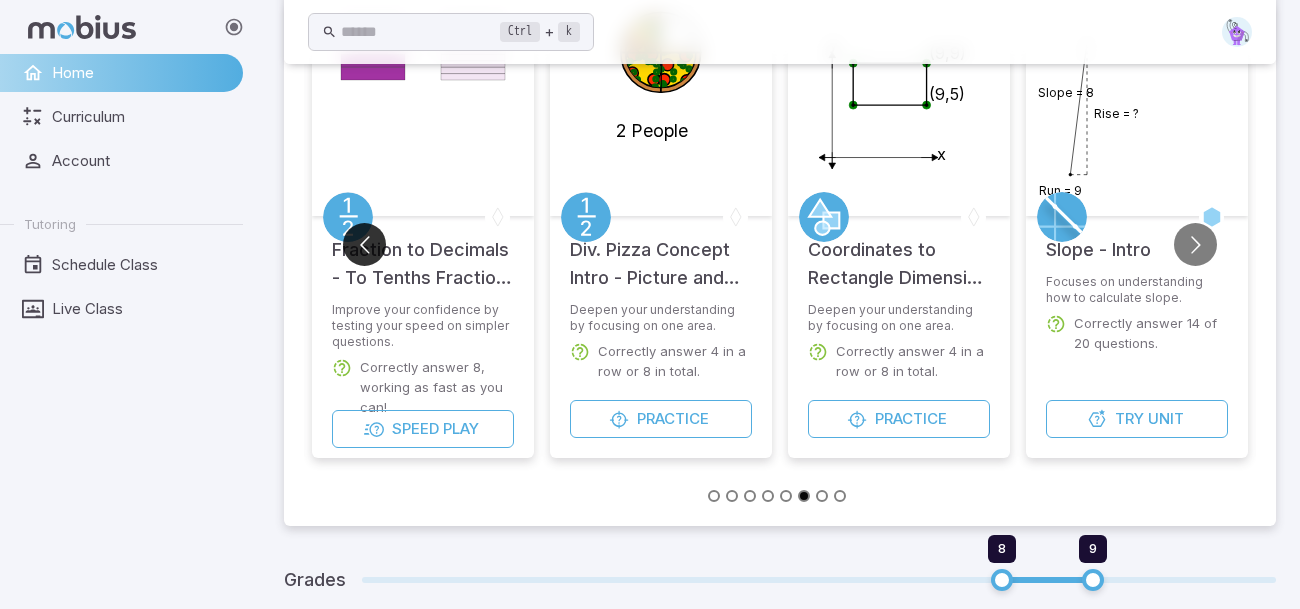 click at bounding box center (364, 244) 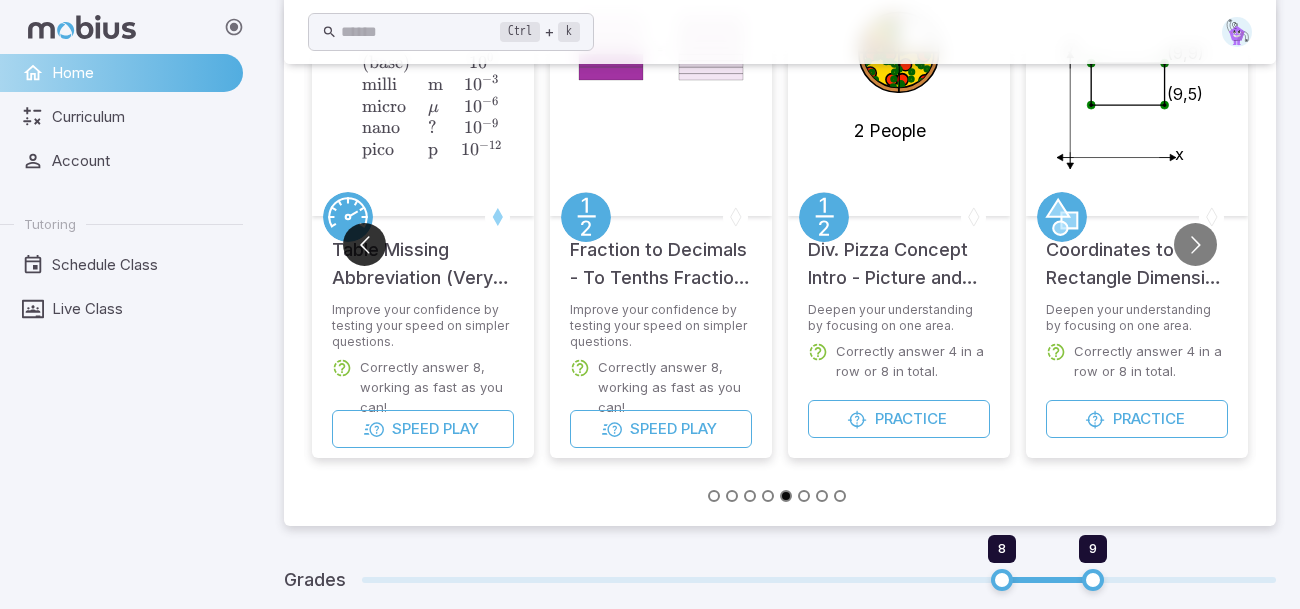 click at bounding box center [364, 244] 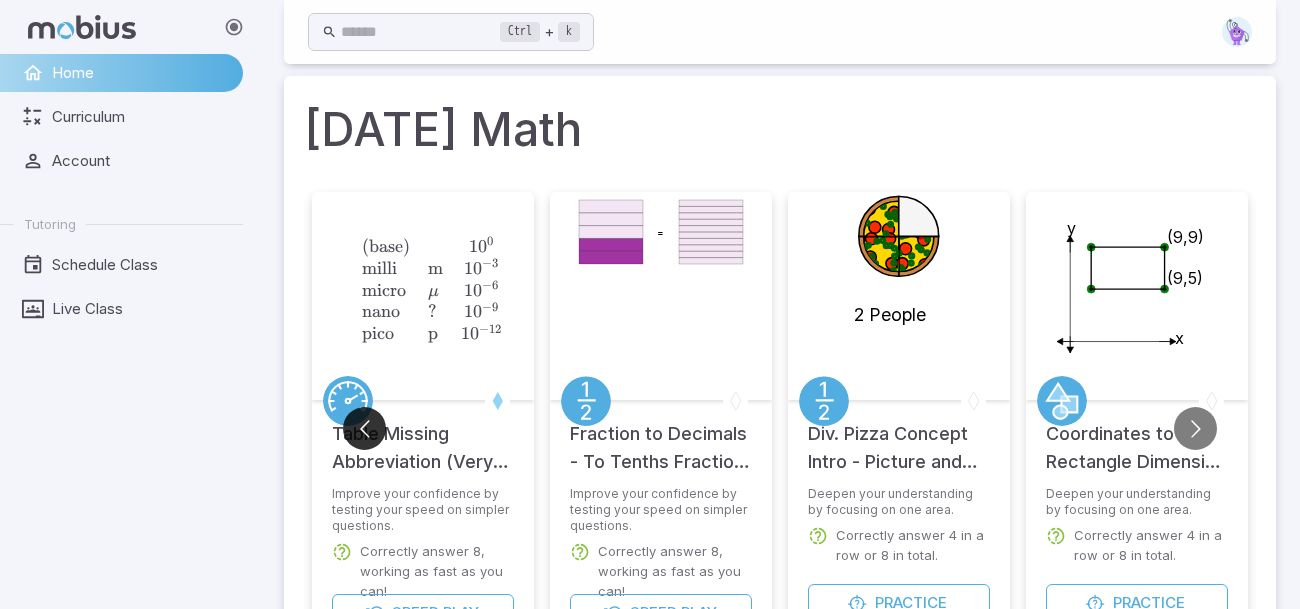 scroll, scrollTop: 11, scrollLeft: 0, axis: vertical 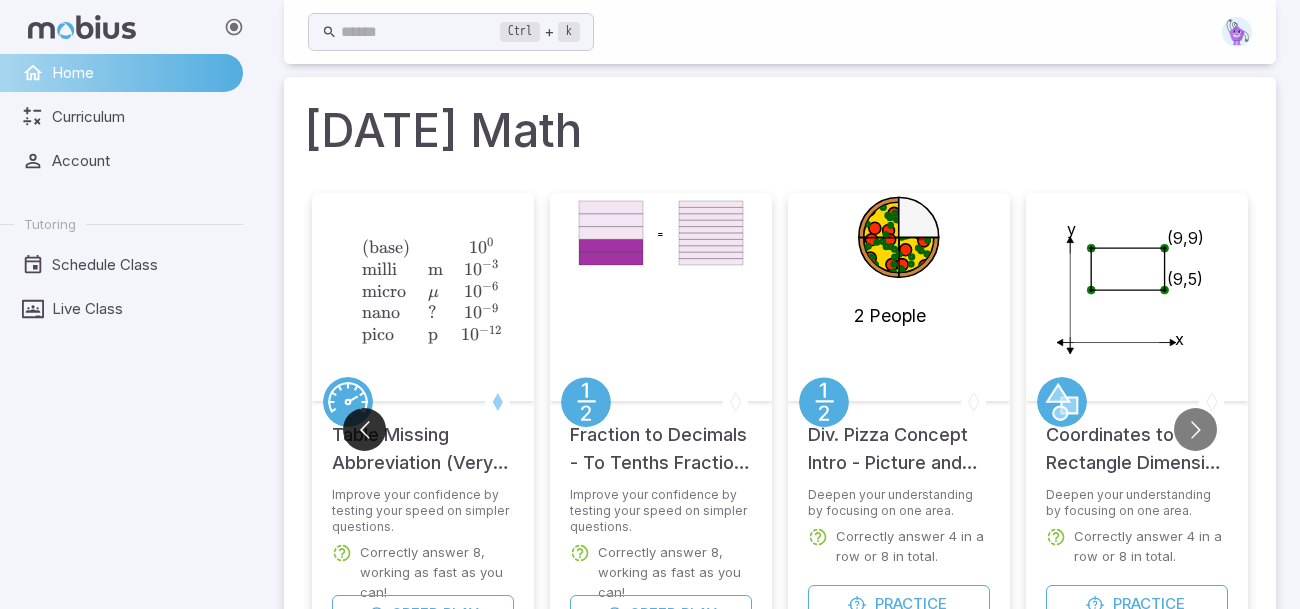 click at bounding box center [364, 429] 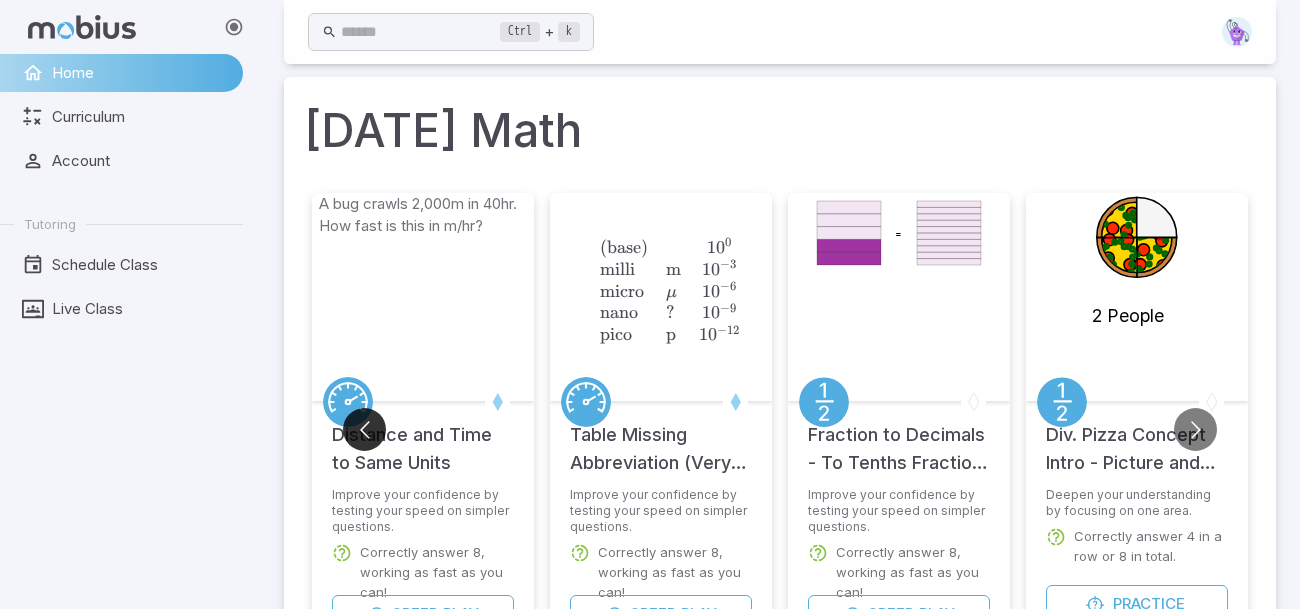 click at bounding box center [364, 429] 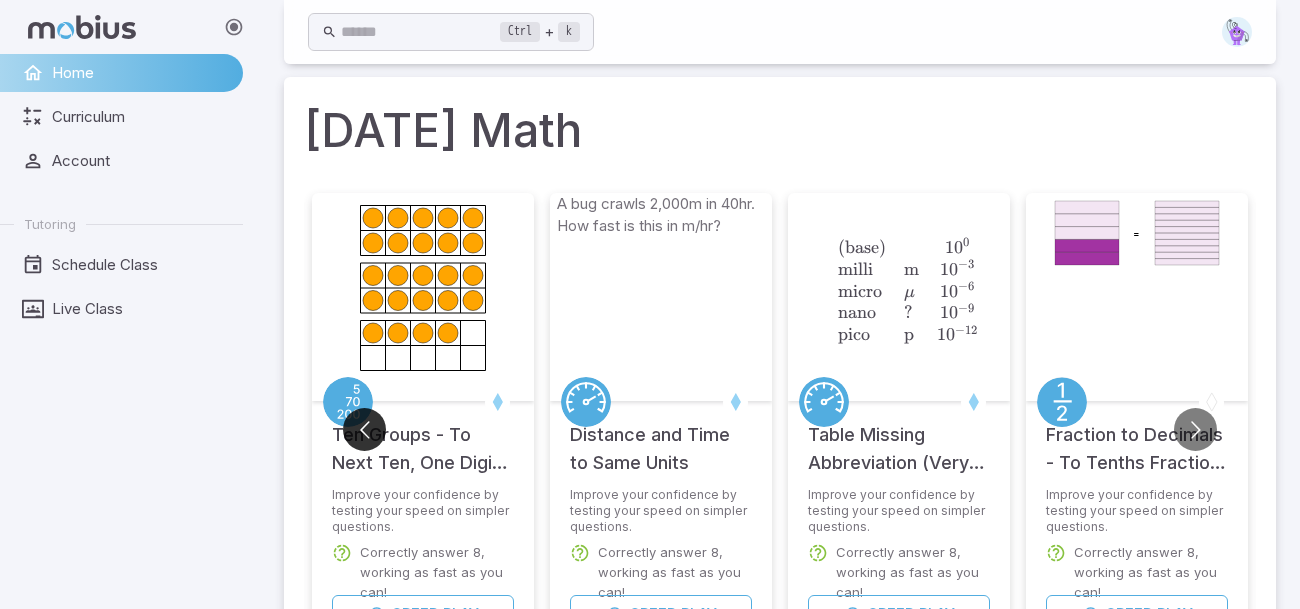 click at bounding box center [364, 429] 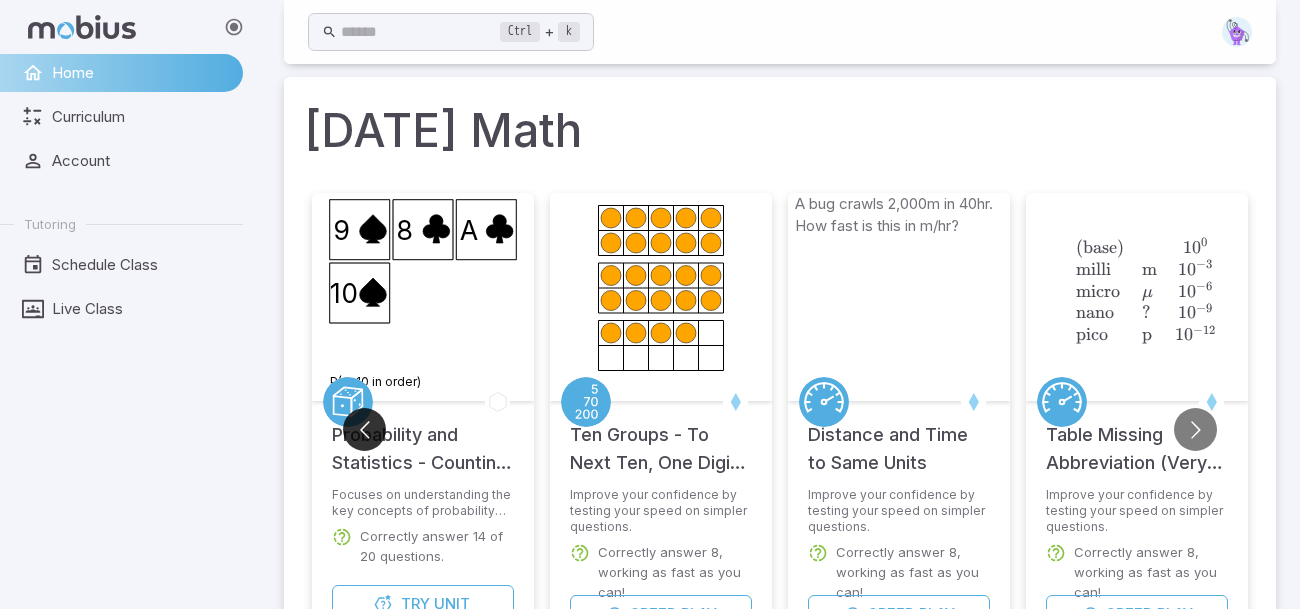 click at bounding box center [364, 429] 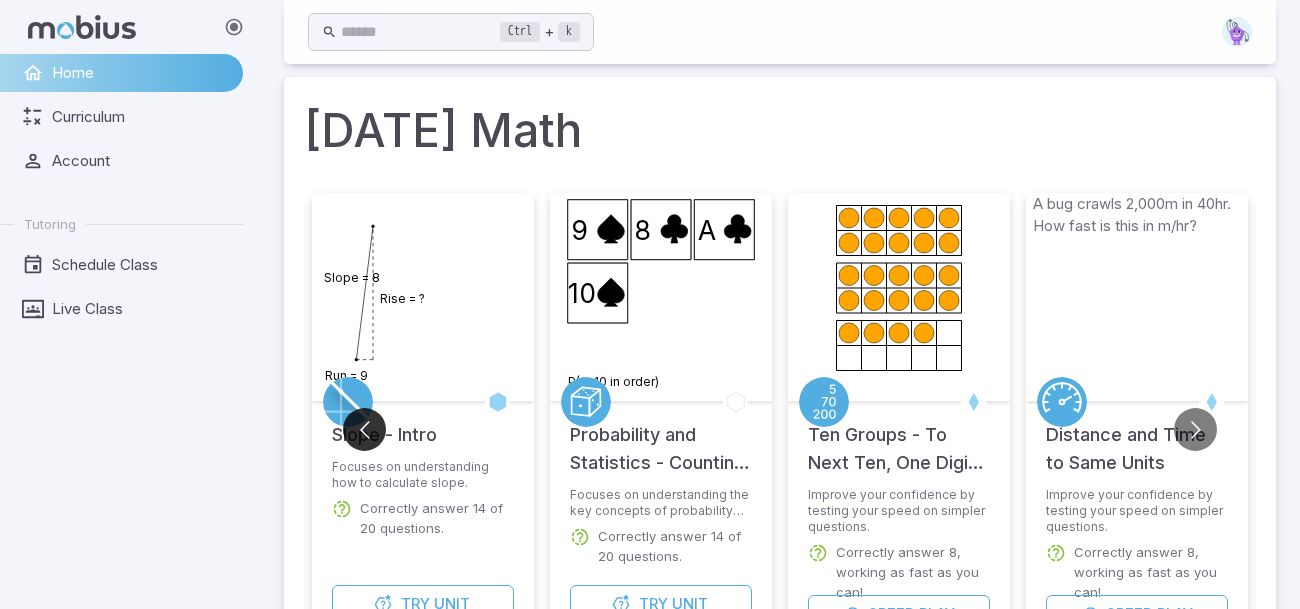 click at bounding box center (364, 429) 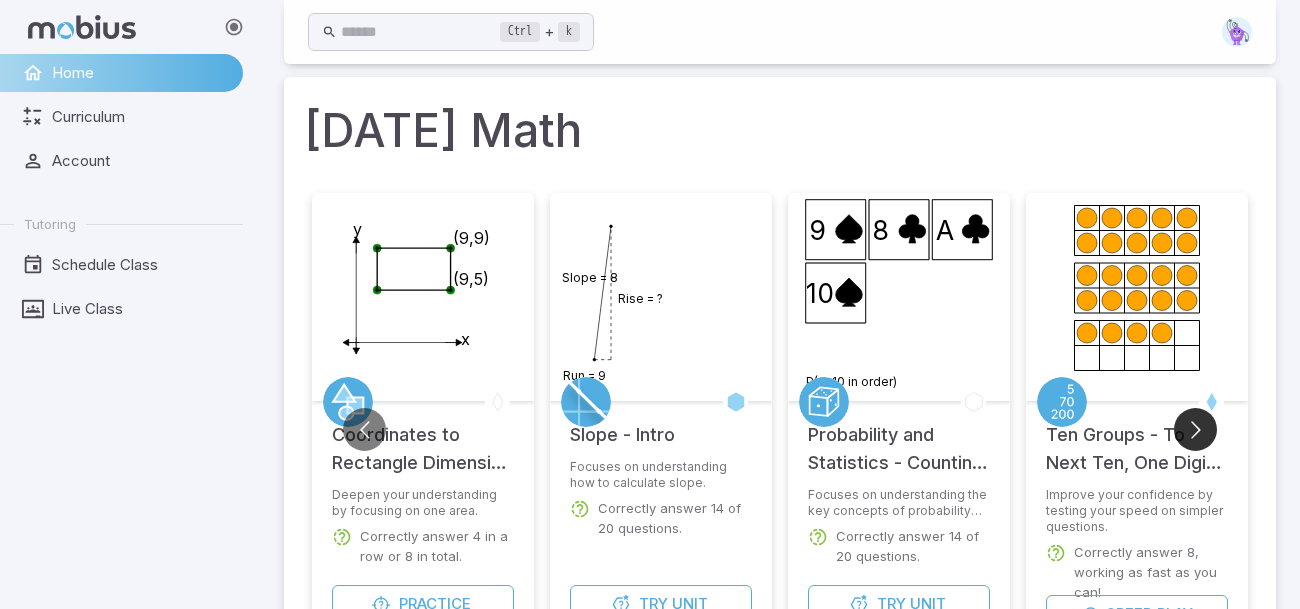 click at bounding box center (1195, 429) 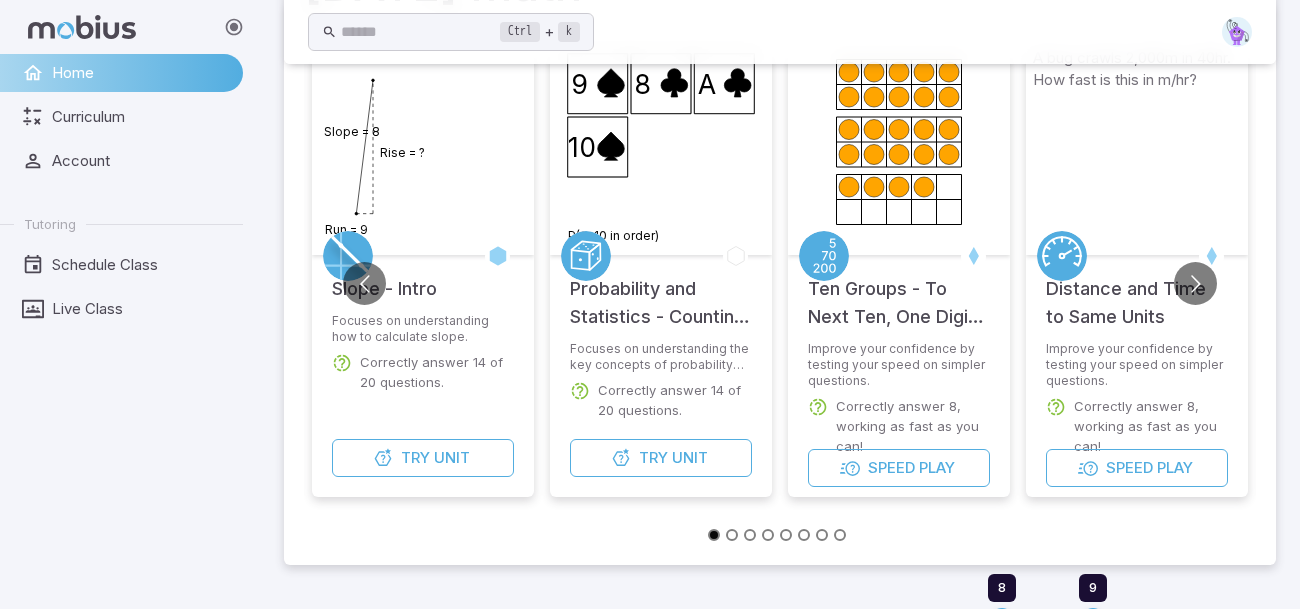 scroll, scrollTop: 166, scrollLeft: 0, axis: vertical 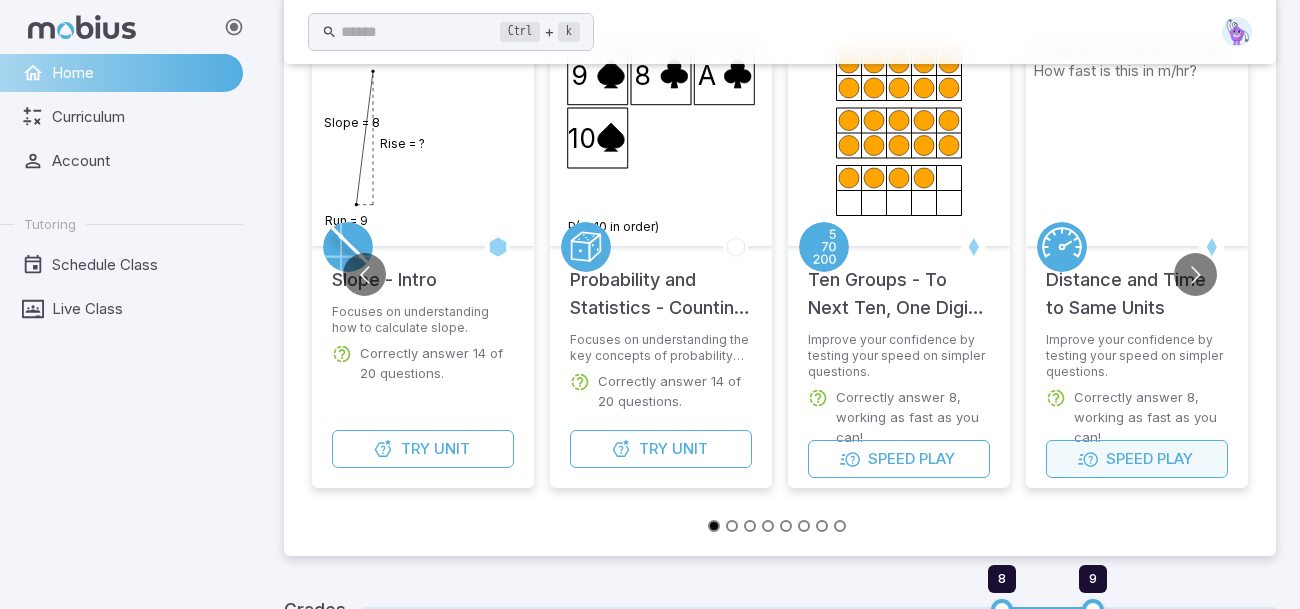 click on "Speed" at bounding box center (1129, 459) 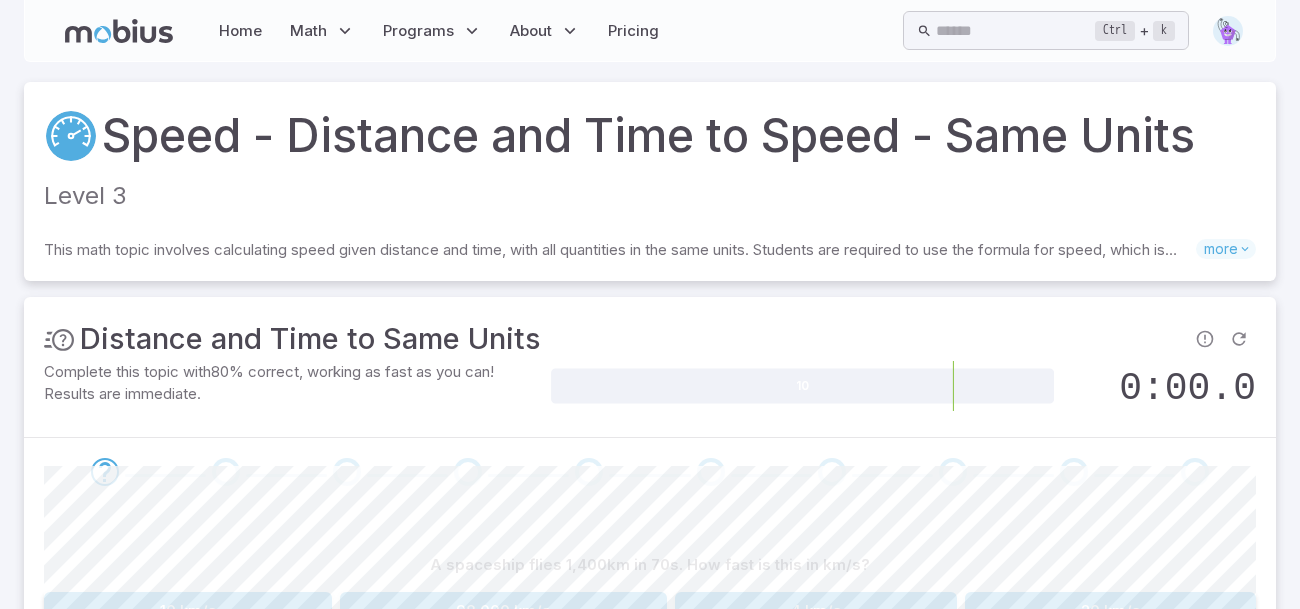 scroll, scrollTop: 190, scrollLeft: 0, axis: vertical 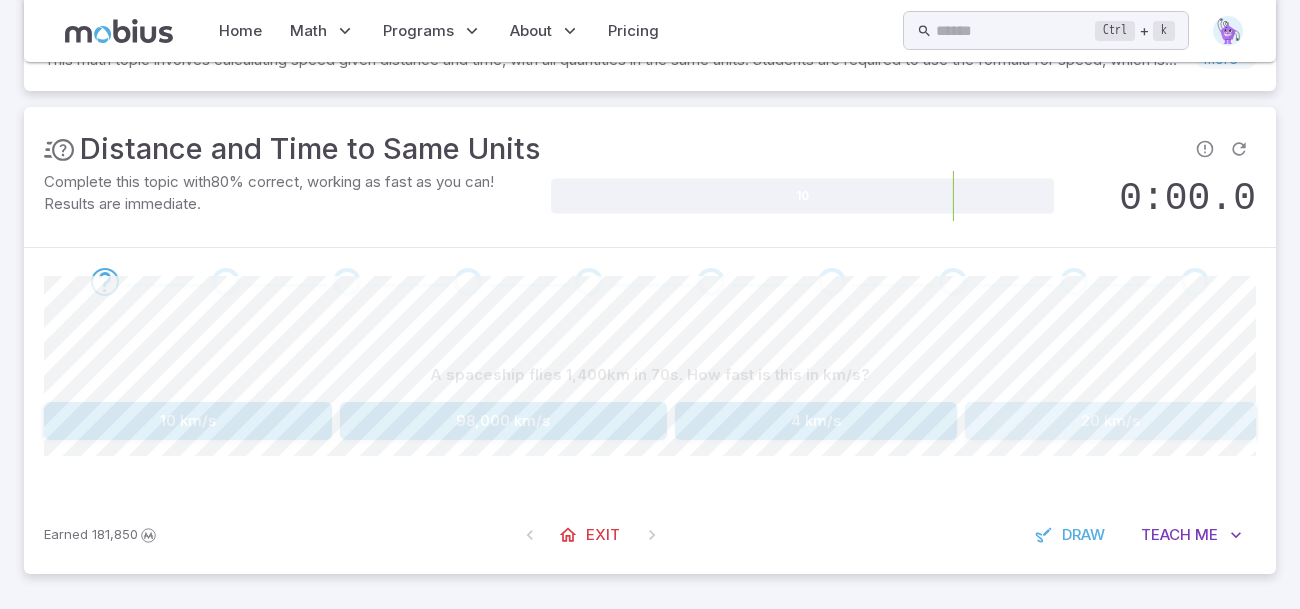 click on "20 km/s" at bounding box center [1110, 421] 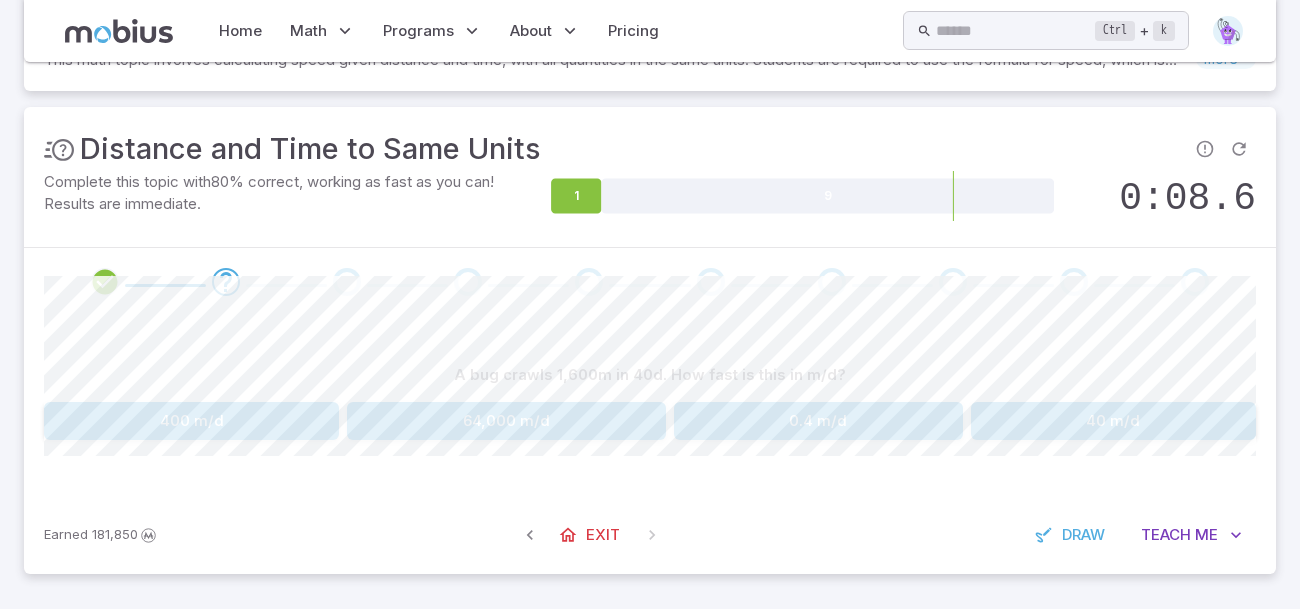 click on "40 m/d" at bounding box center (1113, 421) 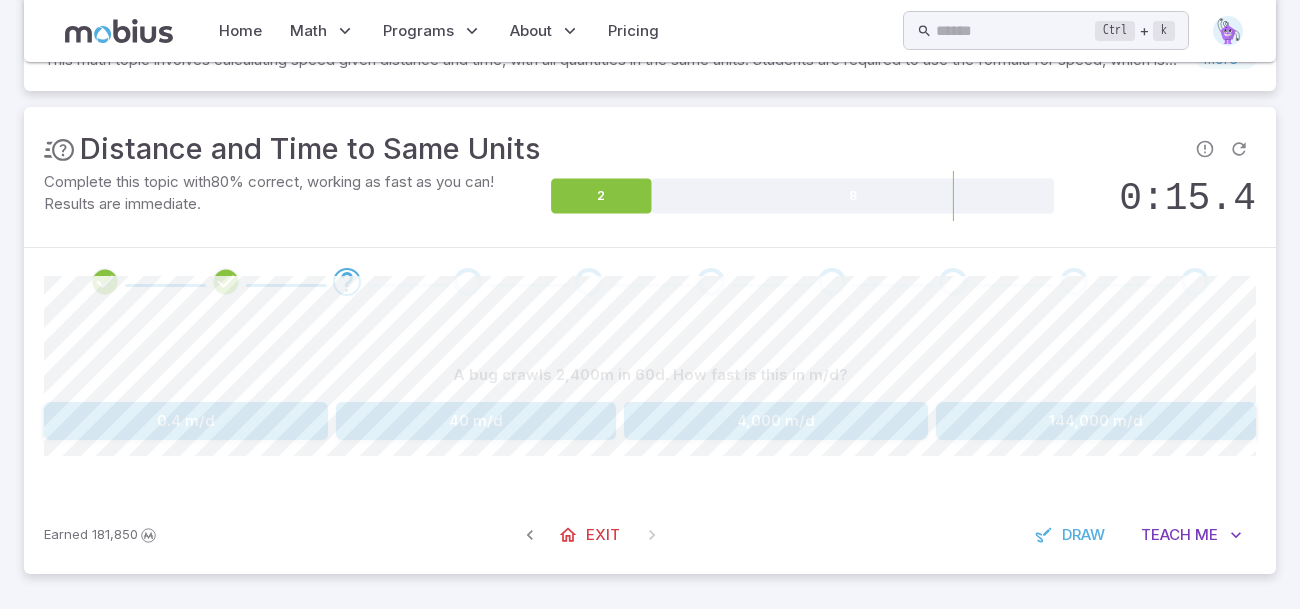 click on "40 m/d" at bounding box center [476, 421] 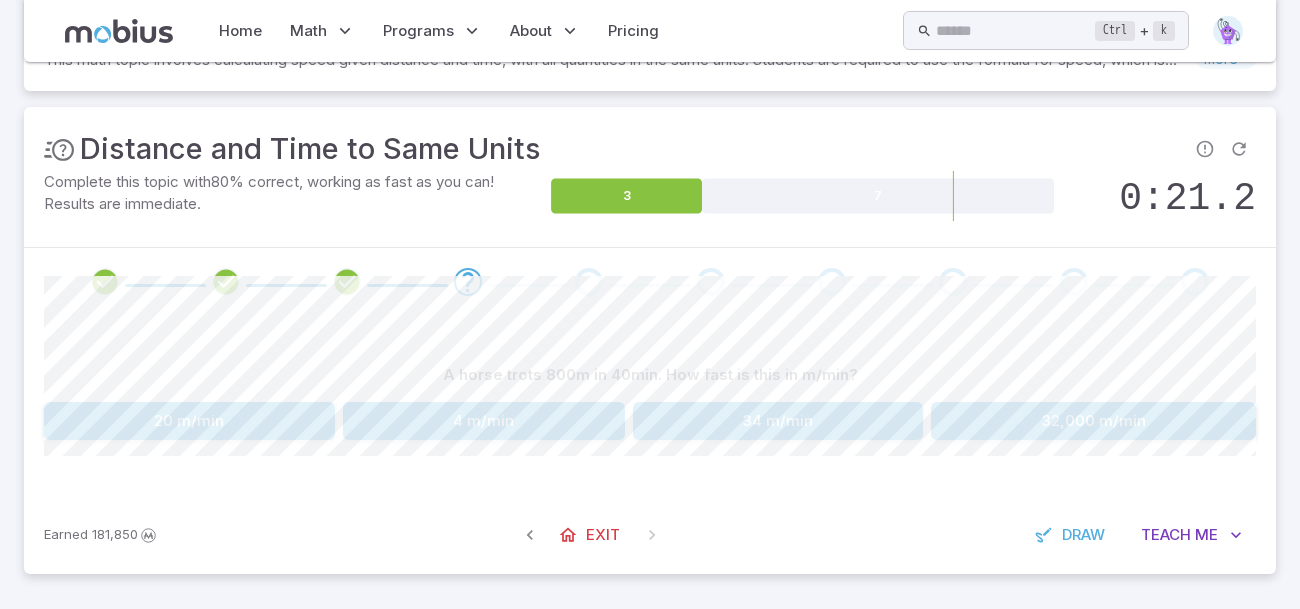 click on "20 m/min" at bounding box center [189, 421] 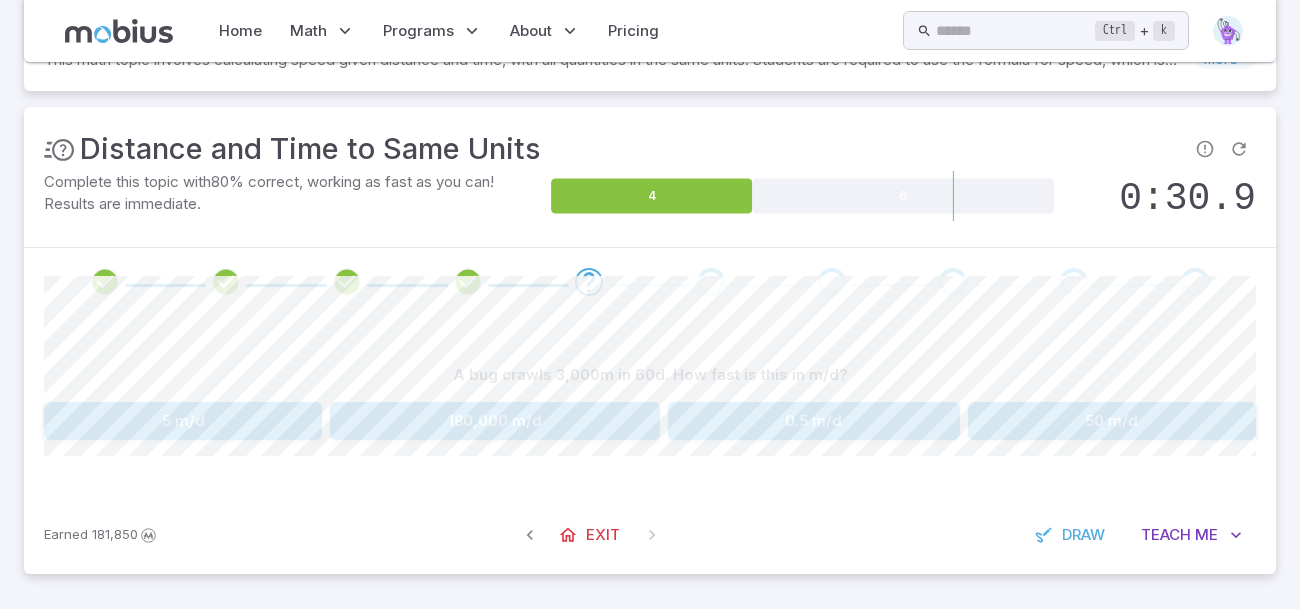 click on "50 m/d" at bounding box center (1112, 421) 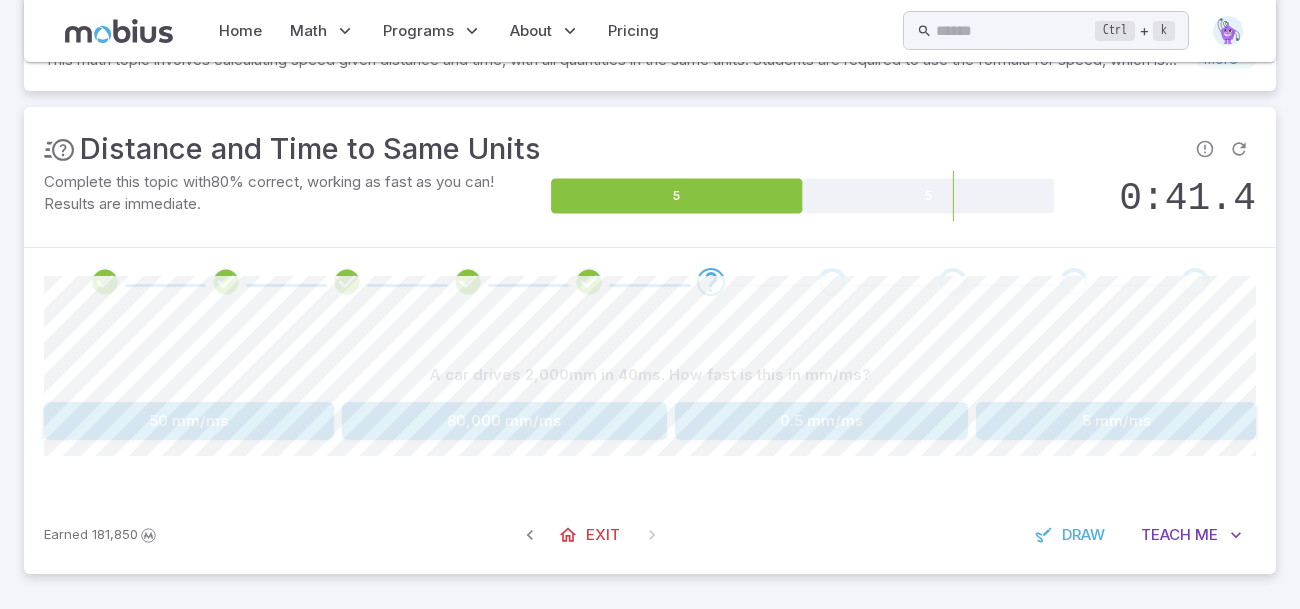 click on "50 mm/ms" at bounding box center (189, 421) 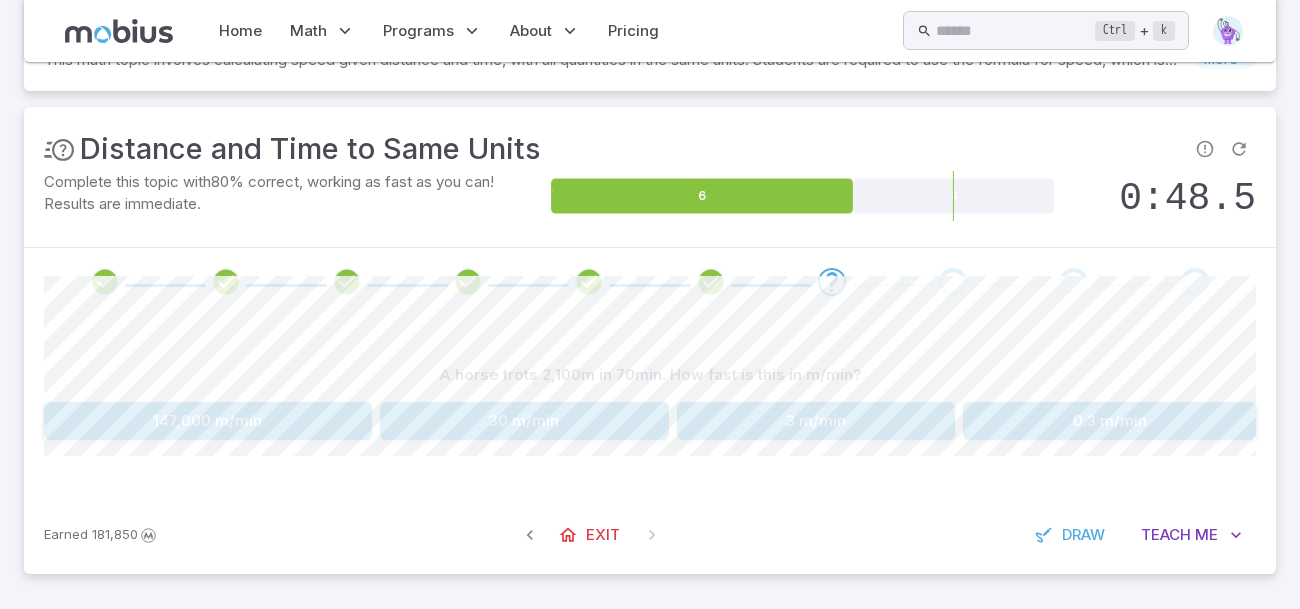 click on "30 m/min" at bounding box center [524, 421] 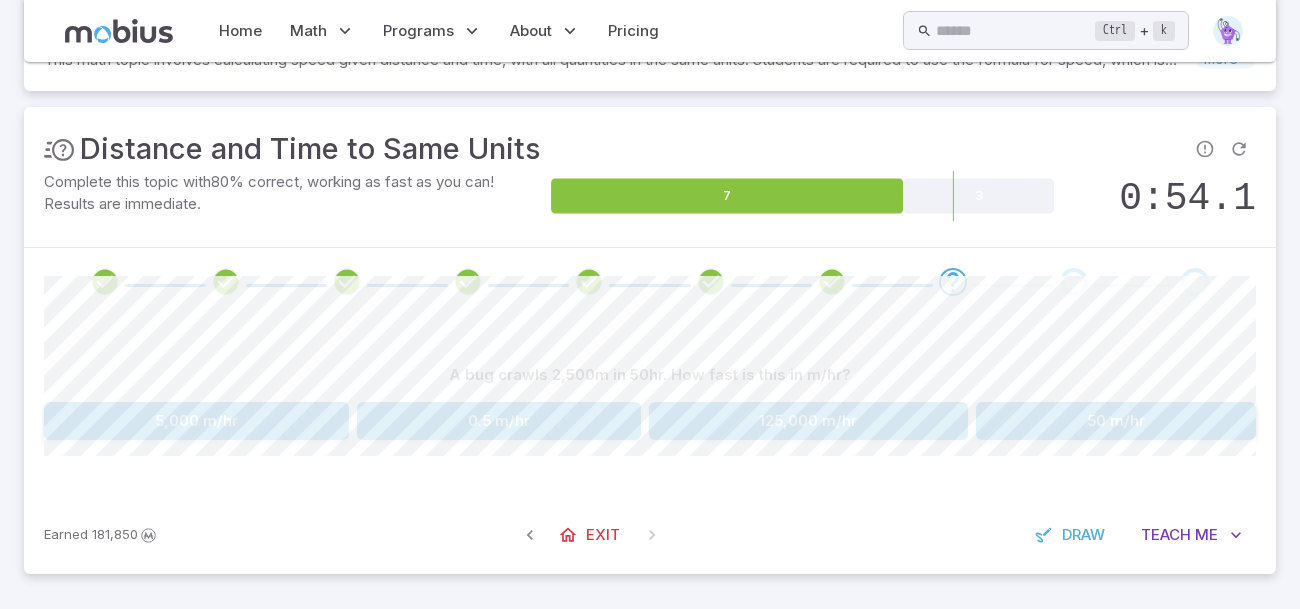 click on "50 m/hr" at bounding box center (1116, 421) 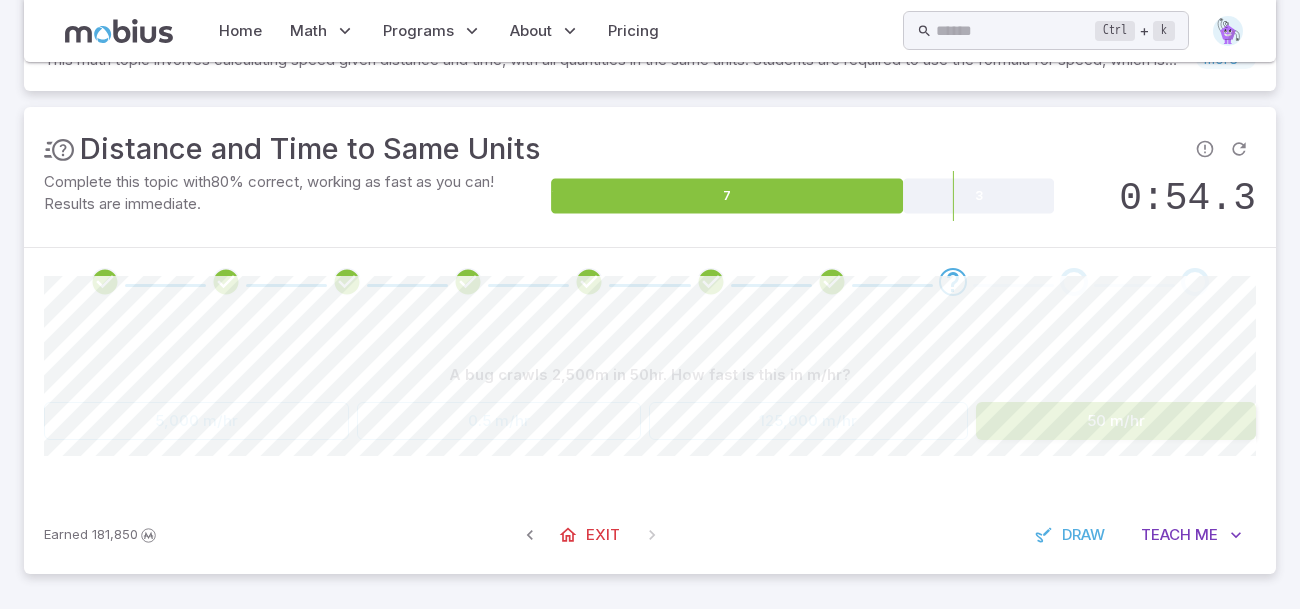 click on "50 m/hr" at bounding box center [1116, 421] 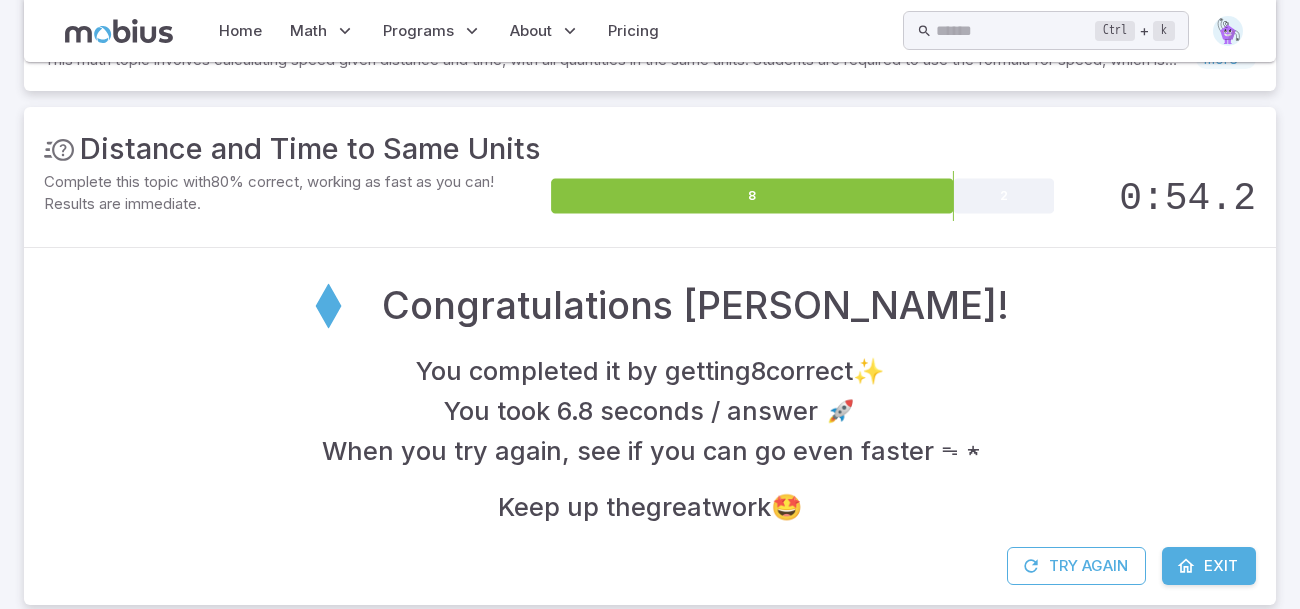 click on "Exit" at bounding box center (1209, 566) 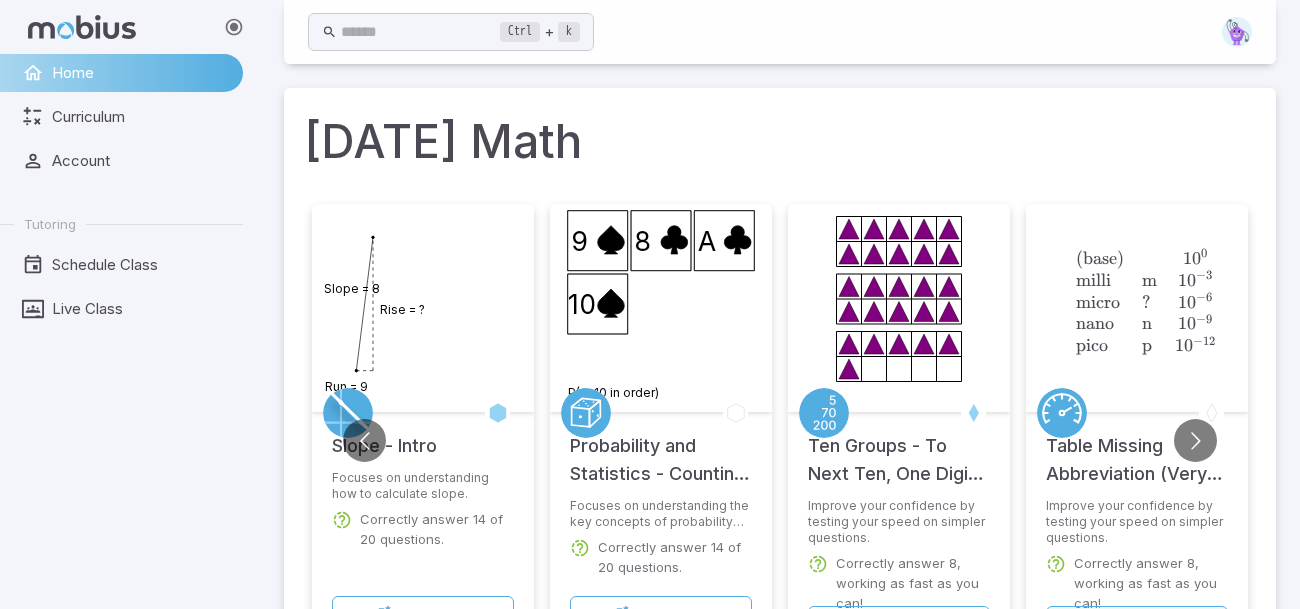 scroll, scrollTop: 167, scrollLeft: 0, axis: vertical 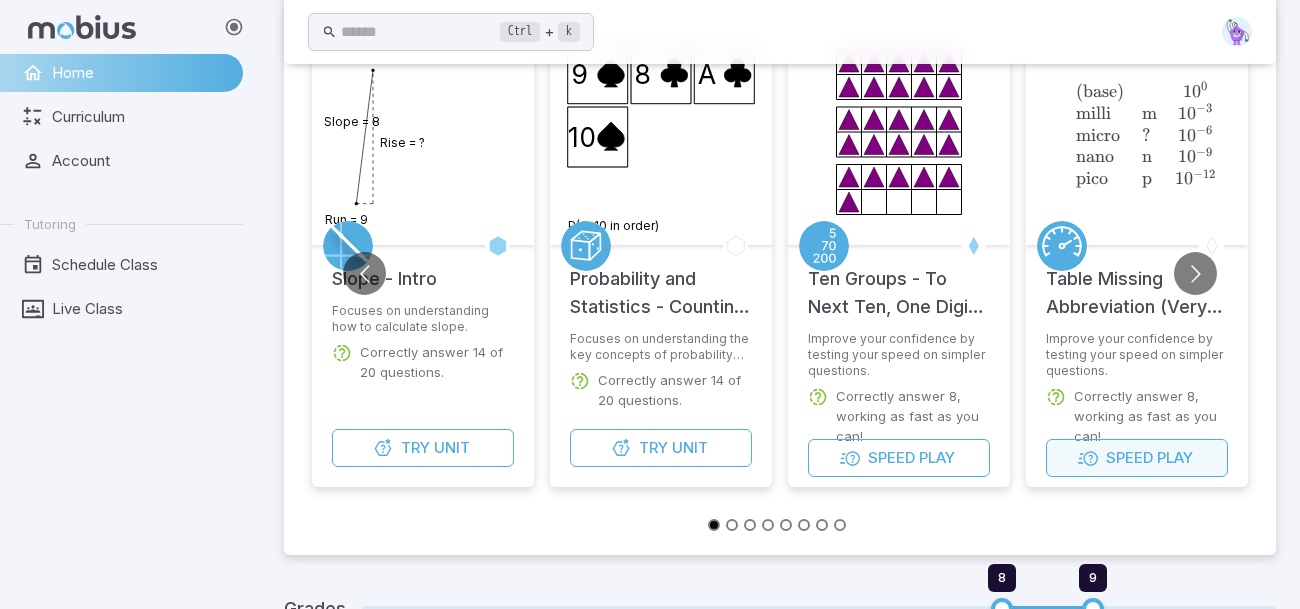 click on "Speed Play" at bounding box center (1137, 458) 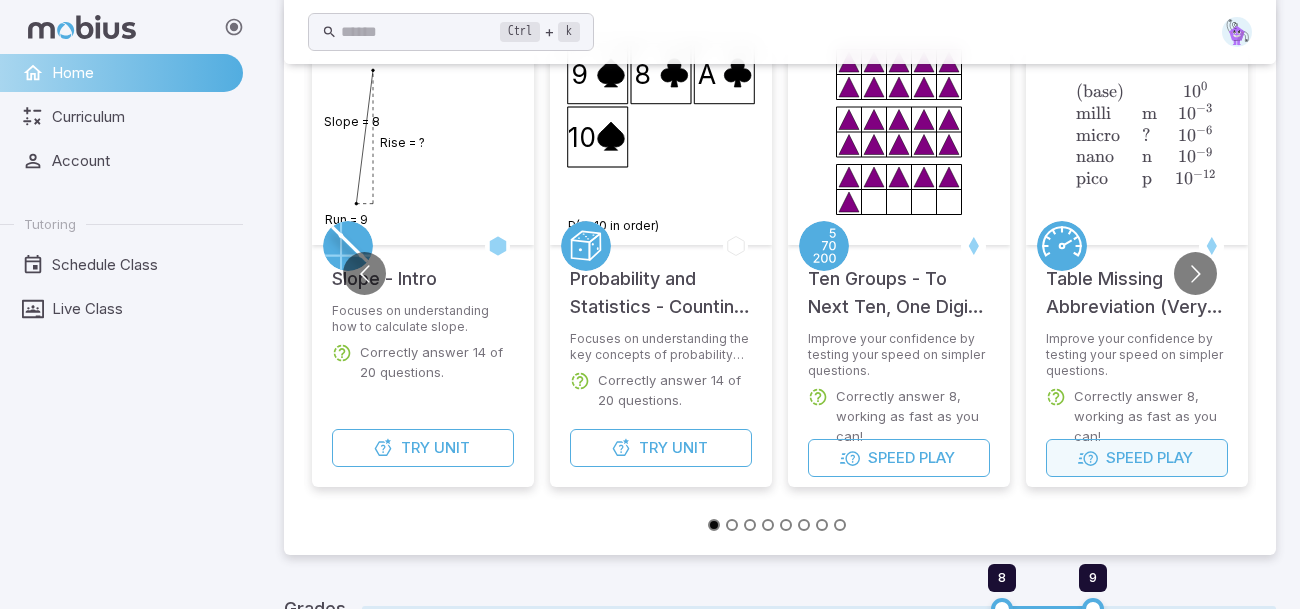click on "Speed Play" at bounding box center [1137, 458] 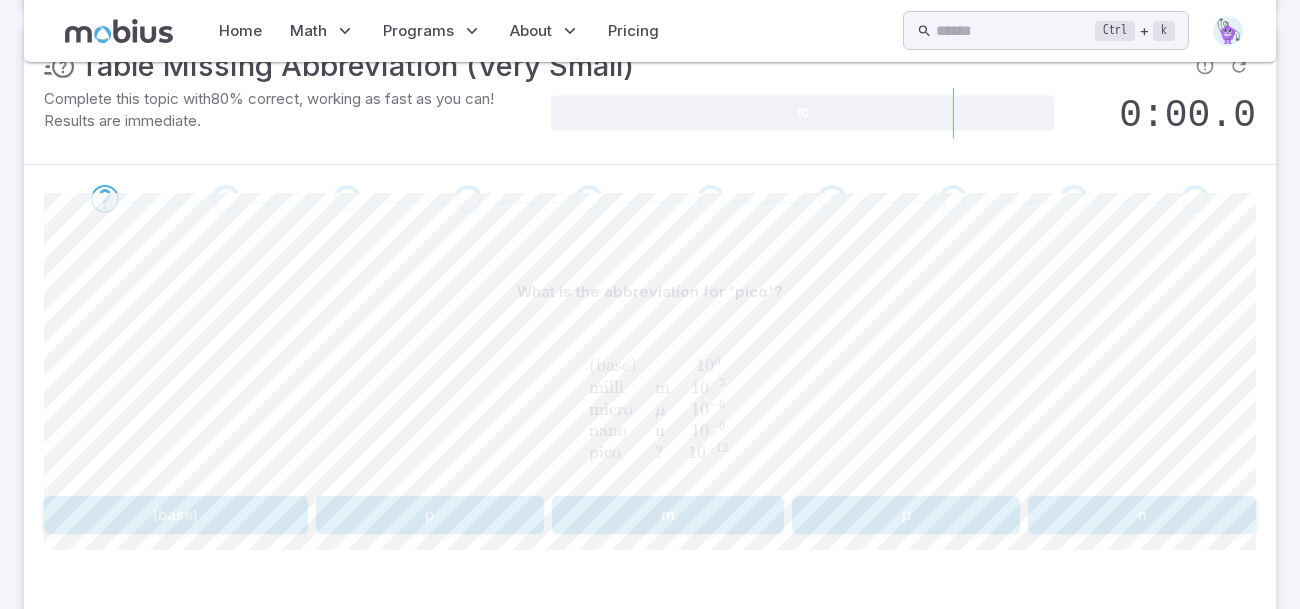 scroll, scrollTop: 280, scrollLeft: 0, axis: vertical 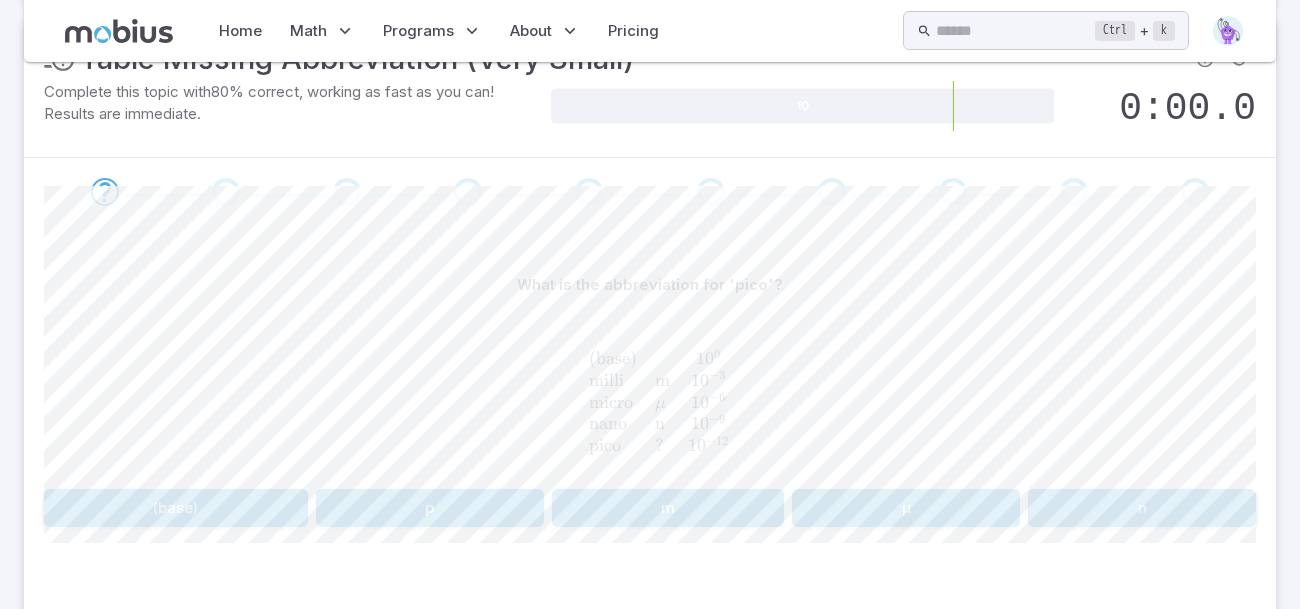 click on "p" at bounding box center (430, 508) 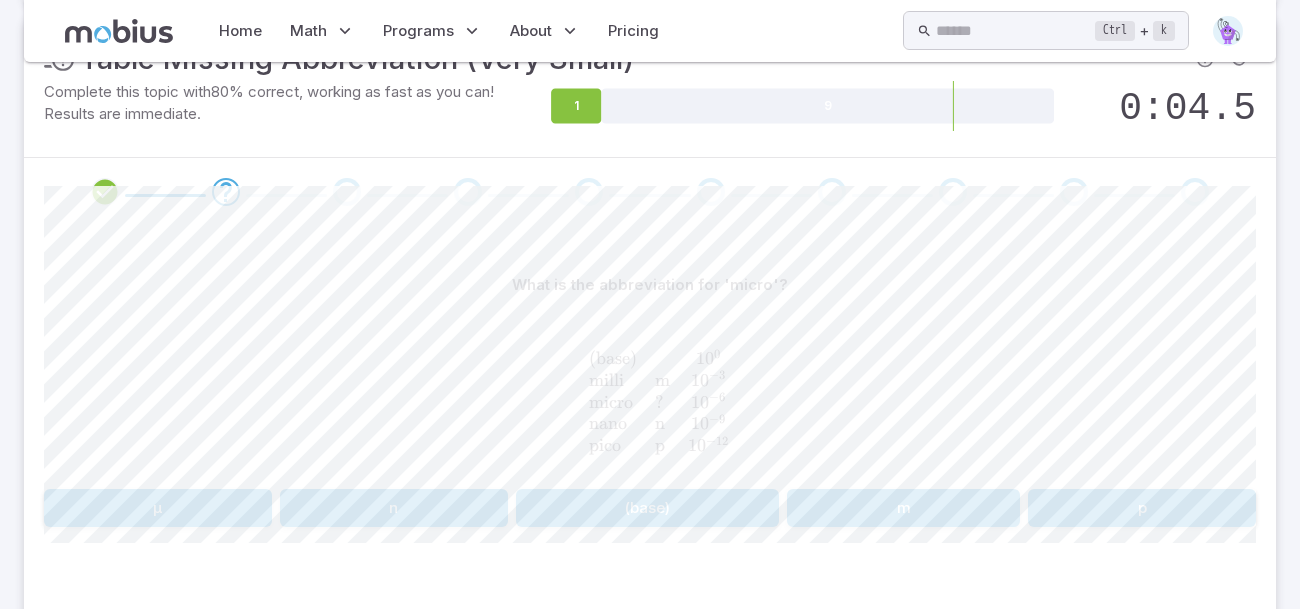 click on "µ" at bounding box center (158, 508) 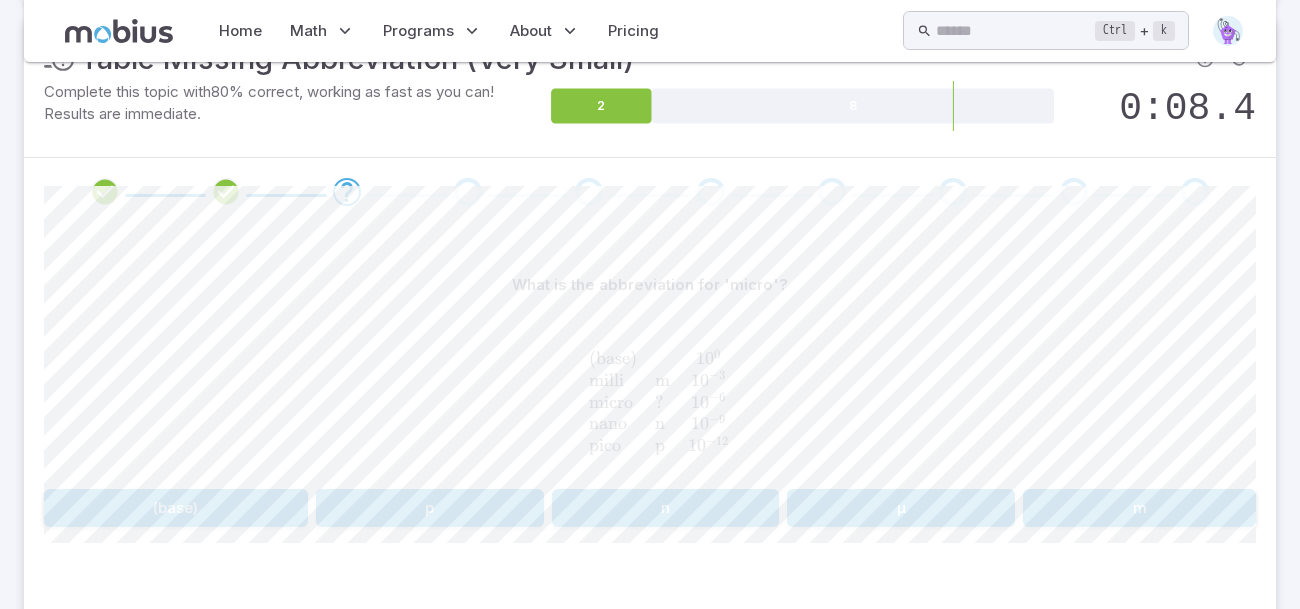 click on "µ" at bounding box center [901, 508] 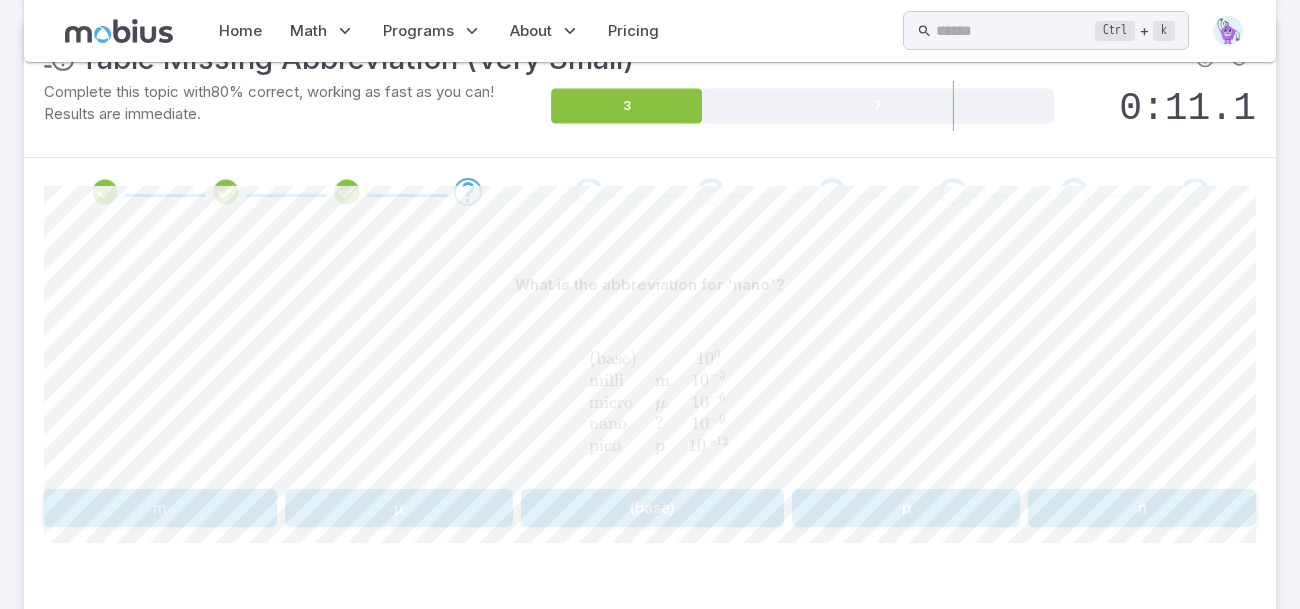 click on "n" at bounding box center [1142, 508] 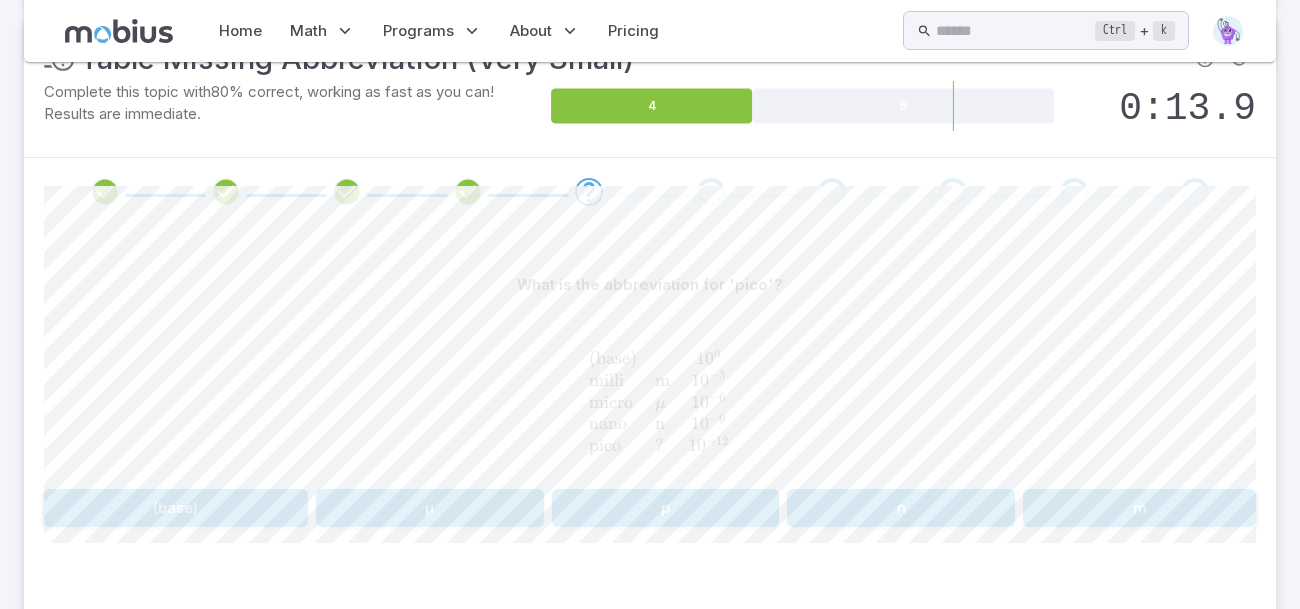 click on "p" at bounding box center (666, 508) 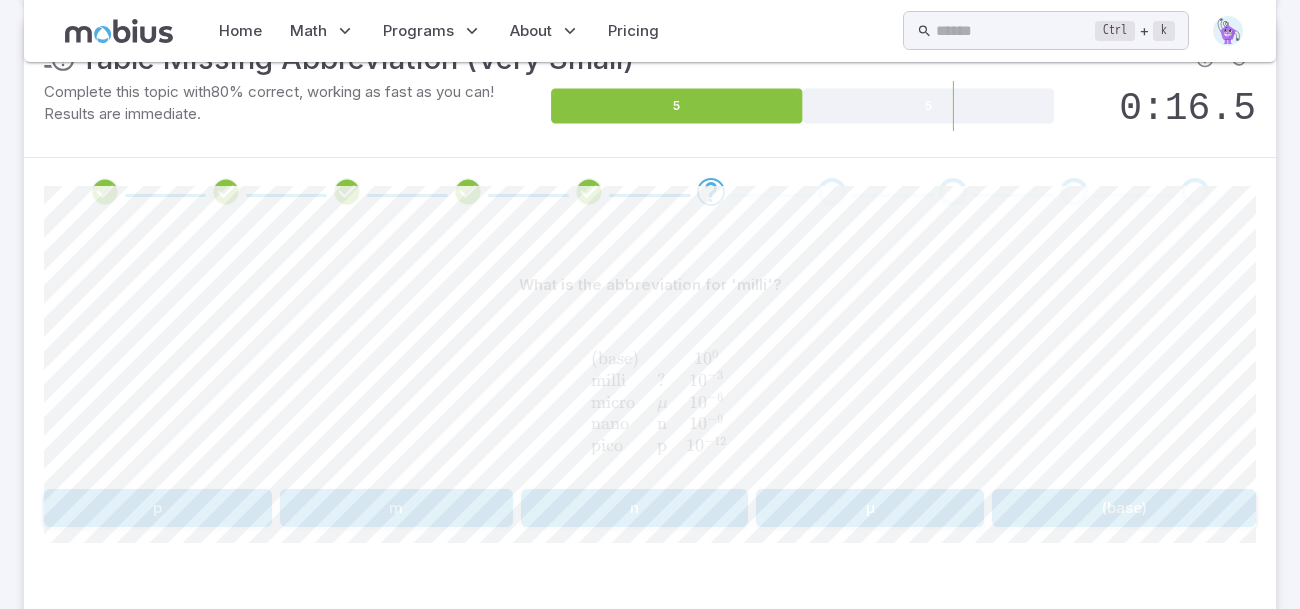 click on "m" at bounding box center [396, 508] 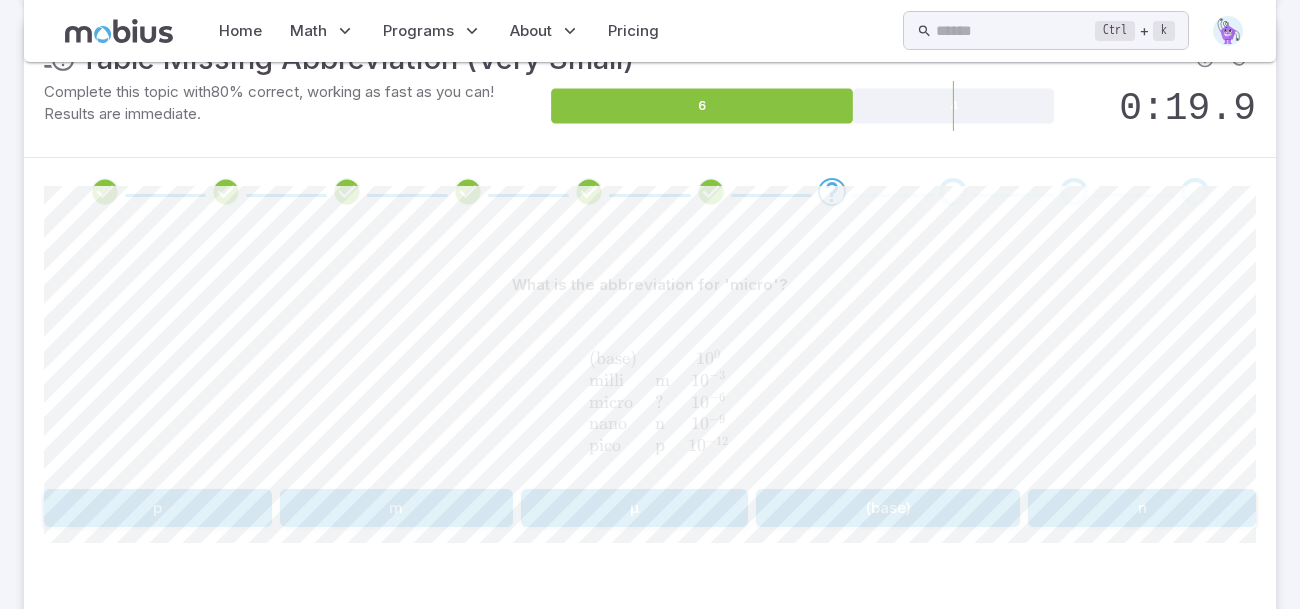 click on "µ" at bounding box center (635, 508) 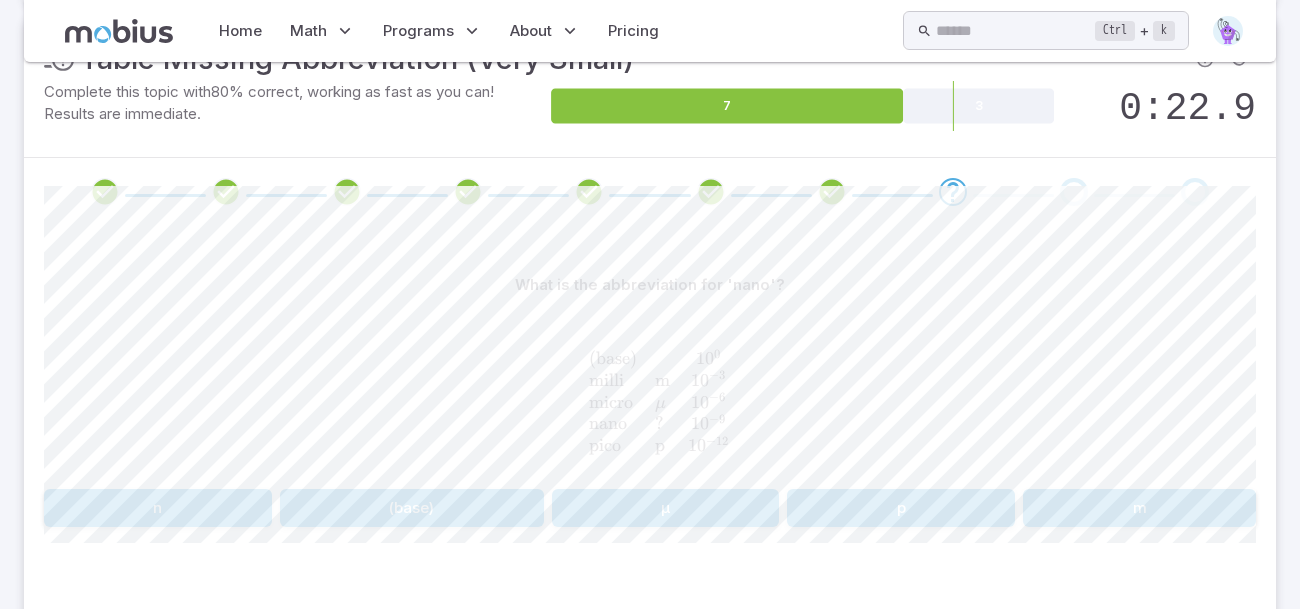 click on "n" at bounding box center [158, 508] 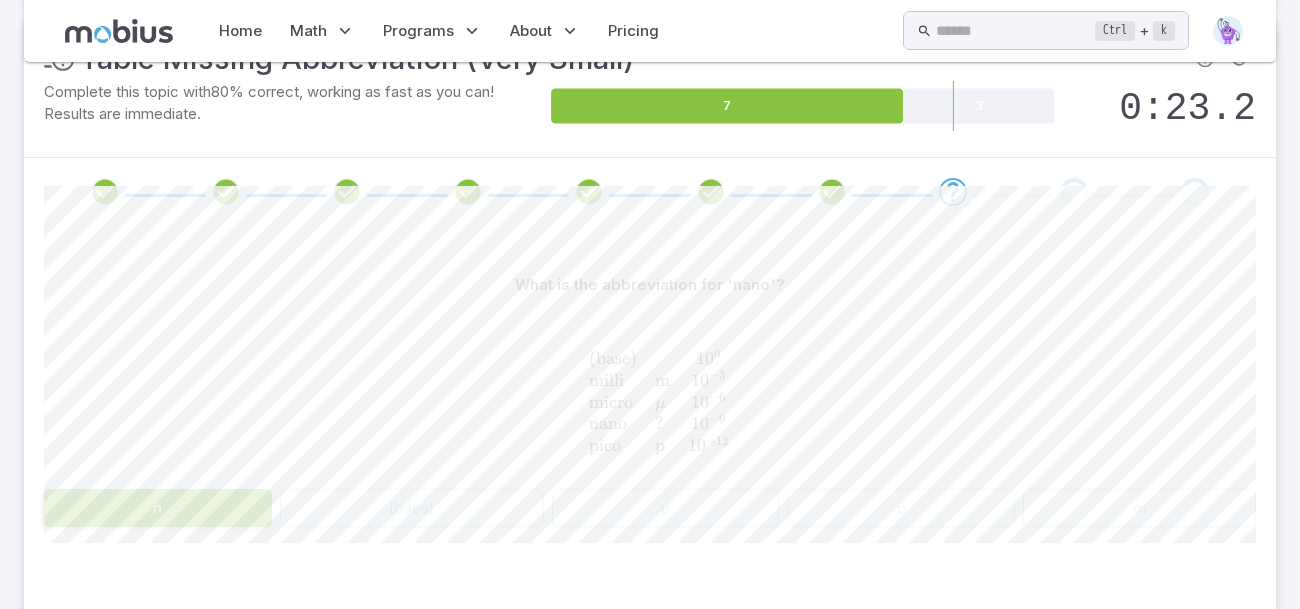 scroll, scrollTop: 221, scrollLeft: 0, axis: vertical 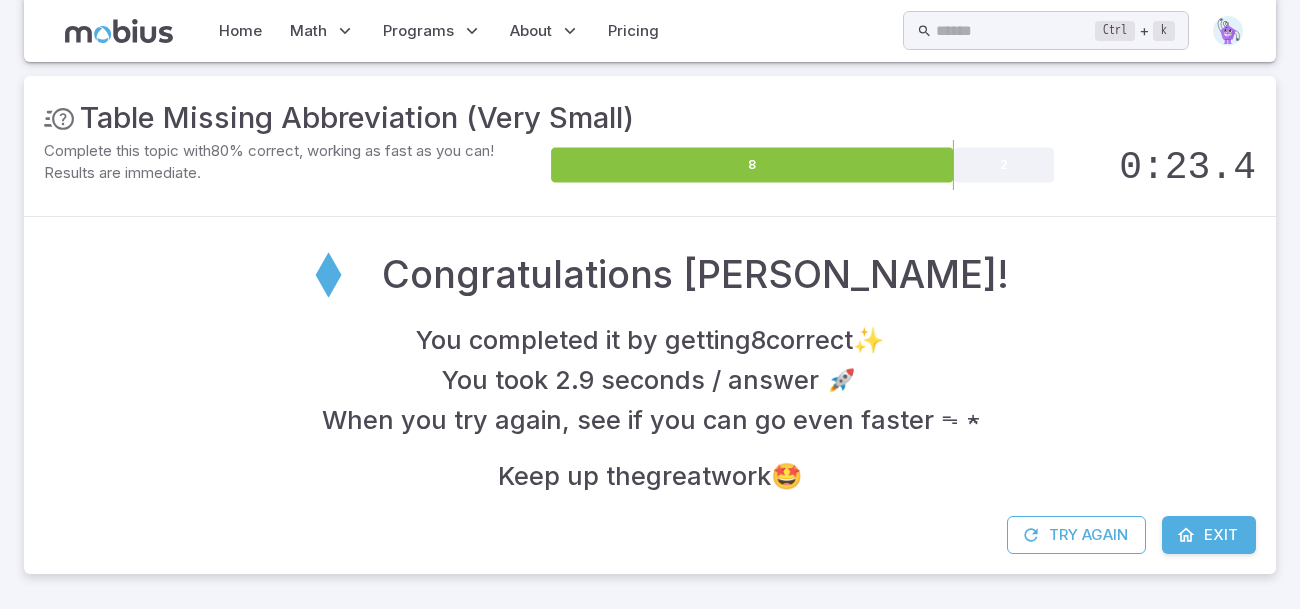 click on "Exit" at bounding box center (1209, 535) 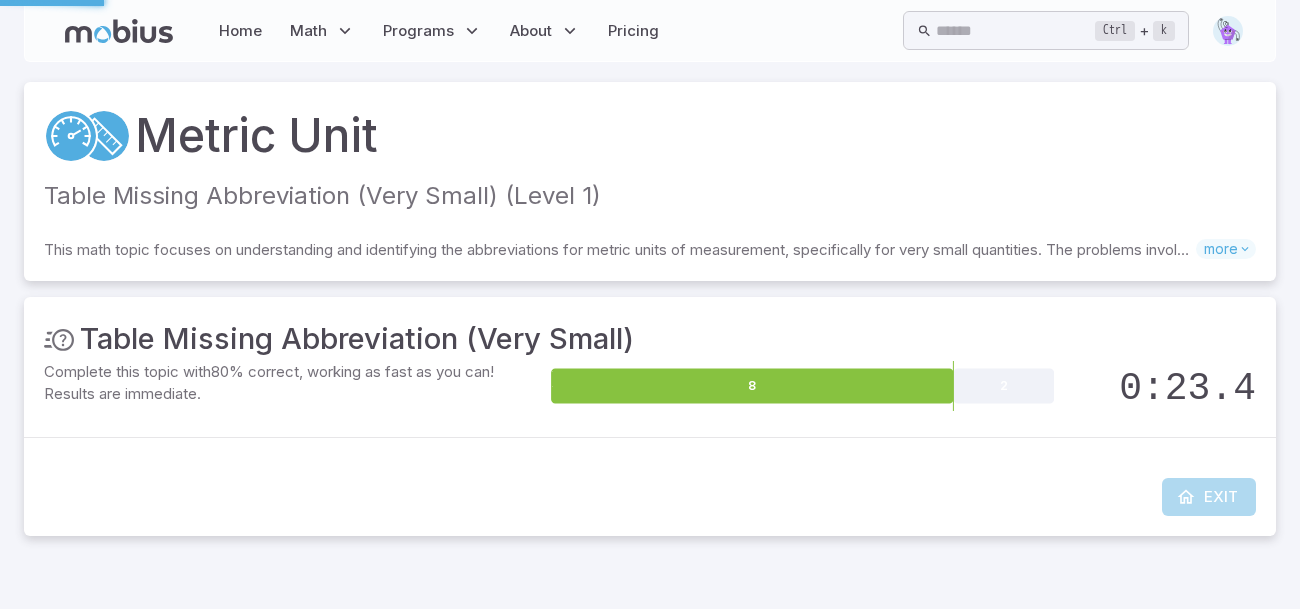 scroll, scrollTop: 0, scrollLeft: 0, axis: both 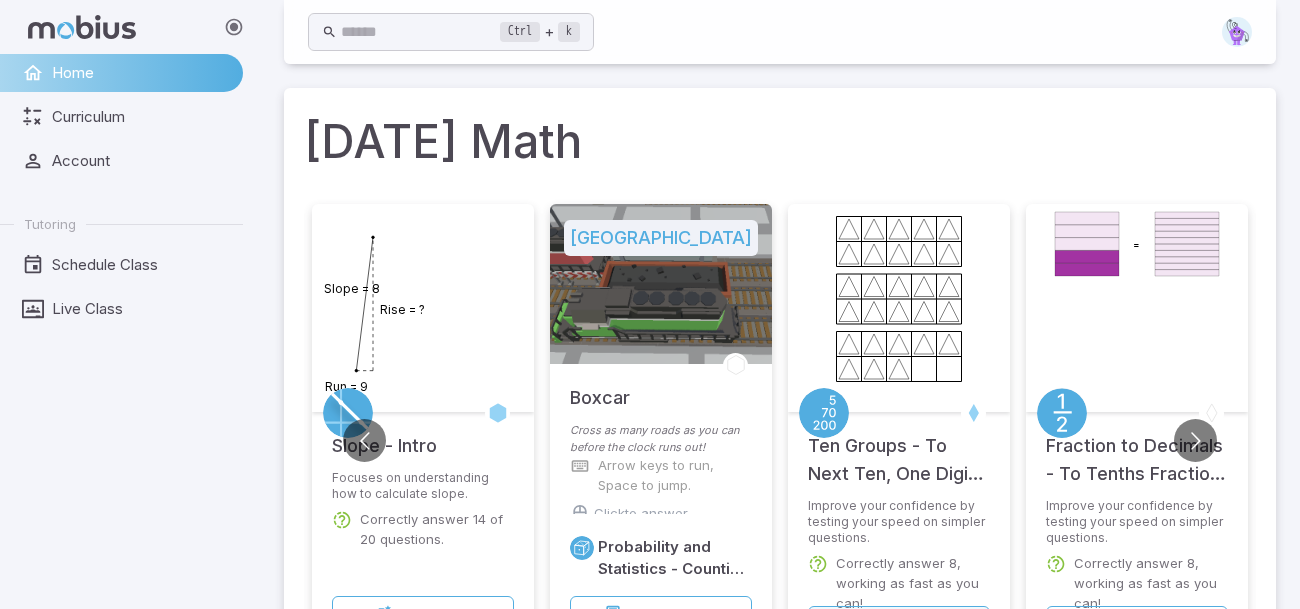 click on "Speed Play" at bounding box center (899, 625) 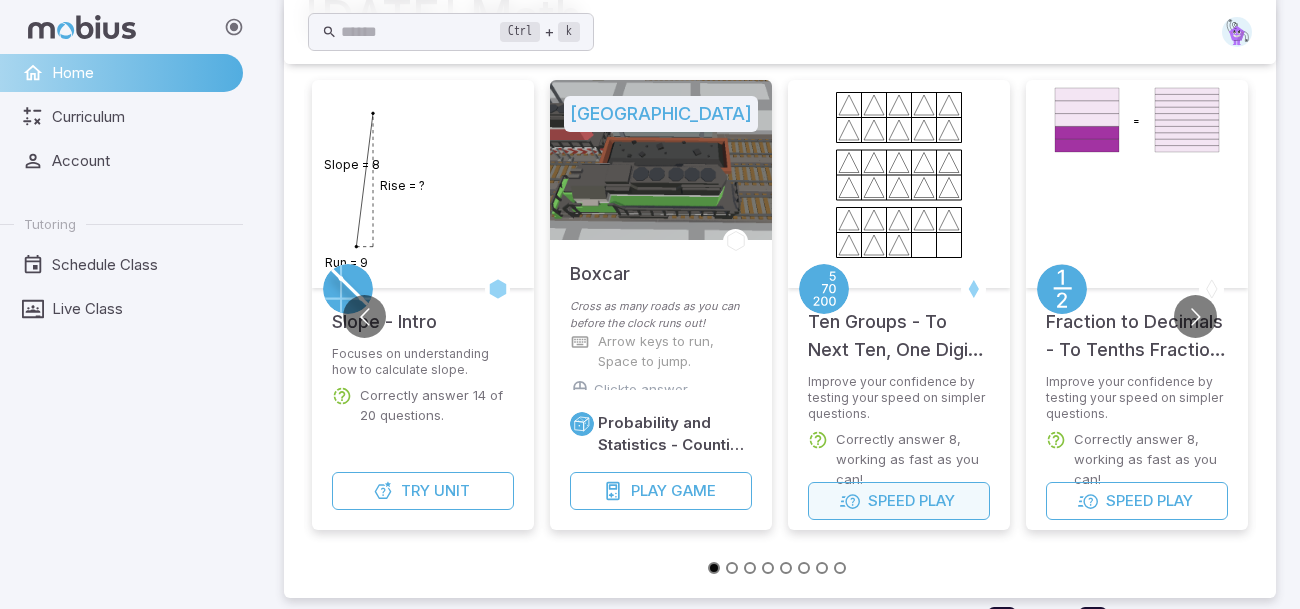 click on "Speed Play" at bounding box center (899, 501) 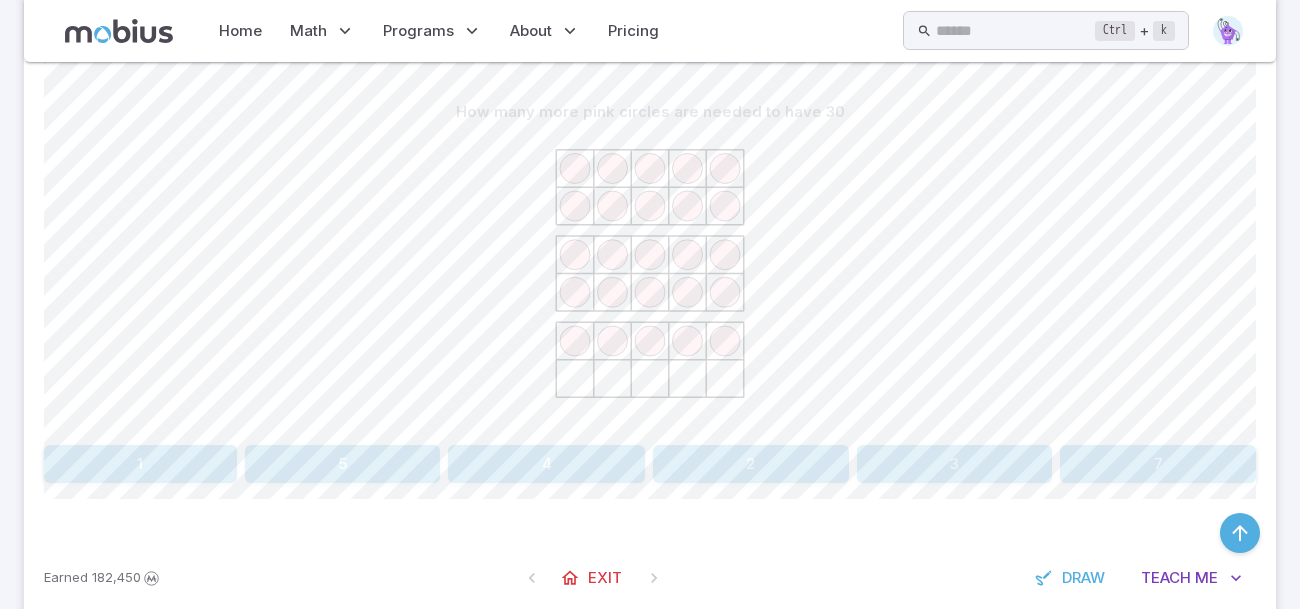 scroll, scrollTop: 446, scrollLeft: 0, axis: vertical 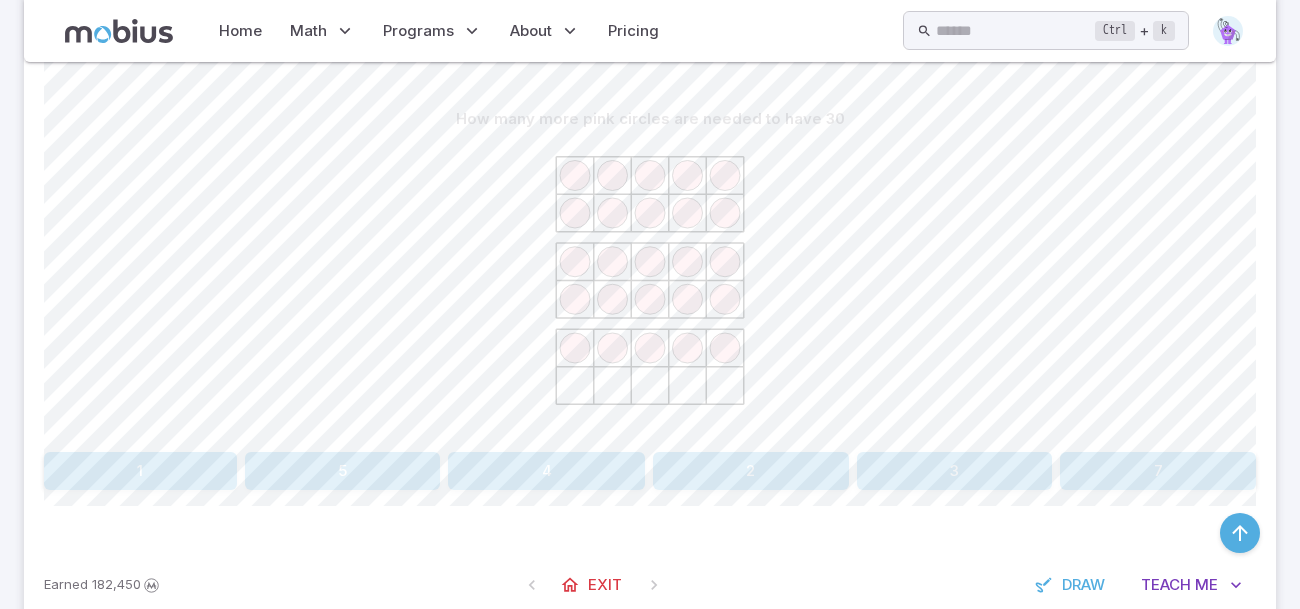 click on "5" at bounding box center [343, 471] 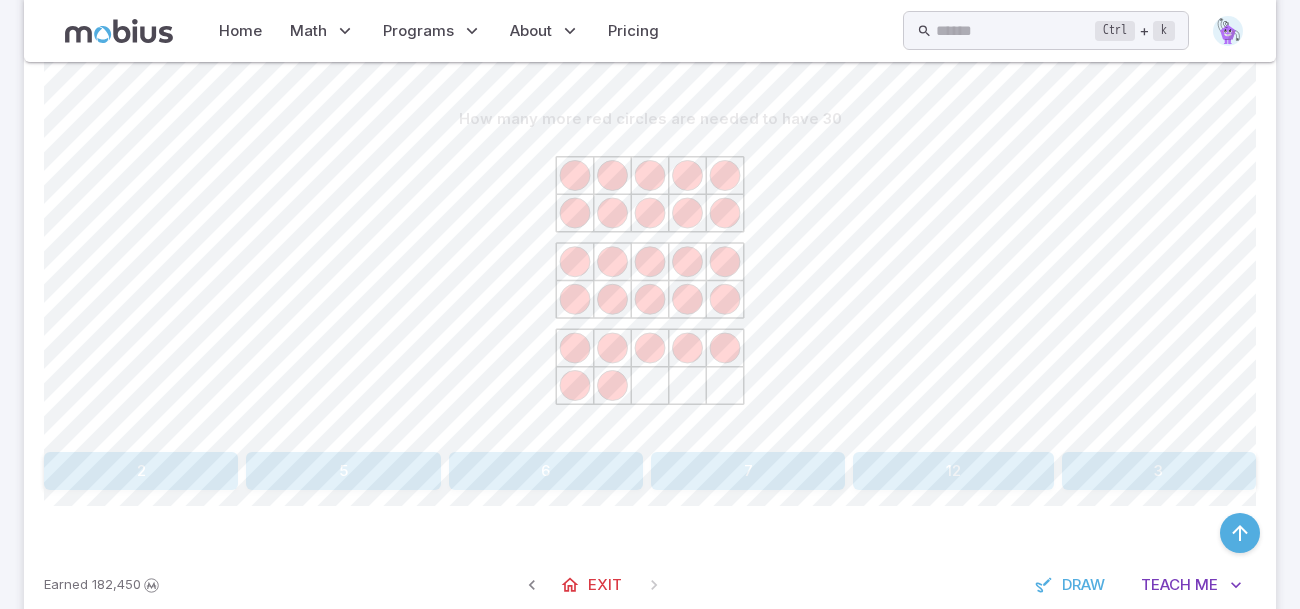 click on "3" at bounding box center (1159, 471) 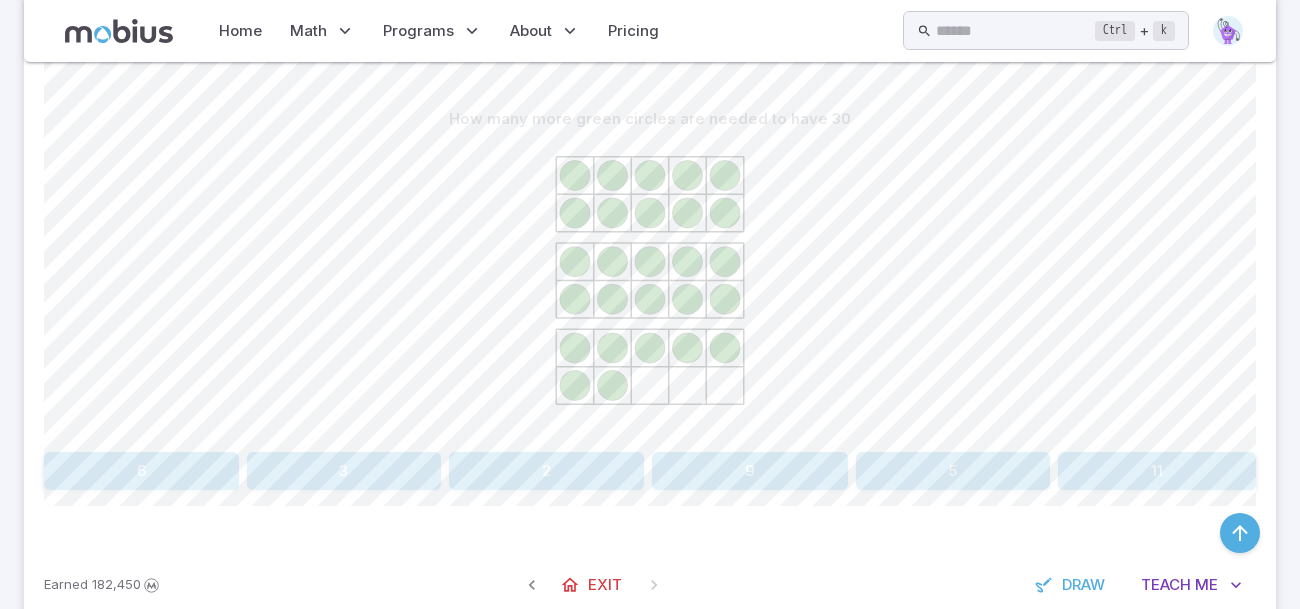 click on "How many more green circles are needed to have 30 6 3 2 9 5 11 Canvas actions 100 % Exit zen mode" at bounding box center (650, 303) 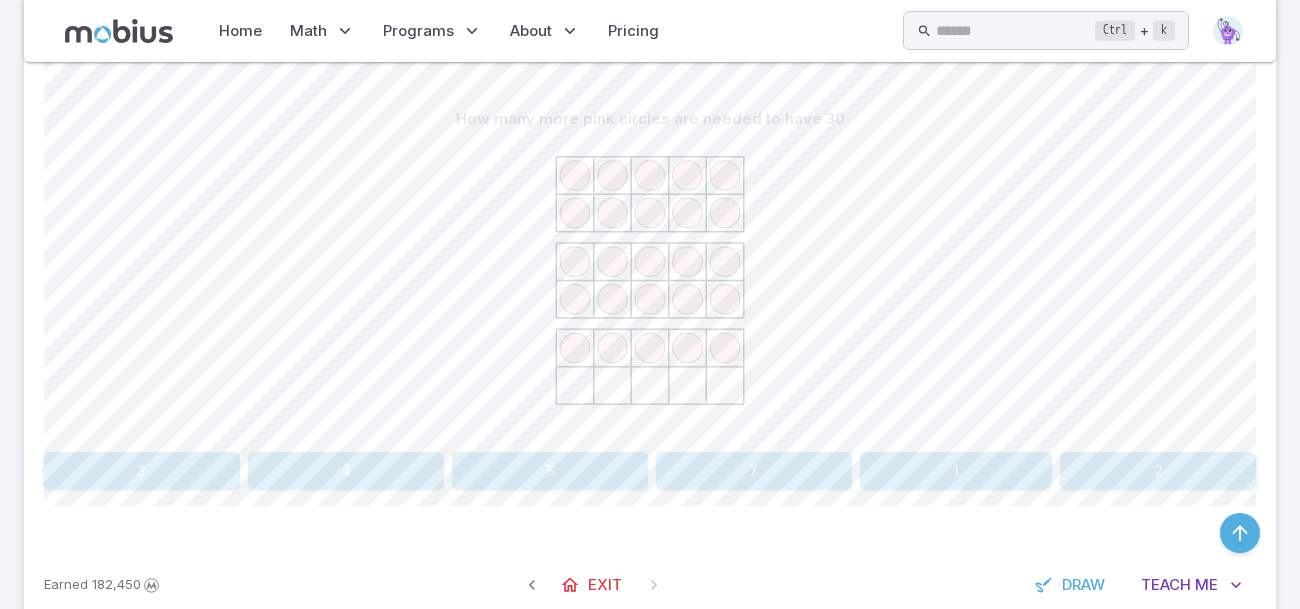 click on "5" at bounding box center (550, 471) 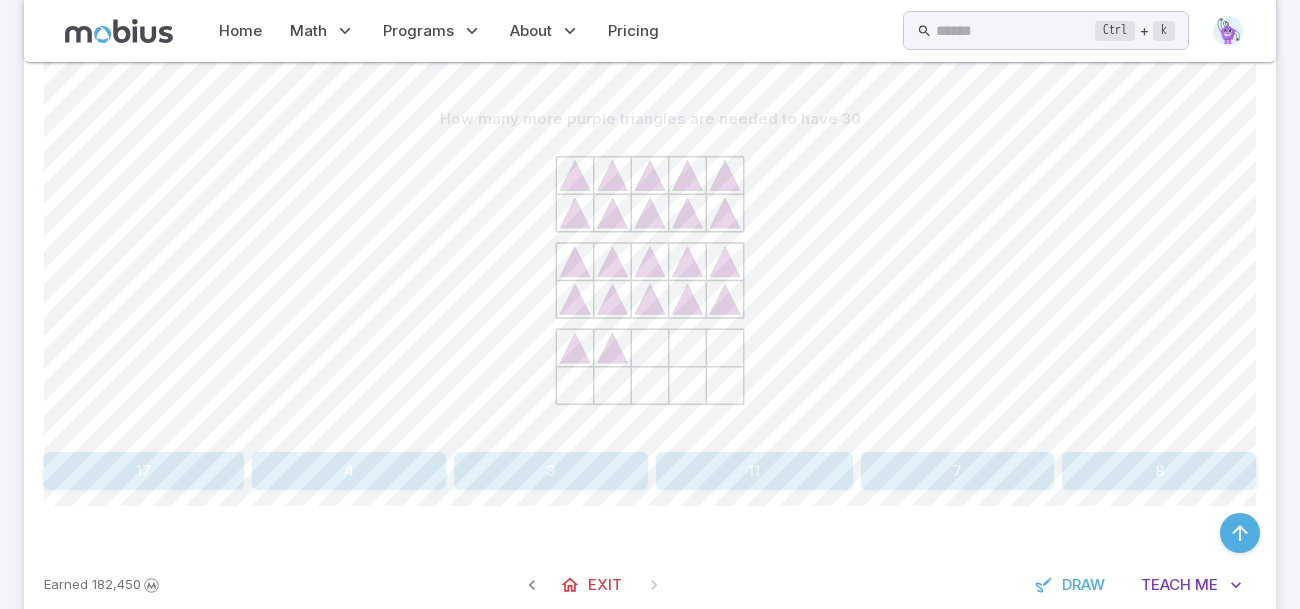 click on "8" at bounding box center (1159, 471) 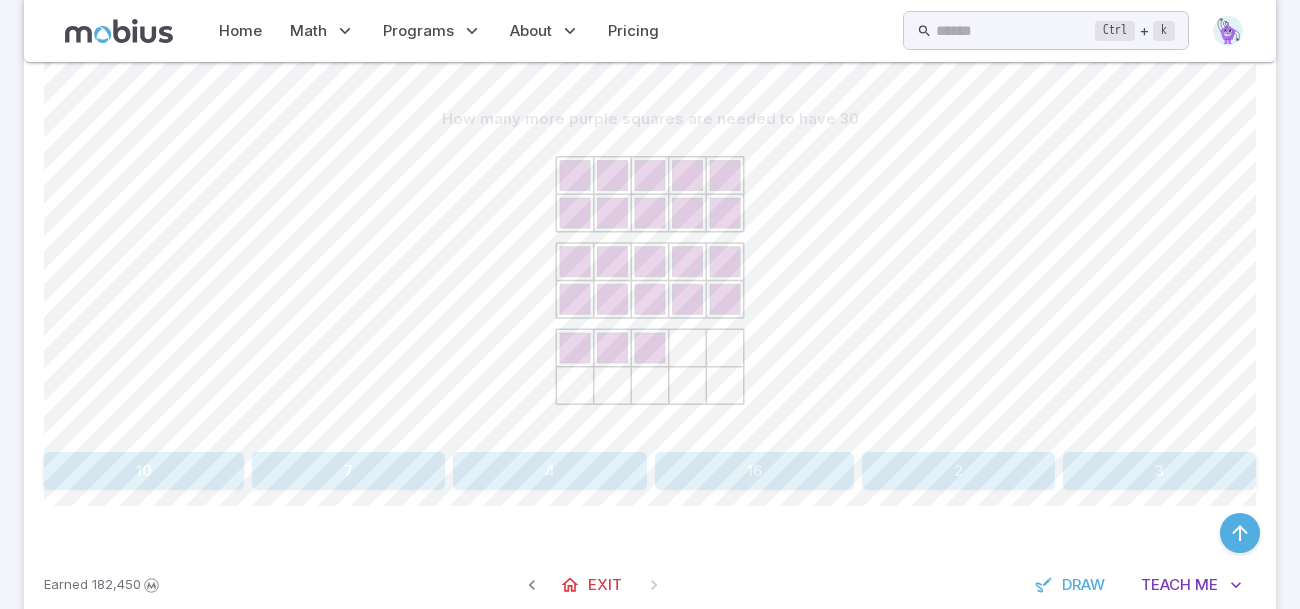 click on "7" at bounding box center [348, 471] 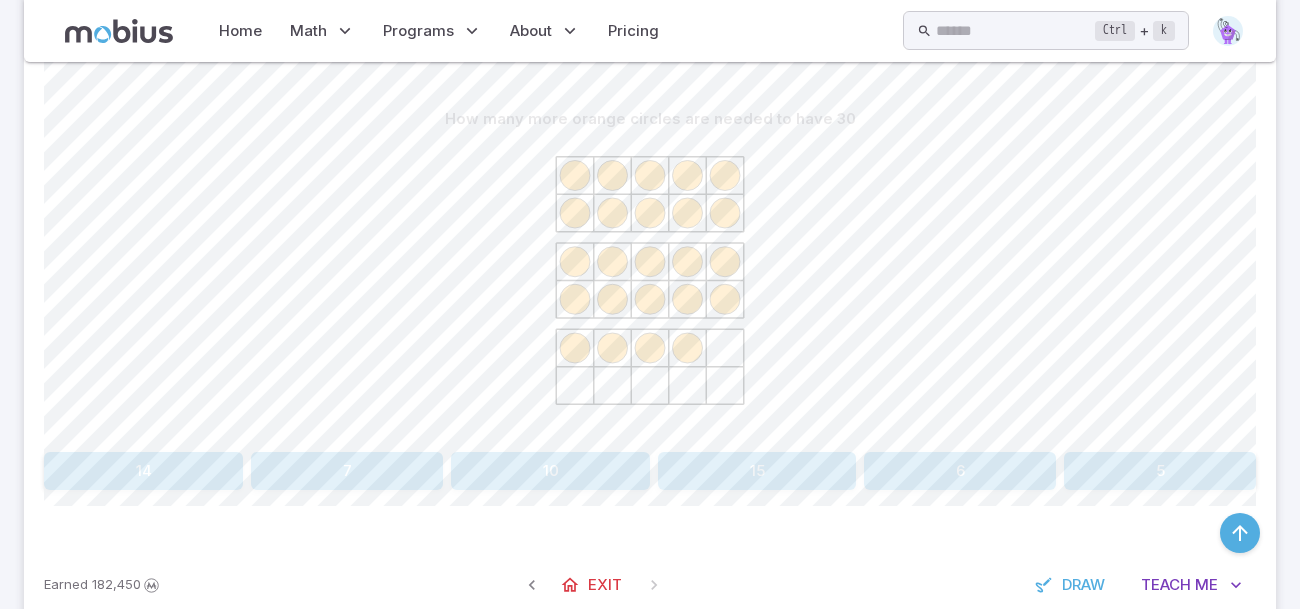 click on "6" at bounding box center (960, 471) 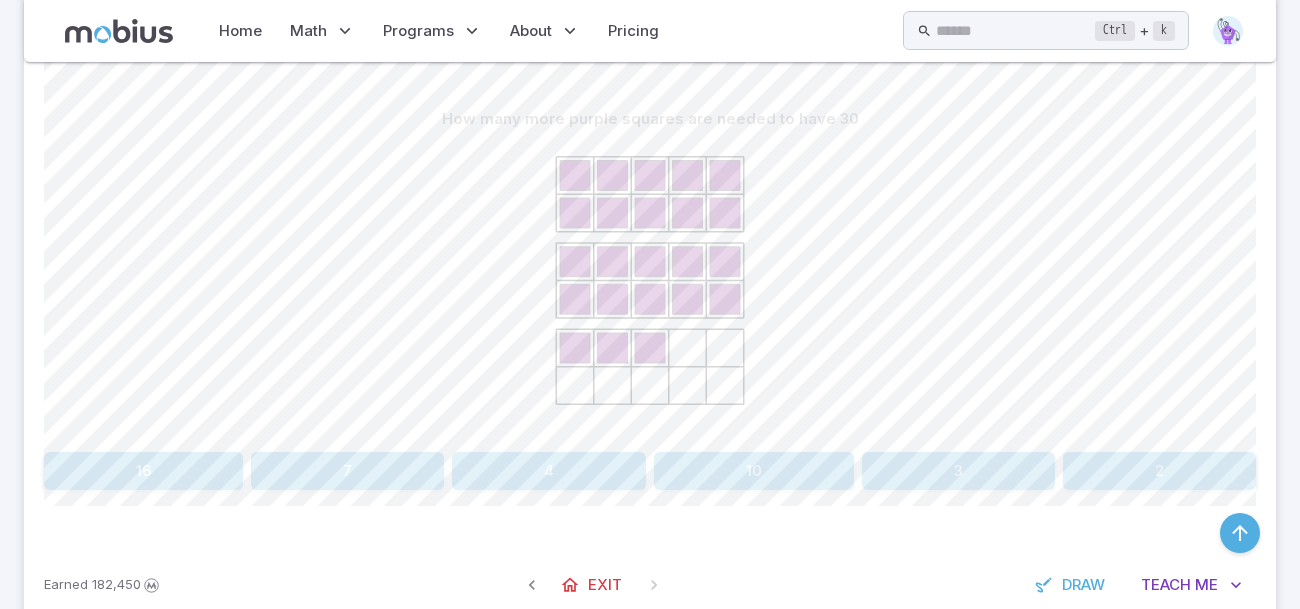 click on "7" at bounding box center (347, 471) 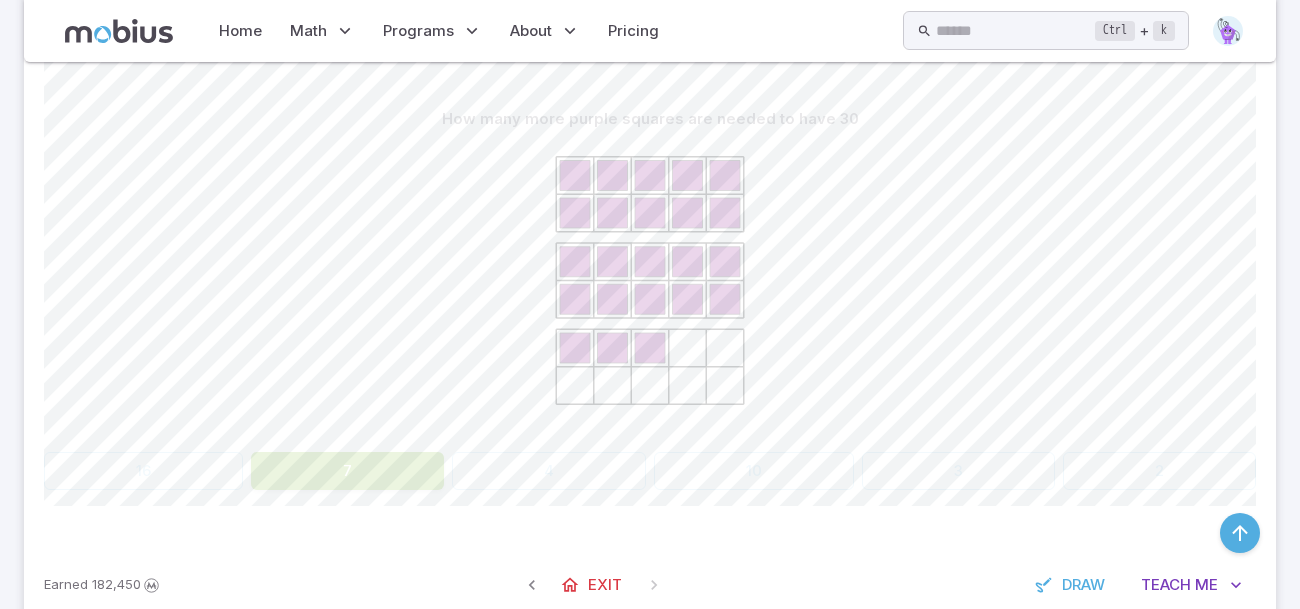 scroll, scrollTop: 221, scrollLeft: 0, axis: vertical 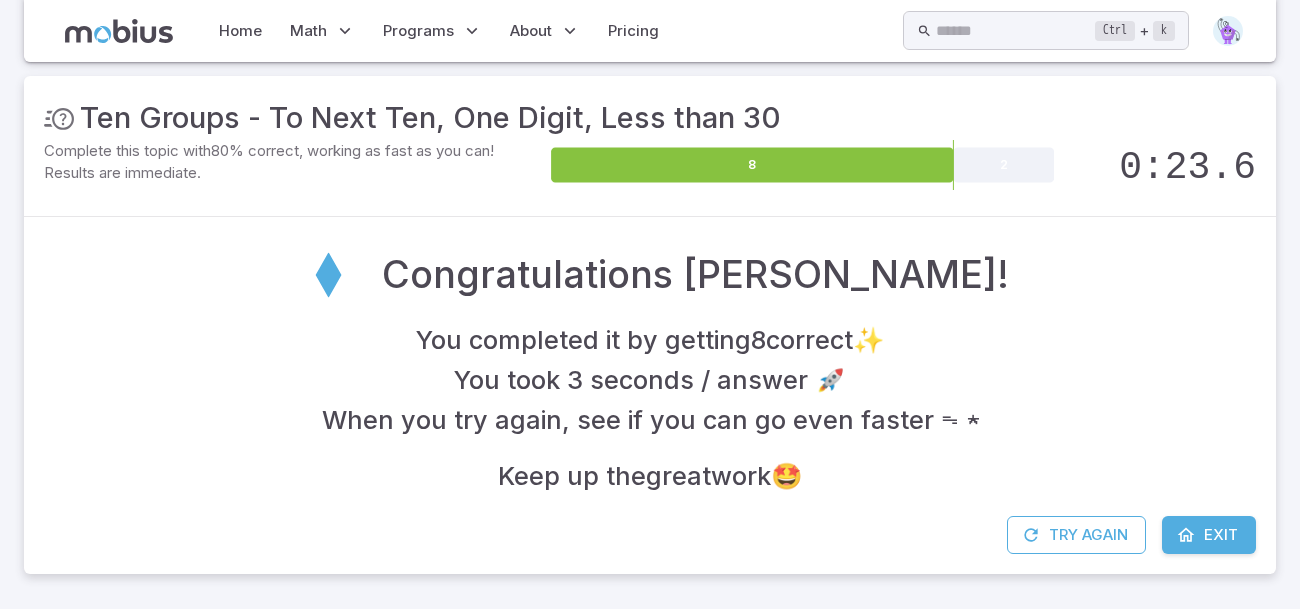 click on "Exit" at bounding box center [1221, 535] 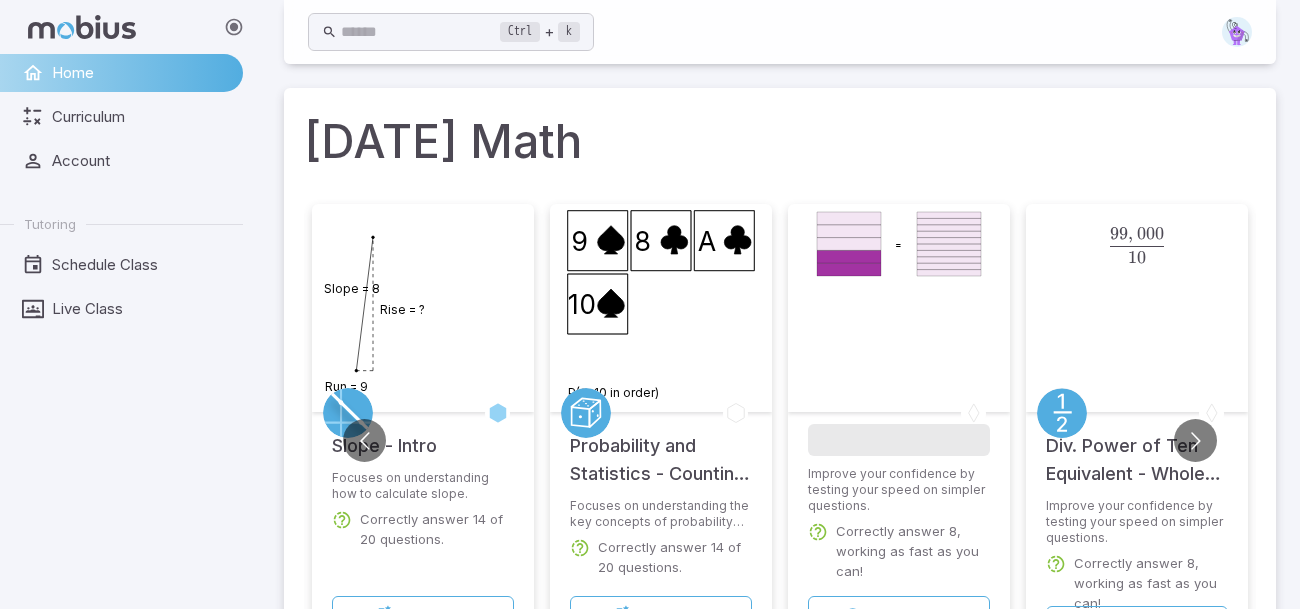scroll, scrollTop: 102, scrollLeft: 0, axis: vertical 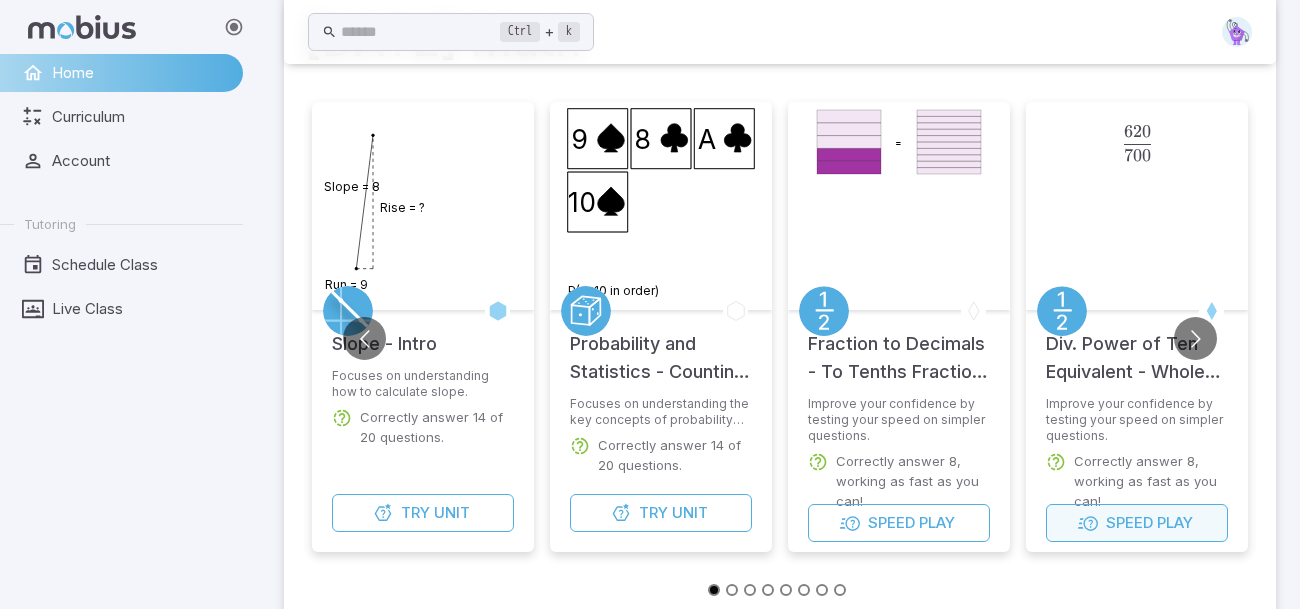click on "Speed Play" at bounding box center (1137, 523) 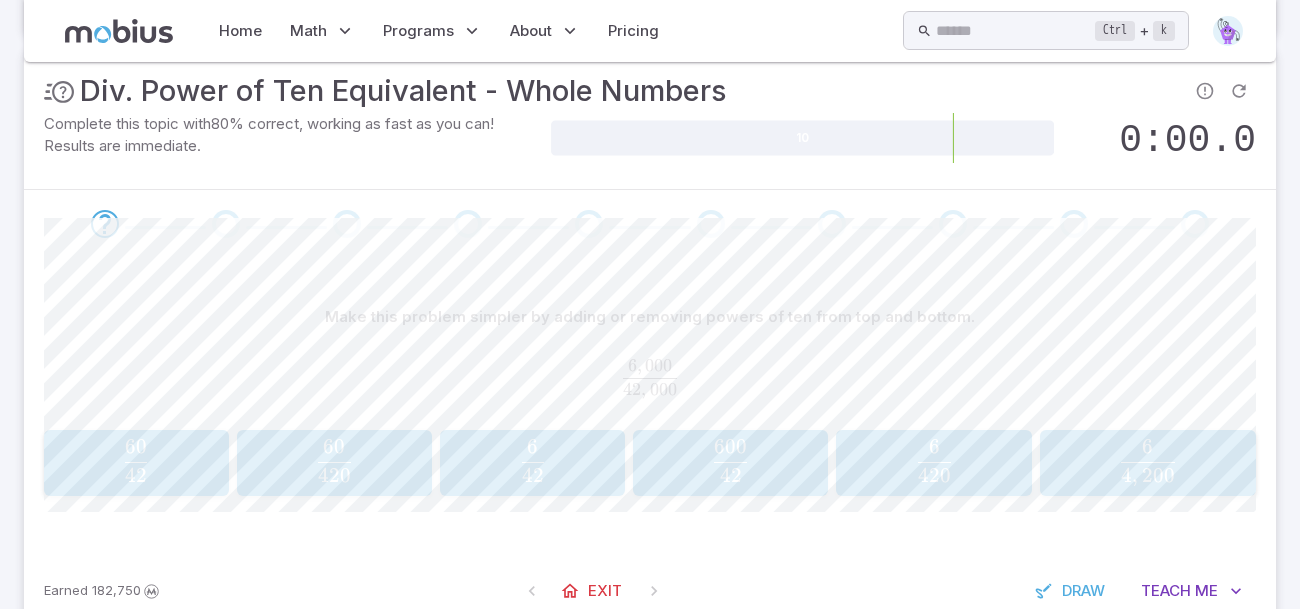 scroll, scrollTop: 319, scrollLeft: 0, axis: vertical 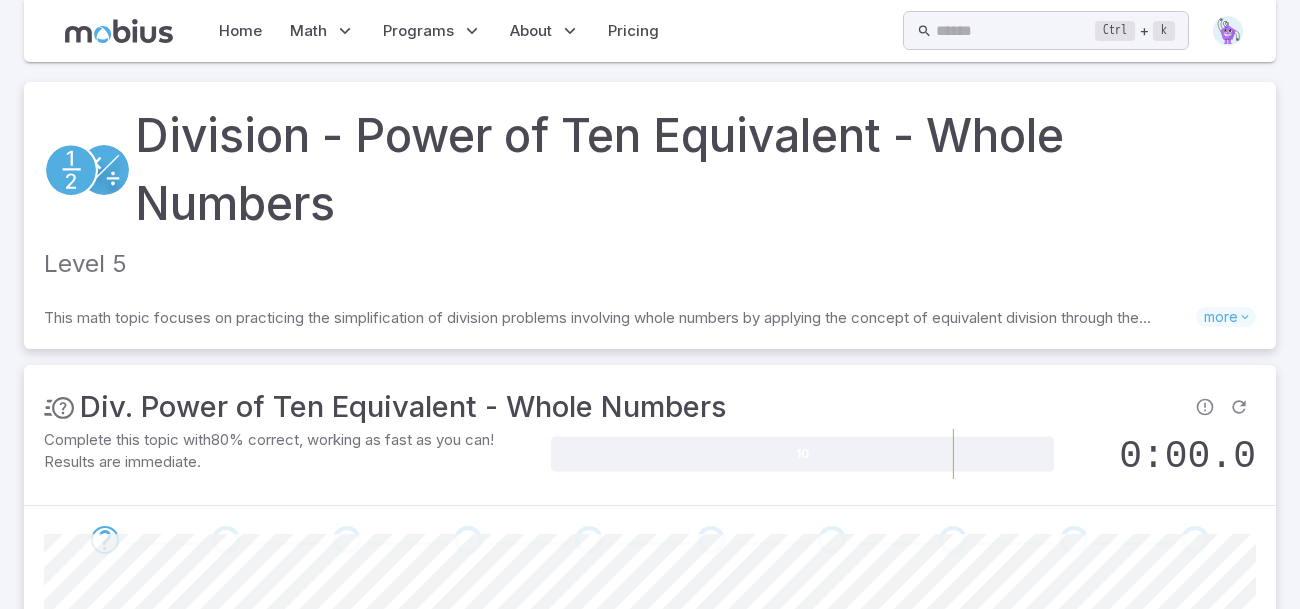 click on "42 6 ​" at bounding box center (533, 777) 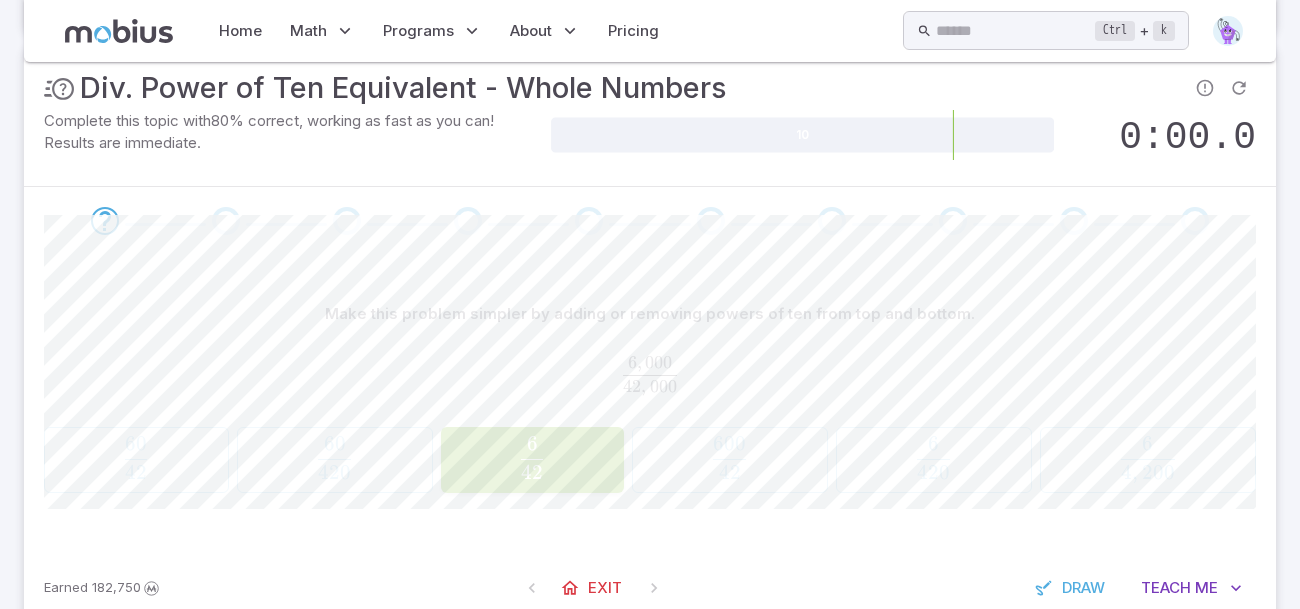 scroll, scrollTop: 319, scrollLeft: 0, axis: vertical 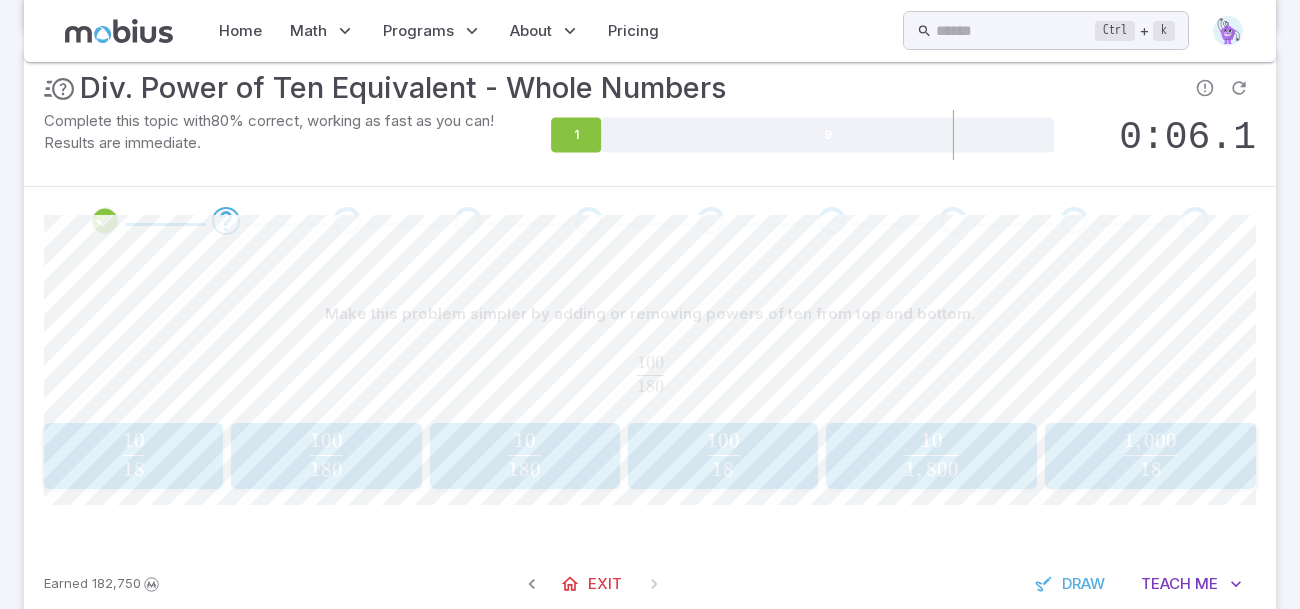 click on "18 10 ​" at bounding box center (133, 454) 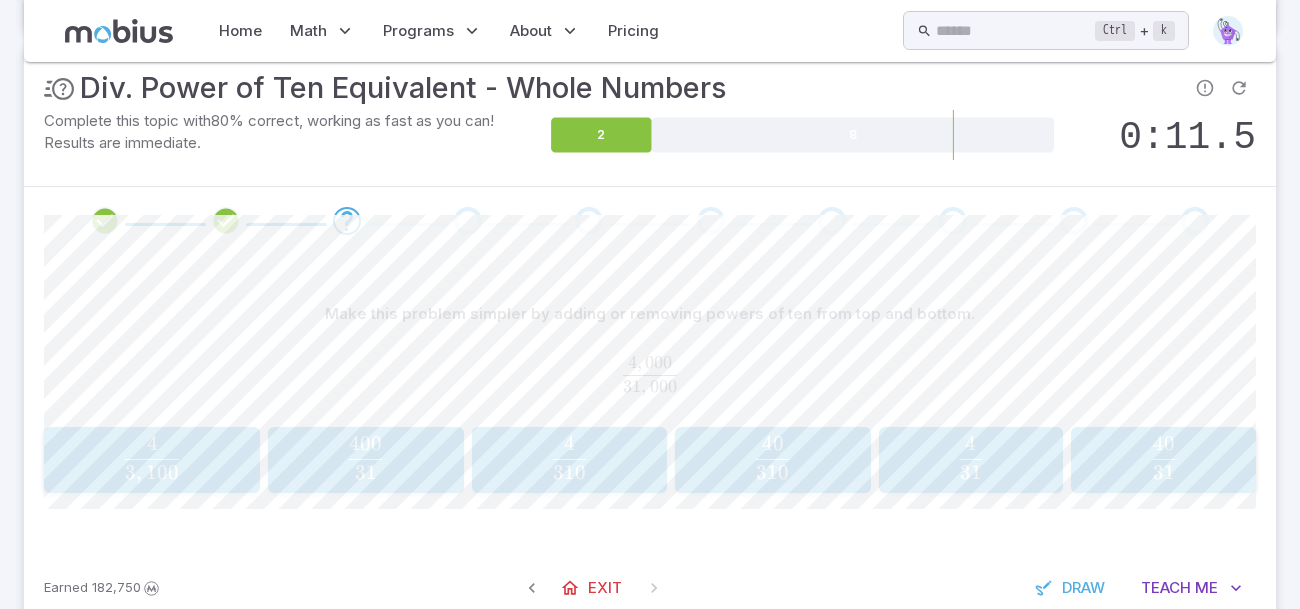 click on "4" at bounding box center [970, 443] 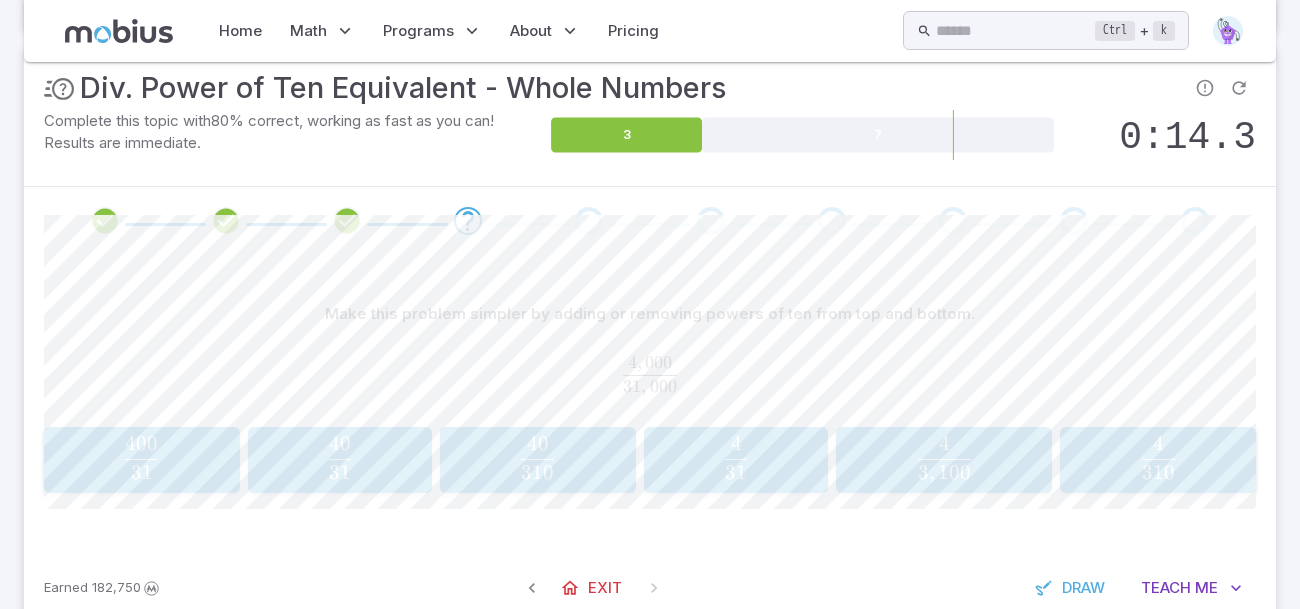 click on "31 4 ​" at bounding box center [736, 458] 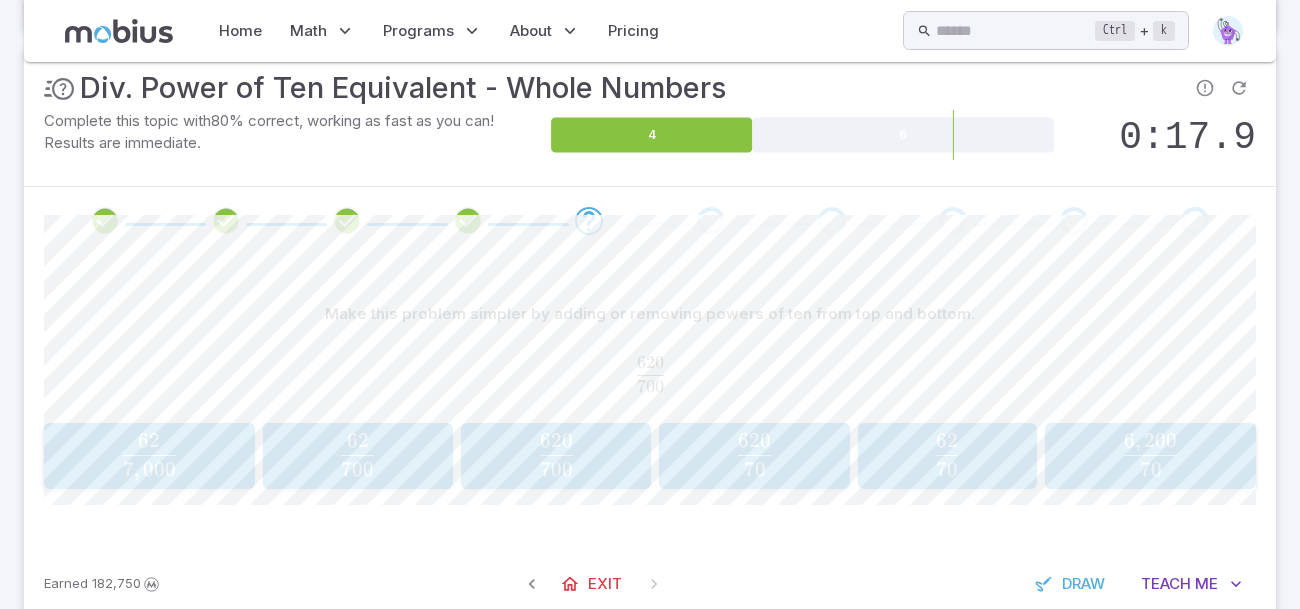 click on "70 62 ​" at bounding box center (947, 454) 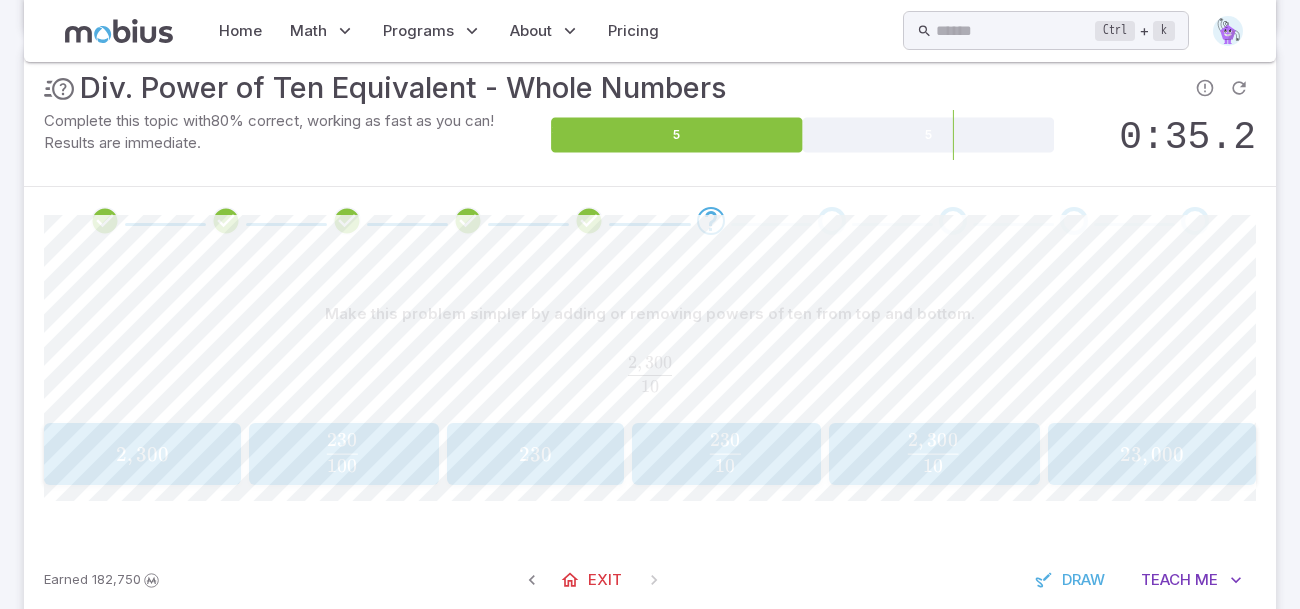 click on "230" at bounding box center (535, 454) 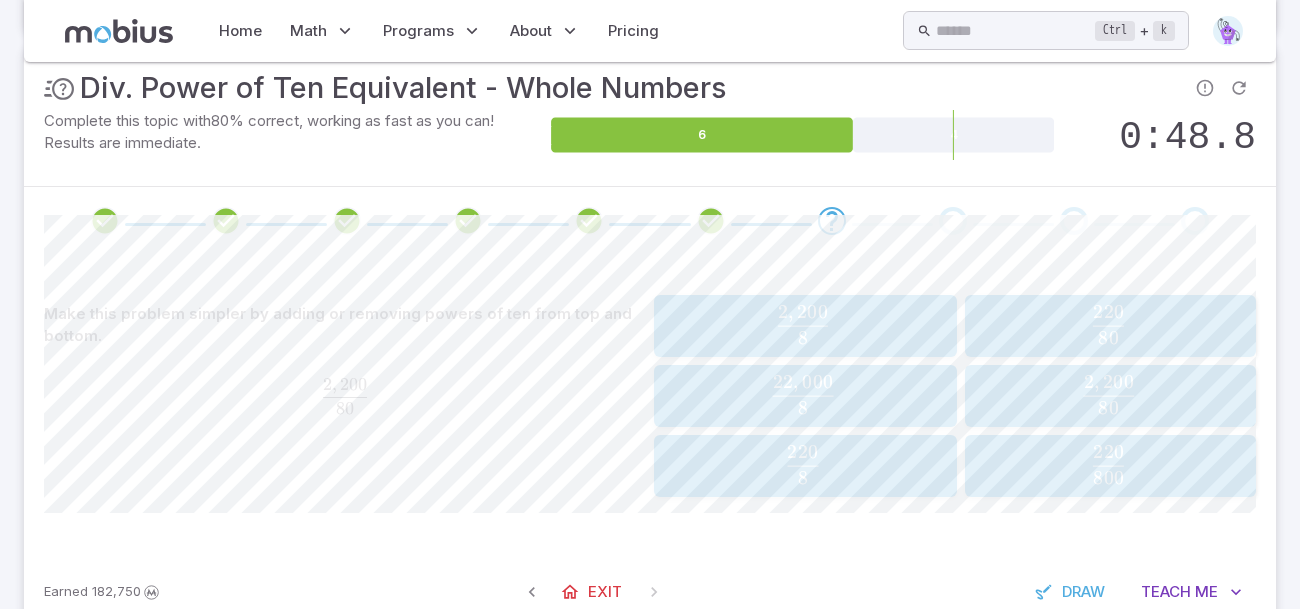 click on "8 220 ​" at bounding box center (803, 465) 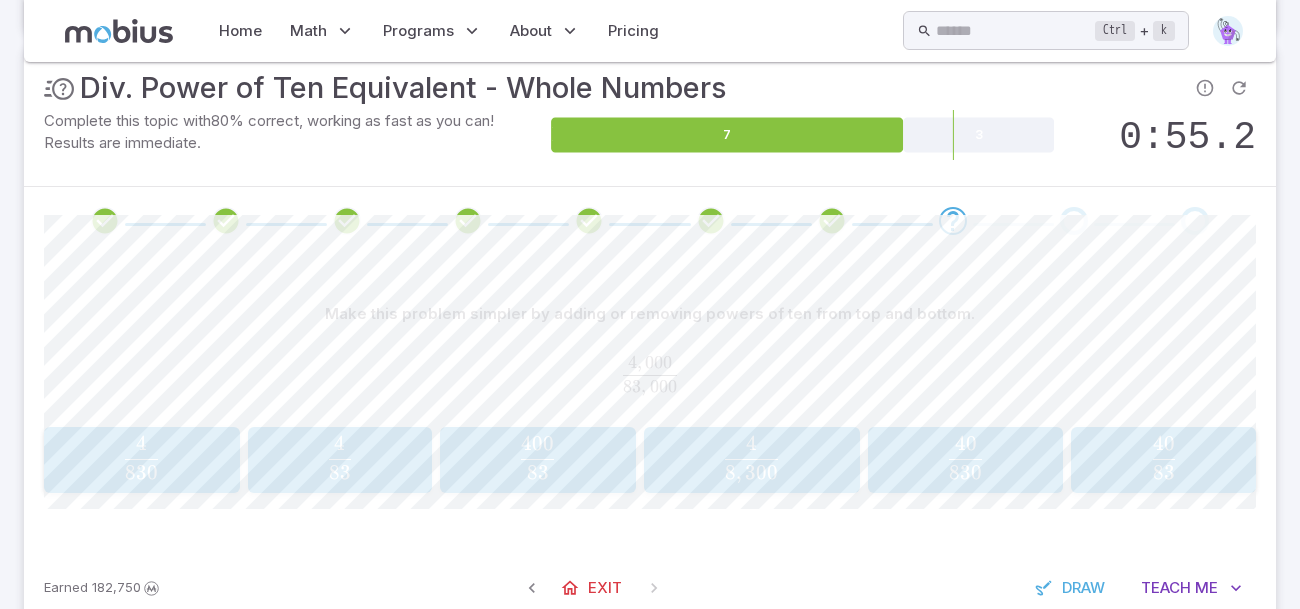 click on "83 4 ​" at bounding box center (340, 458) 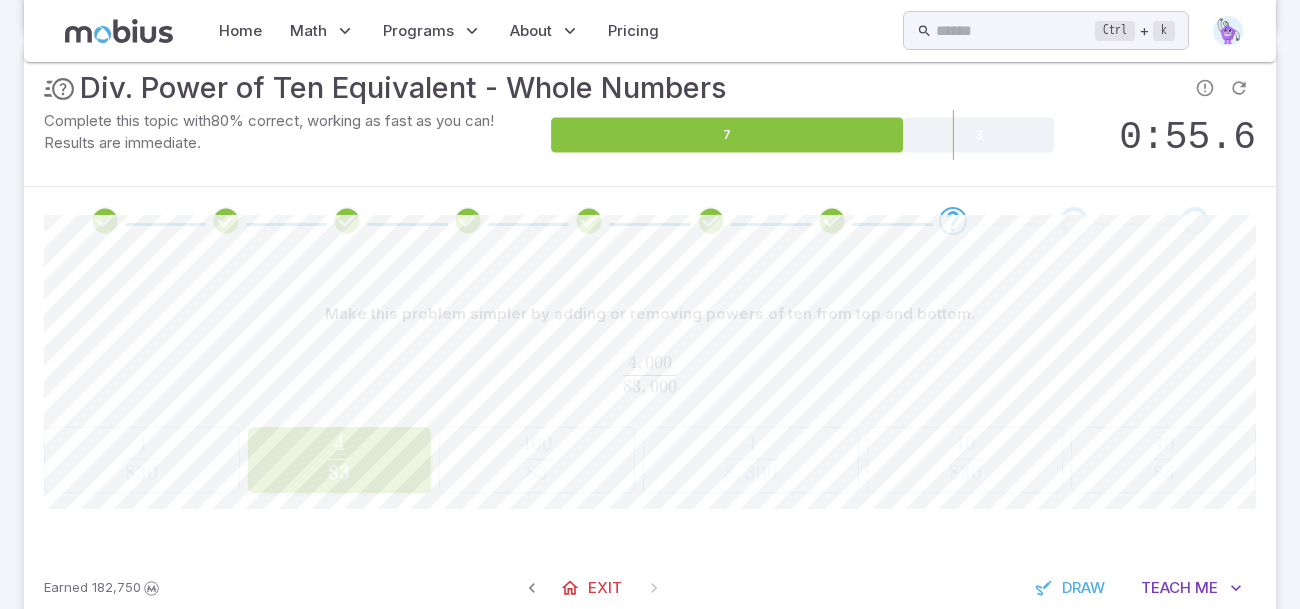 scroll, scrollTop: 289, scrollLeft: 0, axis: vertical 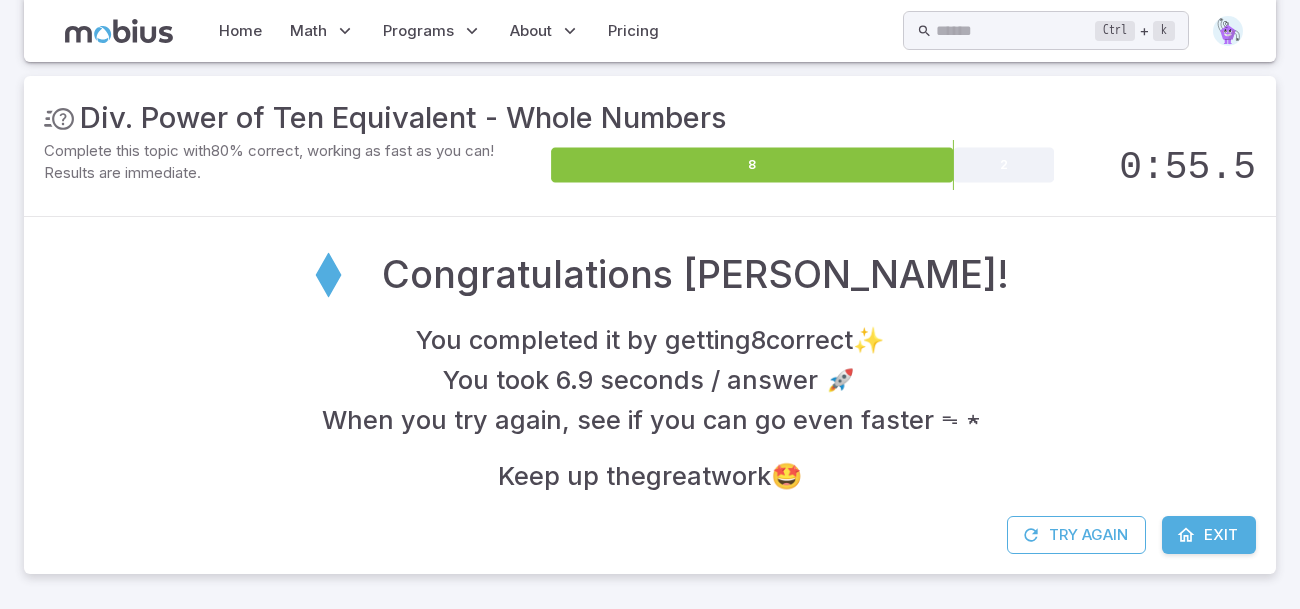 click on "Exit" at bounding box center [1221, 535] 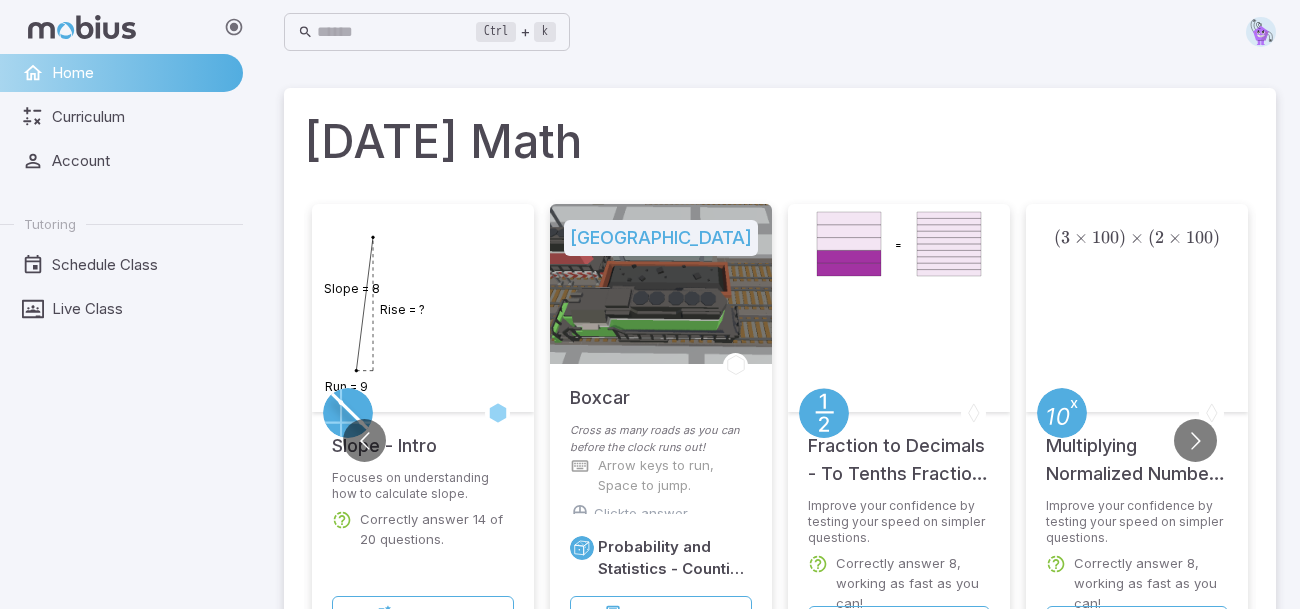 scroll, scrollTop: 82, scrollLeft: 0, axis: vertical 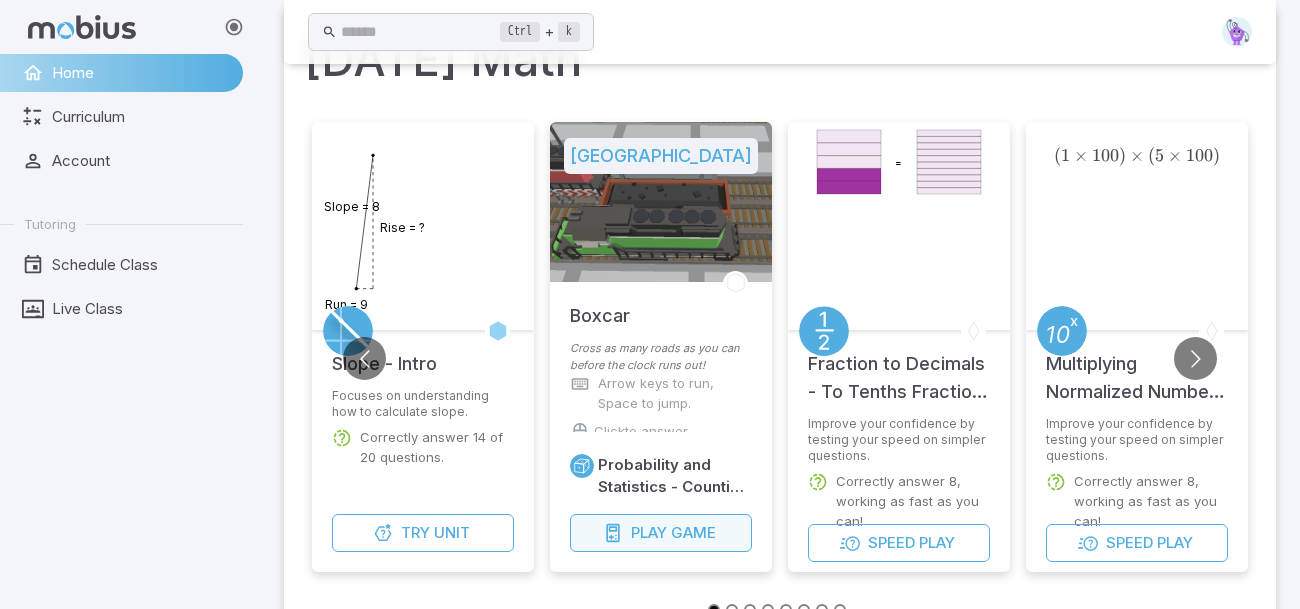 click on "Play" at bounding box center [649, 533] 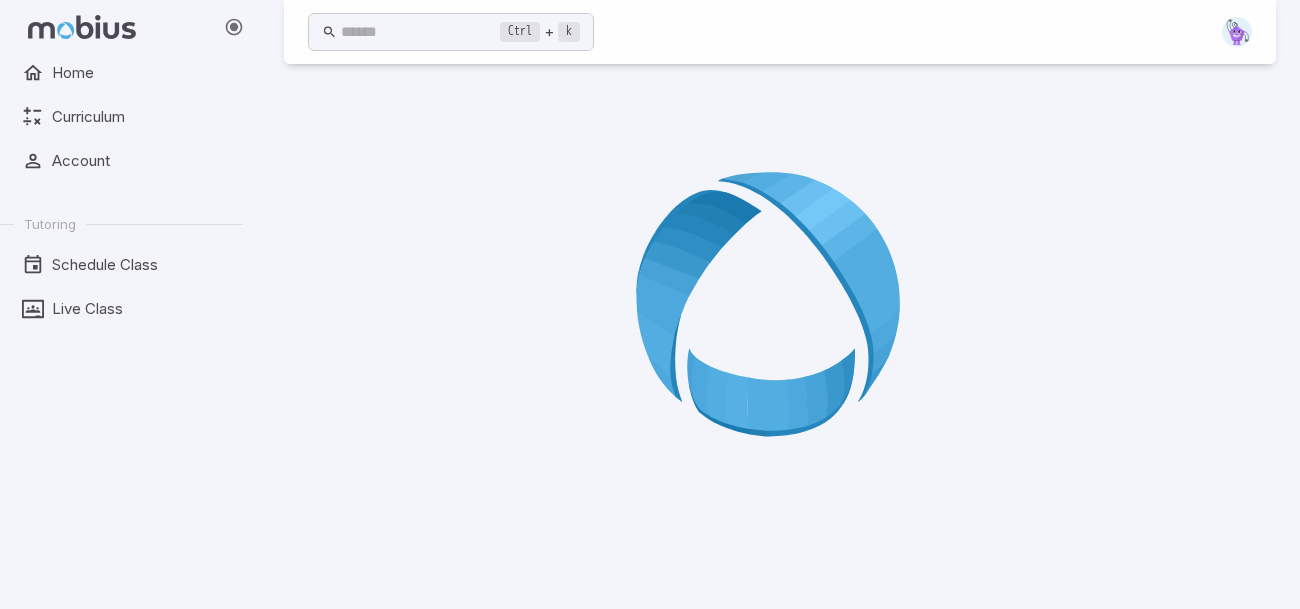 click at bounding box center [780, 310] 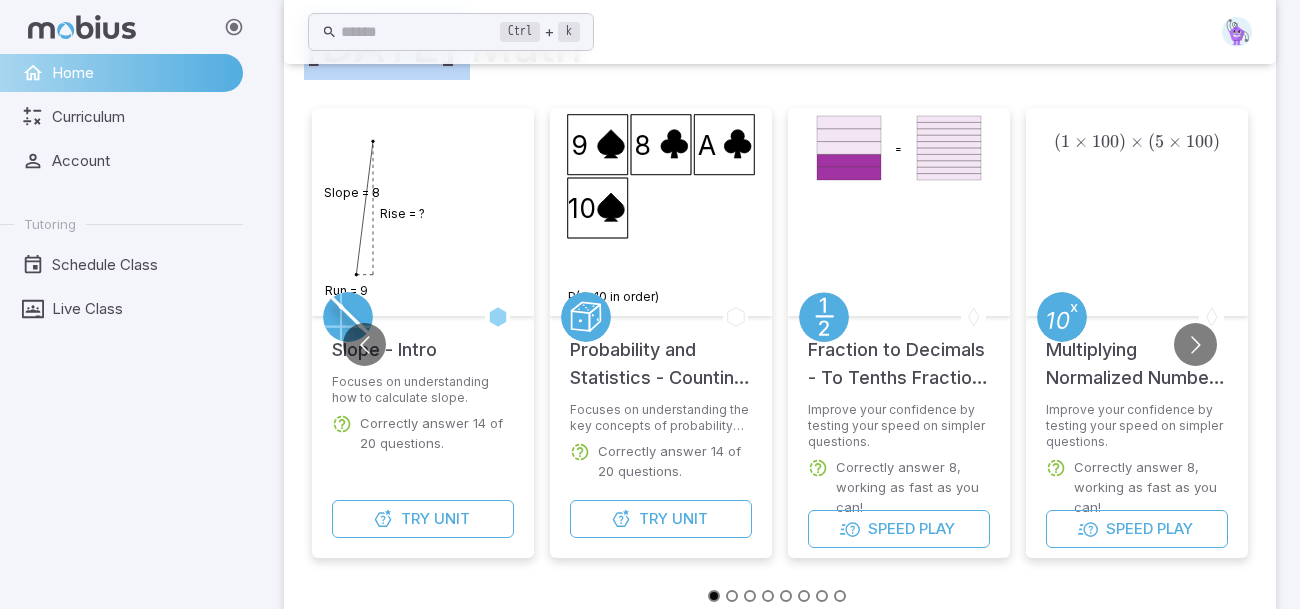 scroll, scrollTop: 98, scrollLeft: 0, axis: vertical 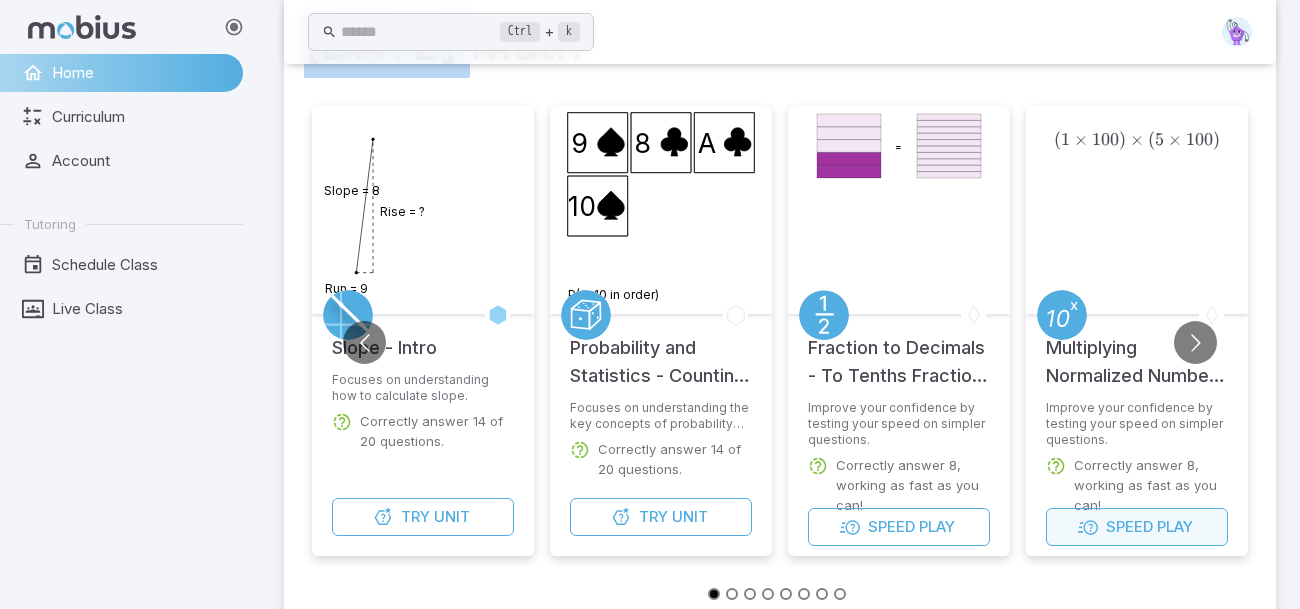 click on "Speed Play" at bounding box center (1137, 527) 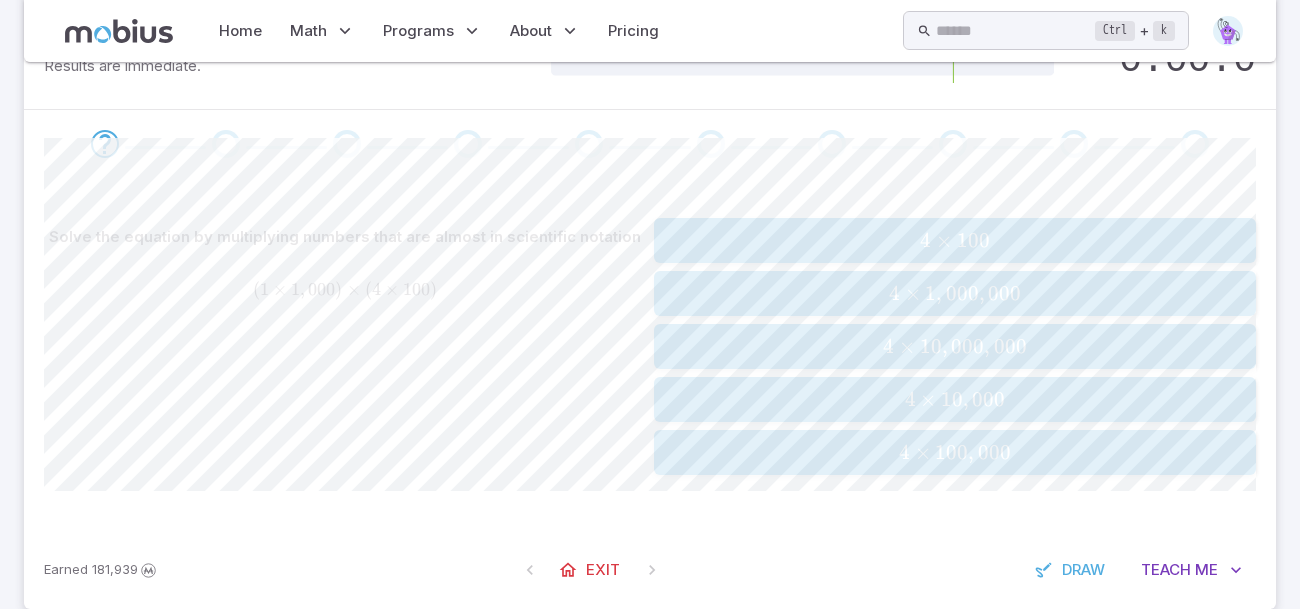 scroll, scrollTop: 338, scrollLeft: 0, axis: vertical 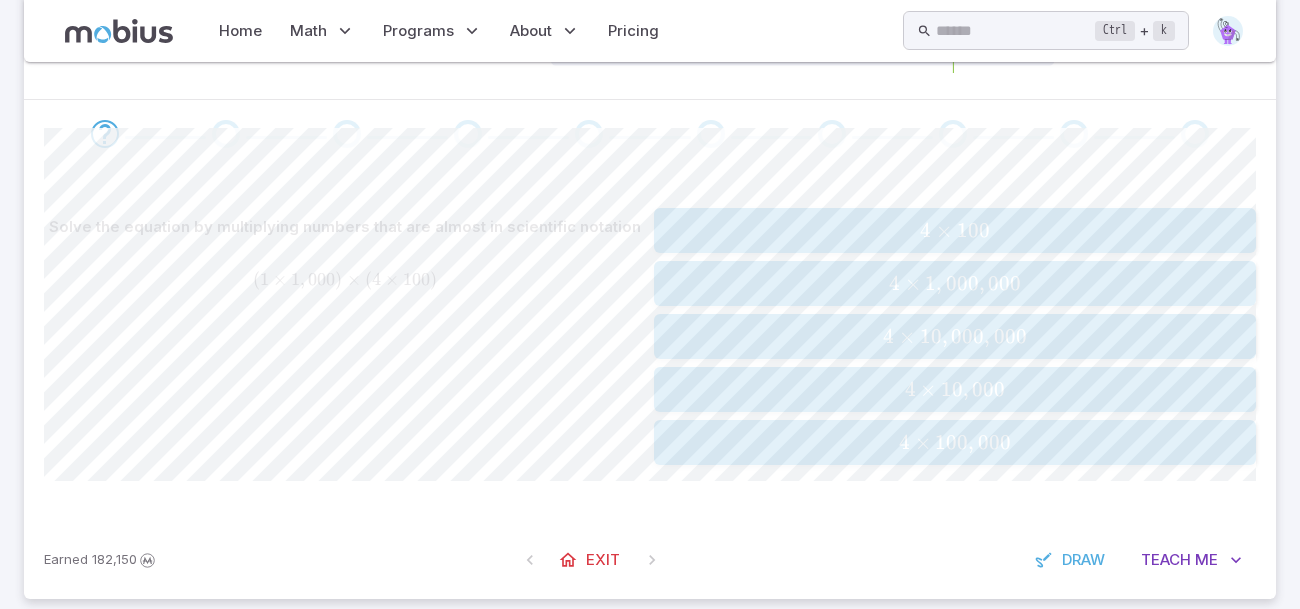 click on "10" at bounding box center [952, 389] 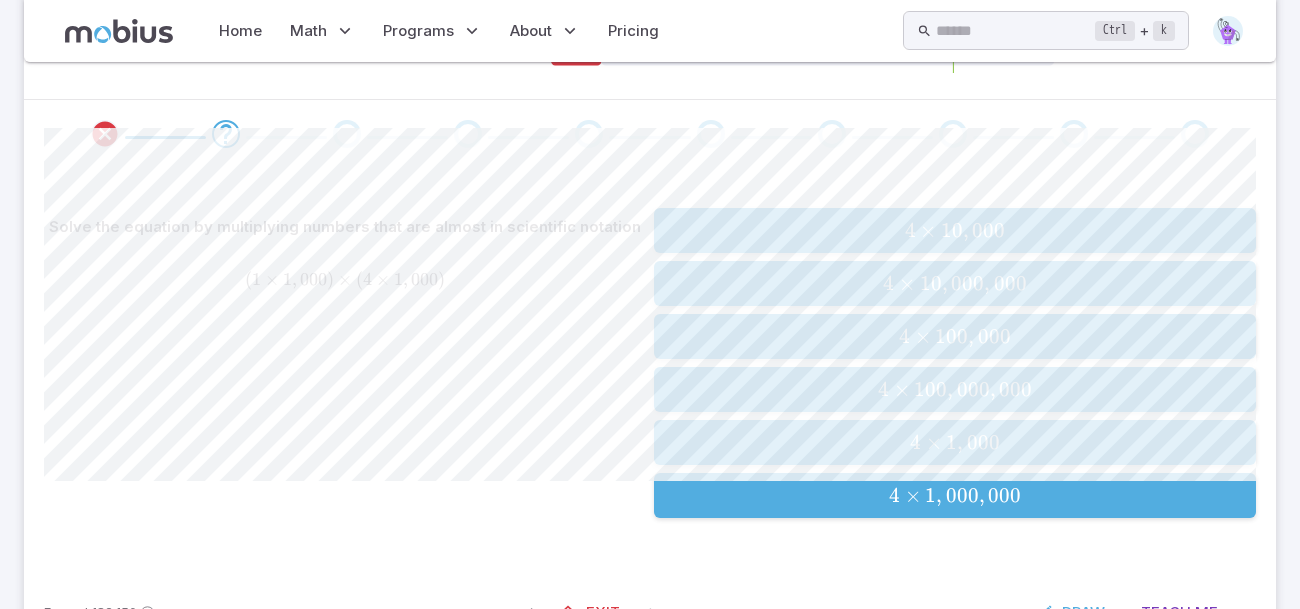 click on "," at bounding box center (950, 389) 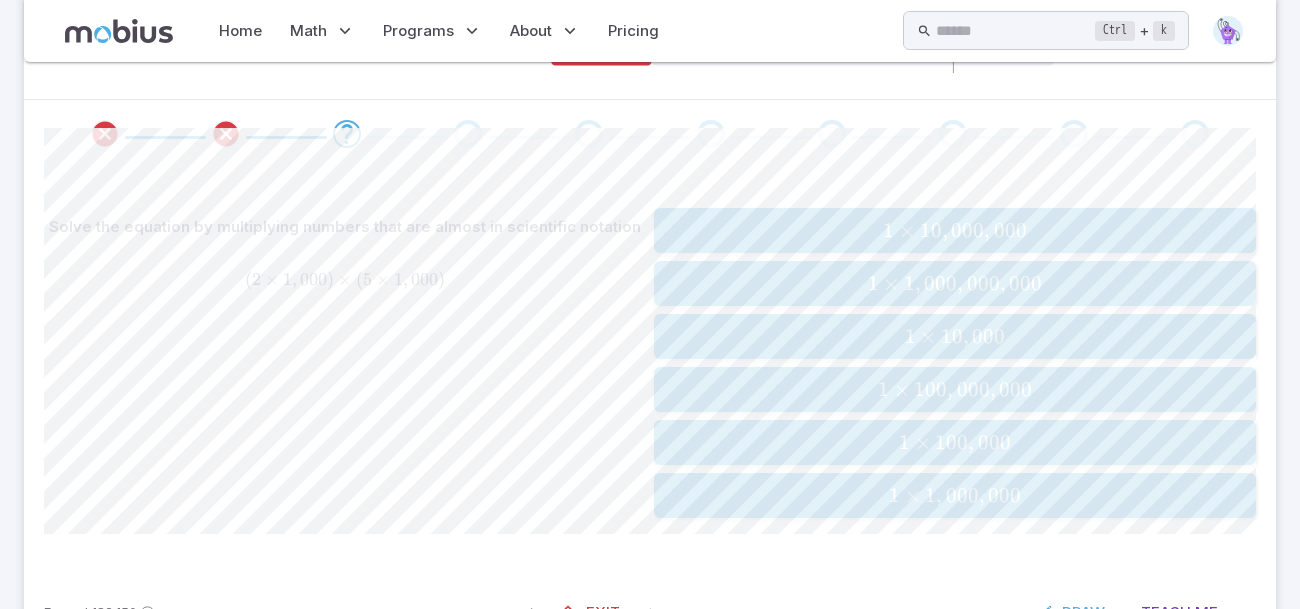 click on "1 × 1 , 000 , 000 , 000 1 \times {1,000,000,000} 1 × 1 , 000 , 000 , 000" at bounding box center (955, 283) 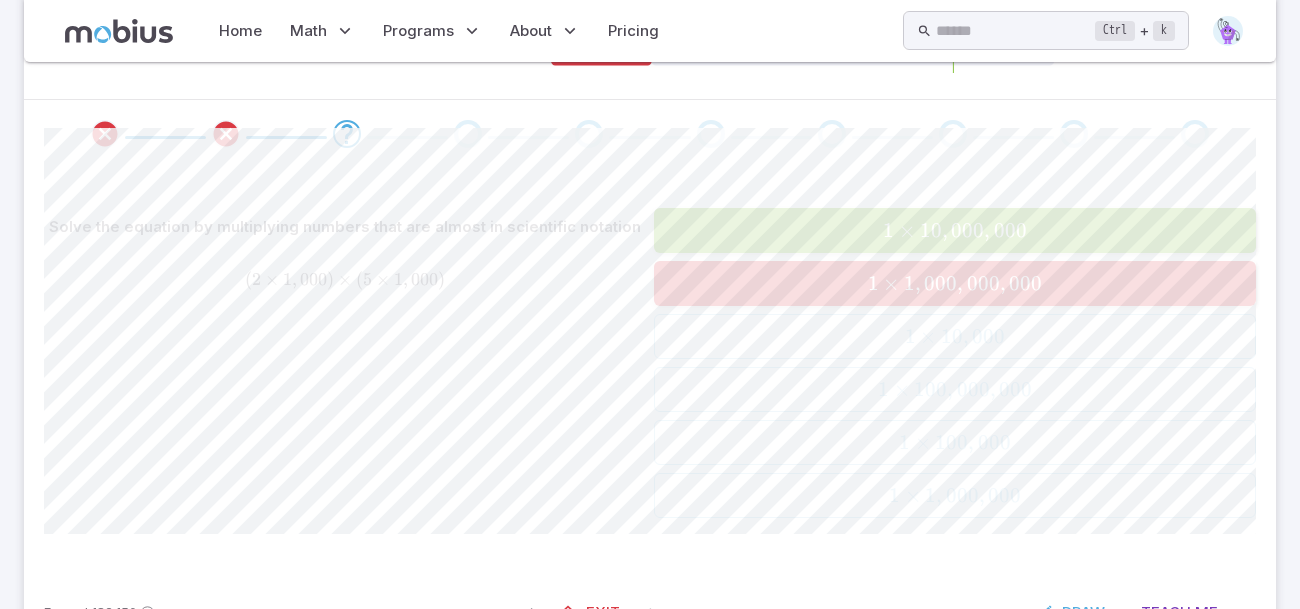click on "1 × 1 , 000 , 000 , 000 1 \times {1,000,000,000} 1 × 1 , 000 , 000 , 000" at bounding box center (955, 283) 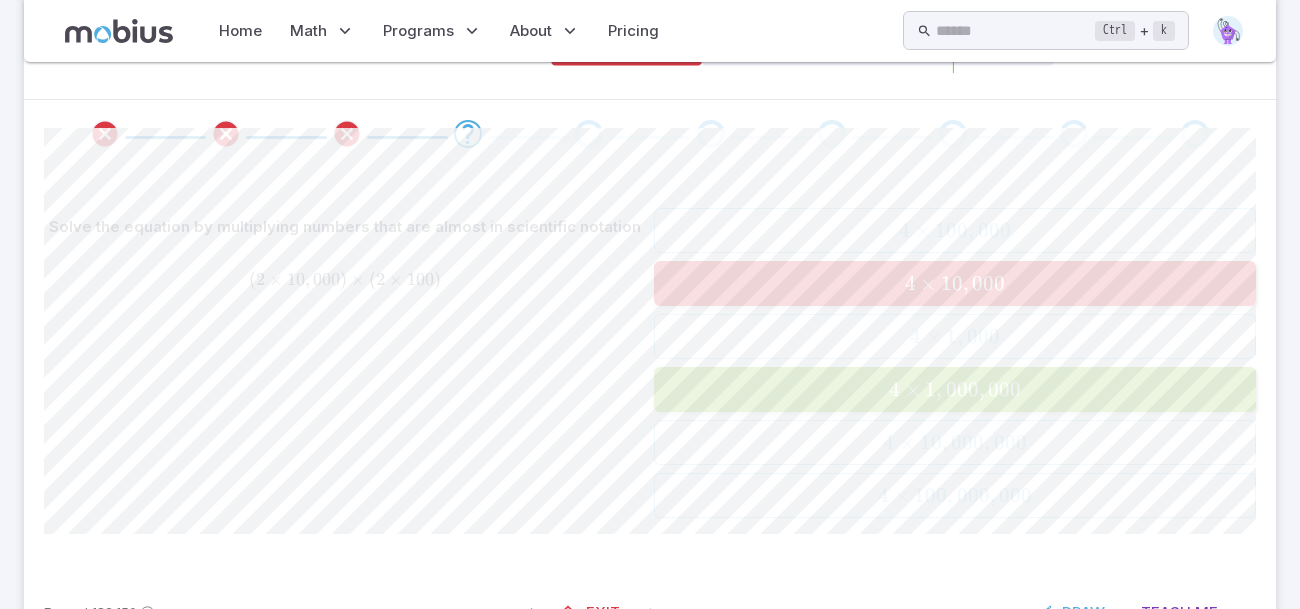 click on "4 × 10 , 000 4 \times {10,000} 4 × 10 , 000" at bounding box center [955, 283] 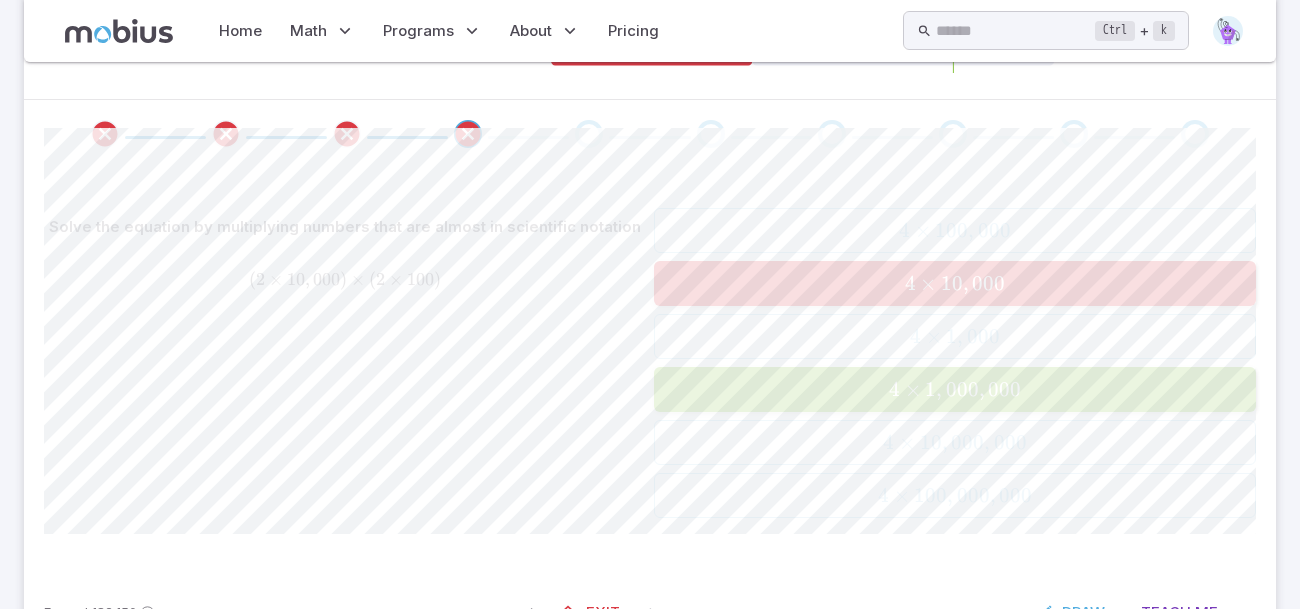 click on "4 × 10 , 000 4 \times {10,000} 4 × 10 , 000" at bounding box center [955, 283] 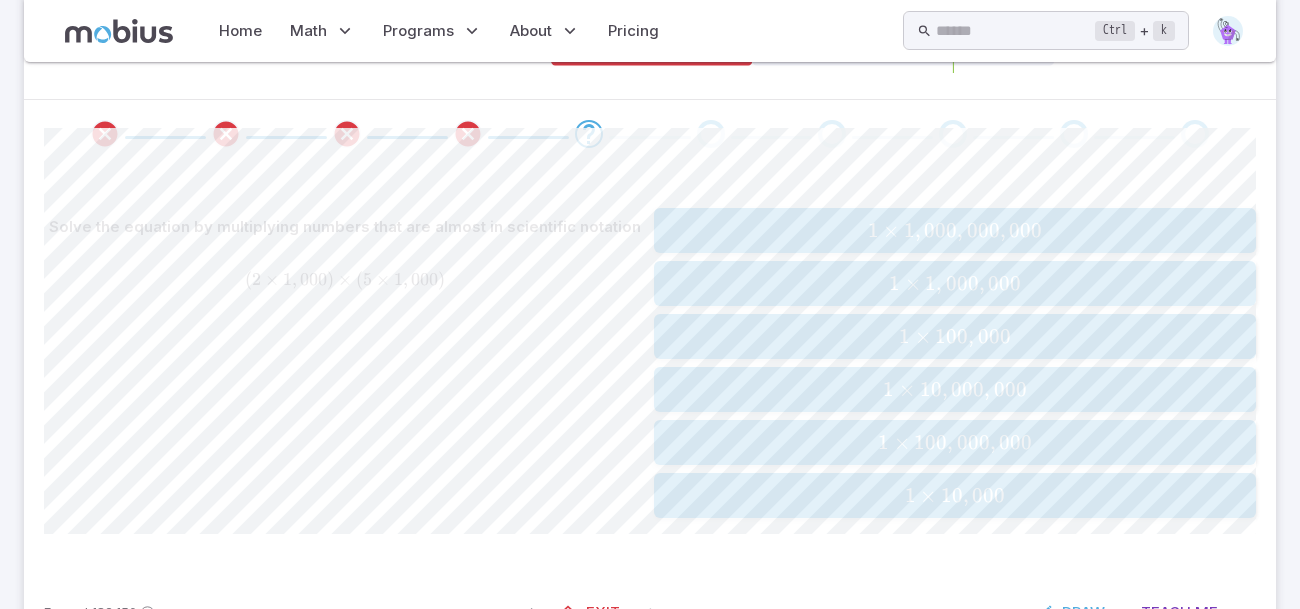 click on "1 × 1 , 000 , 000 1 \times {1,000,000} 1 × 1 , 000 , 000" at bounding box center [955, 283] 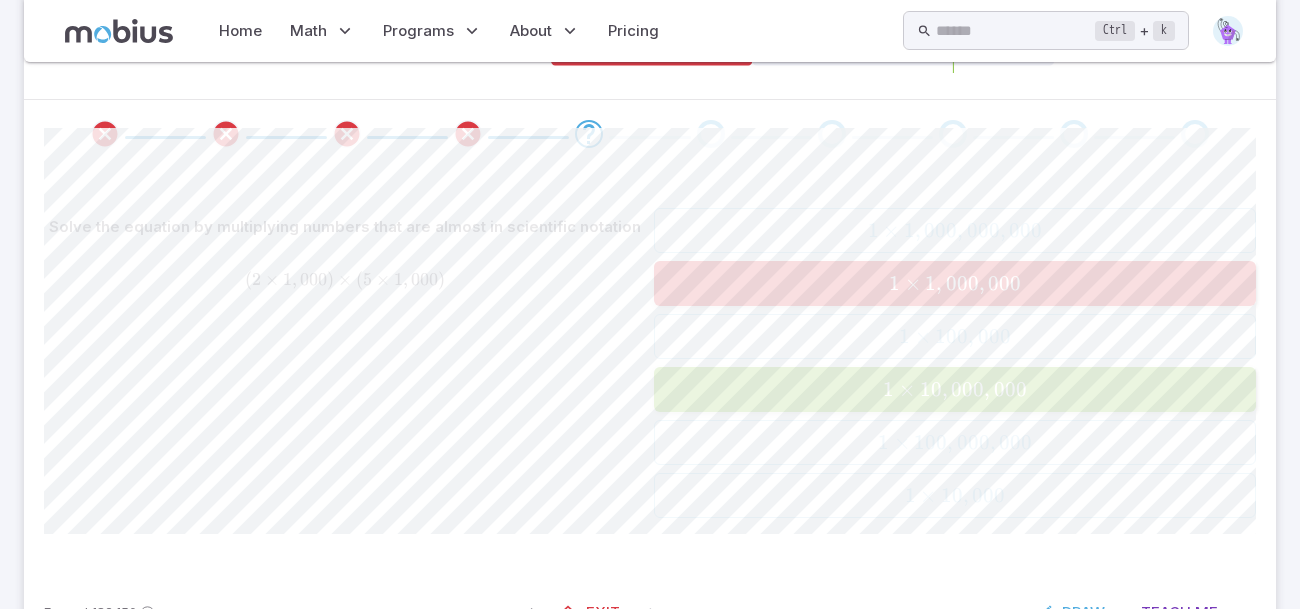 click on "1 × 1 , 000 , 000 1 \times {1,000,000} 1 × 1 , 000 , 000" at bounding box center (955, 283) 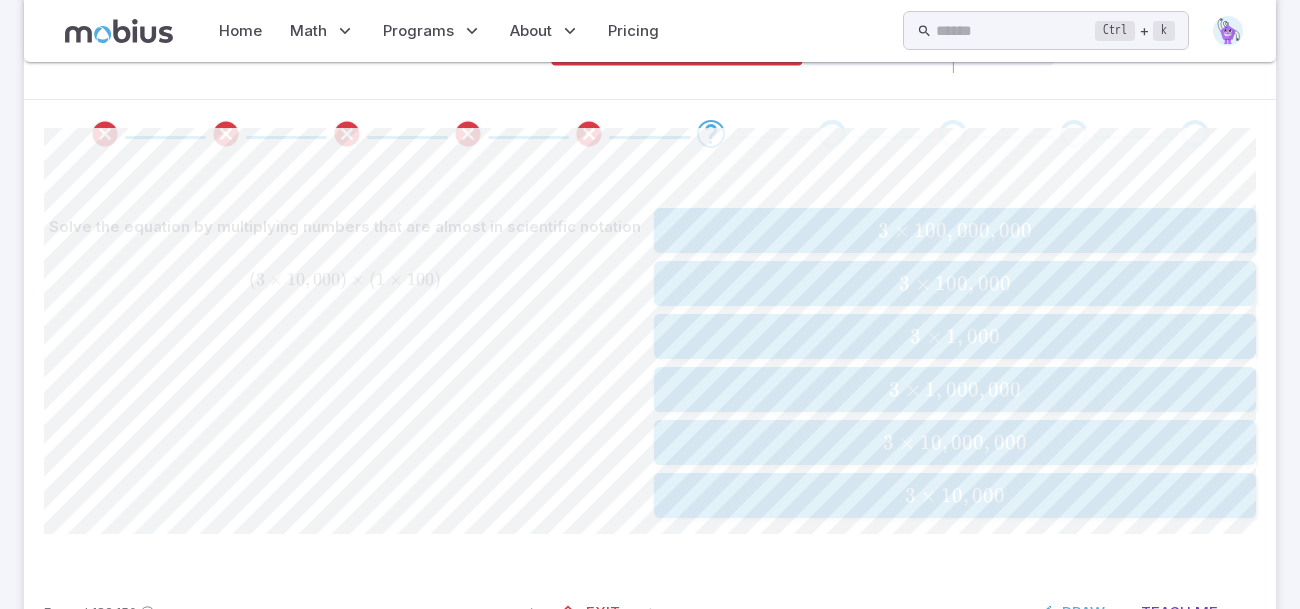 click on "3 × 100 , 000 3 \times {100,000} 3 × 100 , 000" at bounding box center [955, 283] 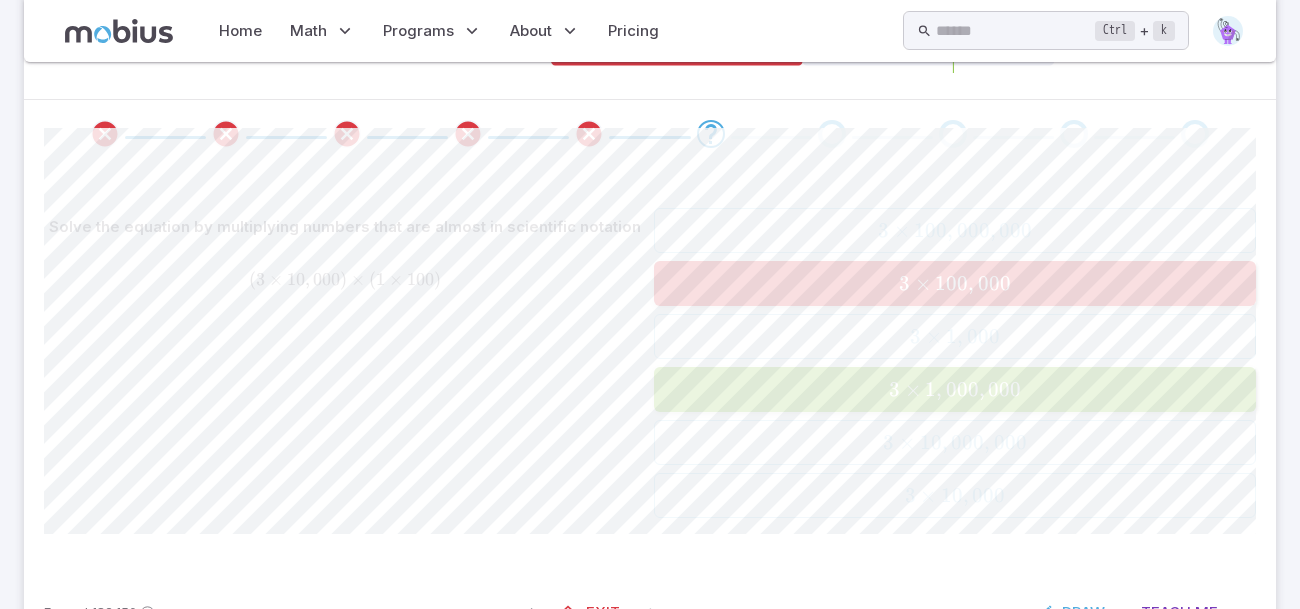 click on "3 × 100 , 000 3 \times {100,000} 3 × 100 , 000" at bounding box center (955, 283) 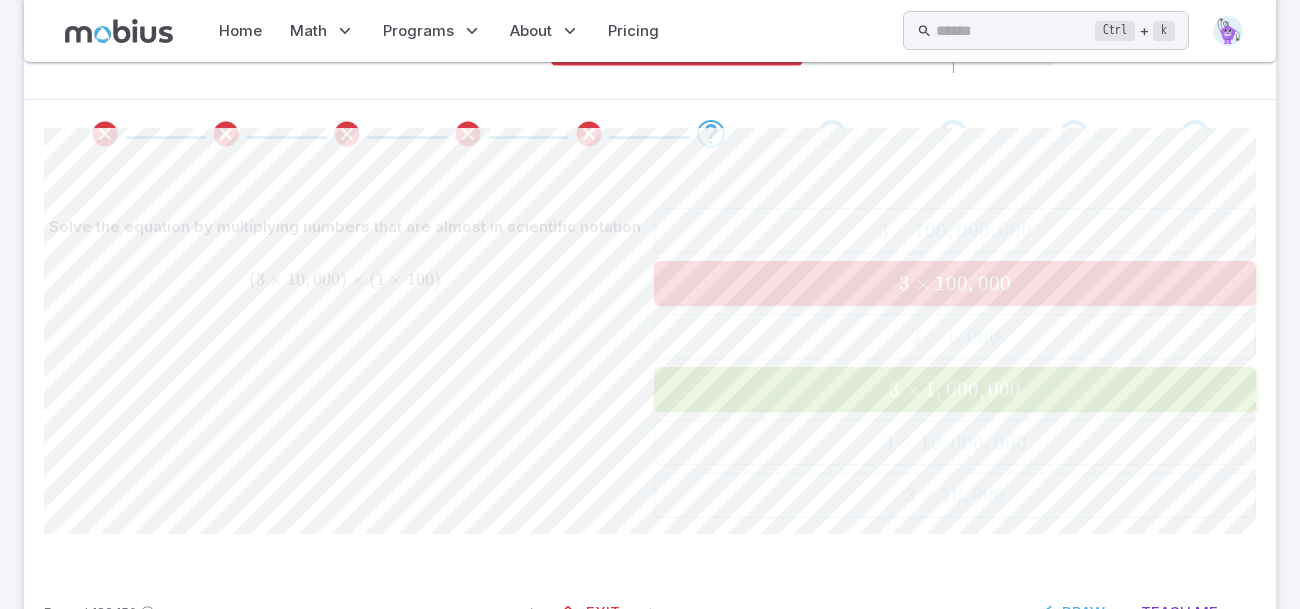 click on "3 × 100 , 000 3 \times {100,000} 3 × 100 , 000" at bounding box center (955, 283) 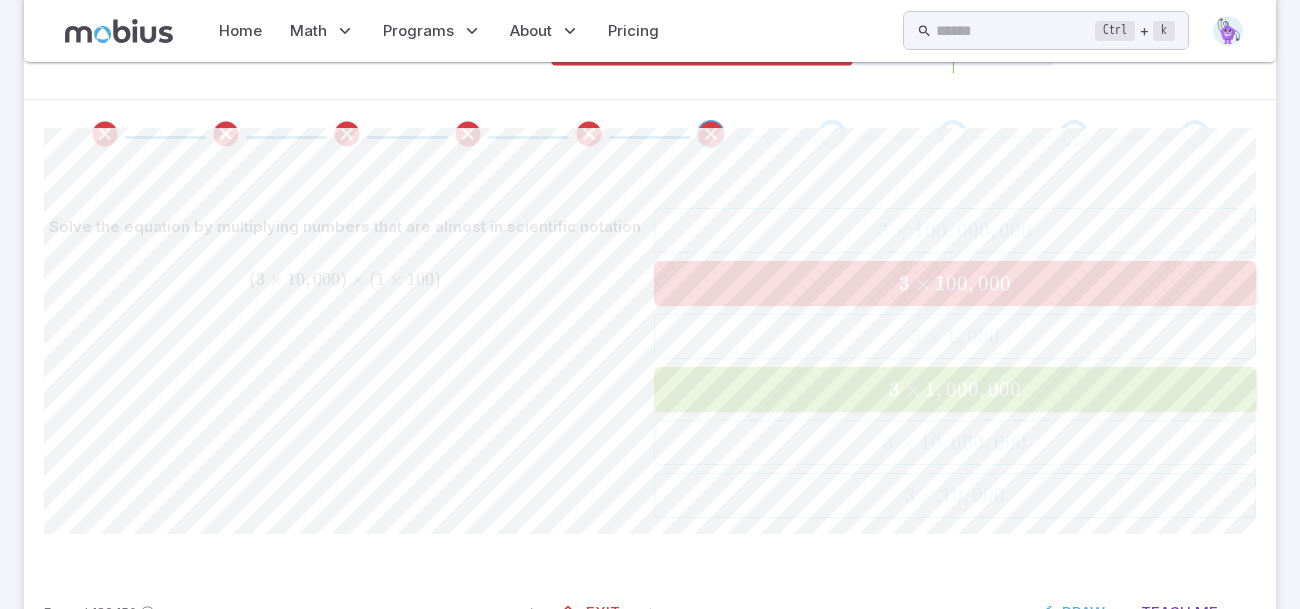 click on "3 × 100 , 000 3 \times {100,000} 3 × 100 , 000" at bounding box center (955, 283) 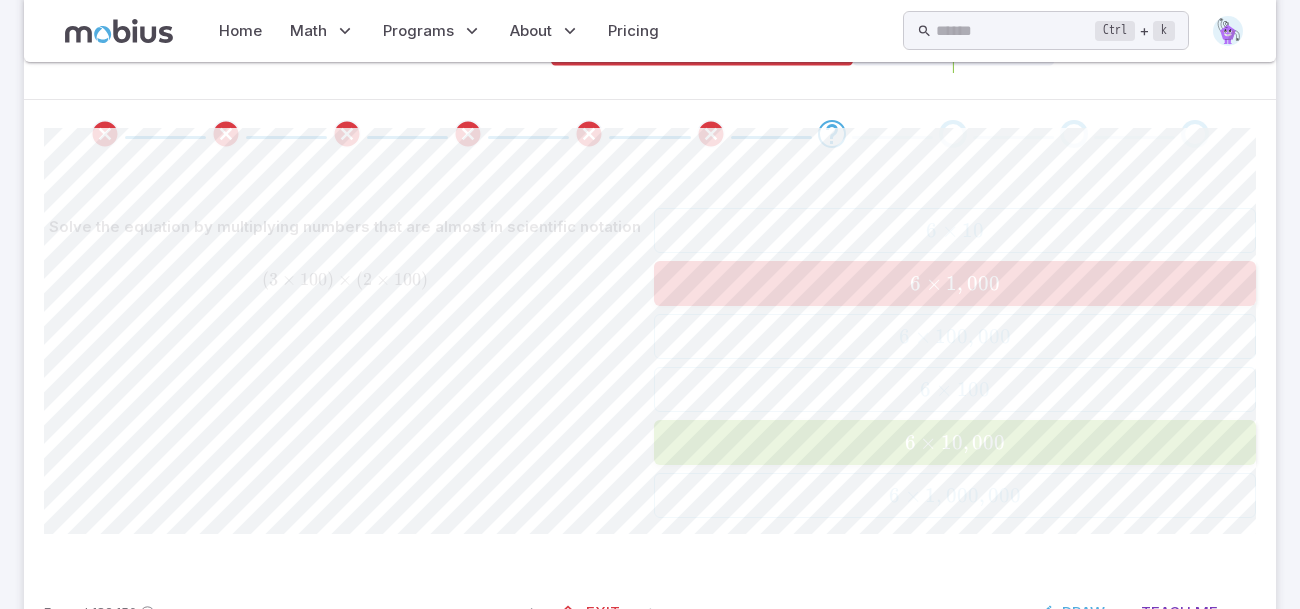 click on "6 × 1 , 000 6 \times {1,000} 6 × 1 , 000" at bounding box center (955, 283) 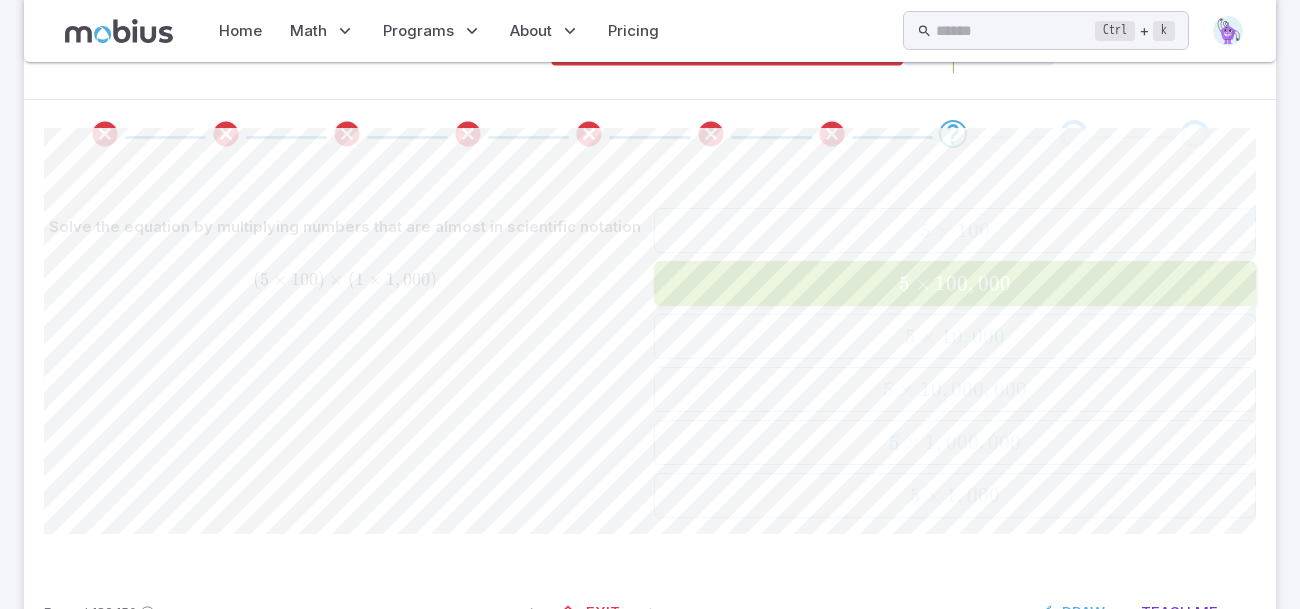 click on "5 × 100 , 000 5 \times {100,000} 5 × 100 , 000" at bounding box center (955, 283) 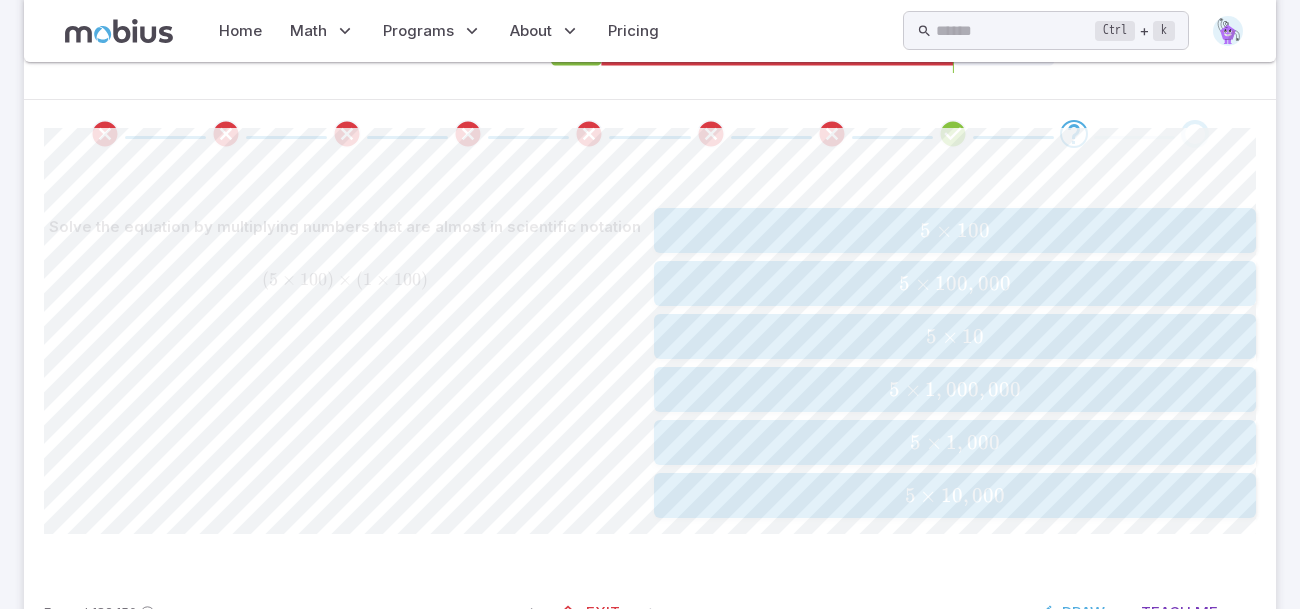 click on "5 × 100 , 000 5 \times {100,000} 5 × 100 , 000" at bounding box center [955, 283] 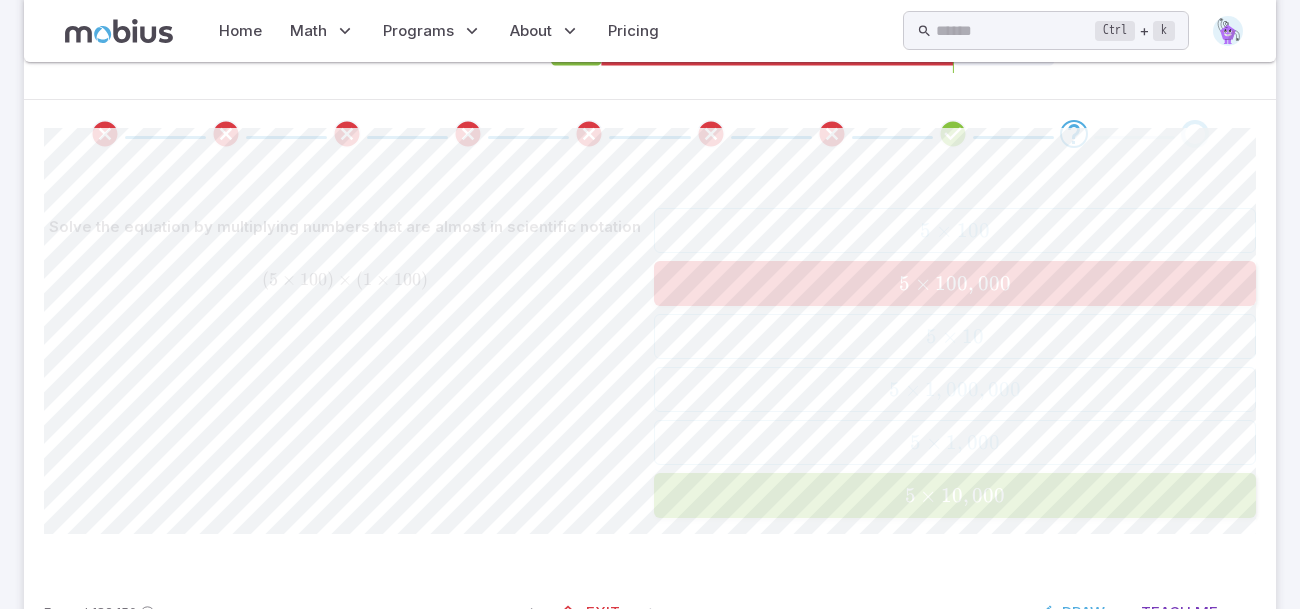 click on "5 × 100 , 000 5 \times {100,000} 5 × 100 , 000" at bounding box center (955, 283) 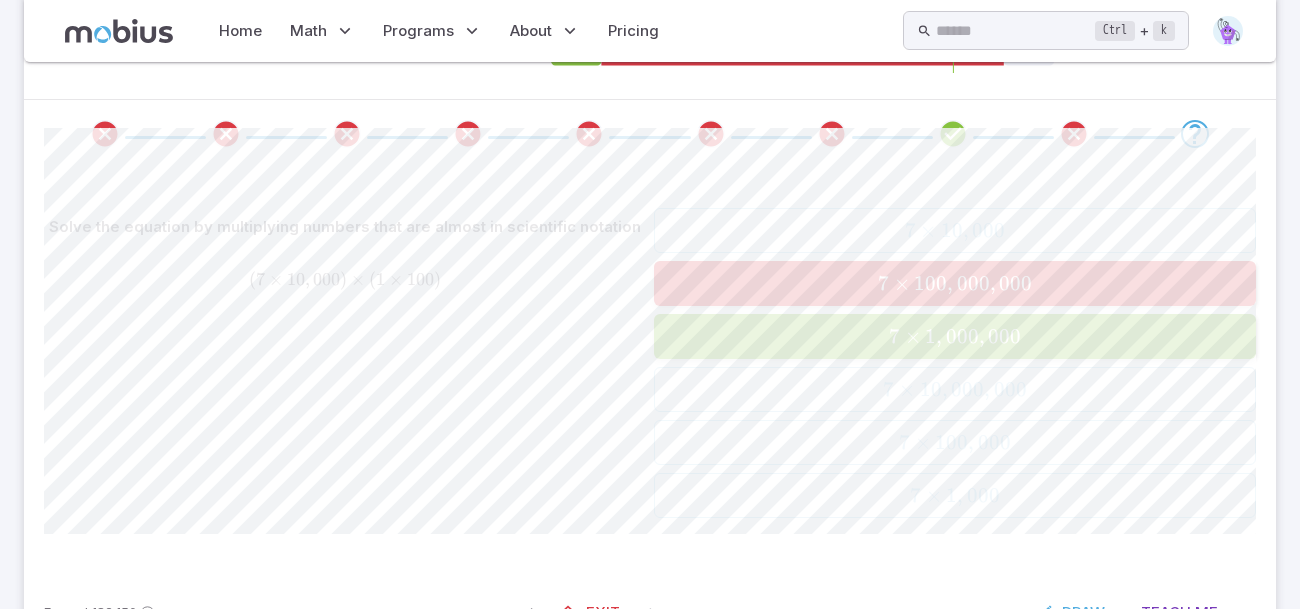 click on "7 × 100 , 000 , 000 7 \times {100,000,000} 7 × 100 , 000 , 000" at bounding box center [955, 283] 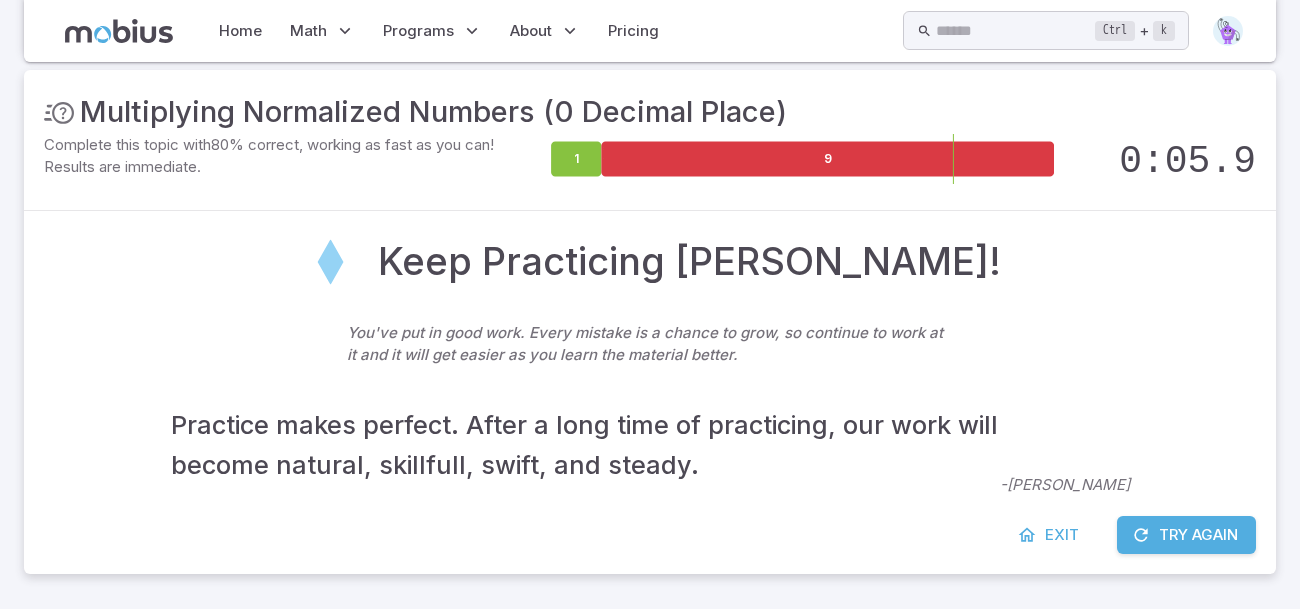 click on "Keep Practicing Ariel Robinson!" at bounding box center [689, 262] 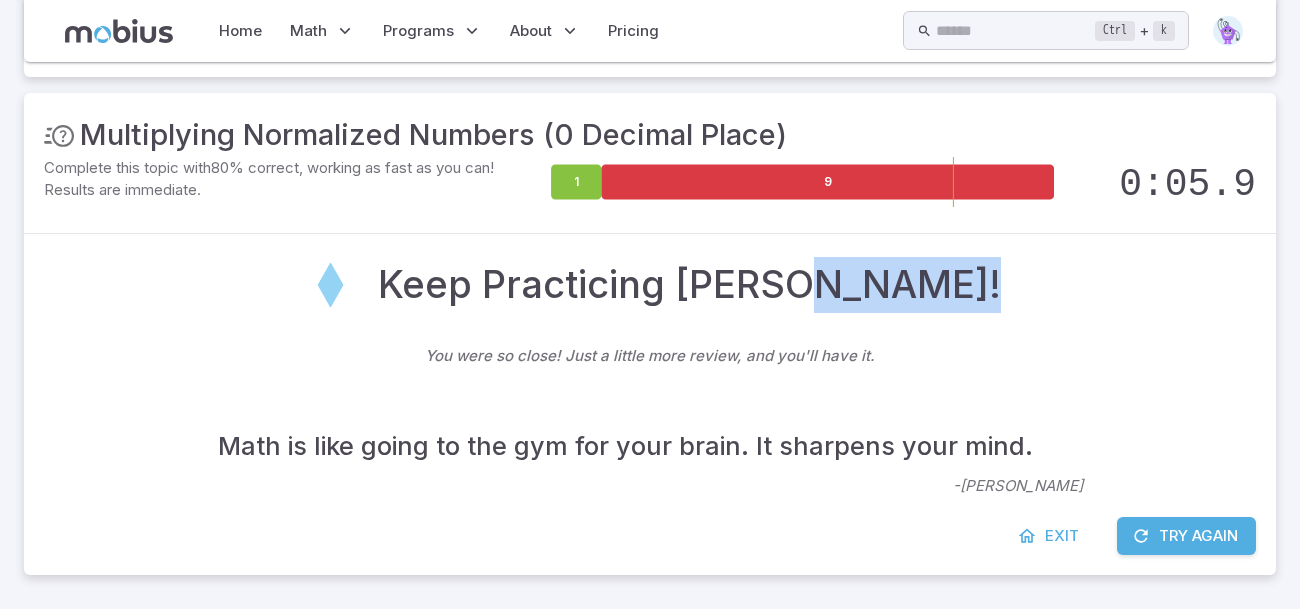 click on "Keep Practicing Ariel Robinson!" at bounding box center [689, 285] 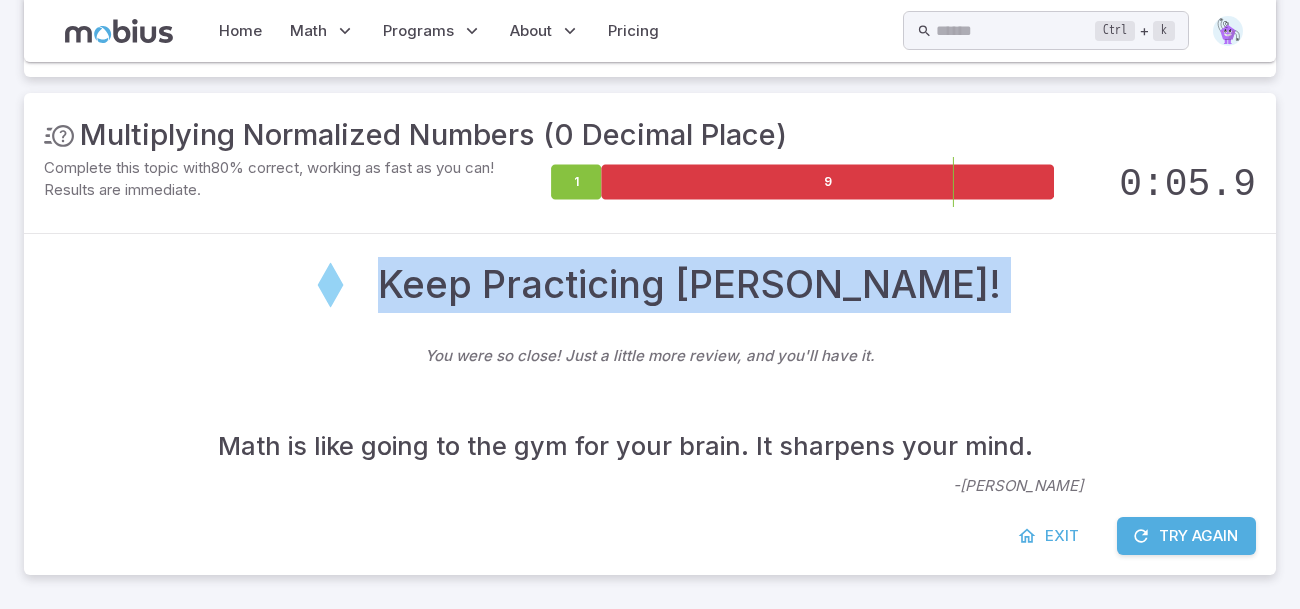 click on "Try Again" at bounding box center (1186, 536) 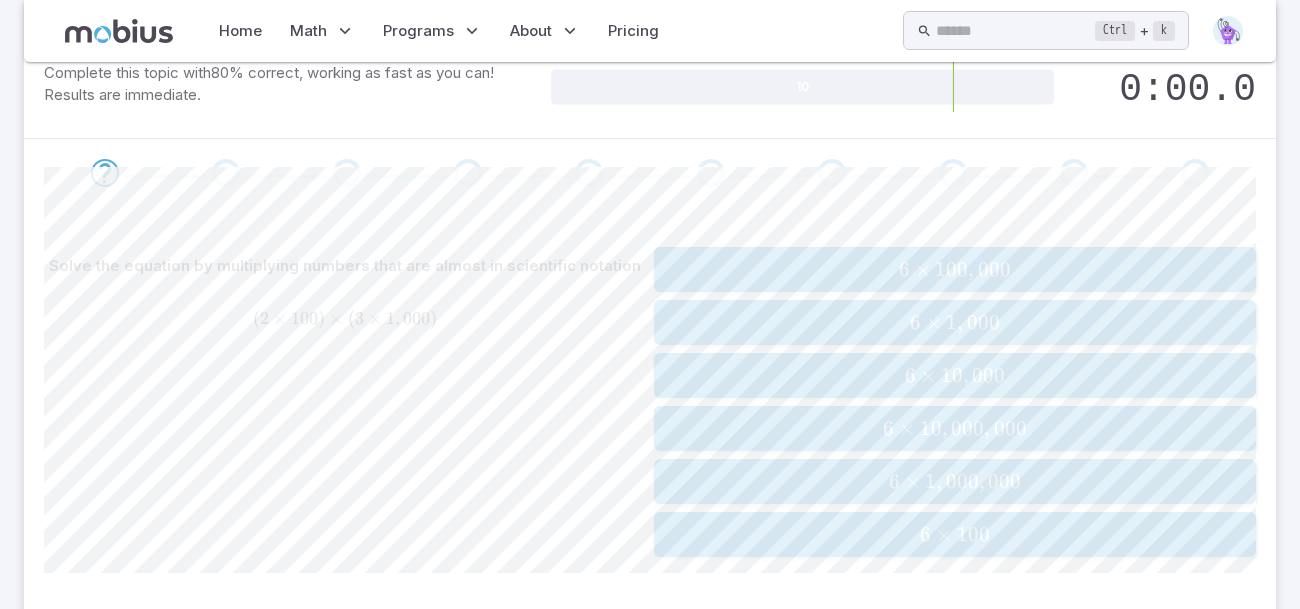 scroll, scrollTop: 303, scrollLeft: 0, axis: vertical 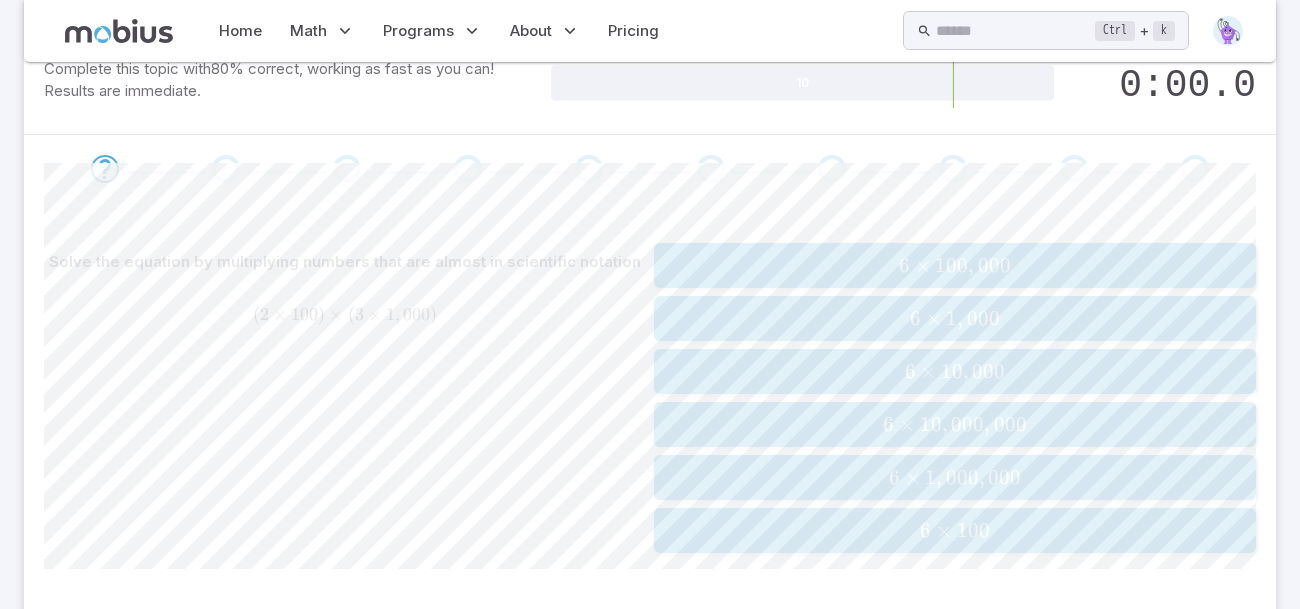 click on "6 × 100 , 000 6 \times {100,000} 6 × 100 , 000" at bounding box center (955, 265) 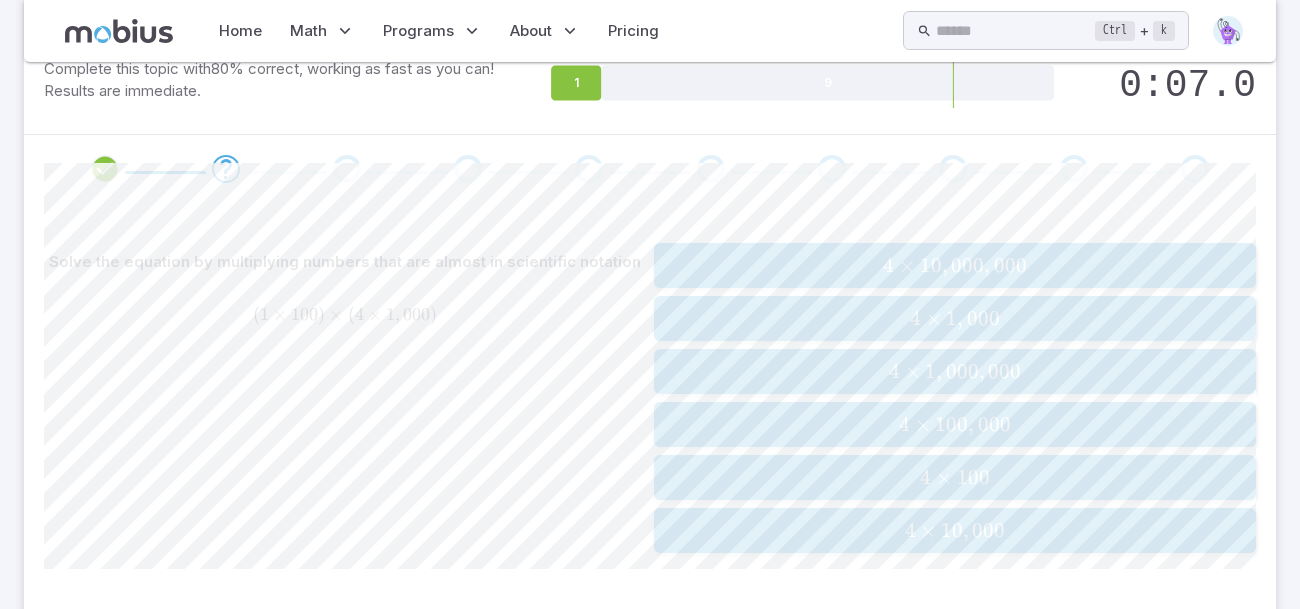 click on "4 × 100 , 000" at bounding box center [954, 424] 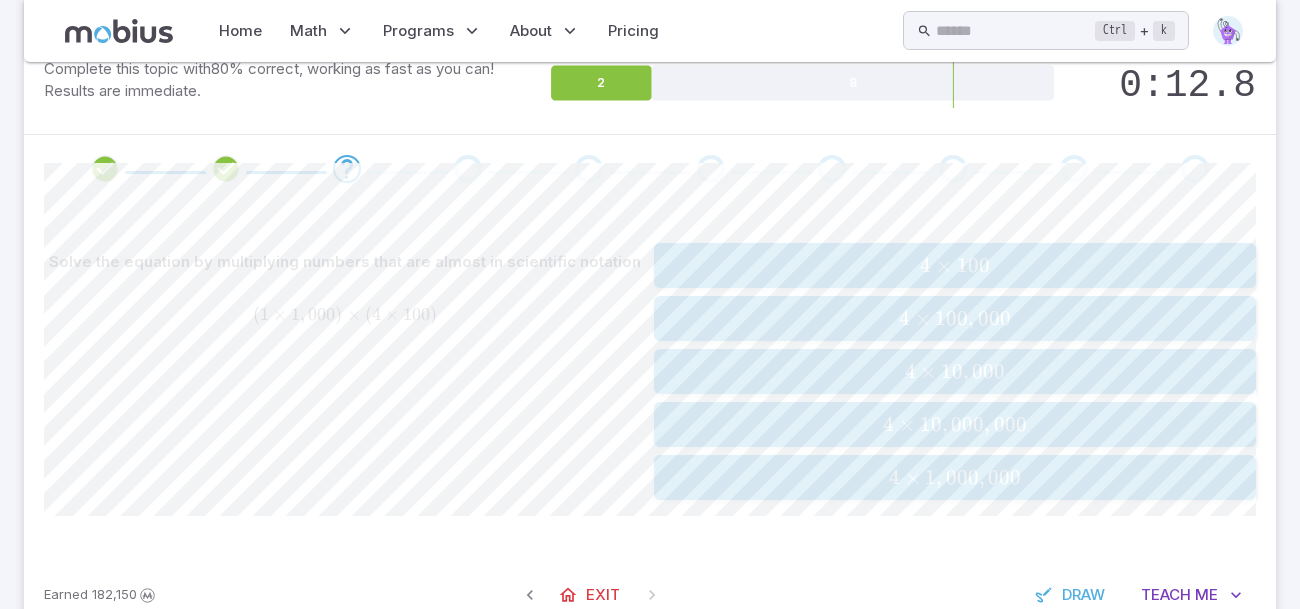 click on "4 × 100 , 000" at bounding box center [954, 318] 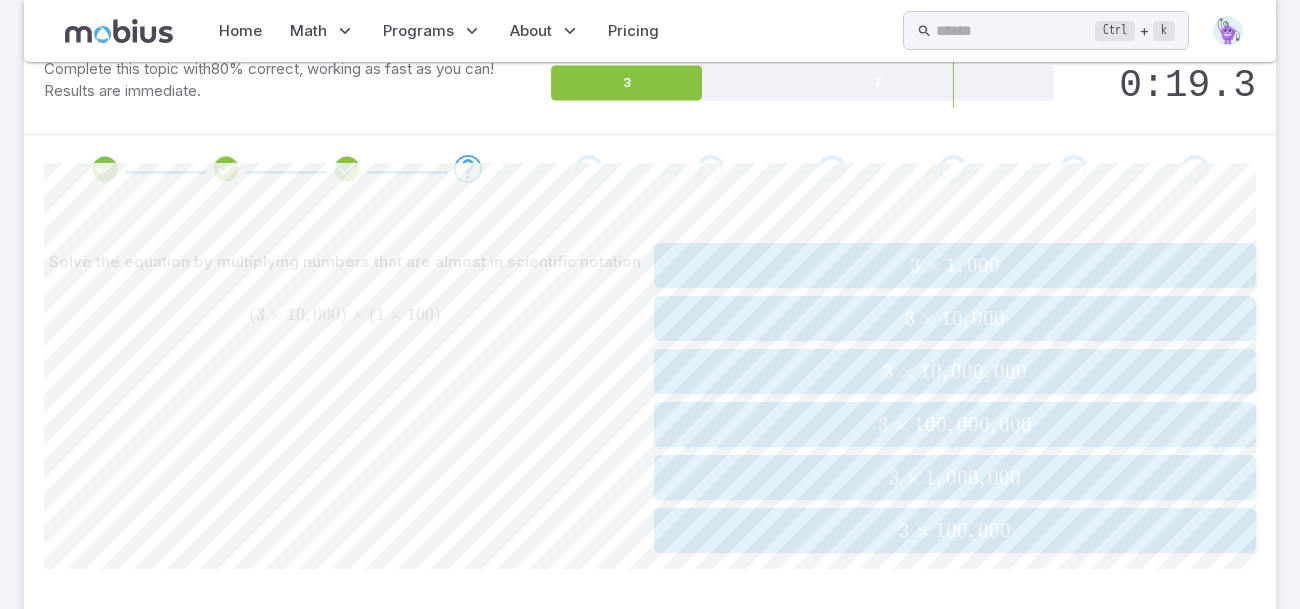 click on "3 × 1 , 000 , 000" at bounding box center [954, 477] 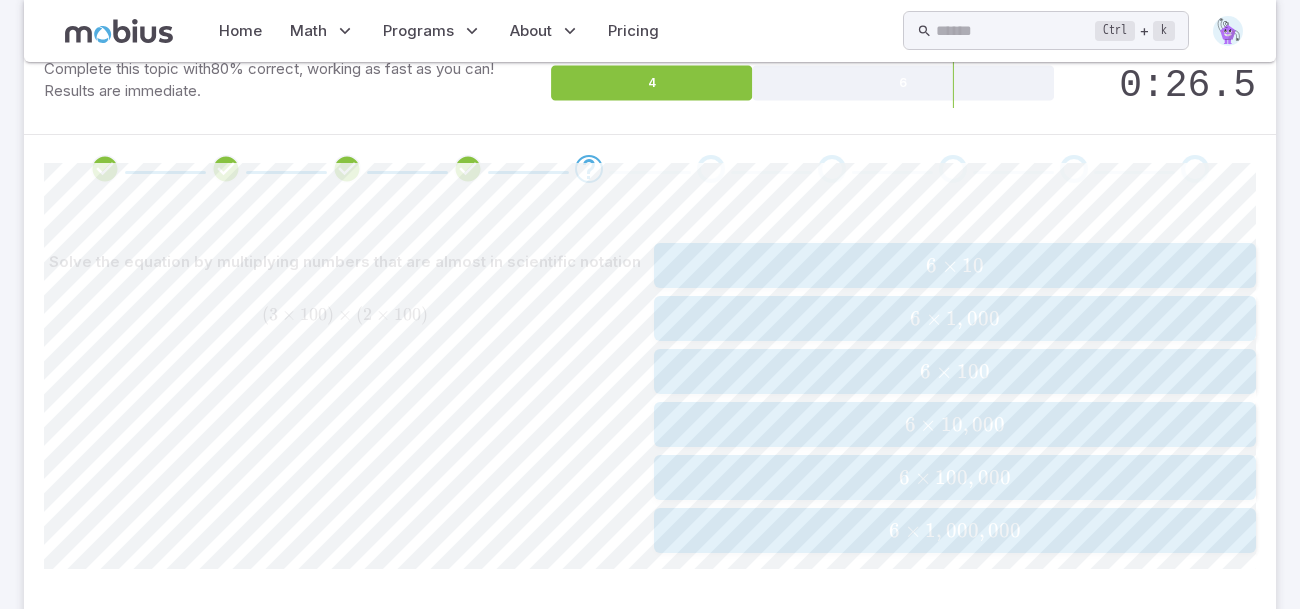 click on "6 ×" at bounding box center [923, 424] 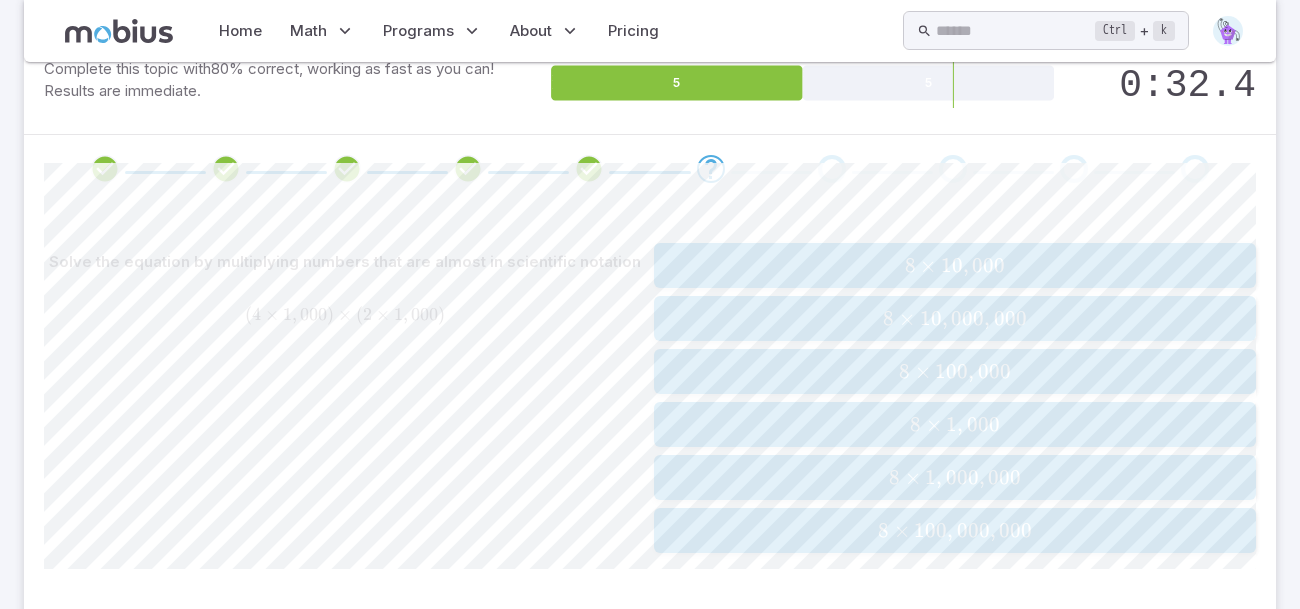 click on "8 × 1 , 000 , 000 8 \times {1,000,000} 8 × 1 , 000 , 000" at bounding box center [955, 477] 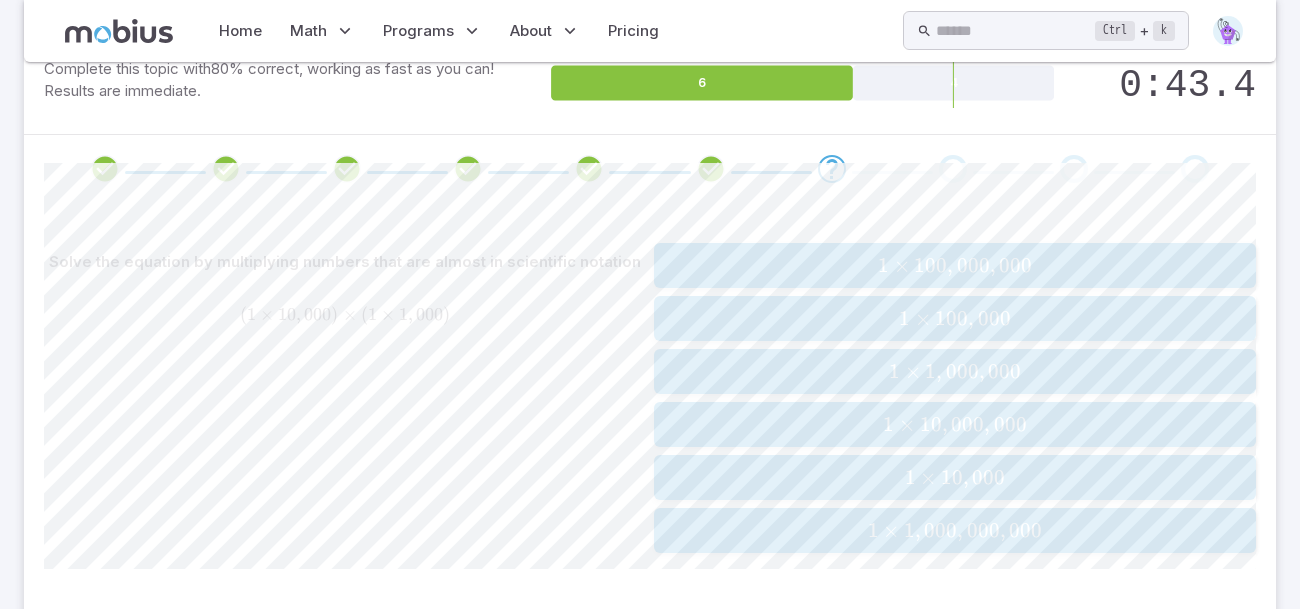 click on "1" at bounding box center (888, 424) 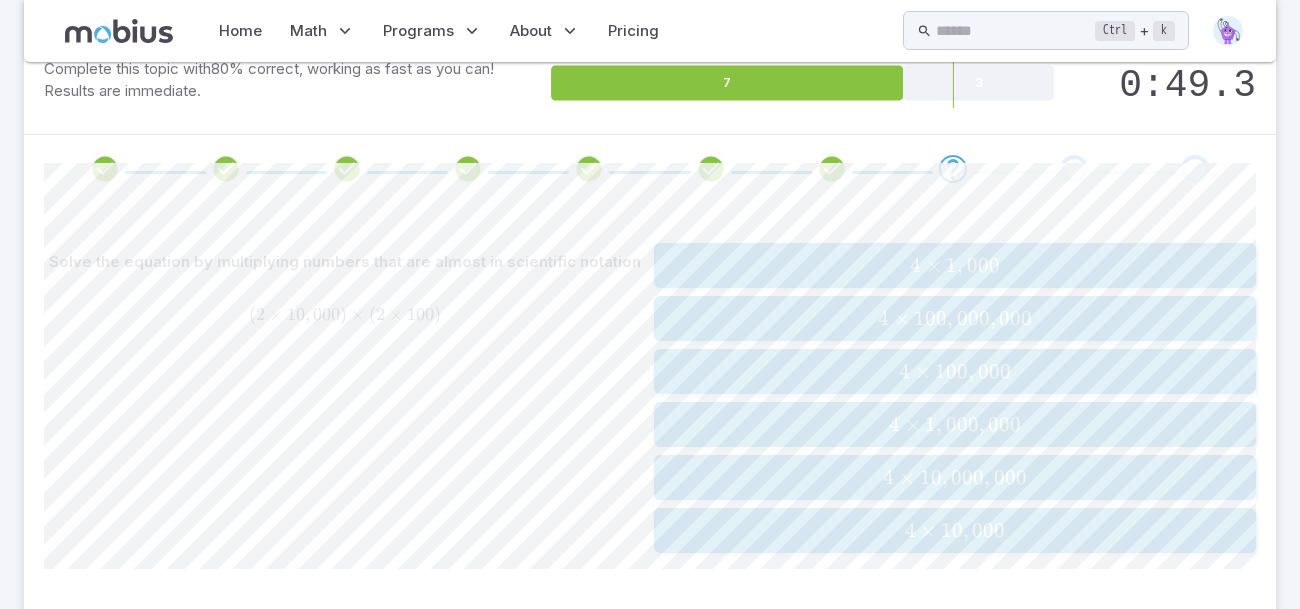 click on "4" at bounding box center [894, 424] 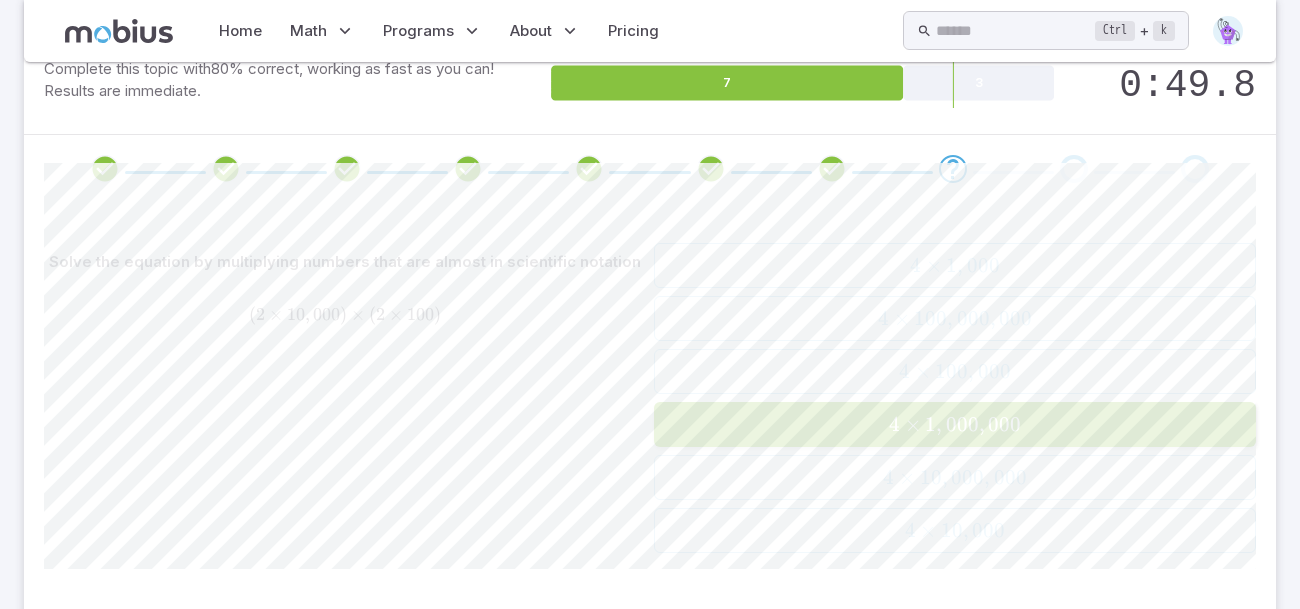 scroll, scrollTop: 221, scrollLeft: 0, axis: vertical 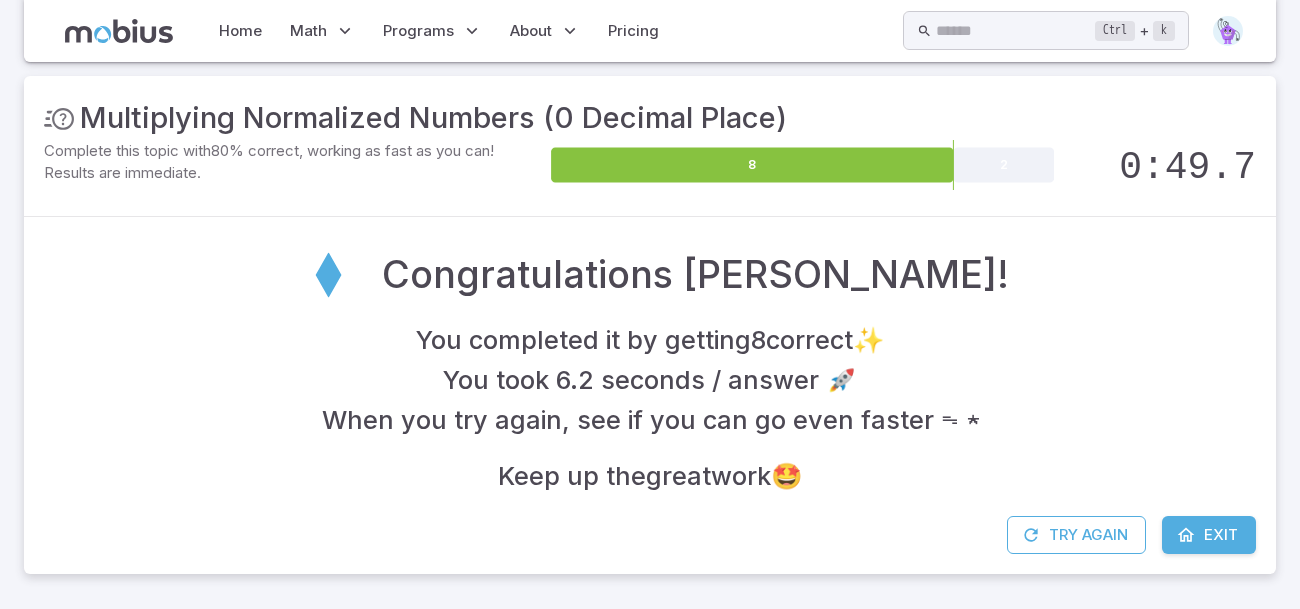 click at bounding box center (1186, 535) 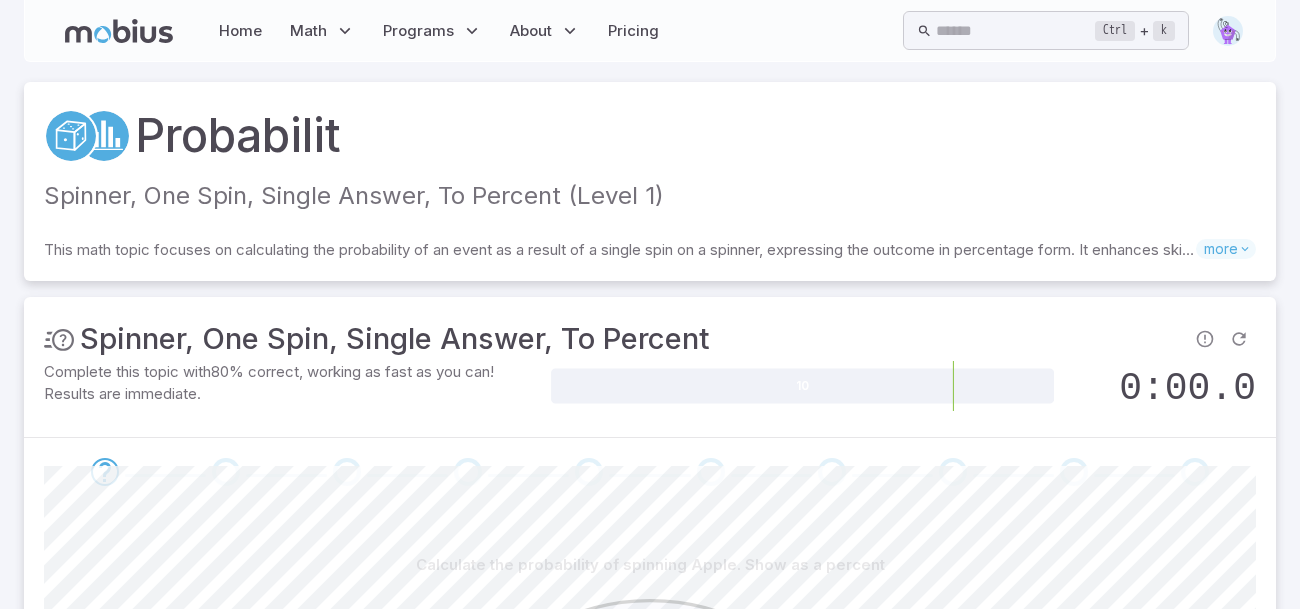 scroll, scrollTop: 238, scrollLeft: 0, axis: vertical 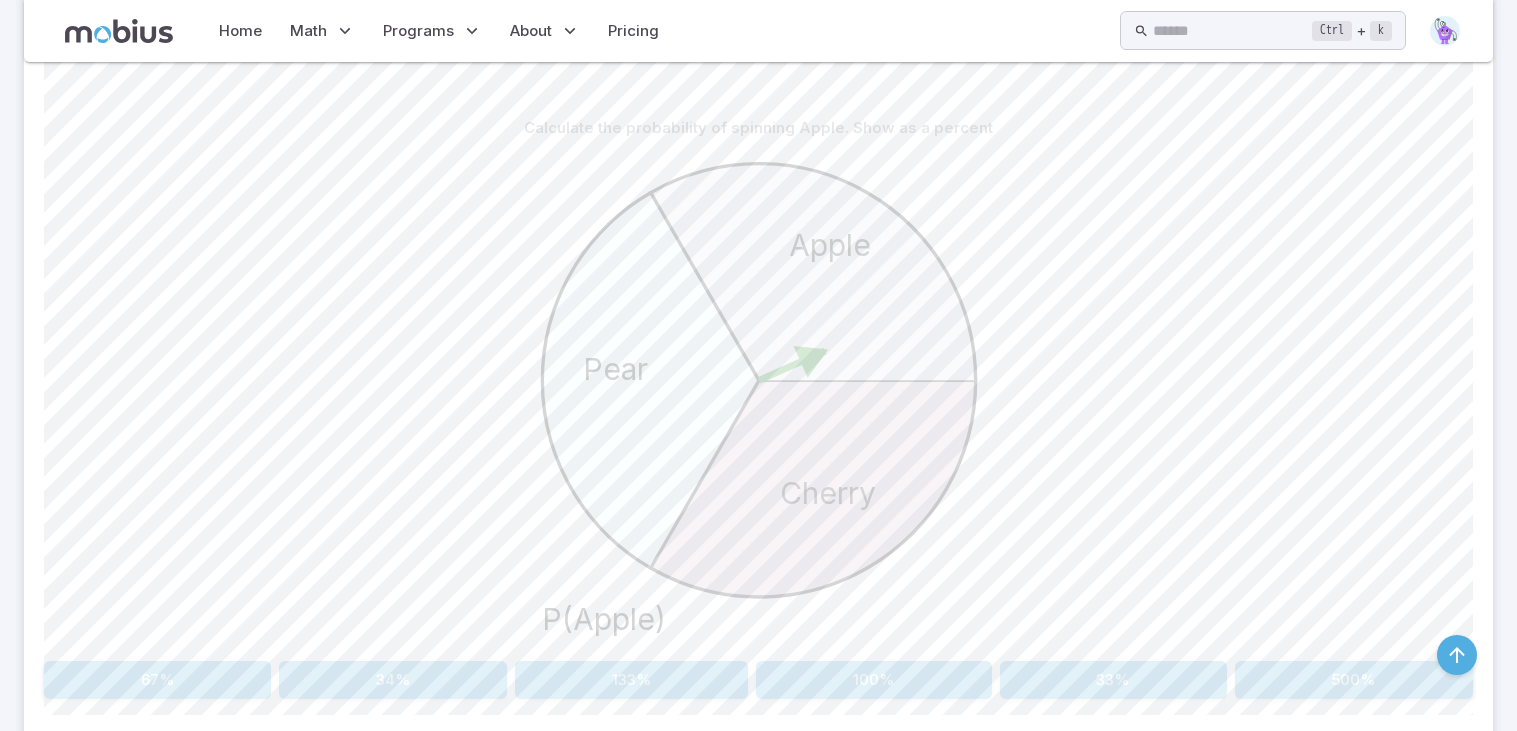 click on "33%" at bounding box center [1113, 680] 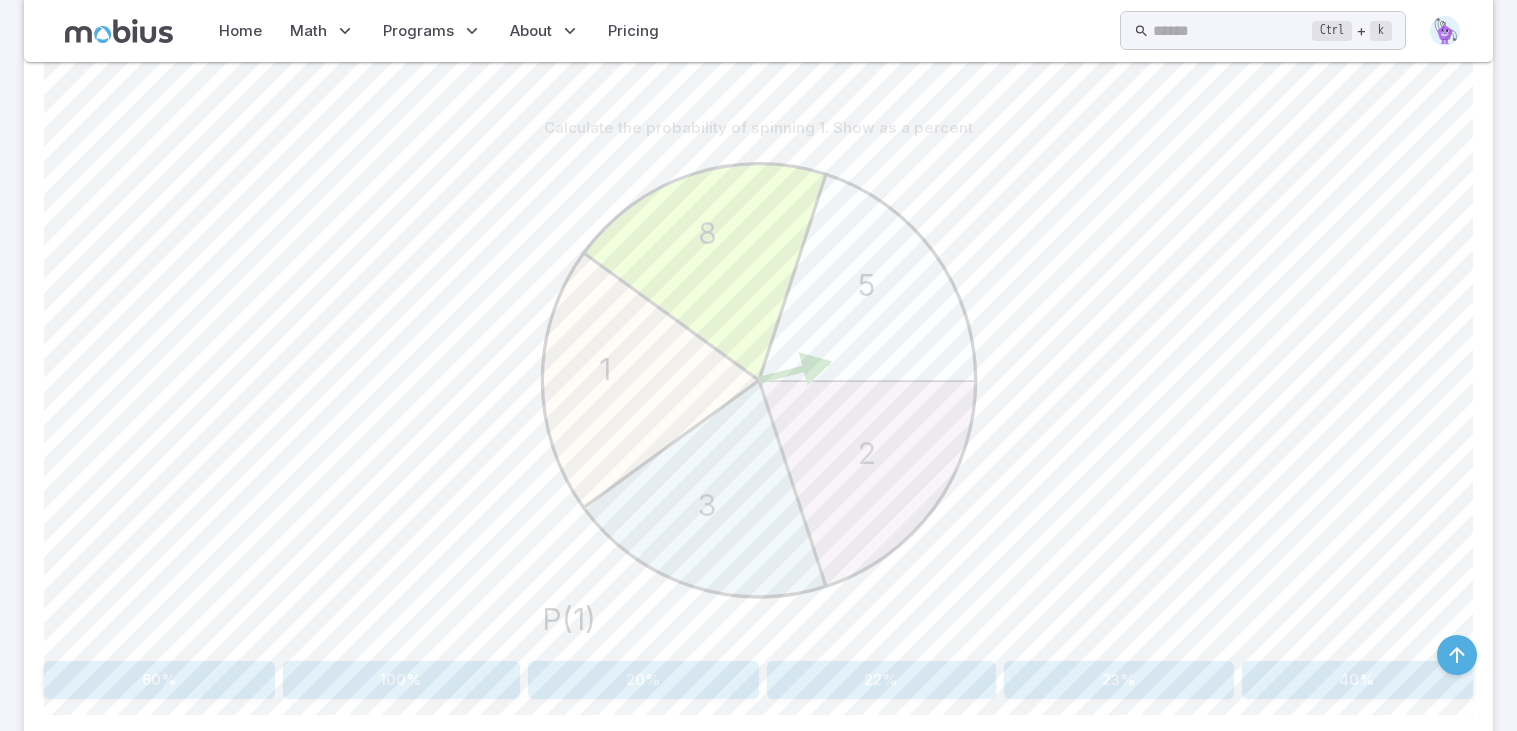 click on "20%" at bounding box center (643, 680) 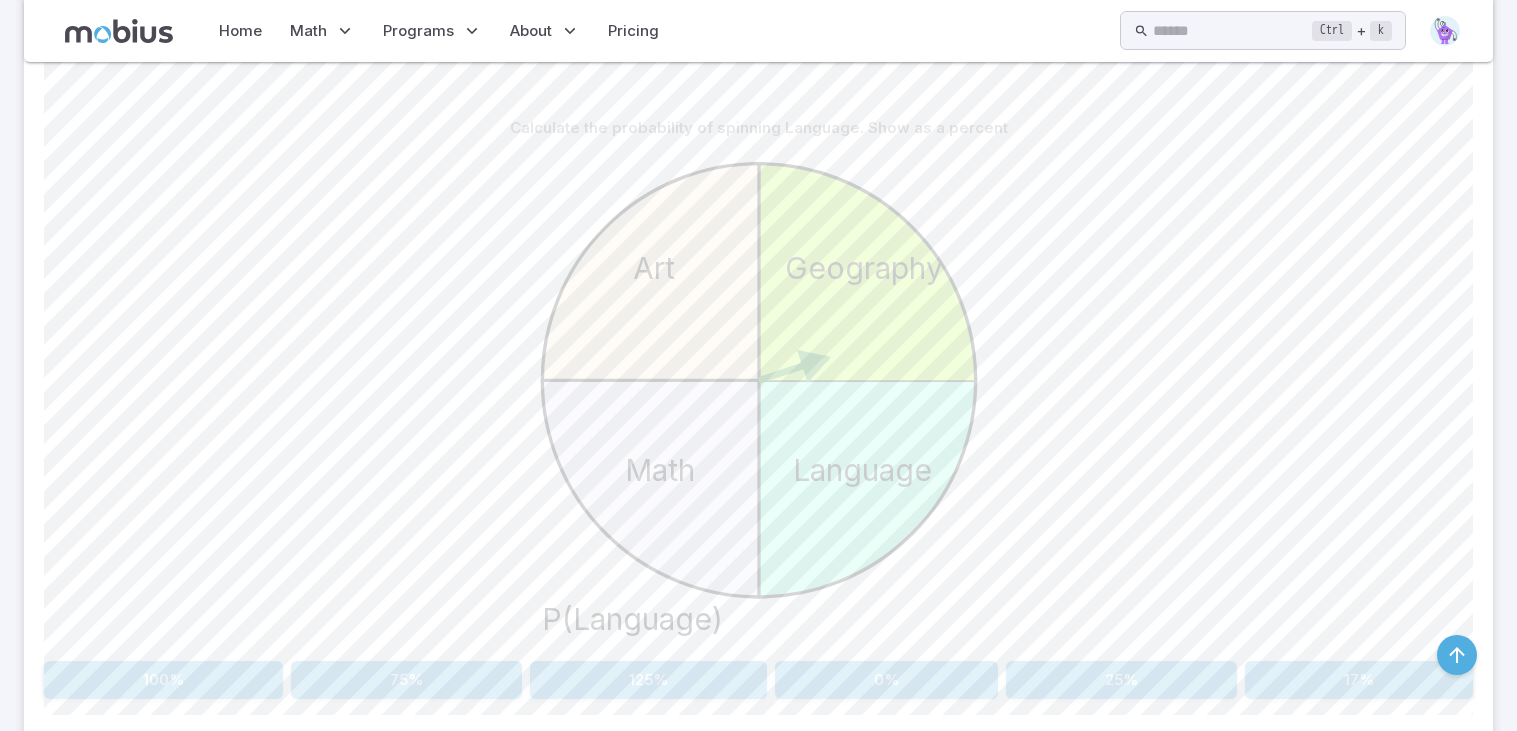 click on "25%" at bounding box center (1121, 680) 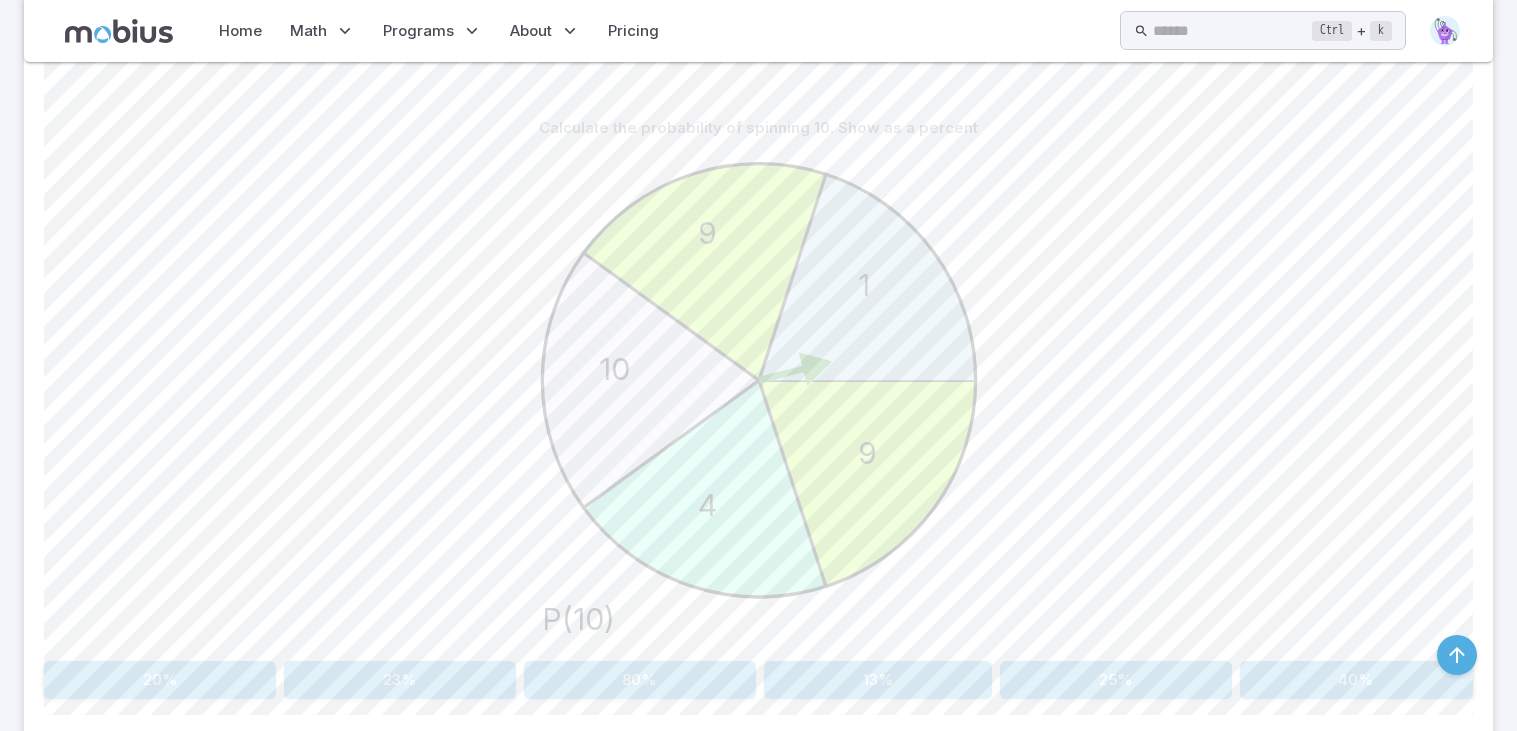 click on "20%" at bounding box center (160, 680) 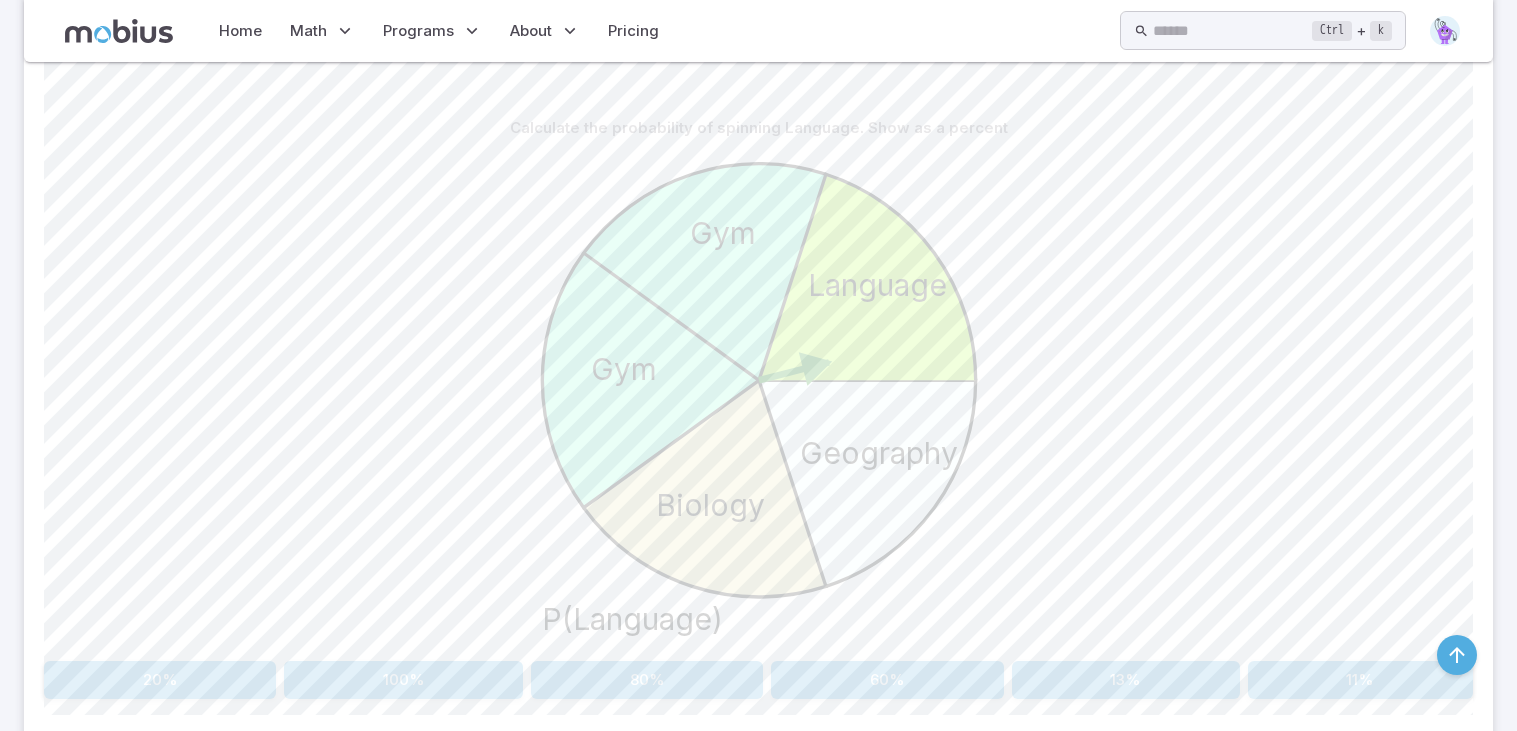 click on "20%" at bounding box center (160, 680) 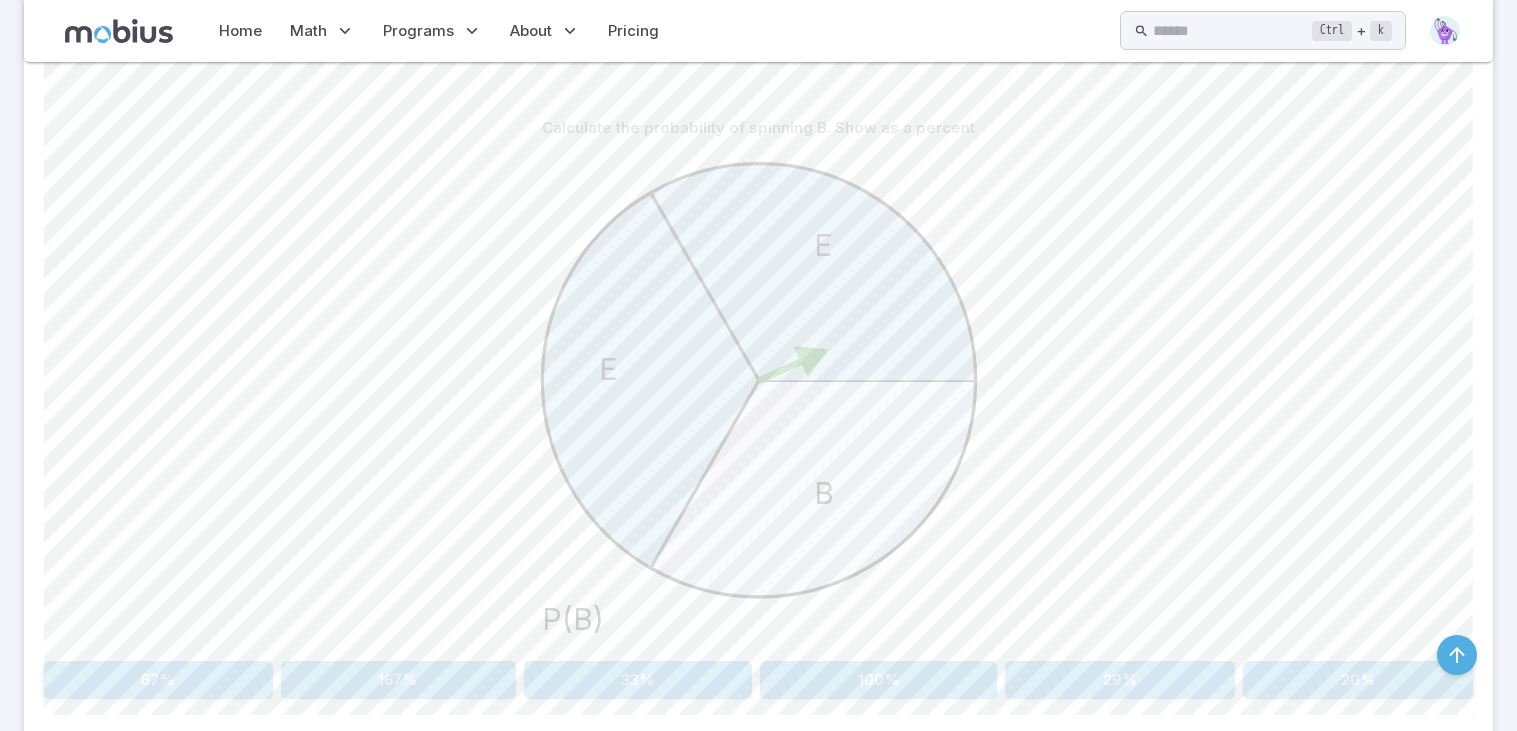 click on "33%" at bounding box center (638, 680) 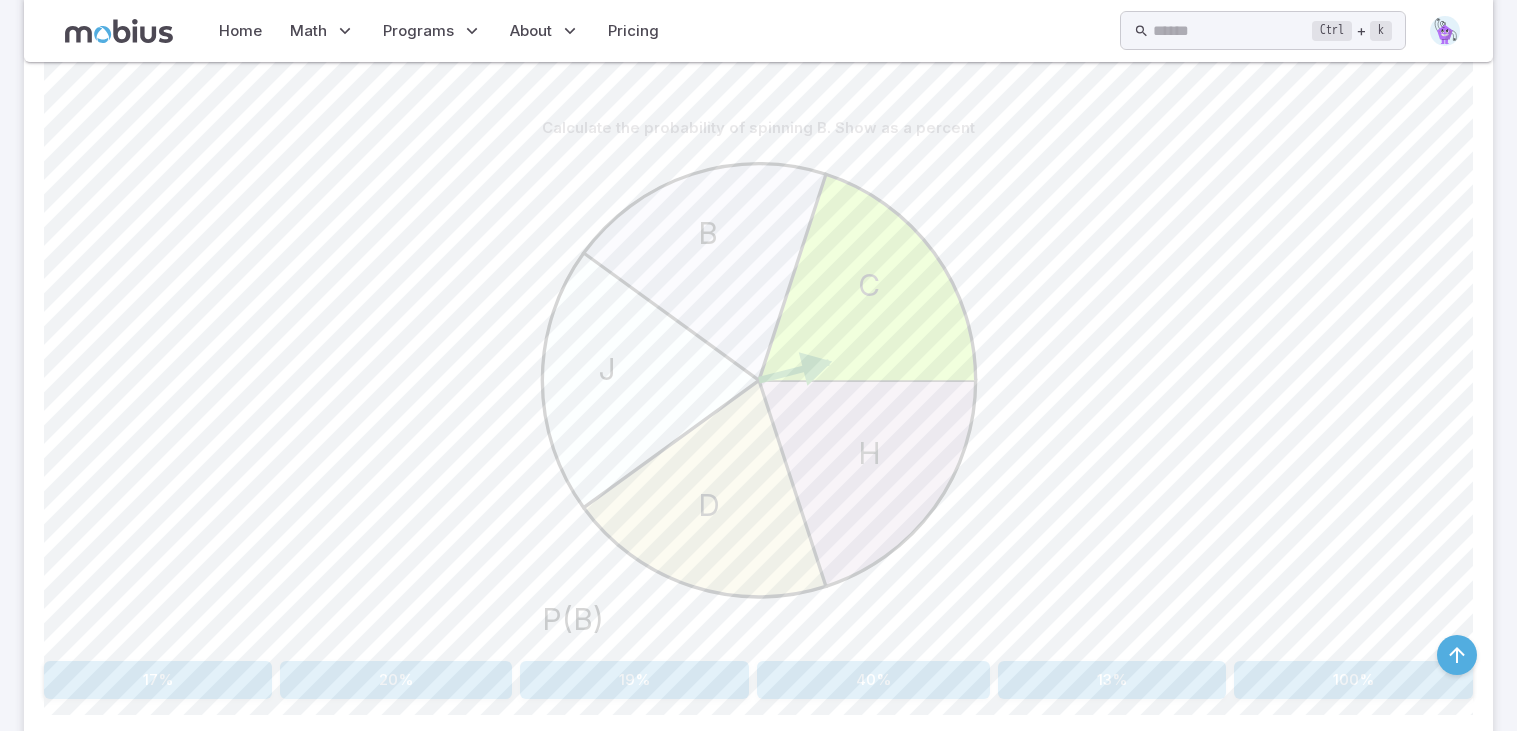 click on "20%" at bounding box center (396, 680) 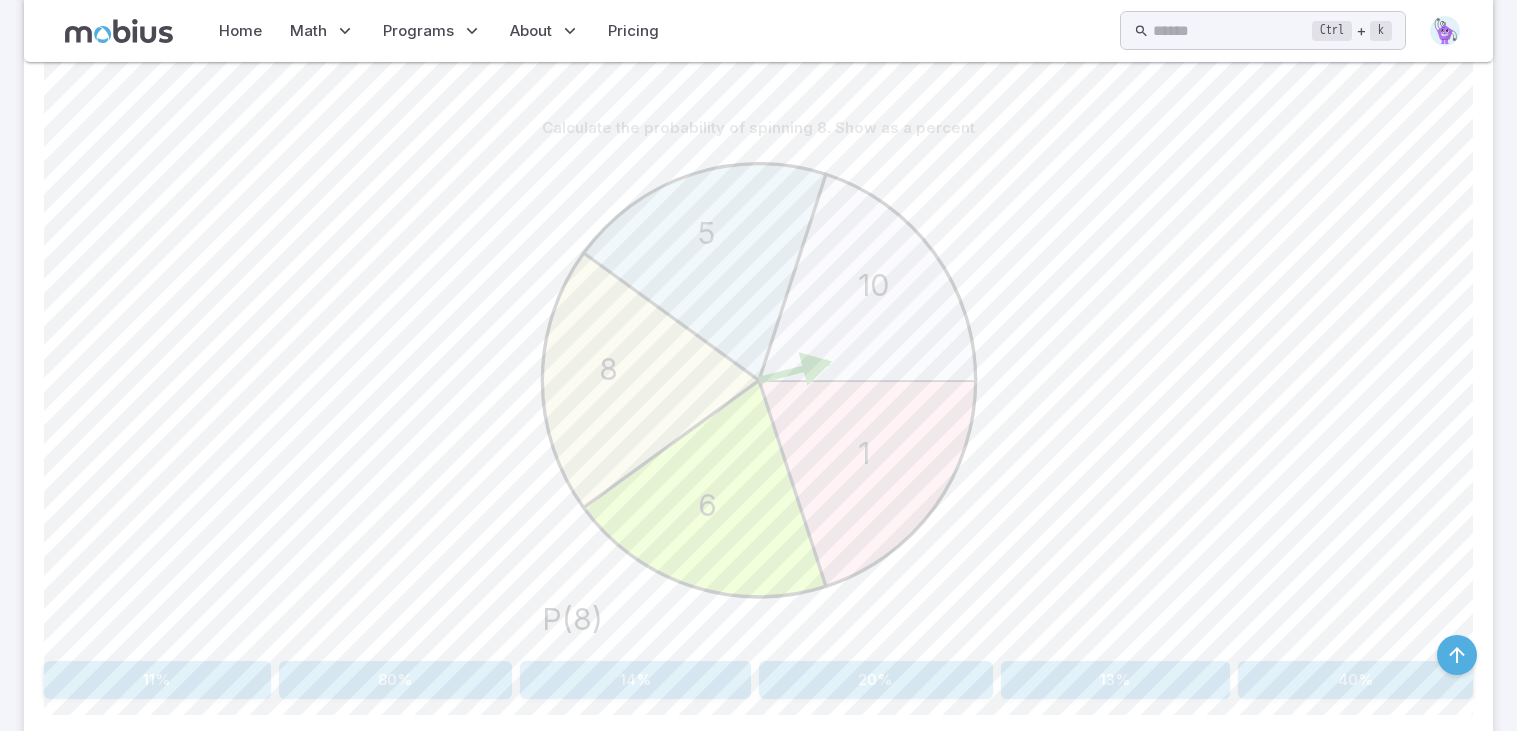 click on "20%" at bounding box center [876, 680] 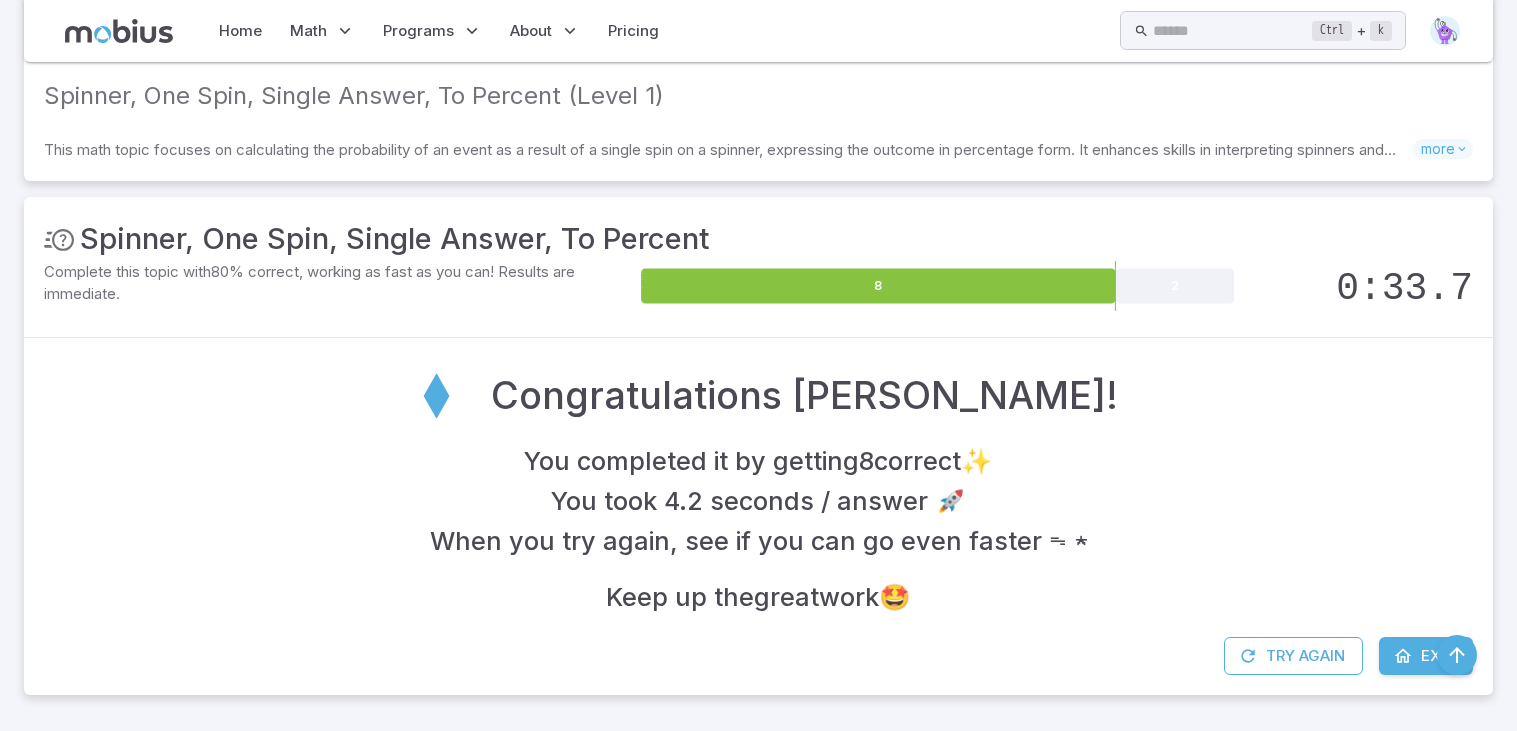 scroll, scrollTop: 99, scrollLeft: 0, axis: vertical 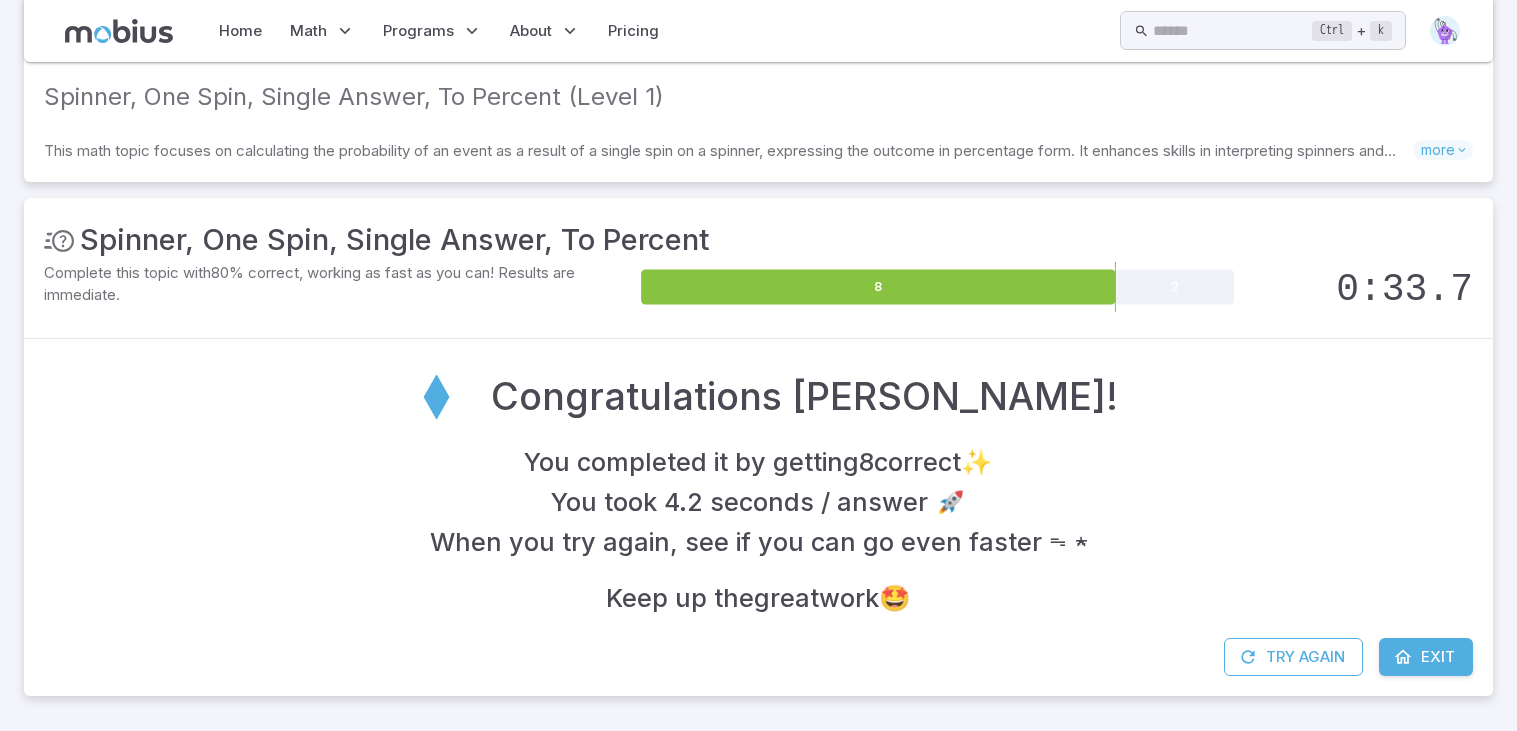 click at bounding box center [1403, 657] 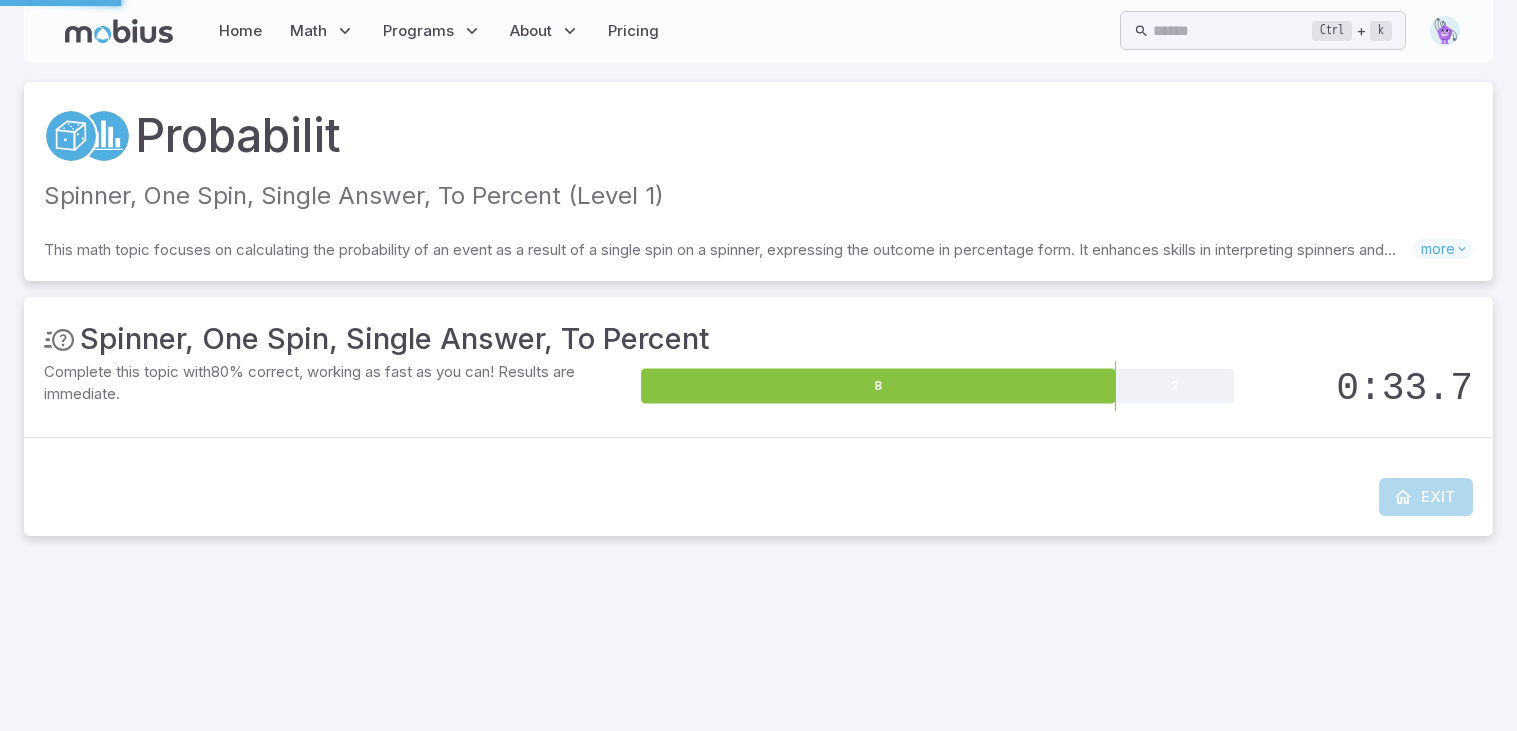 scroll, scrollTop: 0, scrollLeft: 0, axis: both 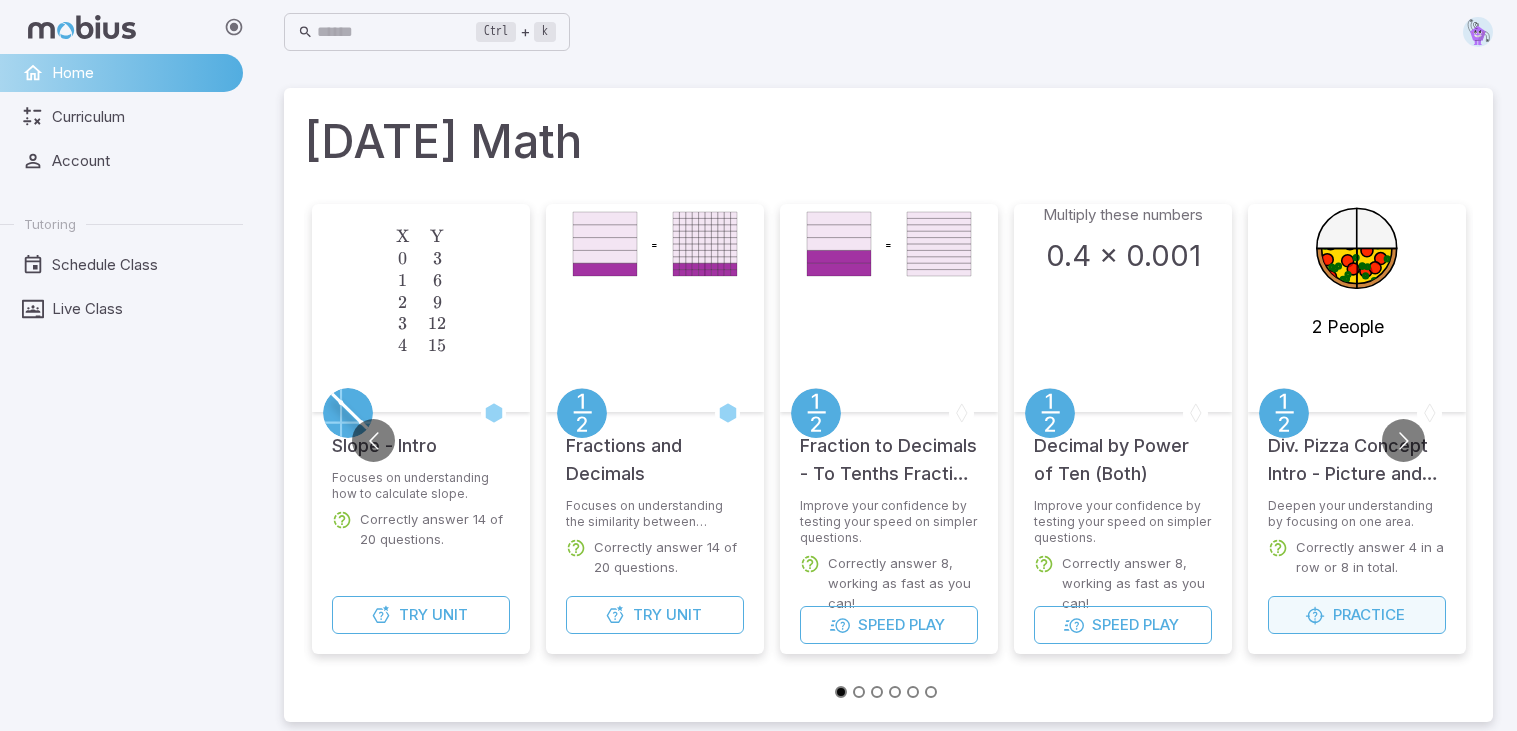 click at bounding box center (1315, 615) 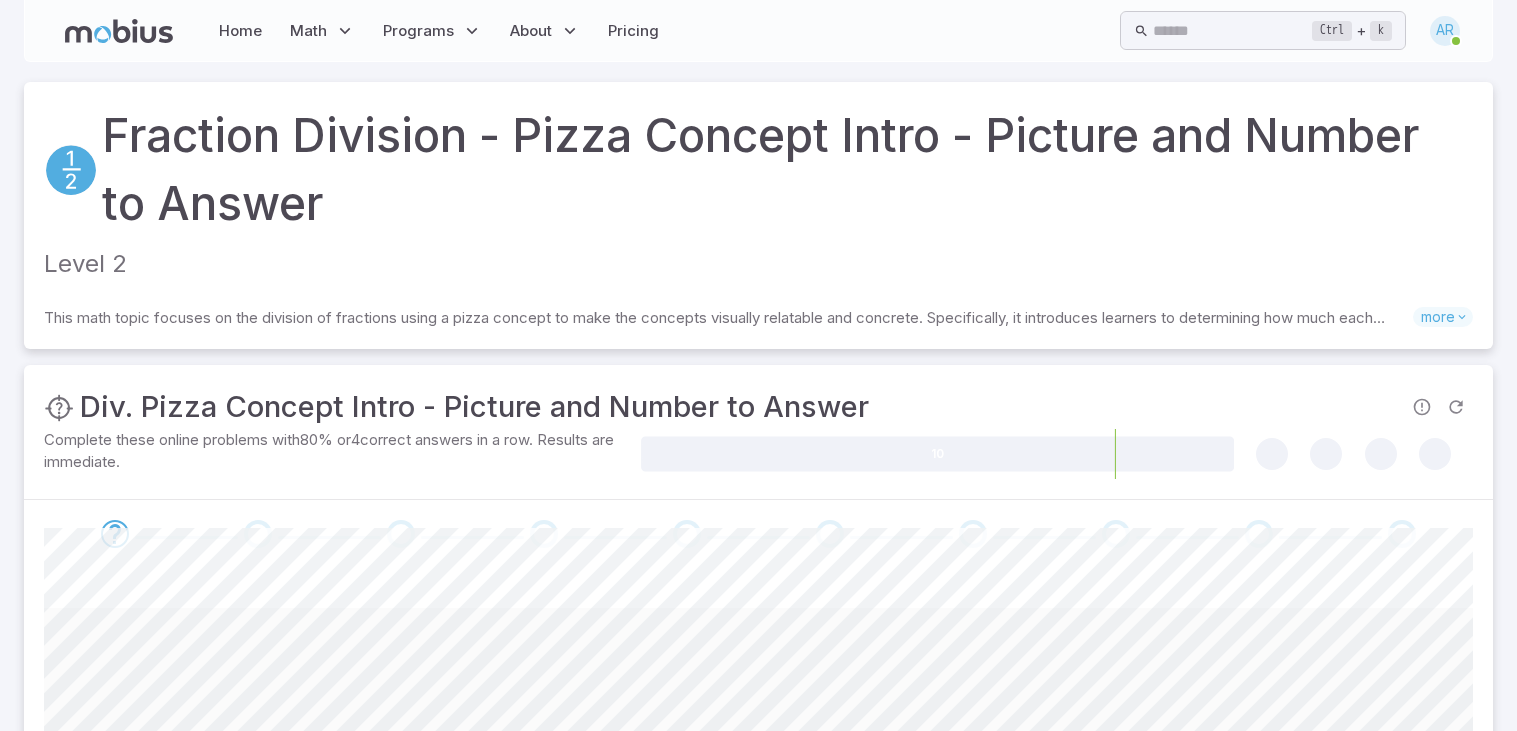 click at bounding box center [758, 758] 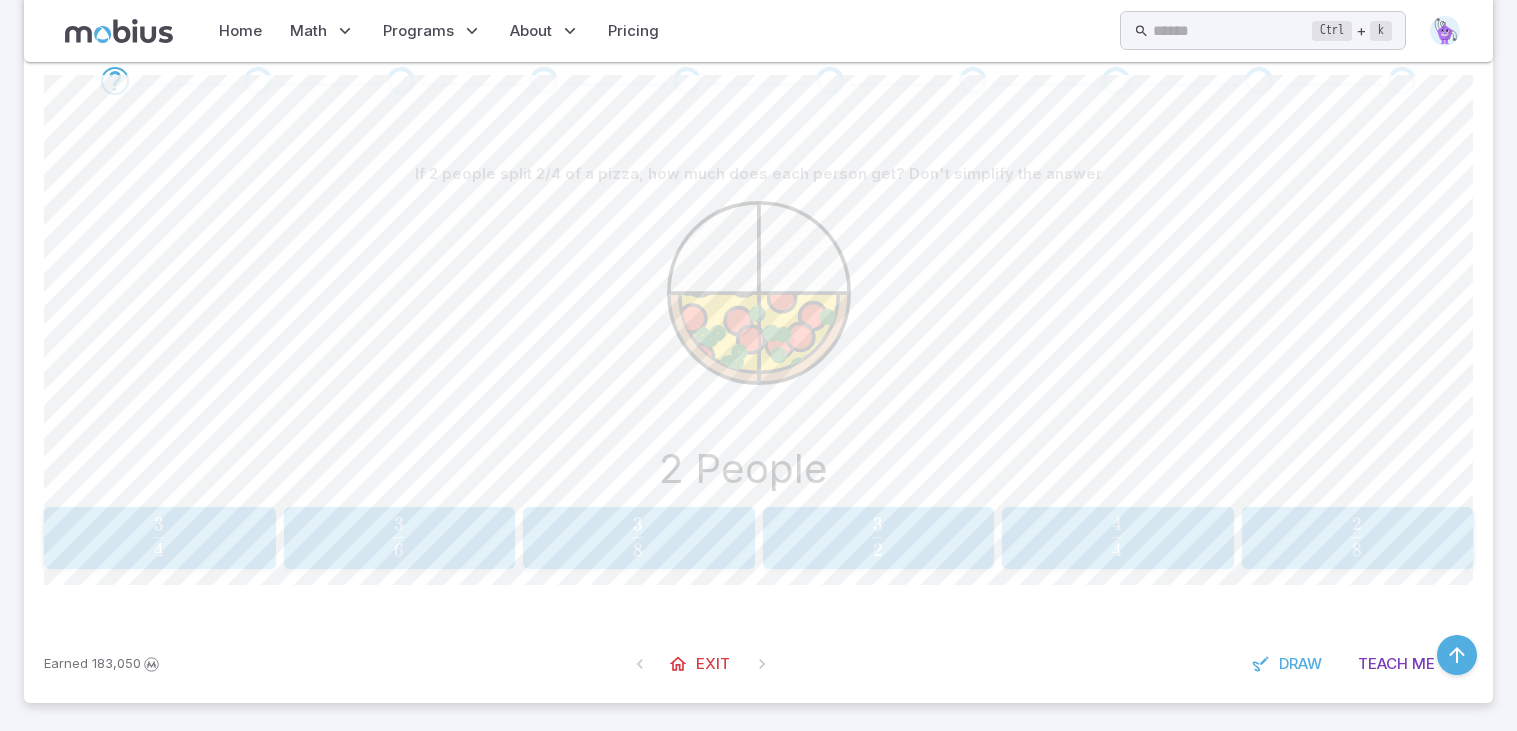 scroll, scrollTop: 450, scrollLeft: 0, axis: vertical 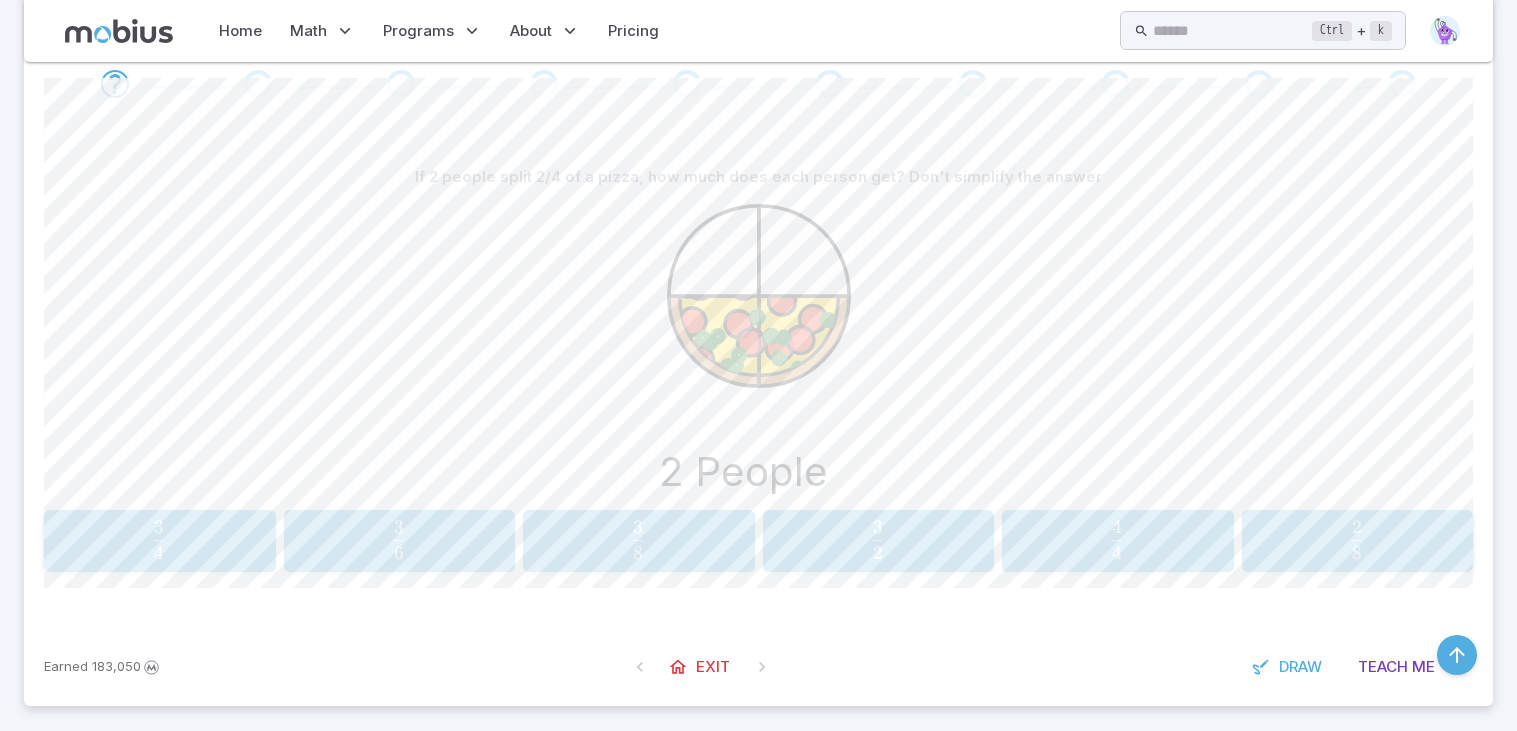 click on "2 8 \frac{2}{8} 8 2 ​" at bounding box center (1358, 541) 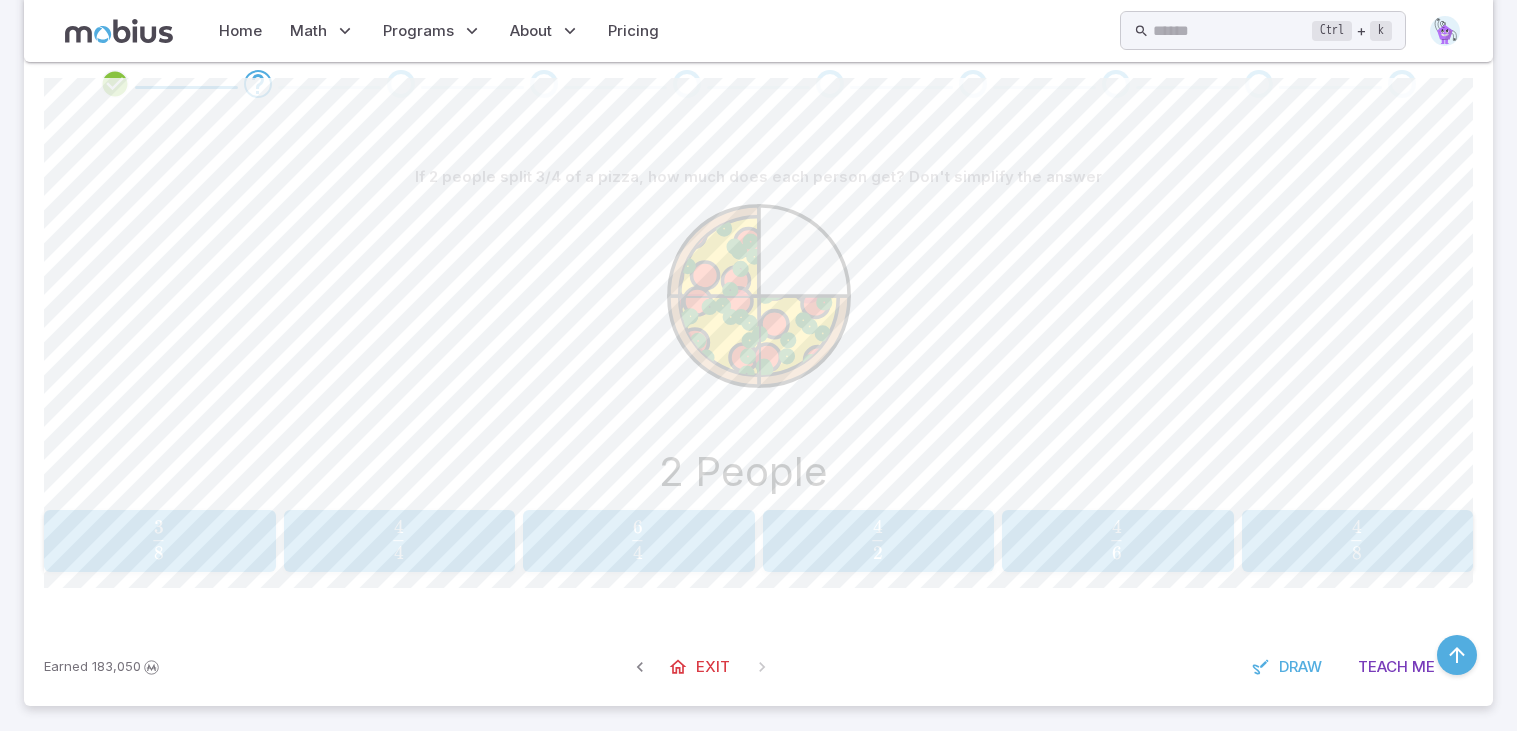 click on "4 8 \frac{4}{8} 8 4 ​" at bounding box center [1358, 541] 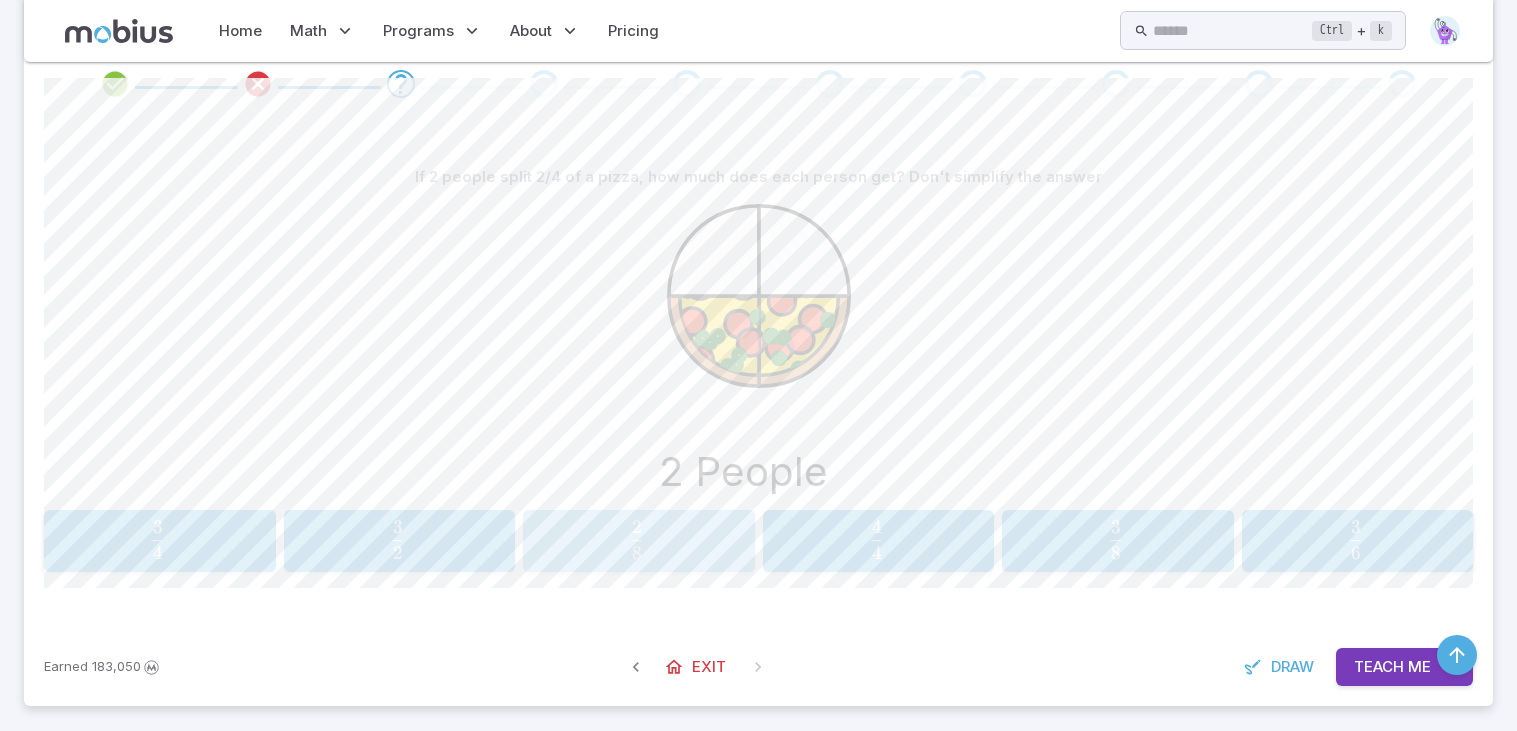 click on "8 2 ​" at bounding box center (636, 539) 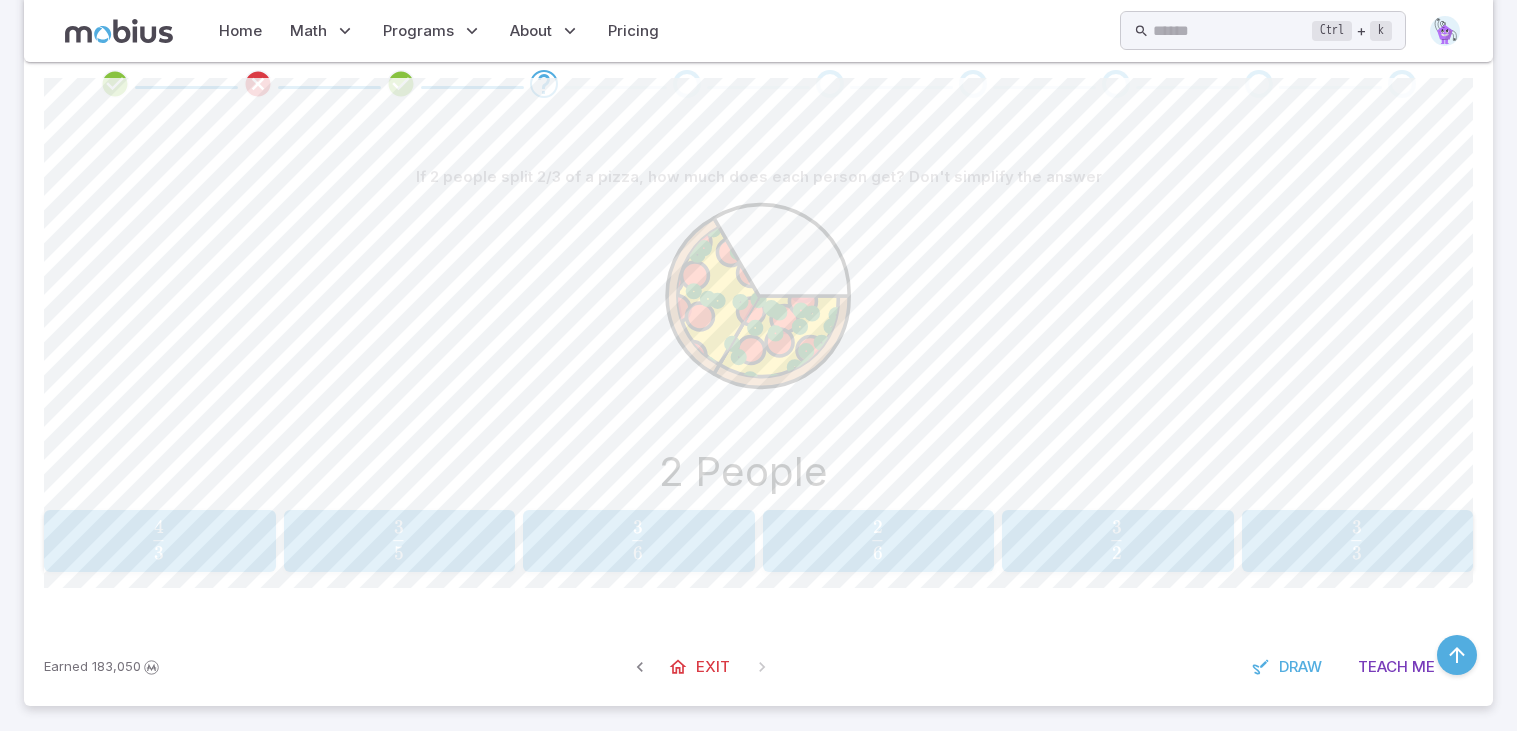click on "6 2 ​" at bounding box center (878, 539) 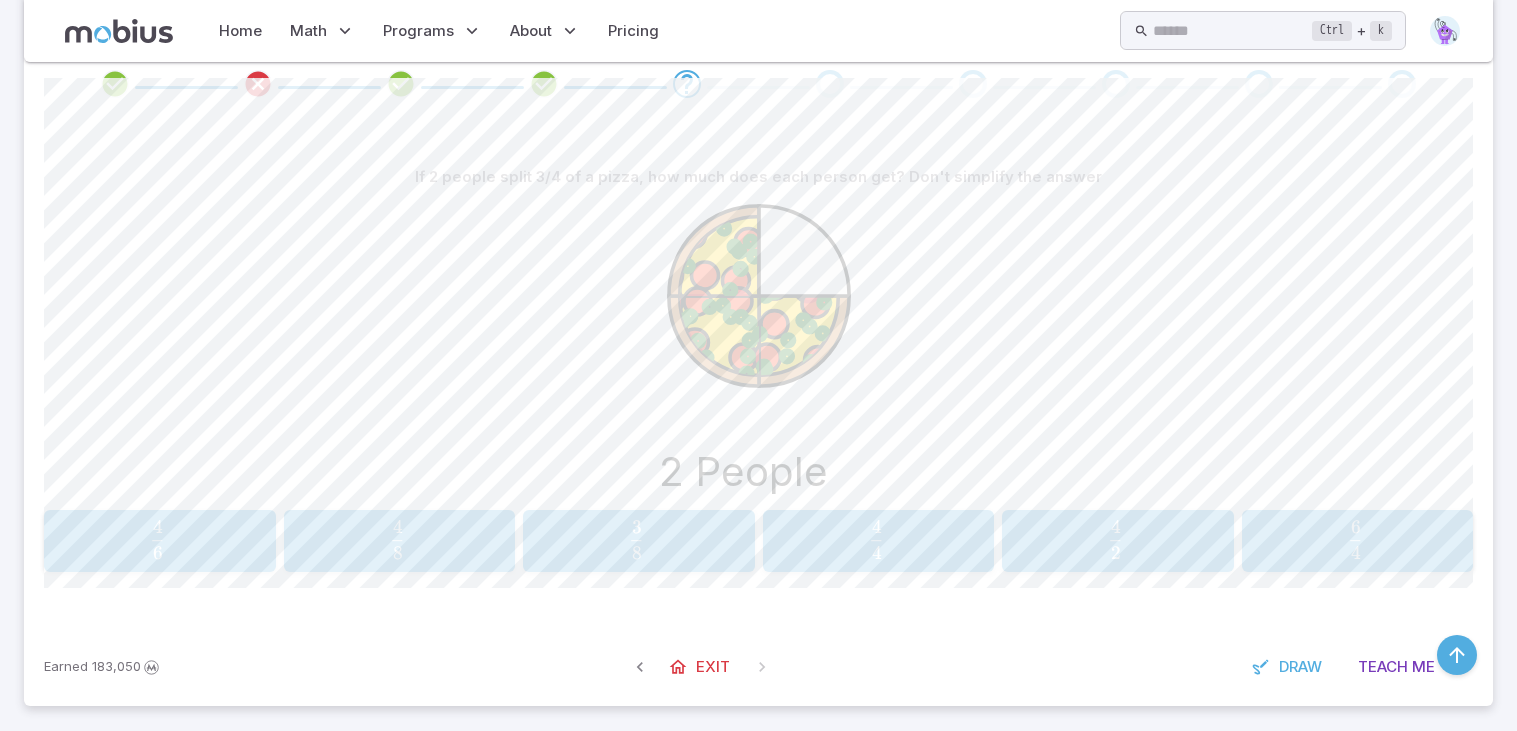 click on "3 8 \frac{3}{8} 8 3 ​" at bounding box center [639, 541] 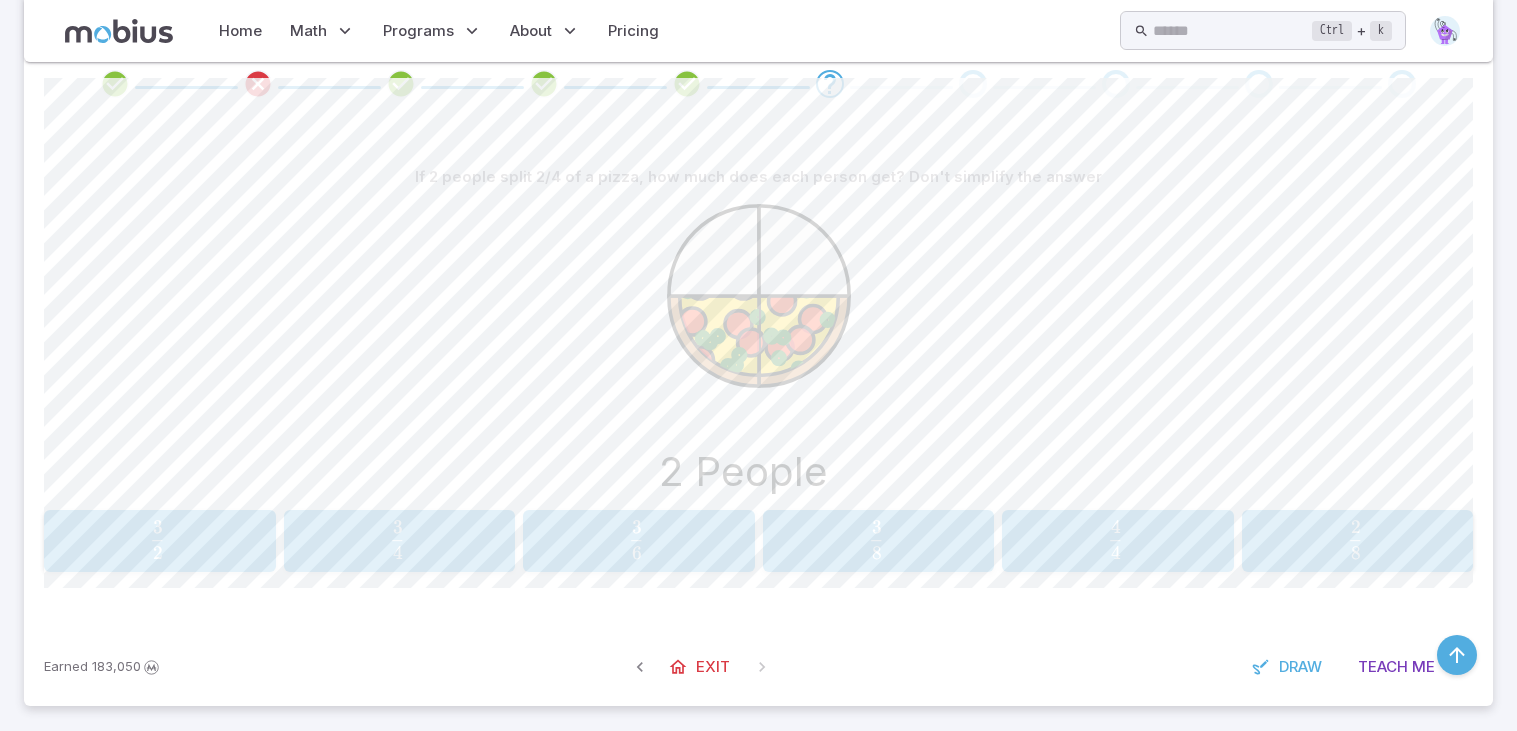 click on "8 2 ​" at bounding box center [1355, 539] 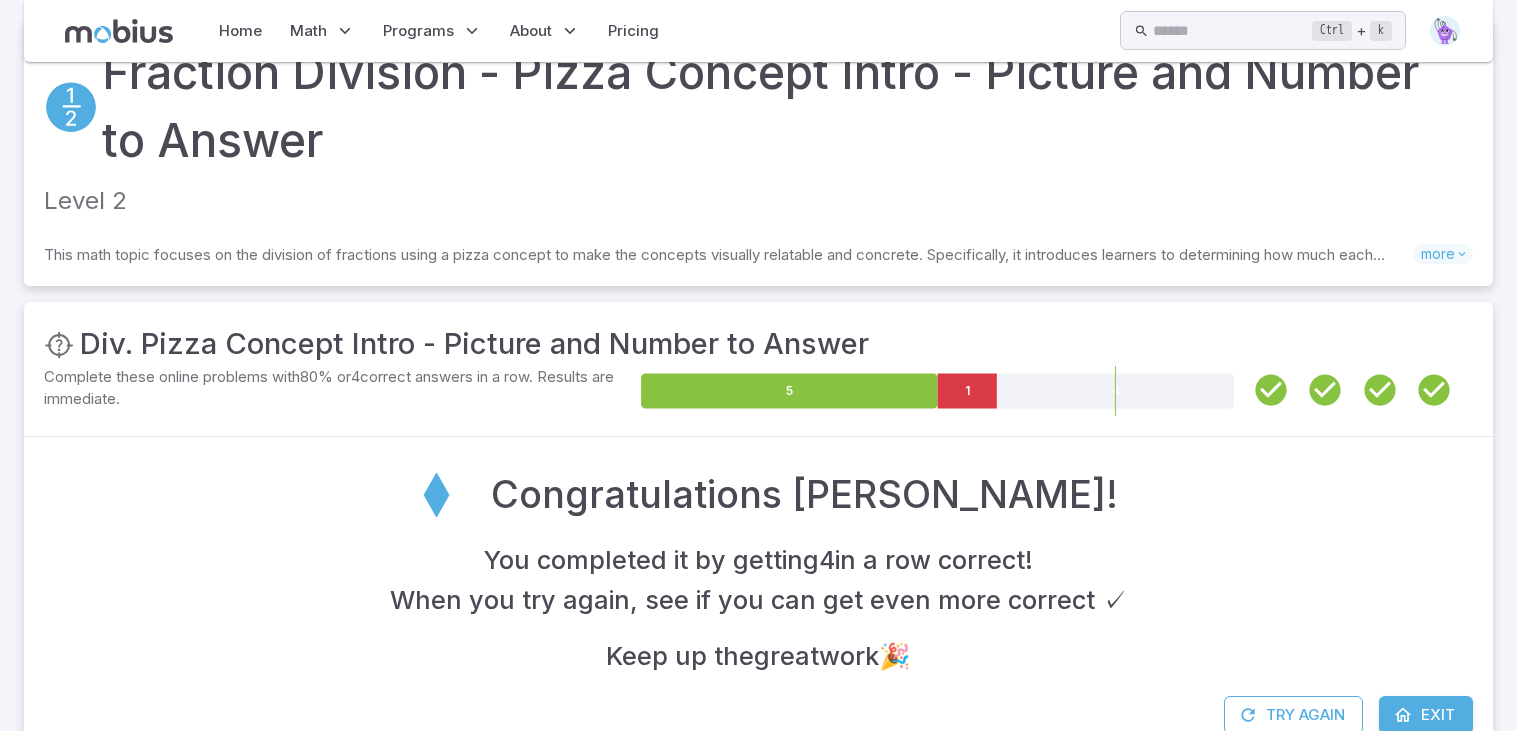 scroll, scrollTop: 121, scrollLeft: 0, axis: vertical 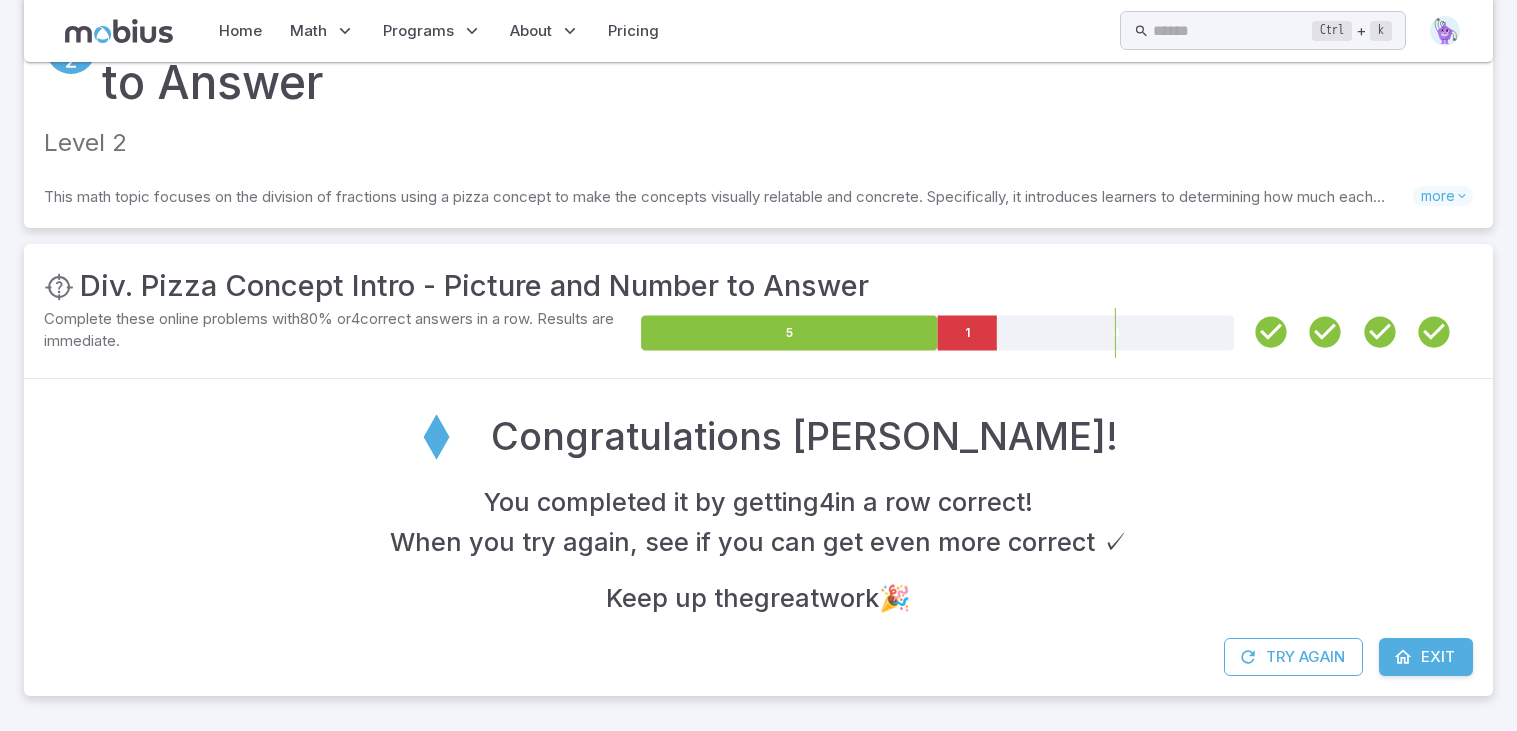click on "Exit" at bounding box center [1426, 657] 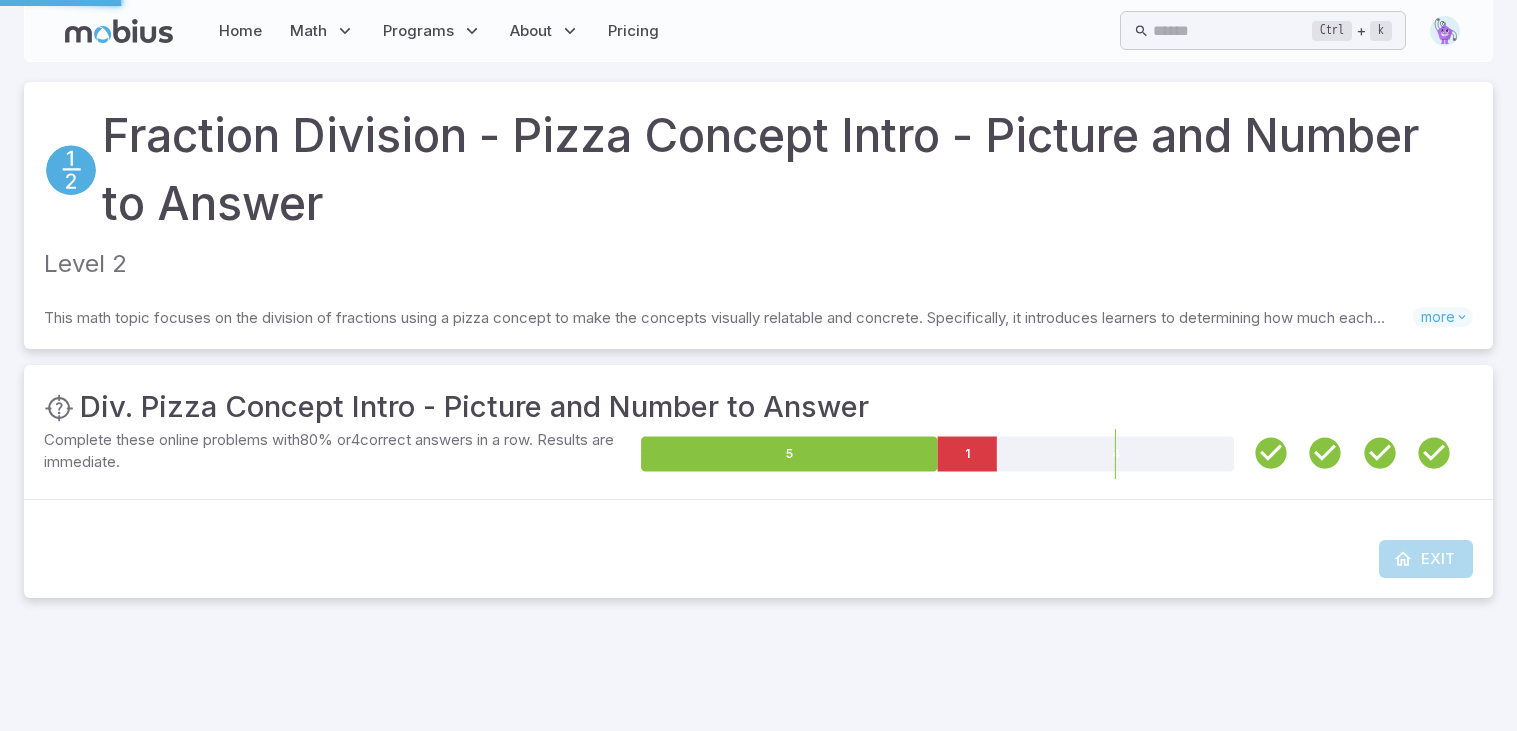 scroll, scrollTop: 0, scrollLeft: 0, axis: both 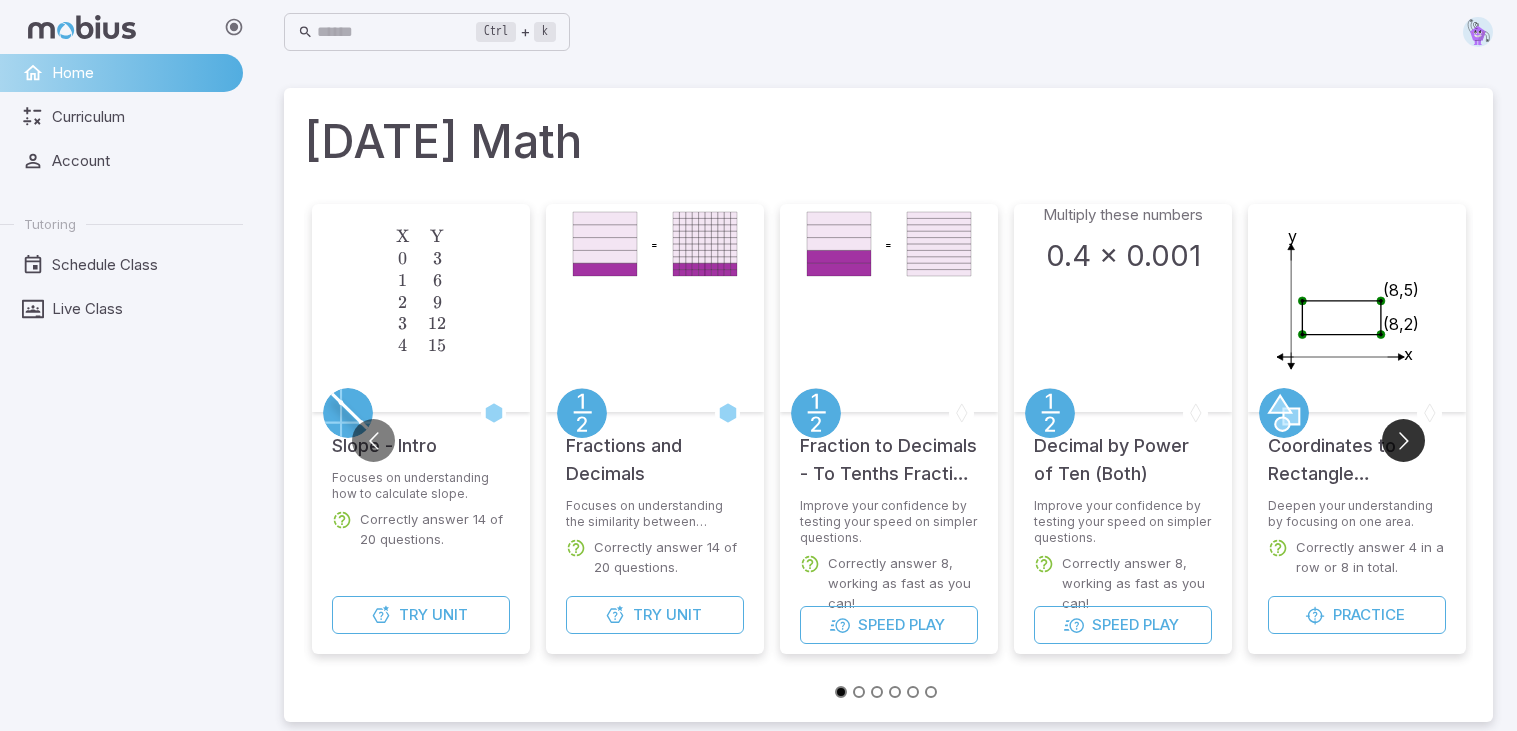 click at bounding box center (1403, 440) 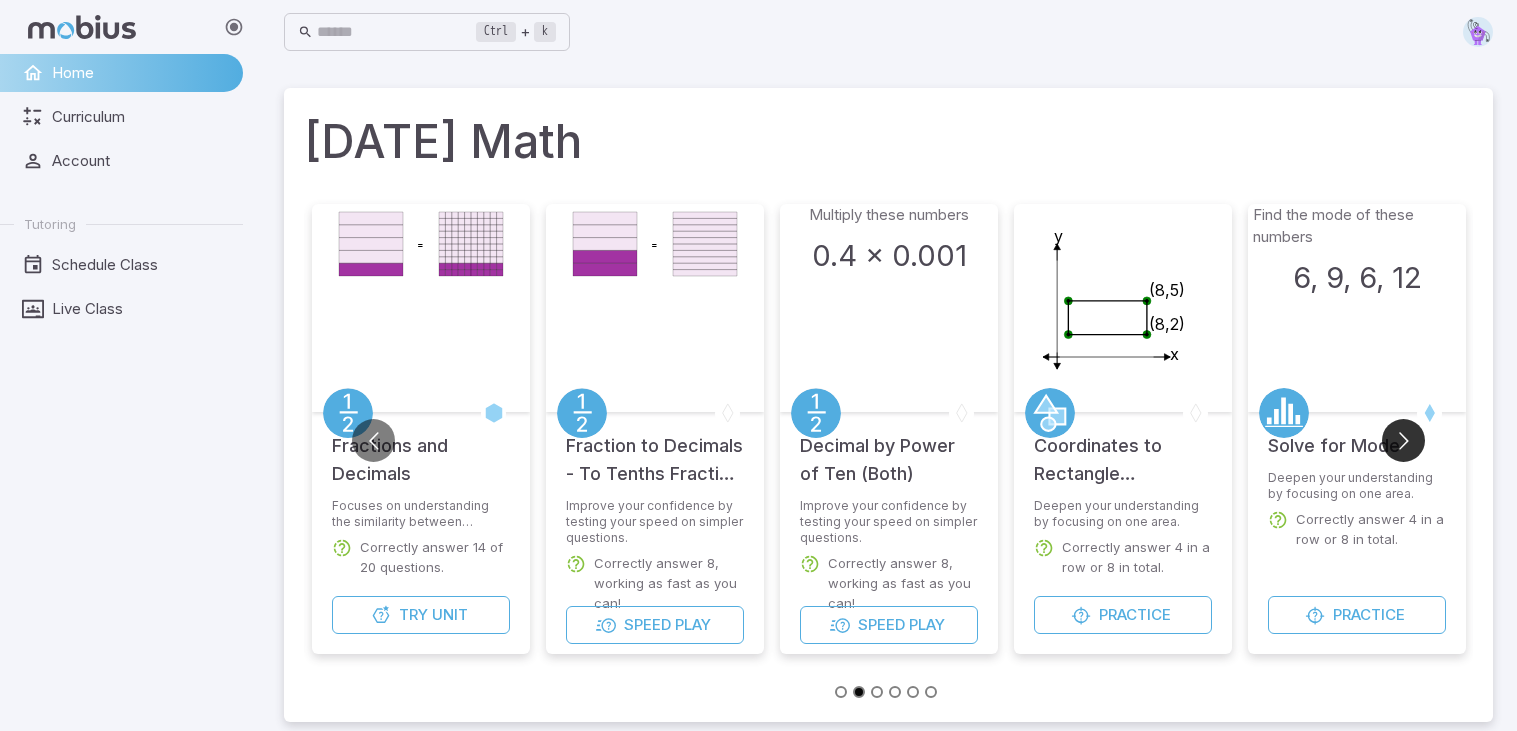 click at bounding box center (1403, 440) 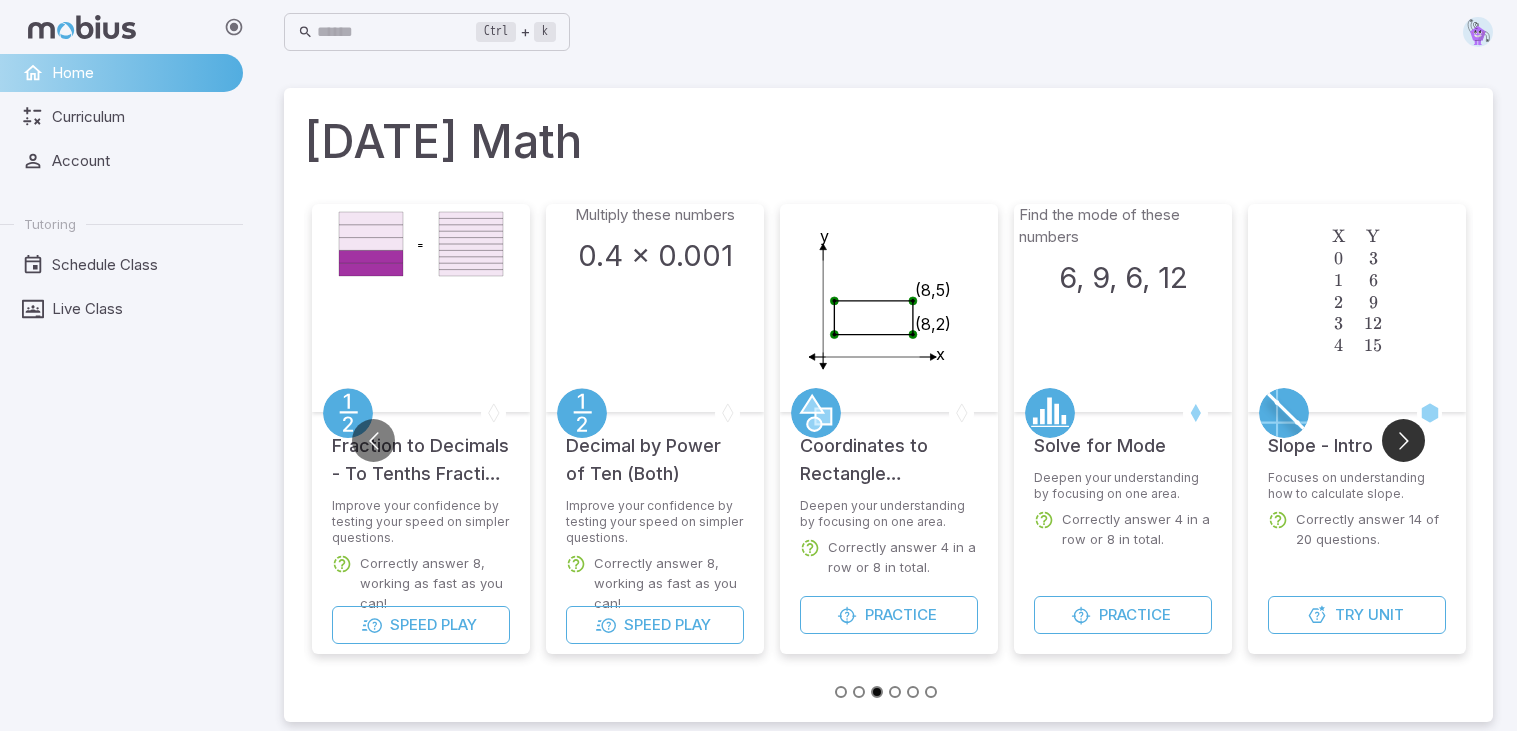 click at bounding box center (1403, 440) 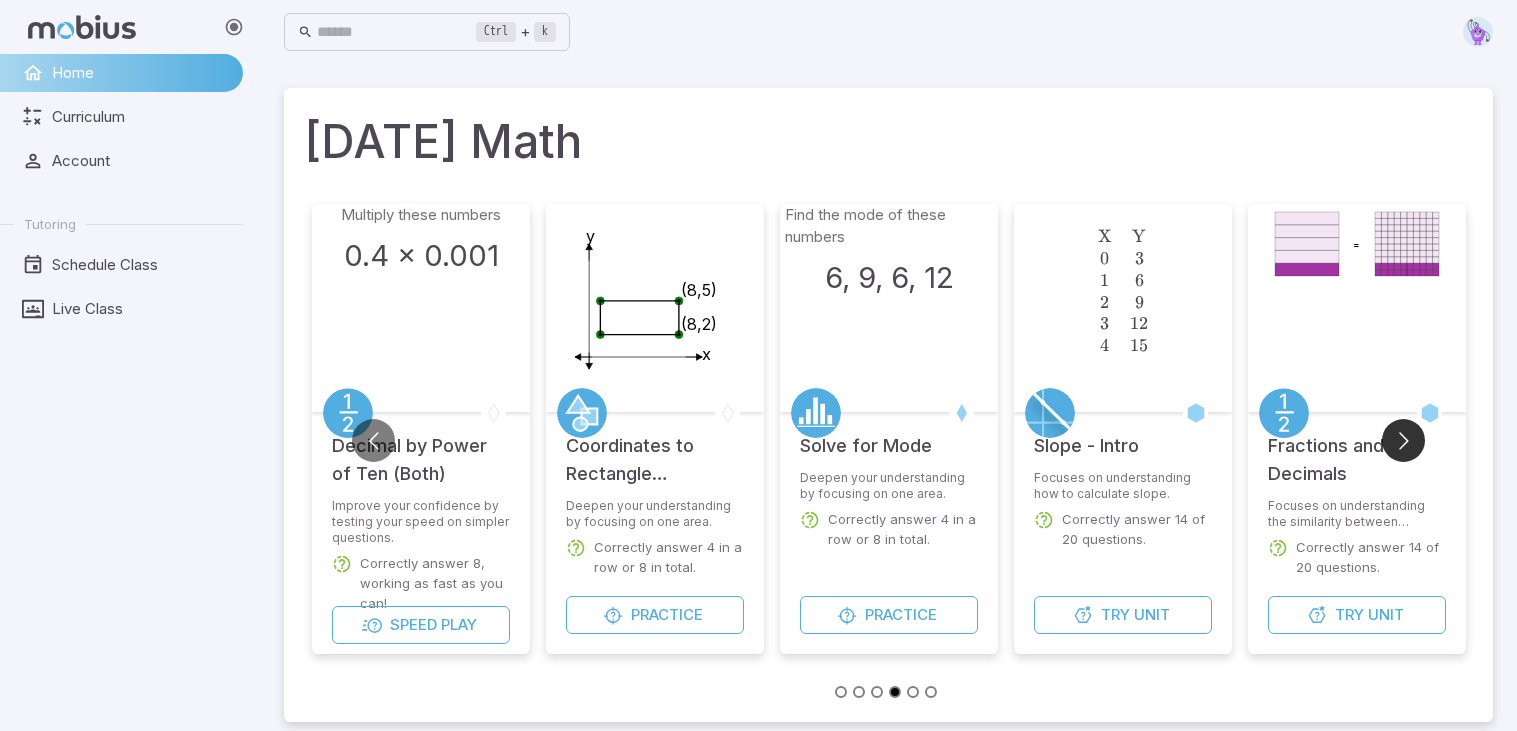 click at bounding box center [1403, 440] 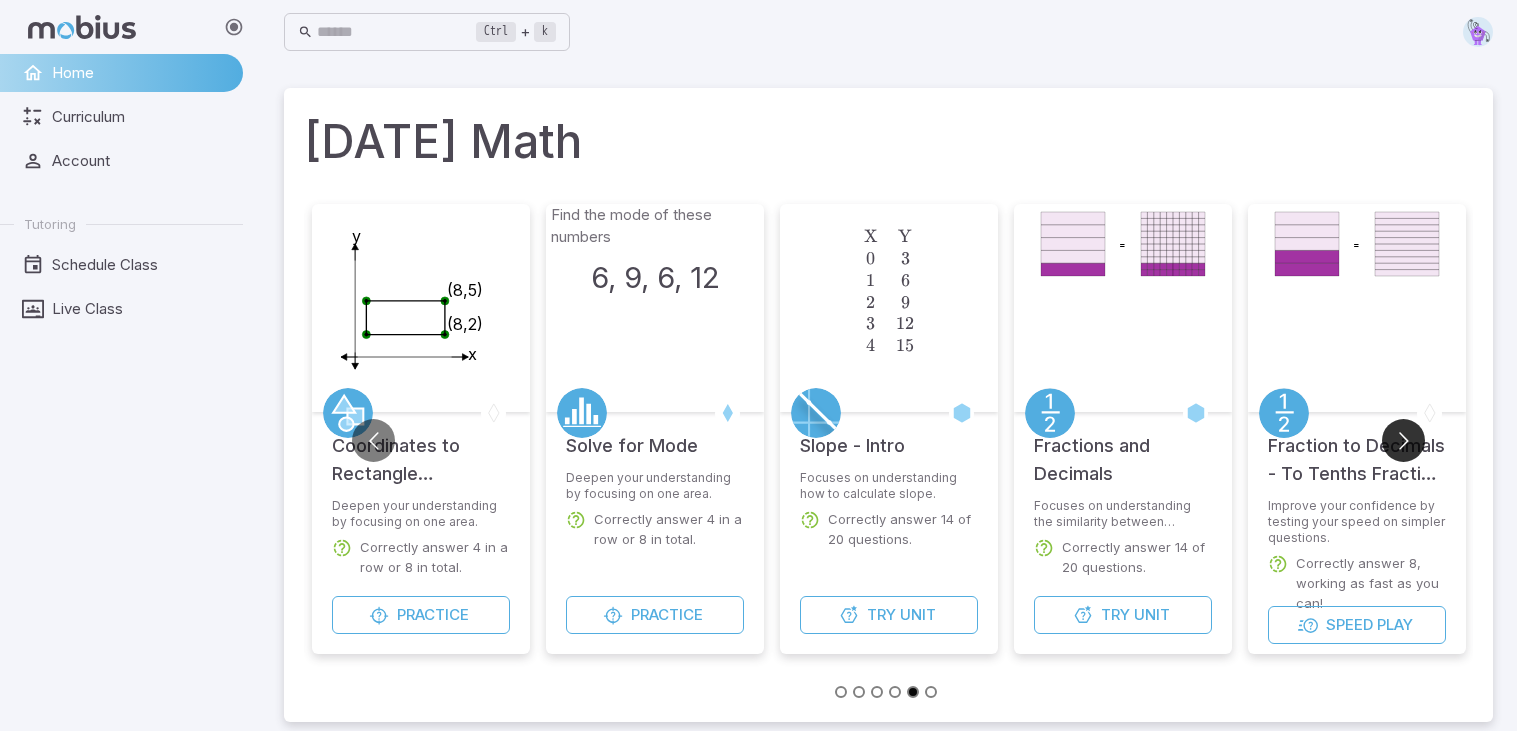 click at bounding box center (1403, 440) 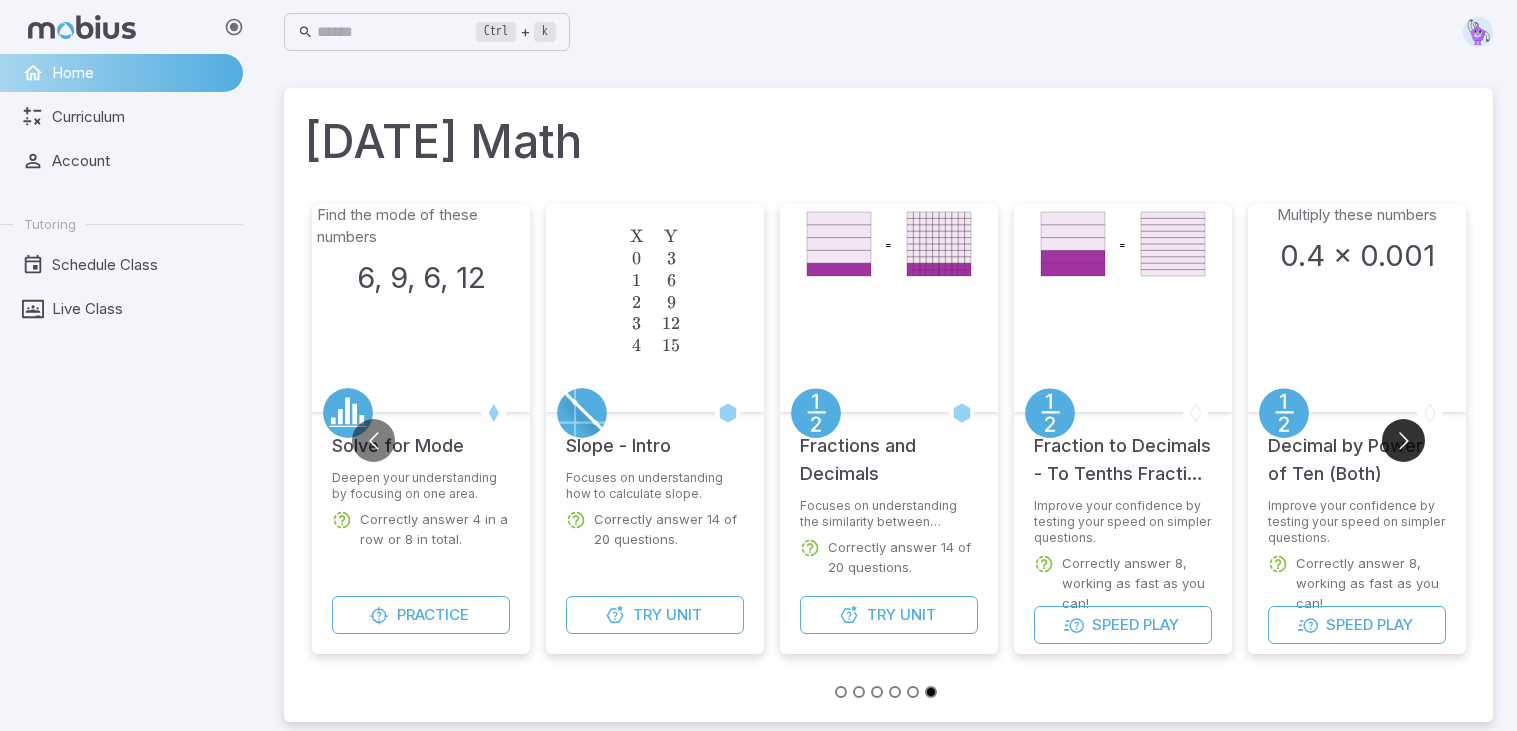 click at bounding box center [1403, 440] 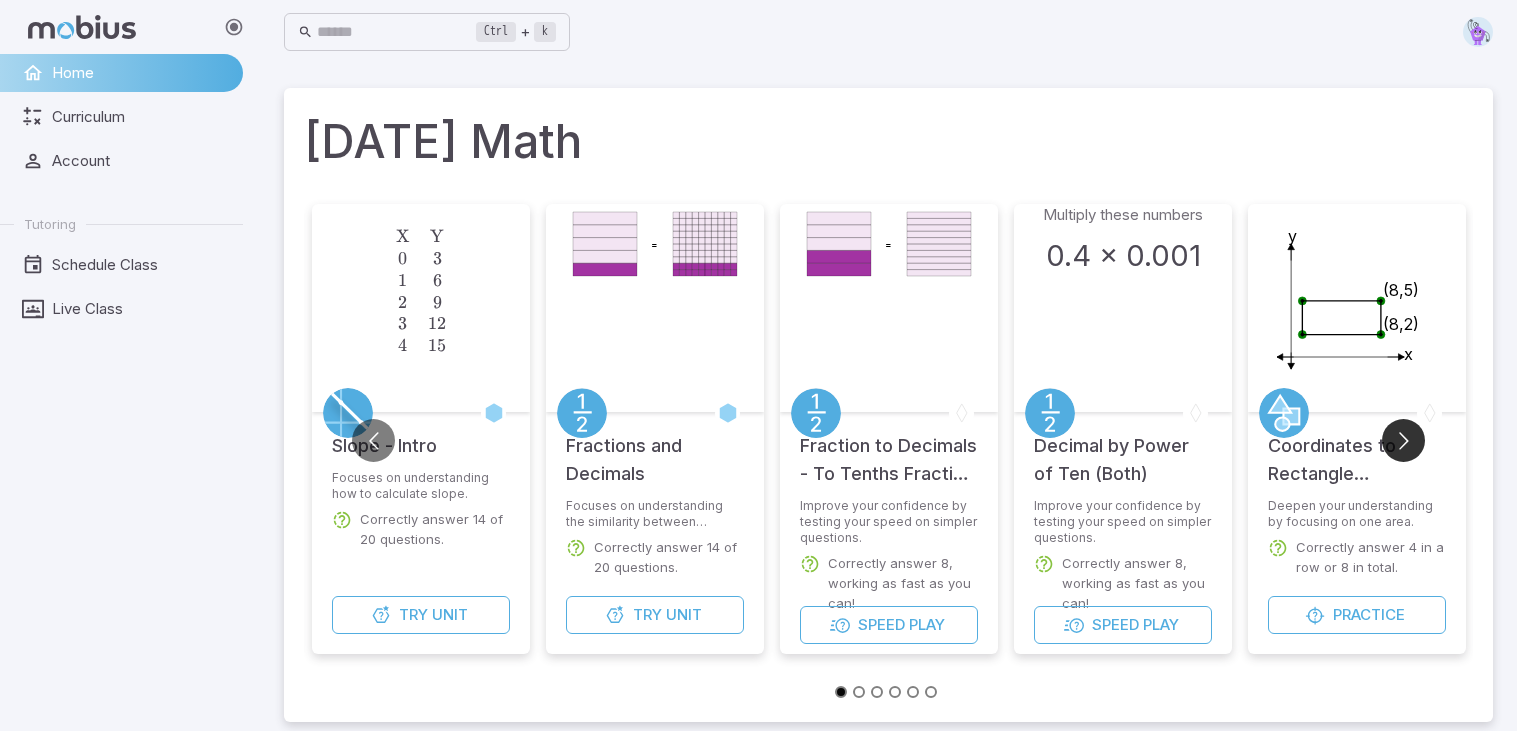 click at bounding box center (1403, 440) 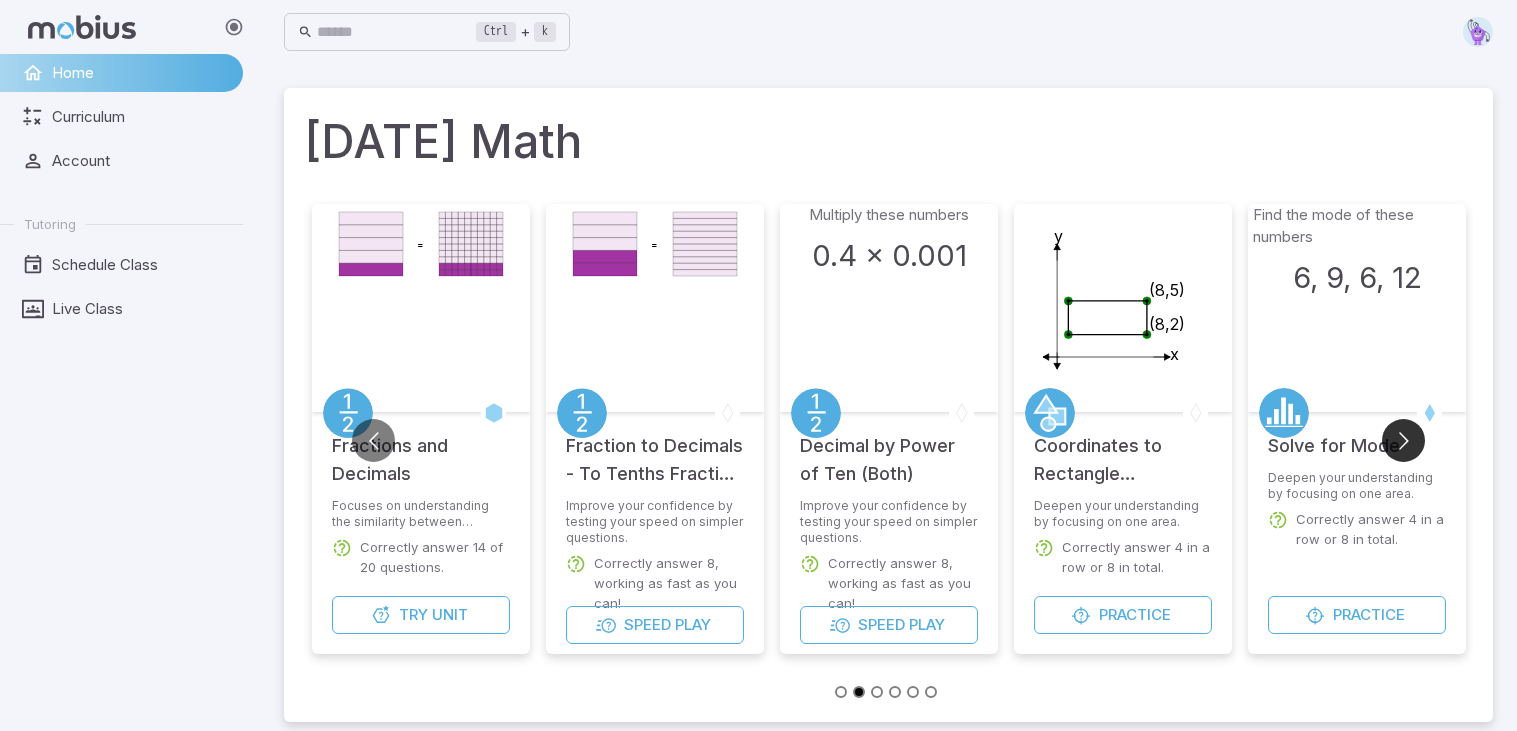 click at bounding box center [1403, 440] 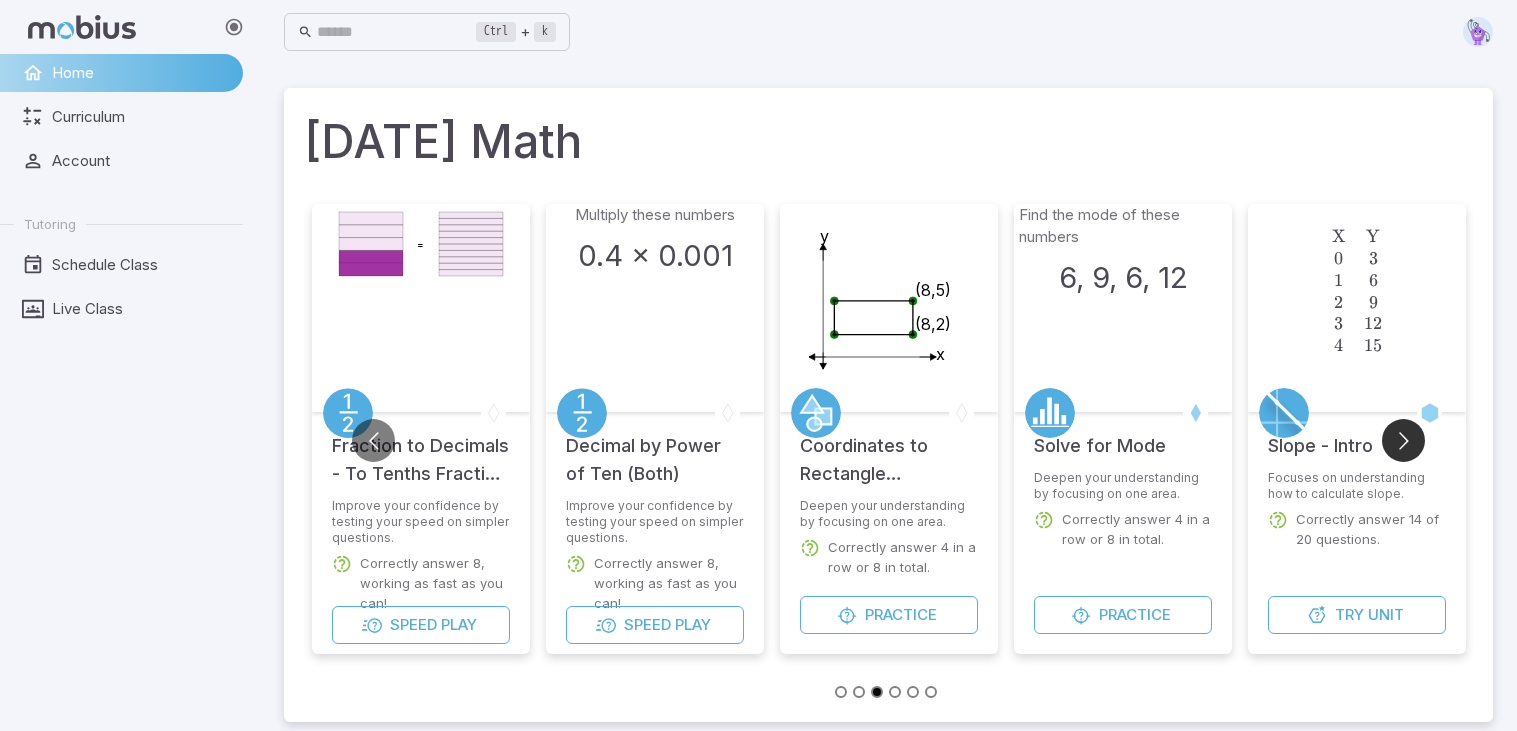 click at bounding box center [1403, 440] 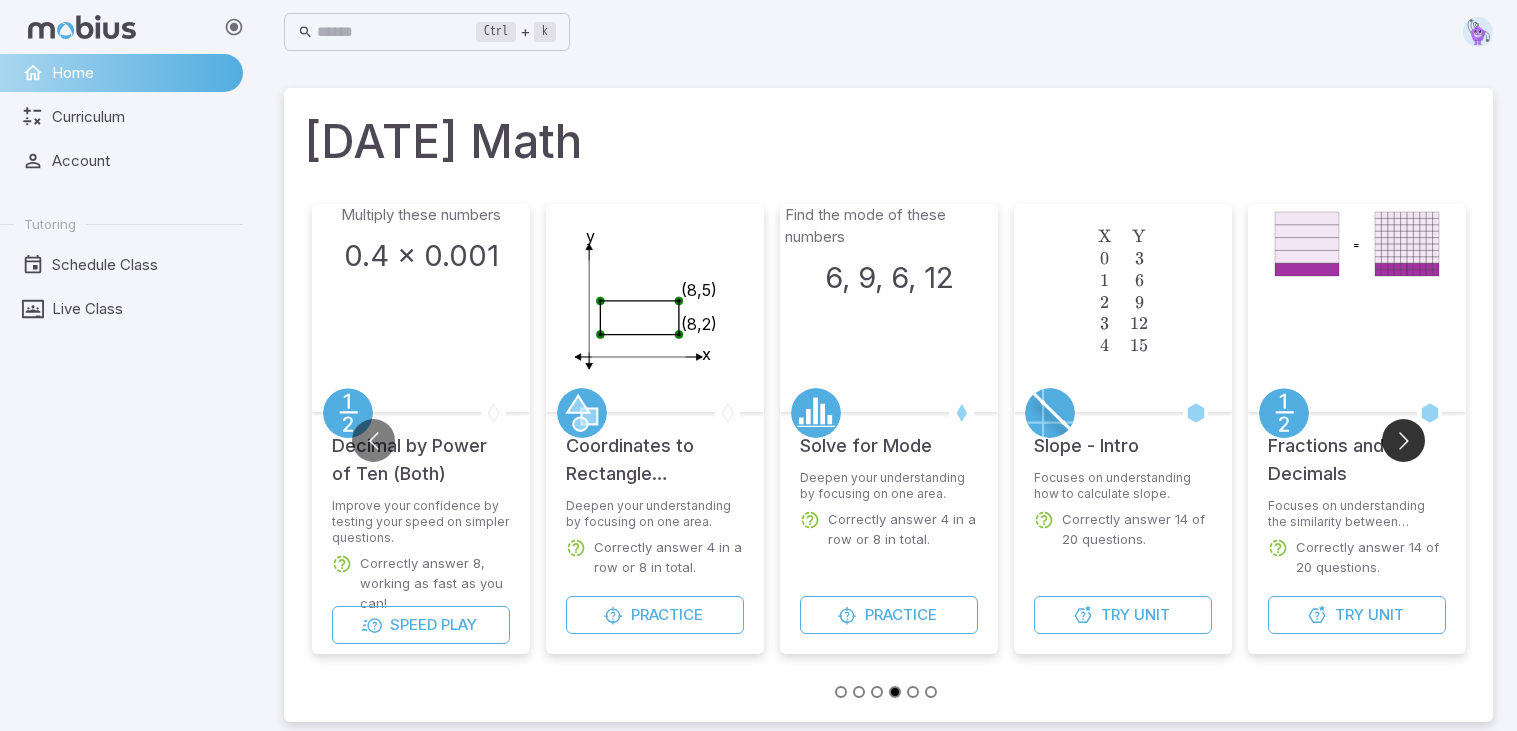 click at bounding box center [1403, 440] 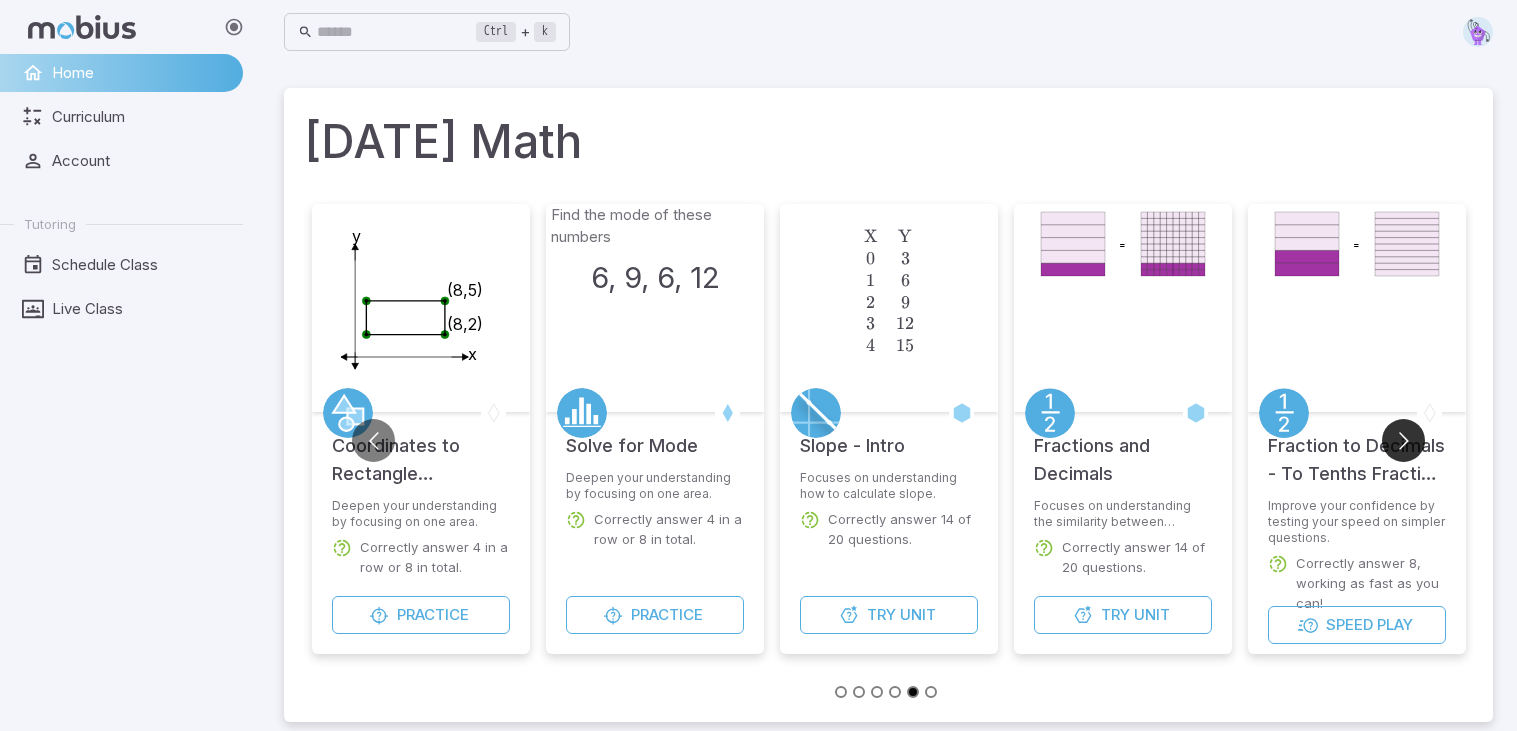 click at bounding box center [1403, 440] 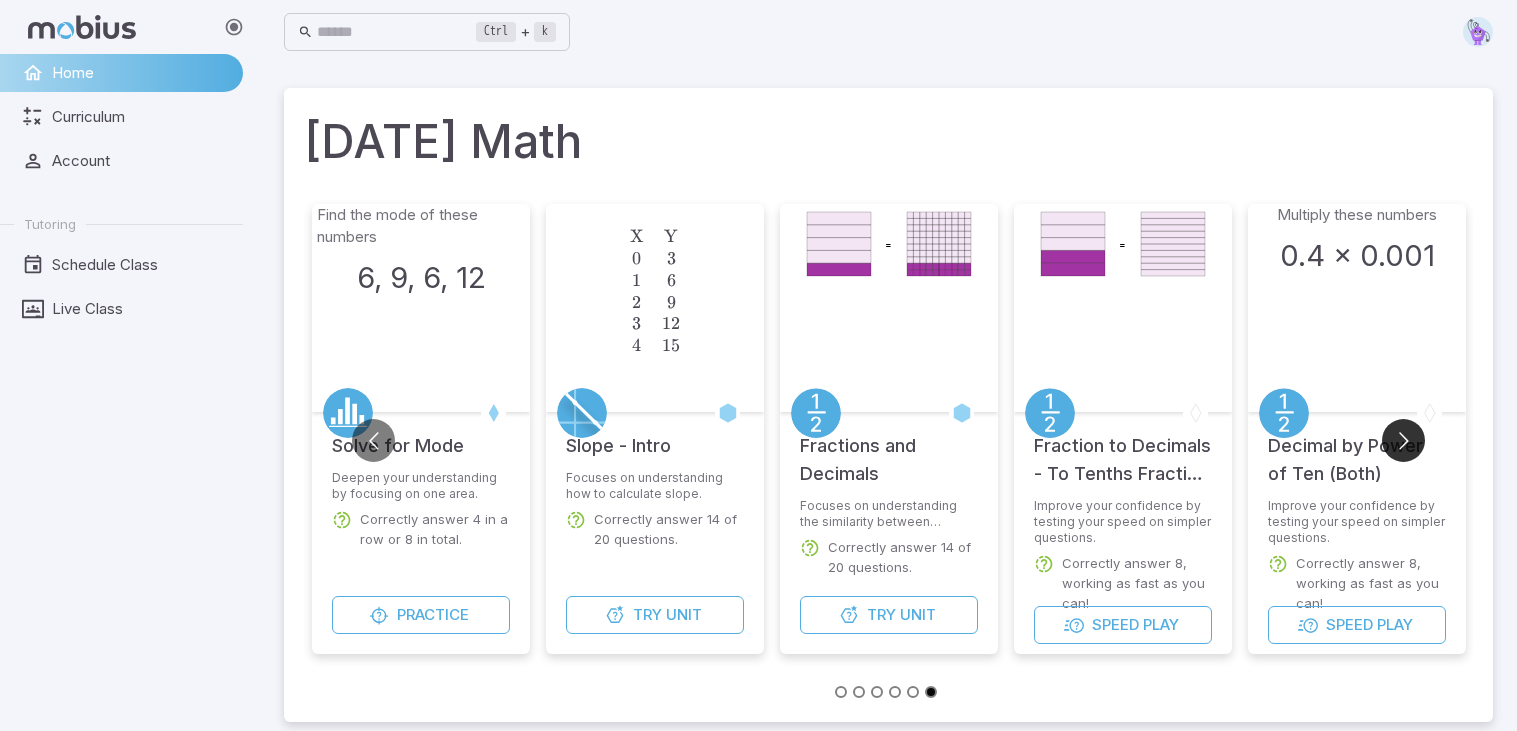 click at bounding box center [1403, 440] 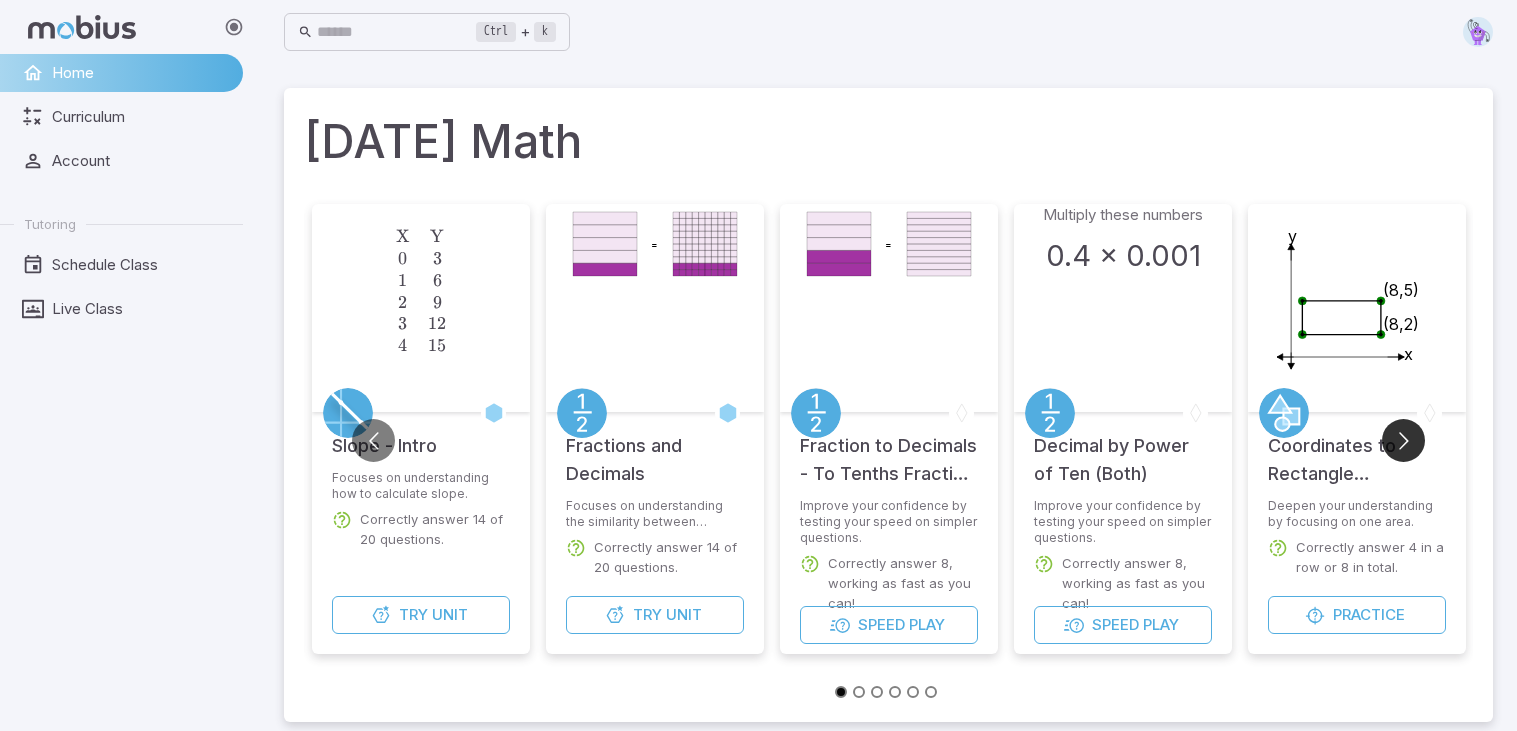 click at bounding box center (1403, 440) 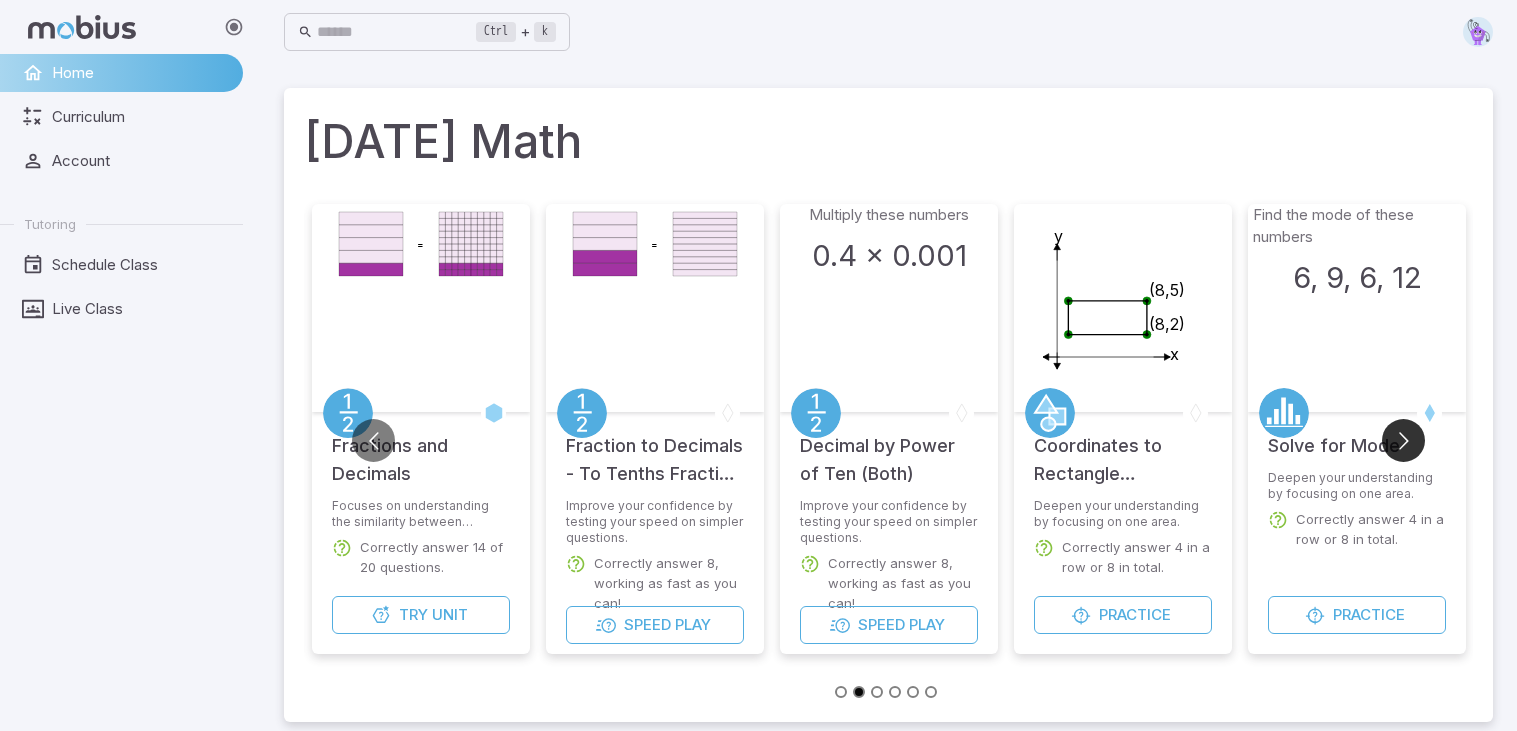 click at bounding box center (1403, 440) 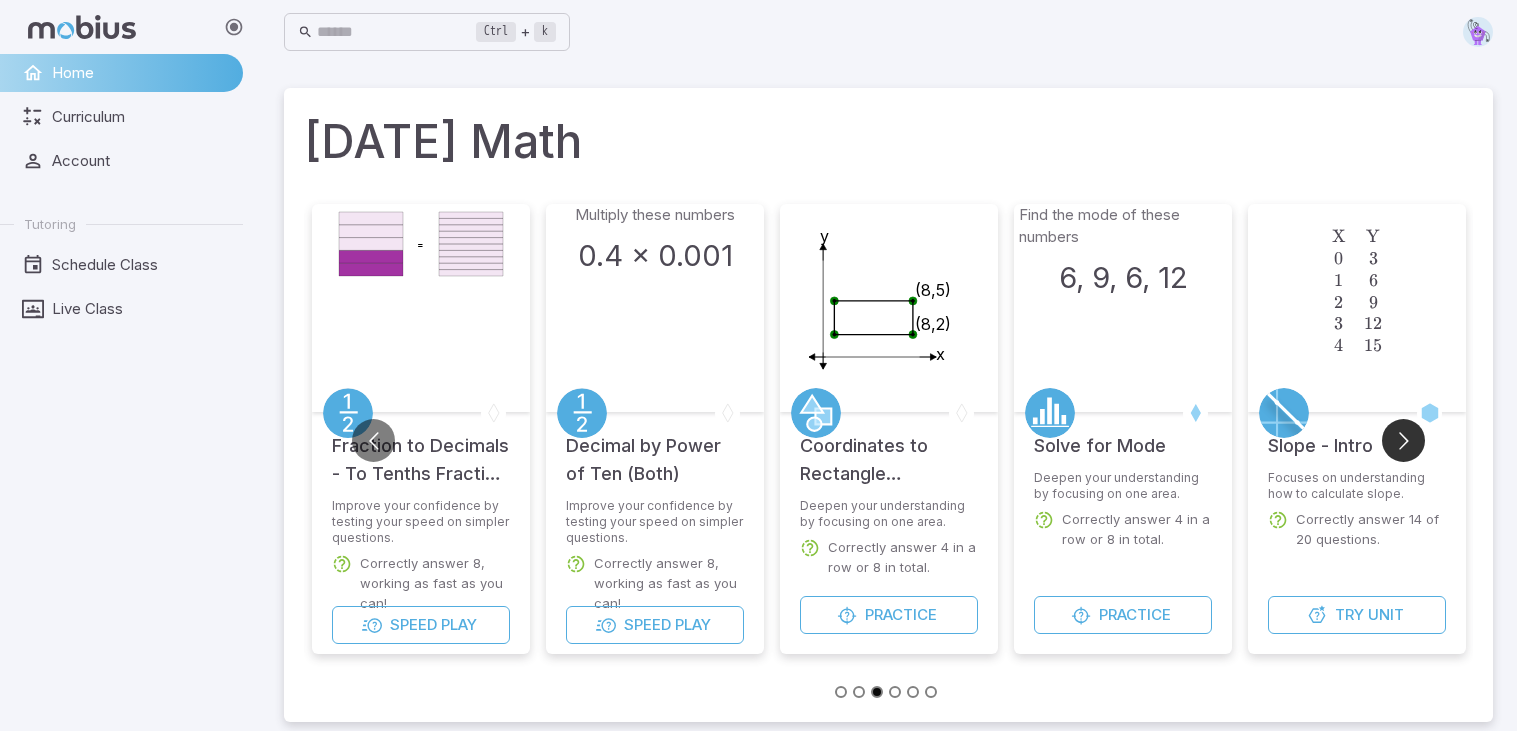 click at bounding box center [1403, 440] 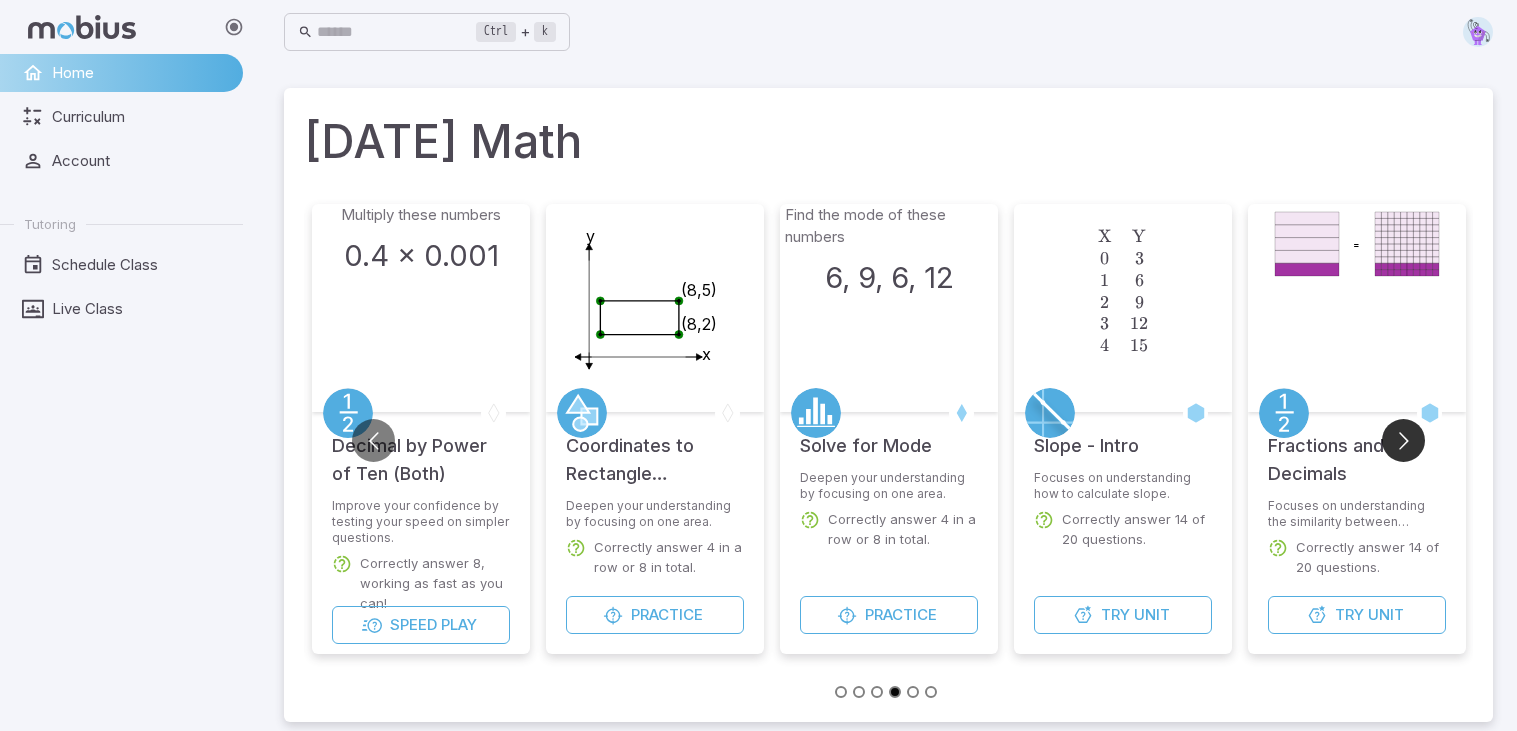 click at bounding box center [1403, 440] 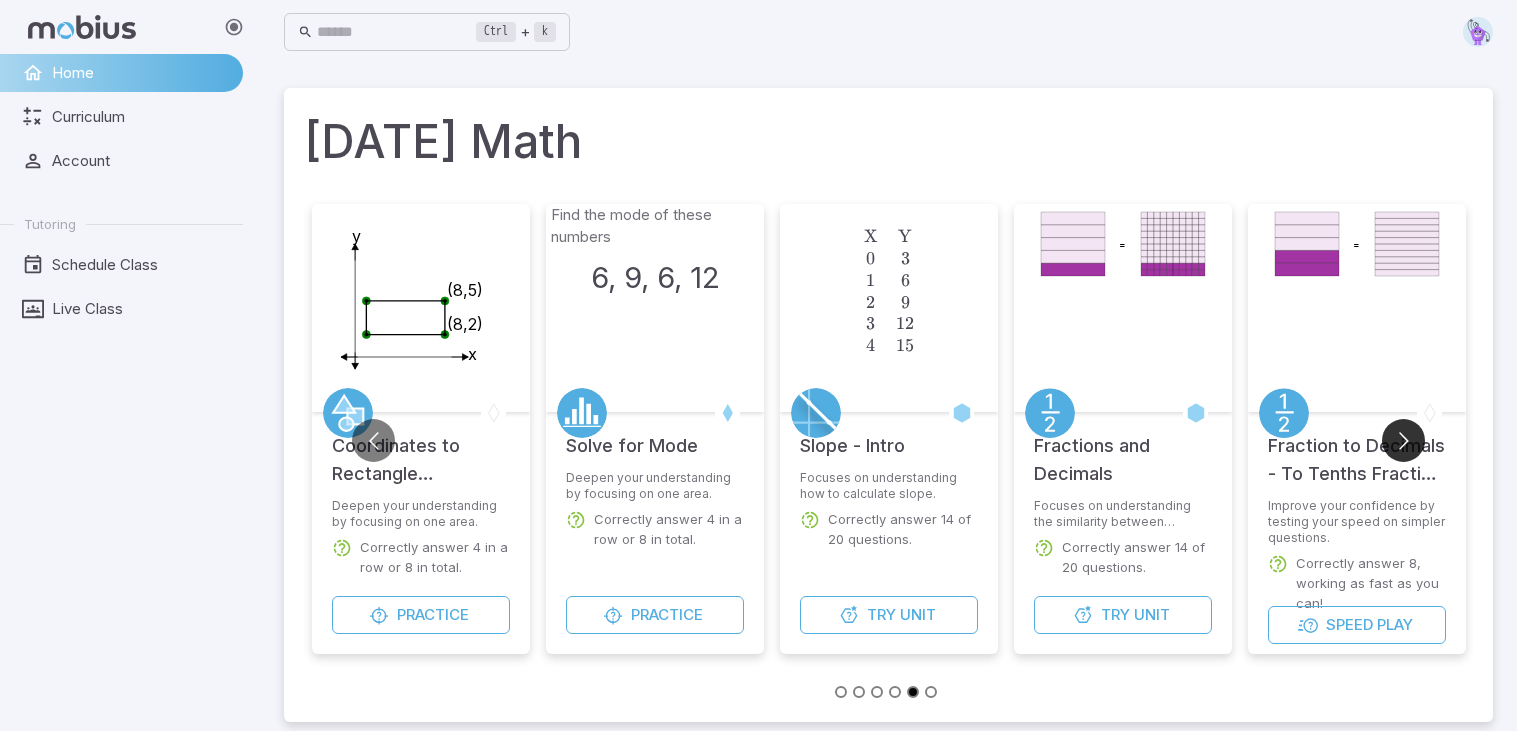 click at bounding box center (1403, 440) 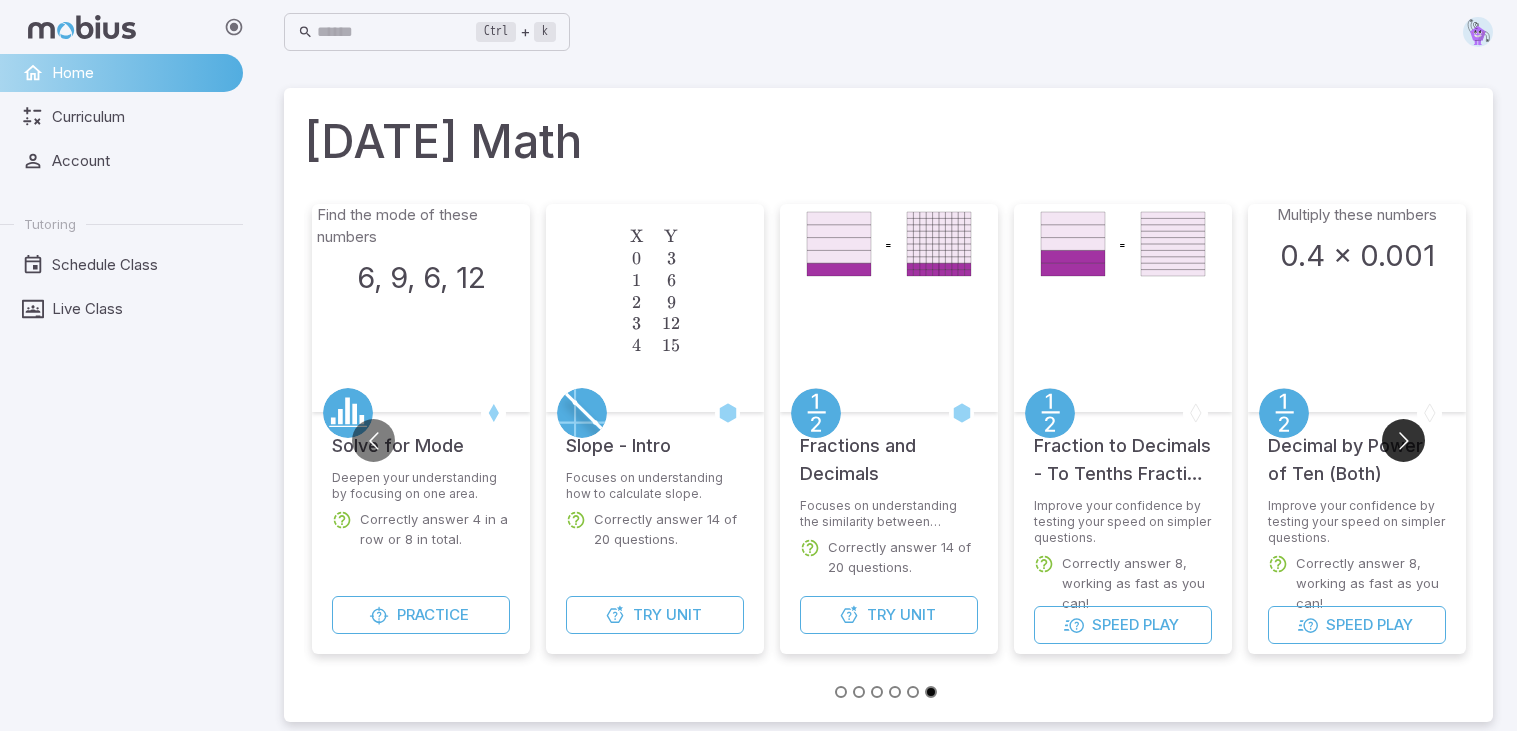 click at bounding box center (1403, 440) 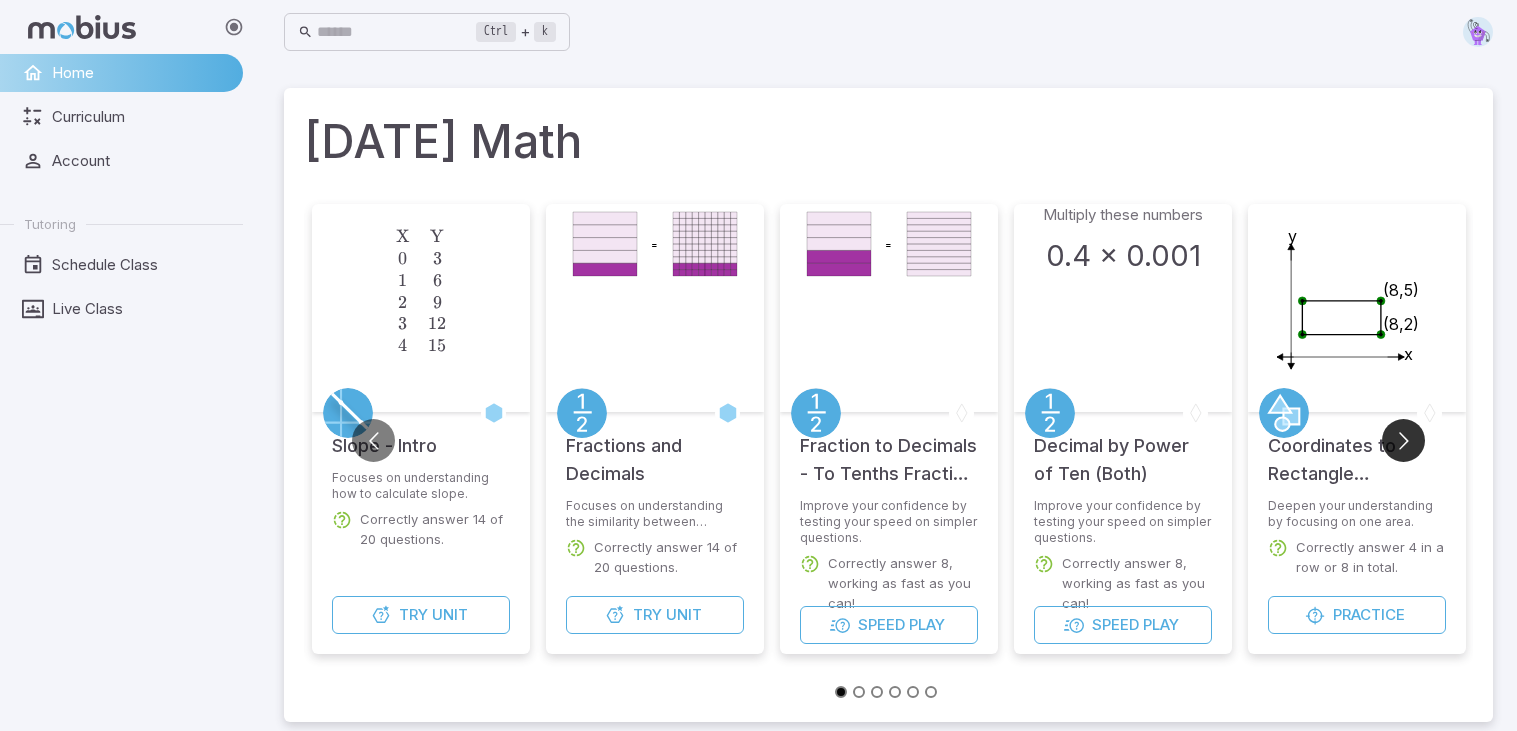 click at bounding box center (1403, 440) 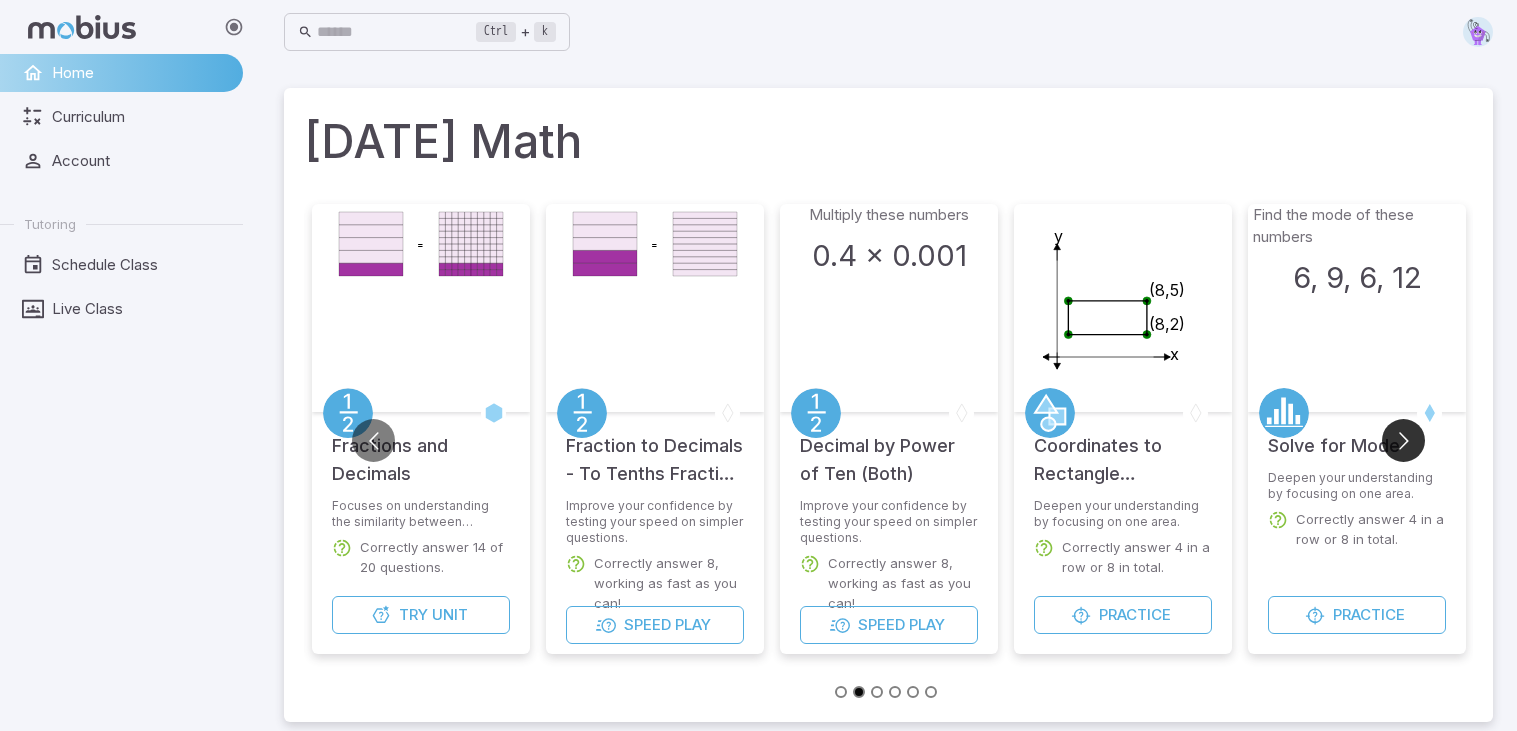 click at bounding box center (1403, 440) 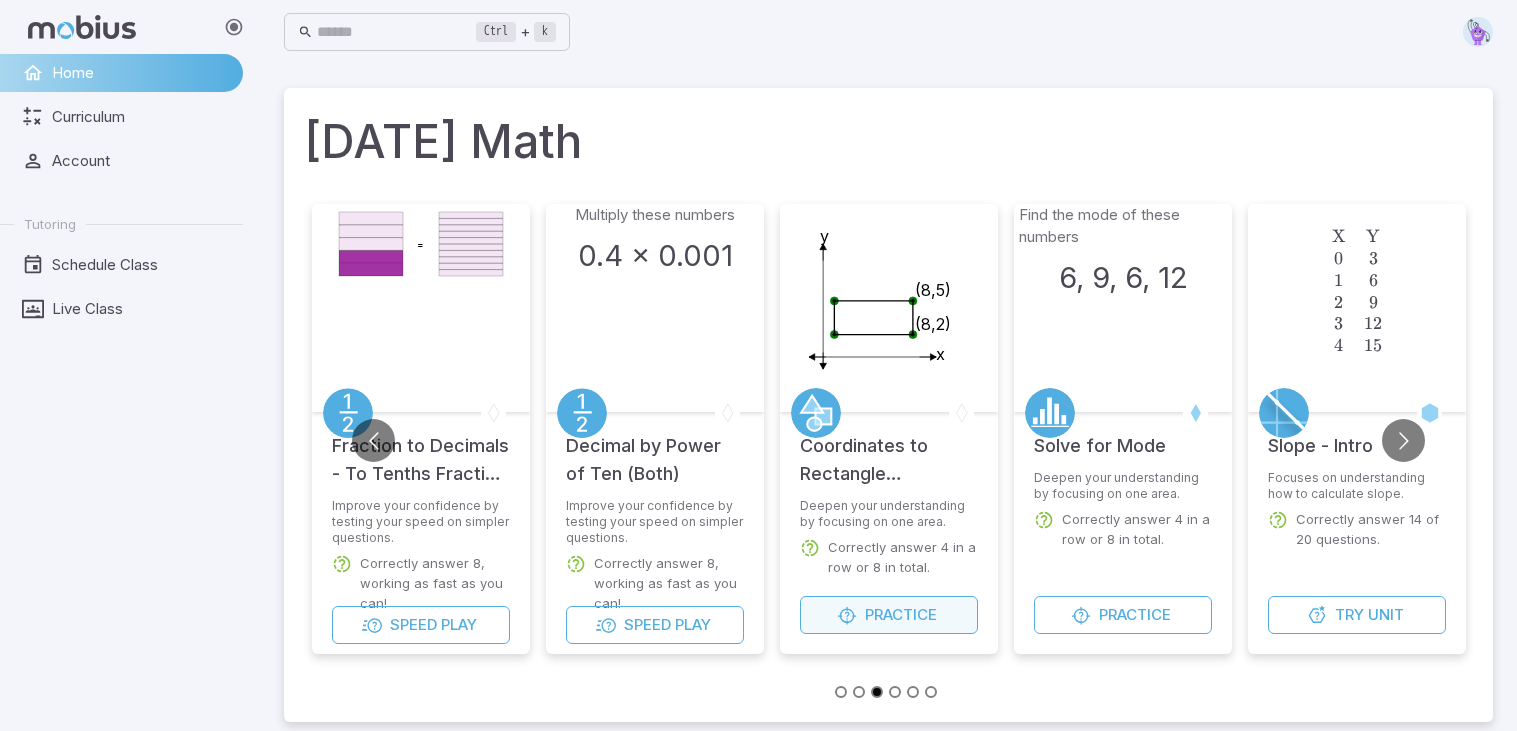 click on "Practice" at bounding box center (889, 615) 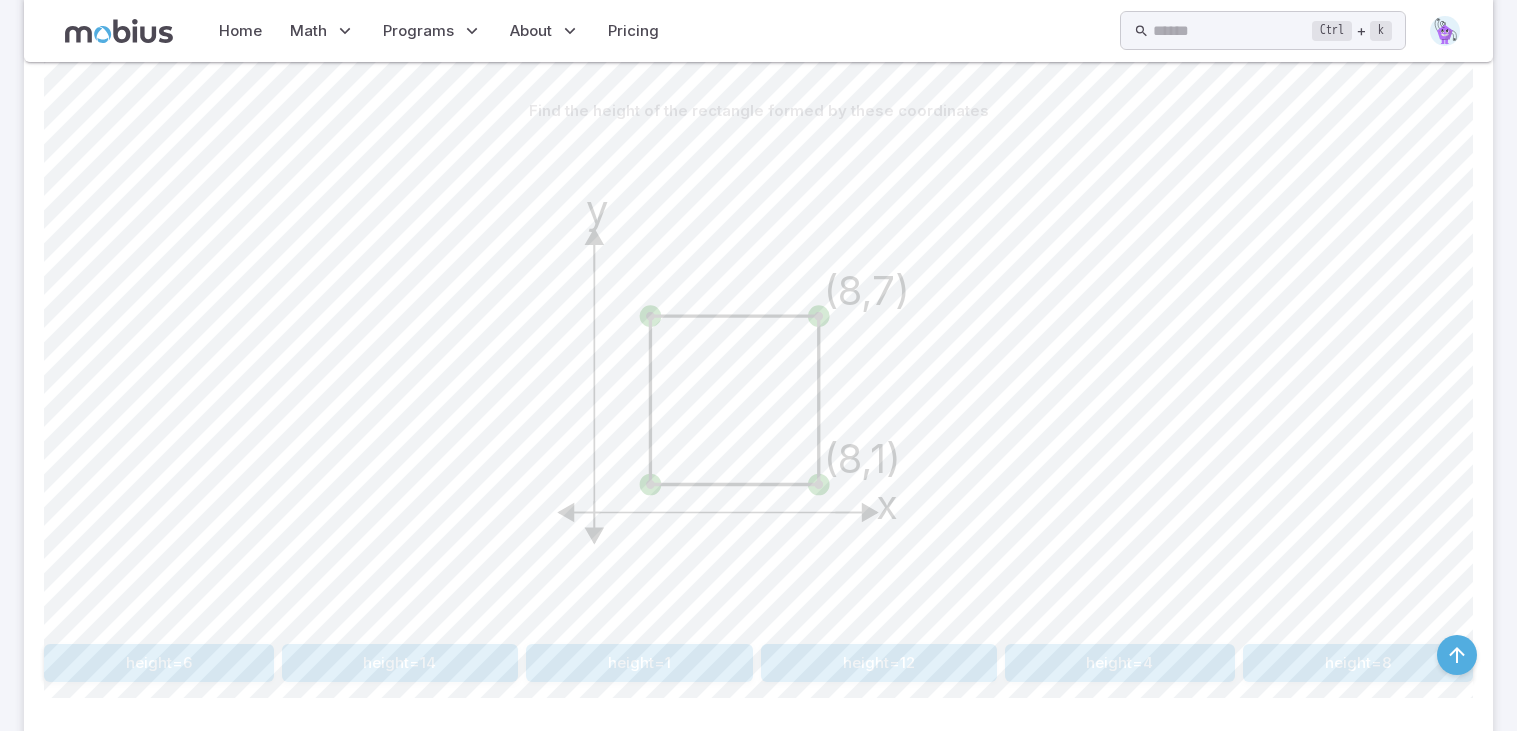 scroll, scrollTop: 458, scrollLeft: 0, axis: vertical 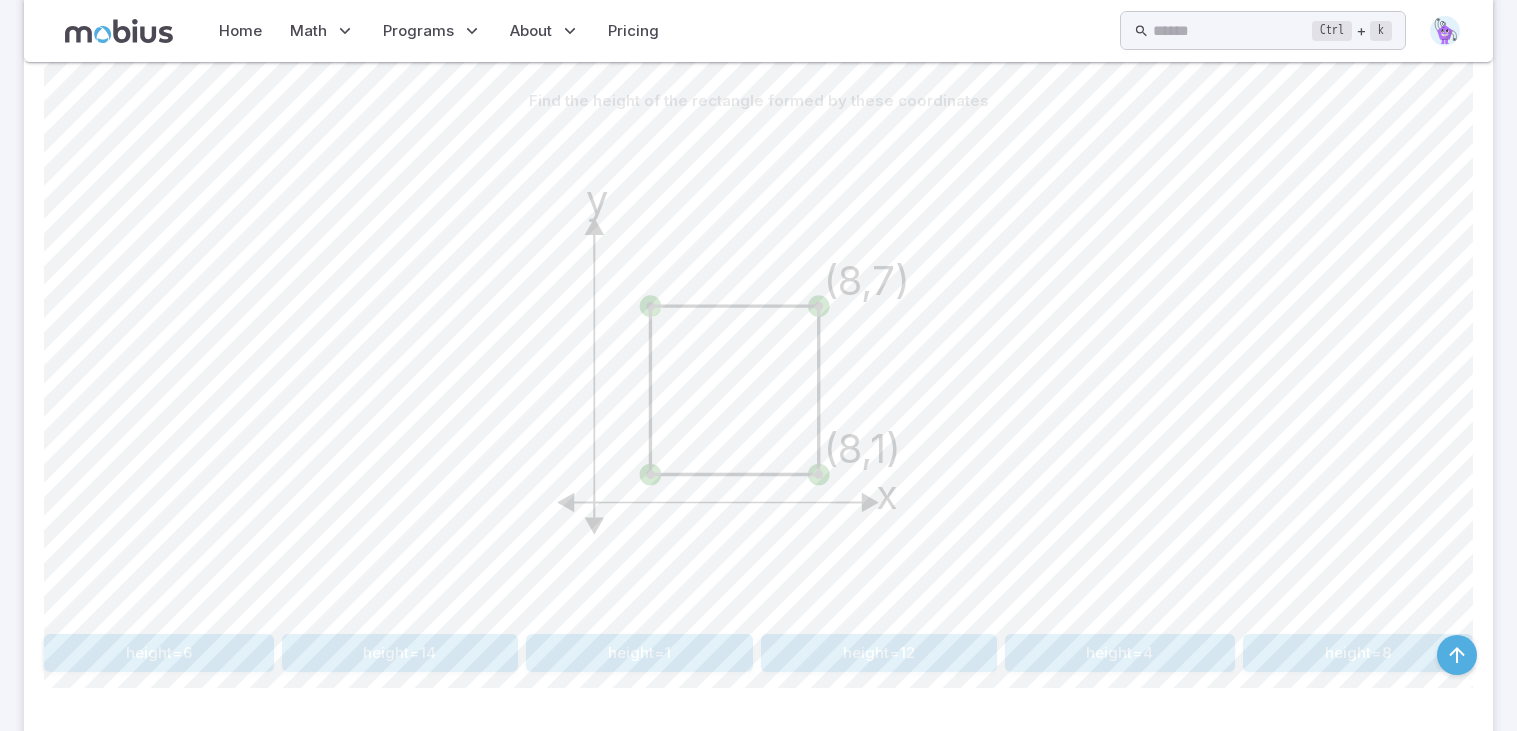 click on "height=6" at bounding box center [159, 653] 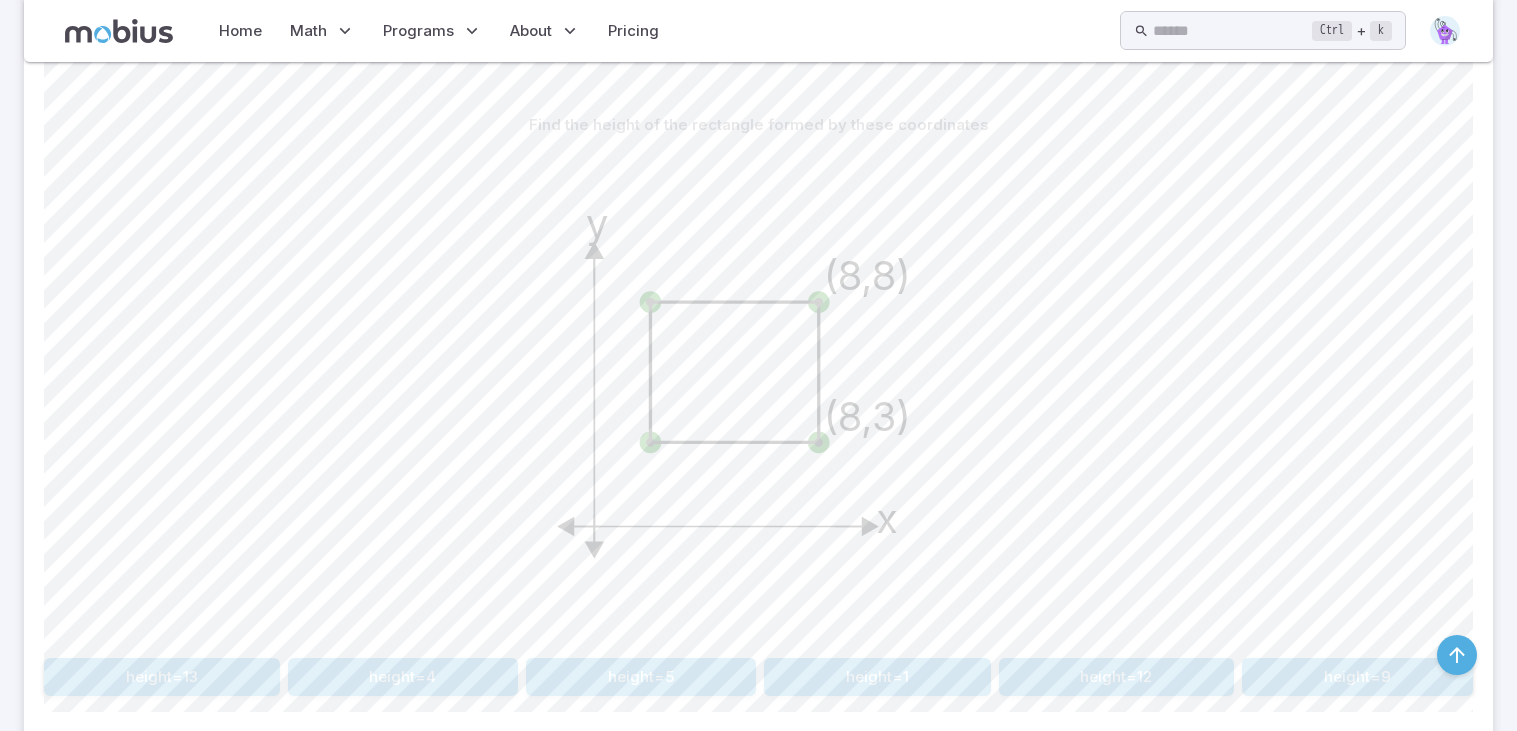 scroll, scrollTop: 437, scrollLeft: 0, axis: vertical 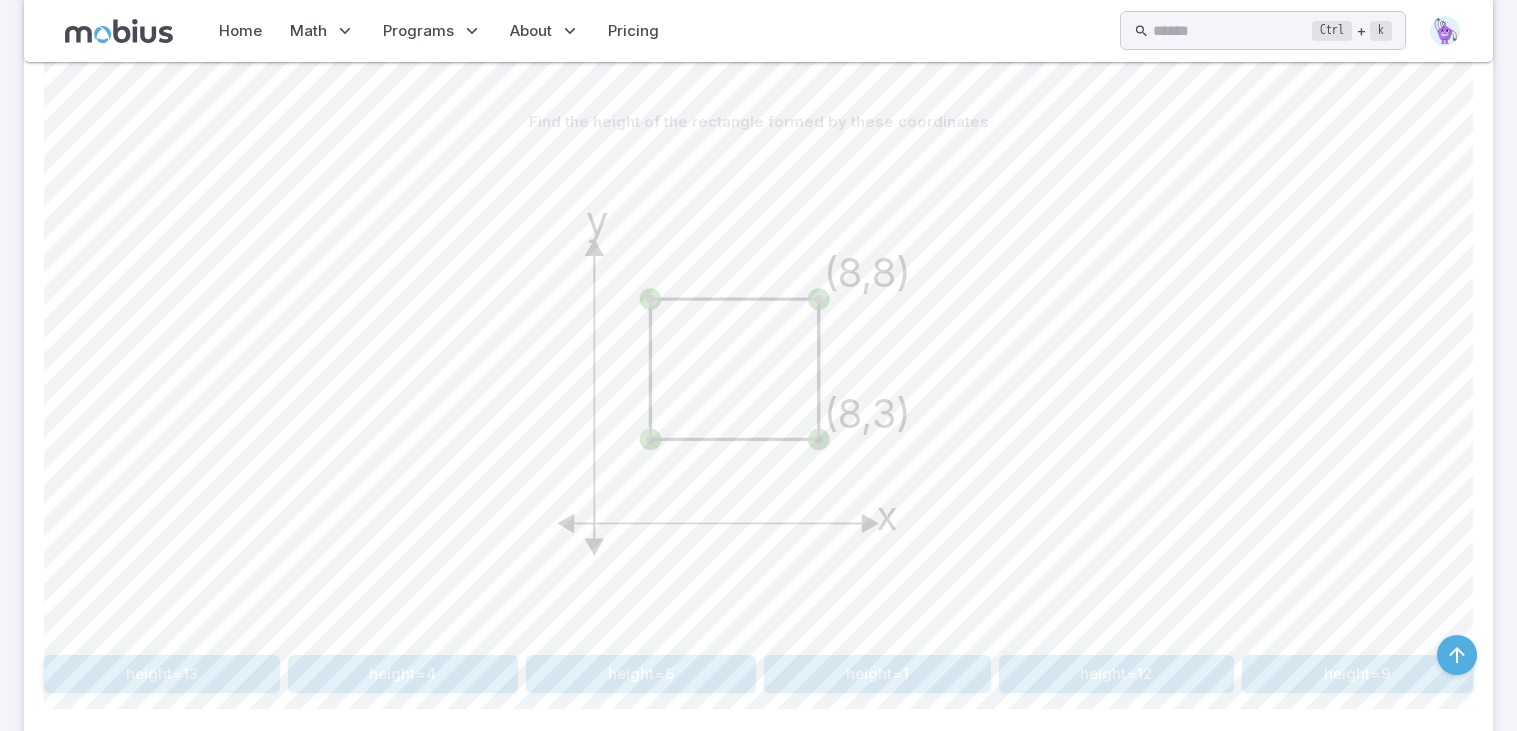 click on "height=5" at bounding box center [641, 674] 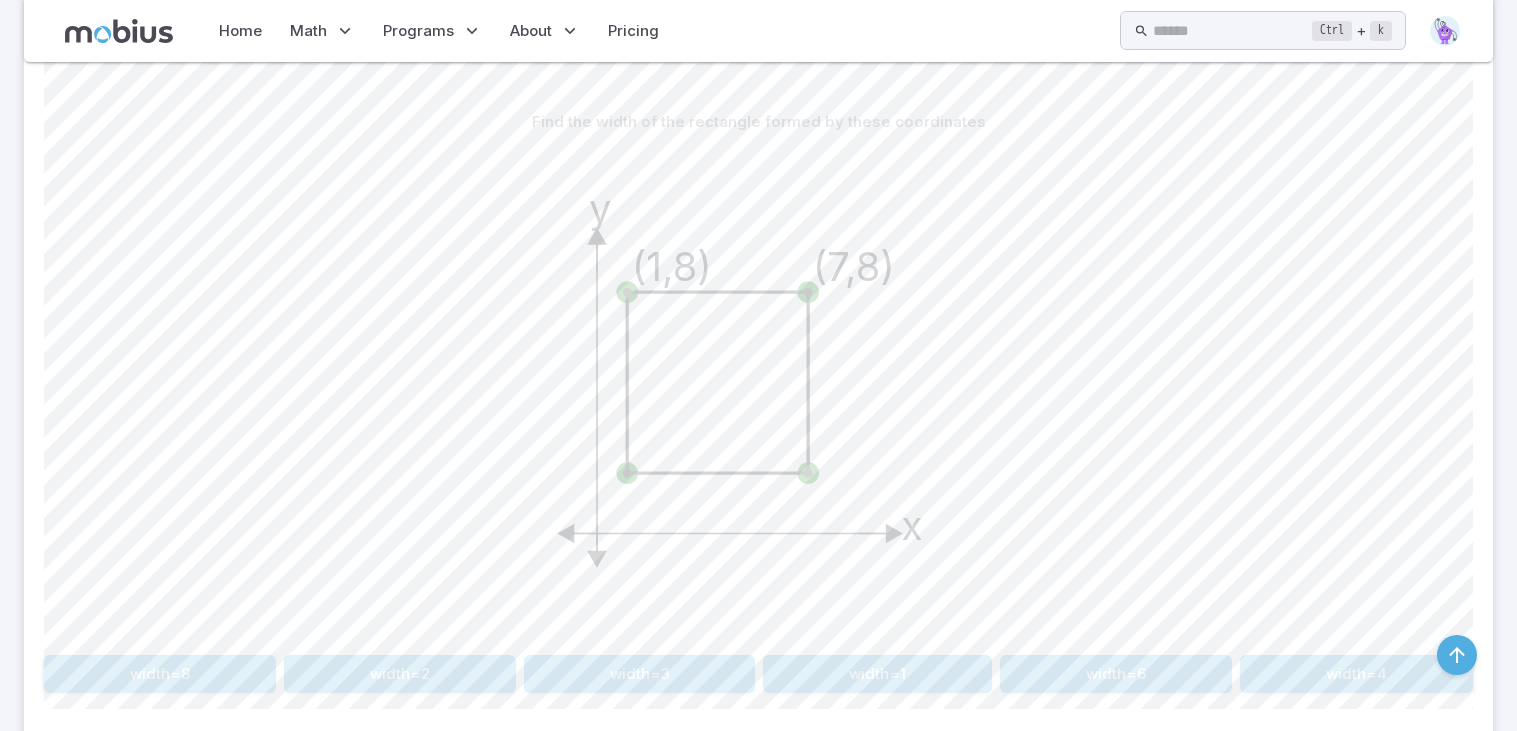click on "width=6" at bounding box center [1116, 674] 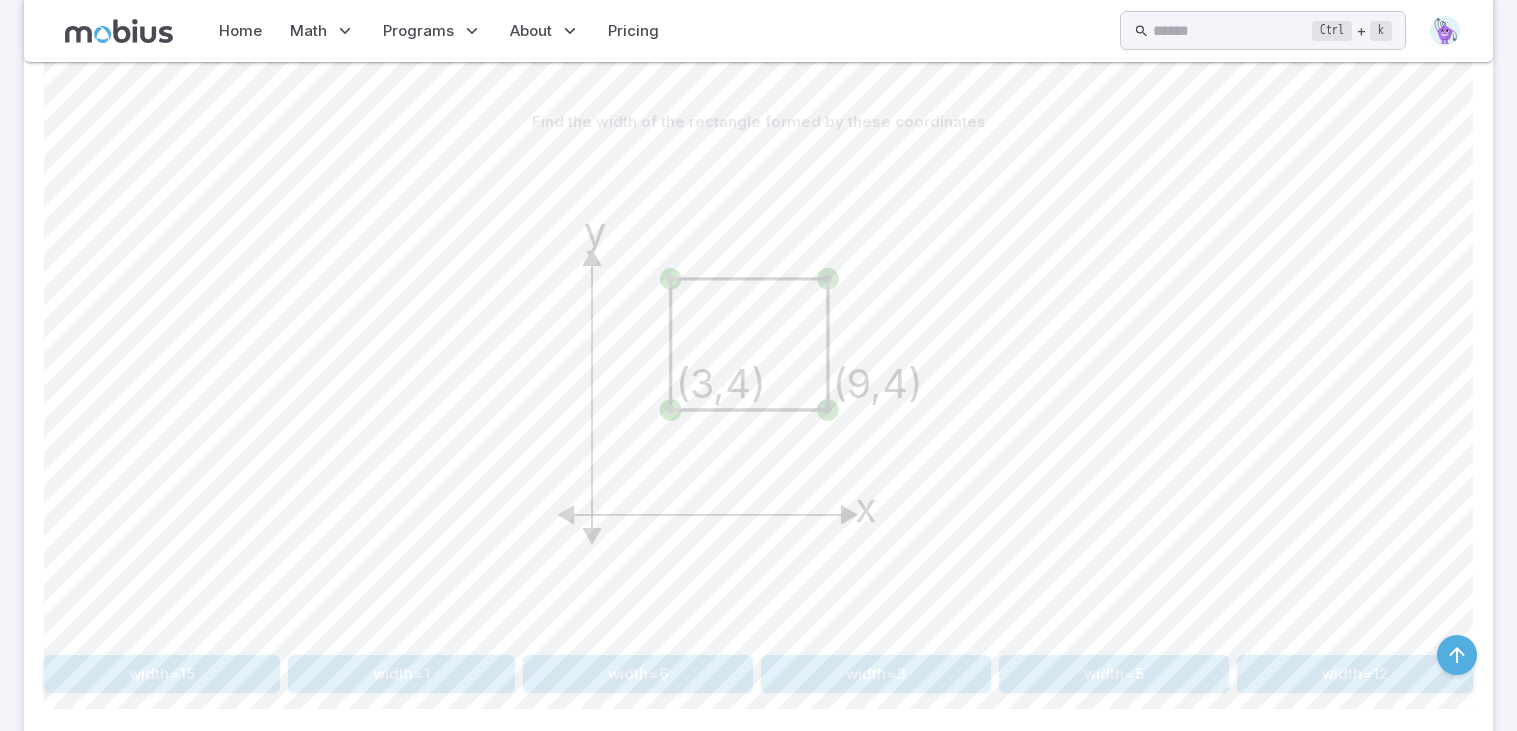 click on "width=6" at bounding box center [638, 674] 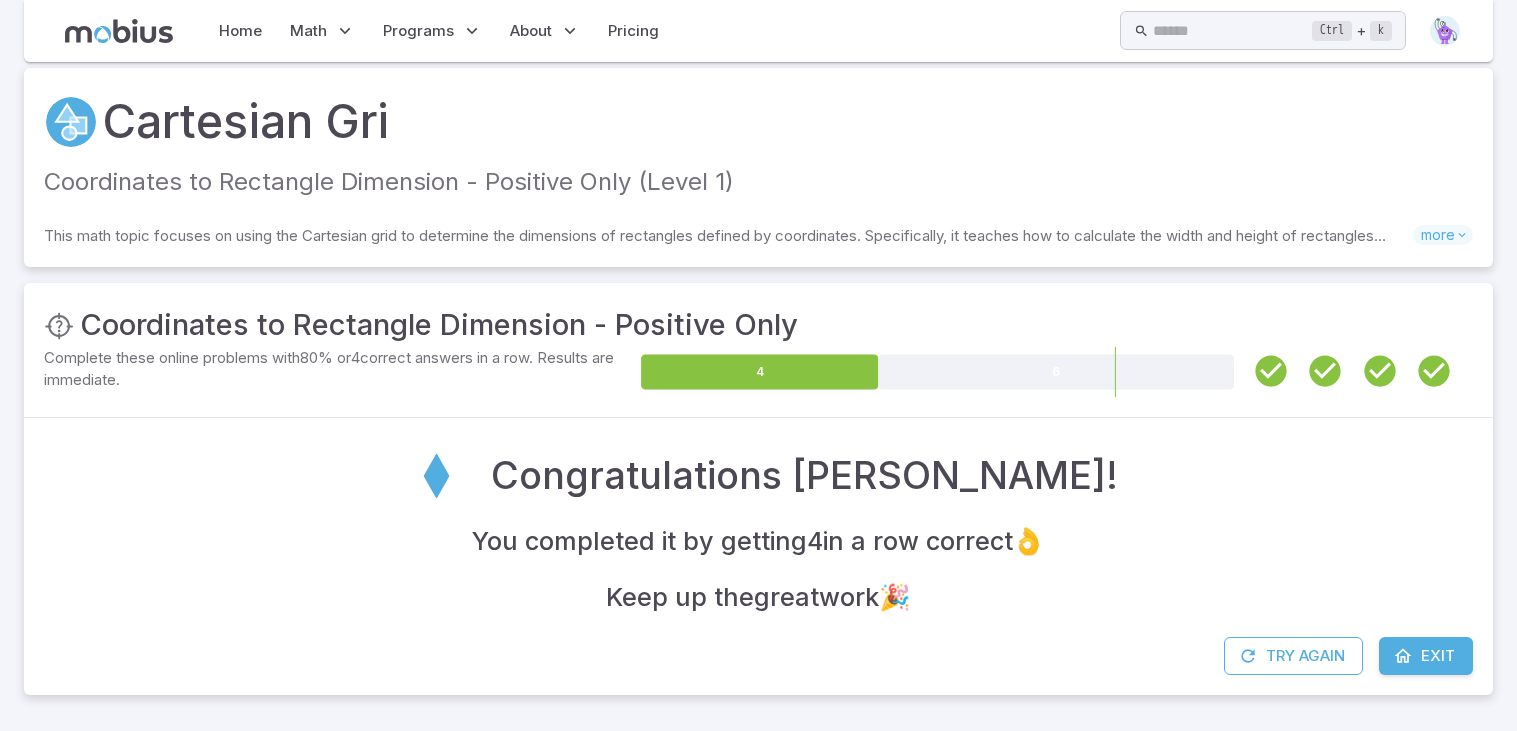 scroll, scrollTop: 13, scrollLeft: 0, axis: vertical 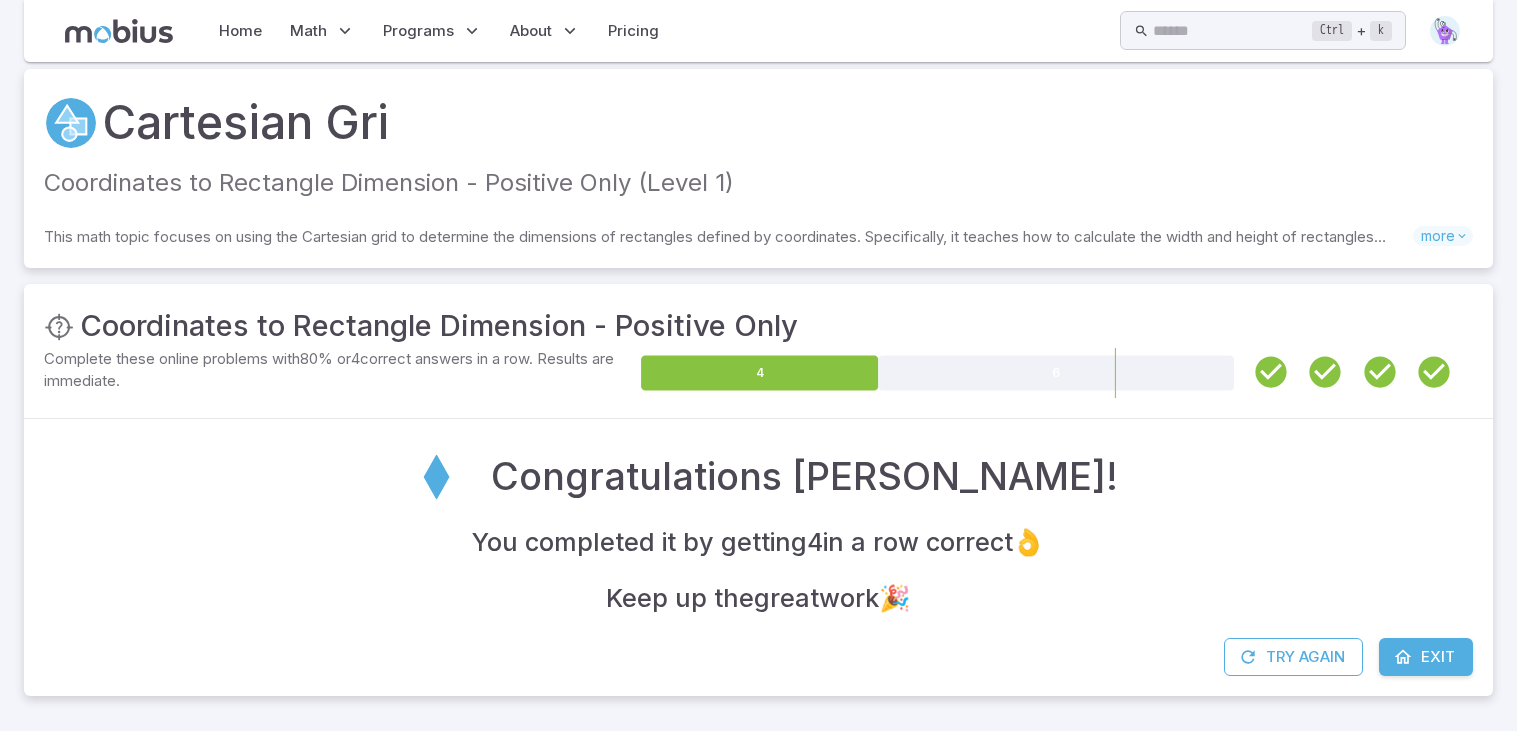 click on "Exit" at bounding box center [1426, 657] 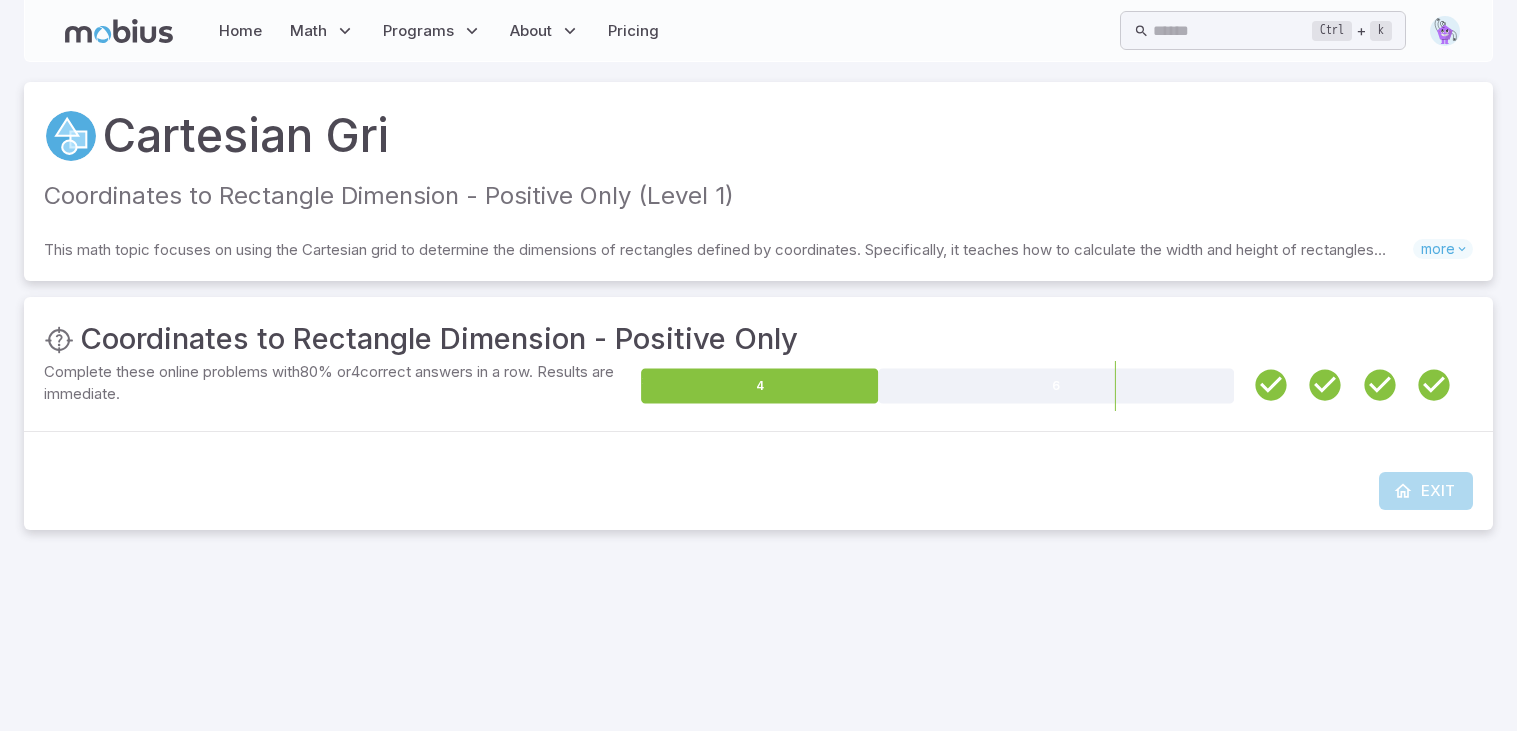 scroll, scrollTop: 0, scrollLeft: 0, axis: both 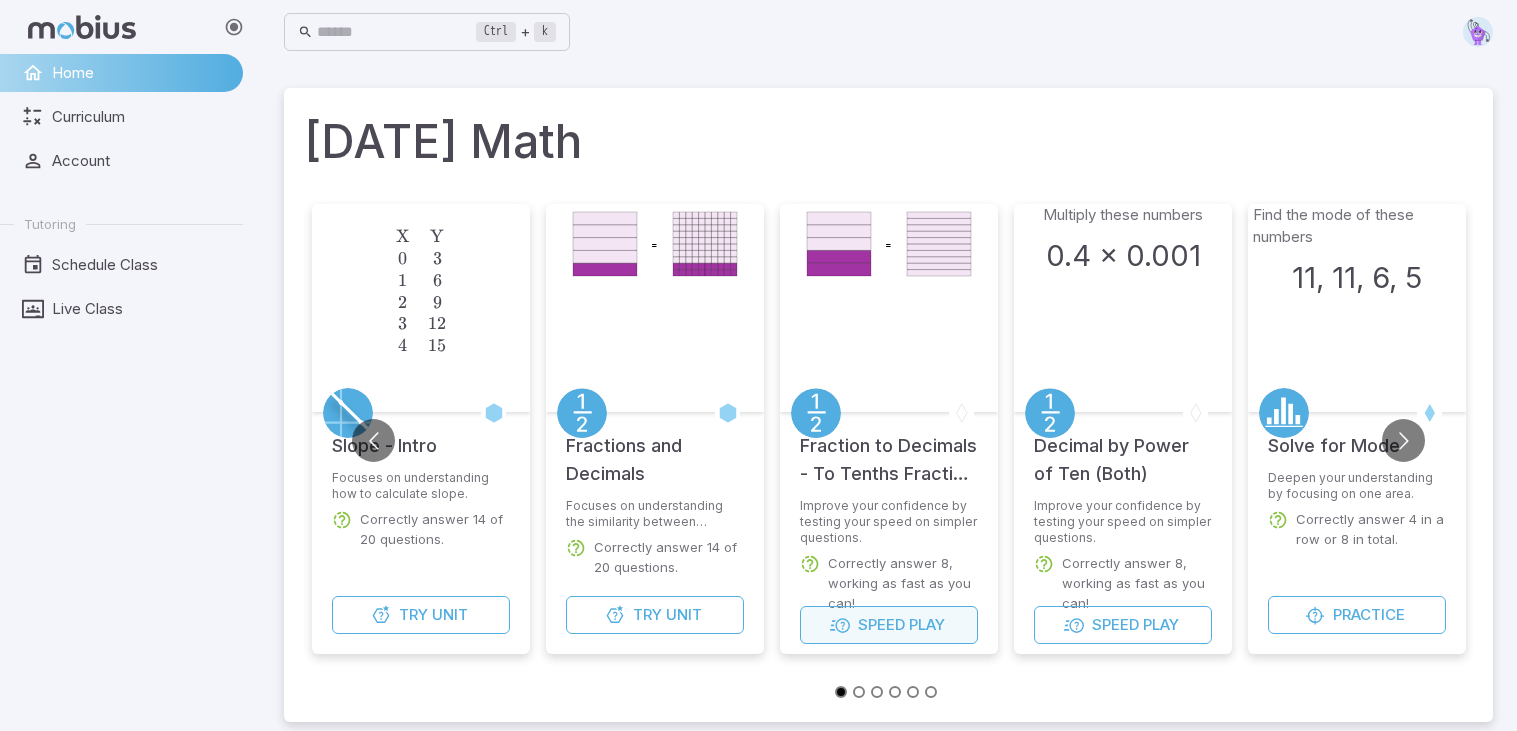 click on "Play" at bounding box center (927, 625) 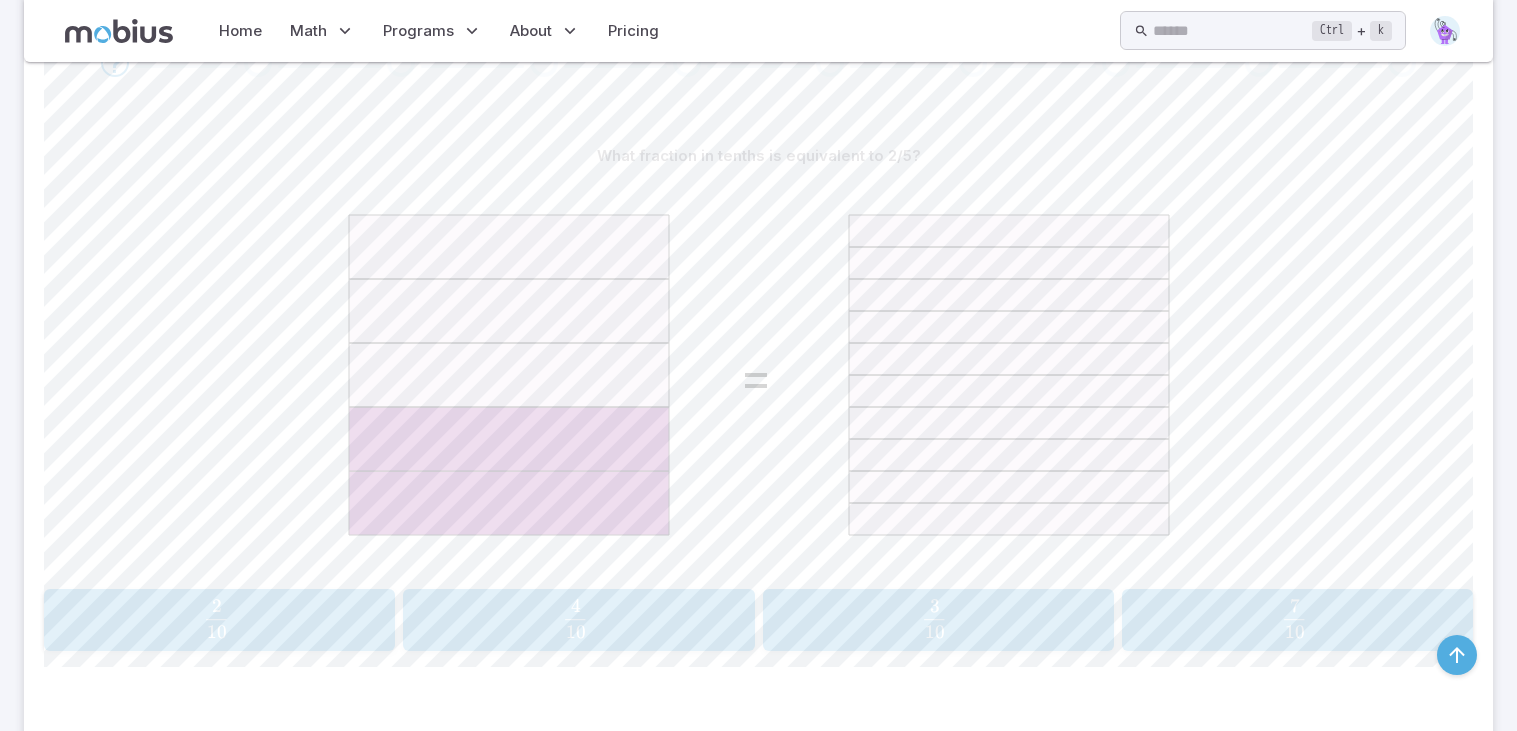 scroll, scrollTop: 486, scrollLeft: 0, axis: vertical 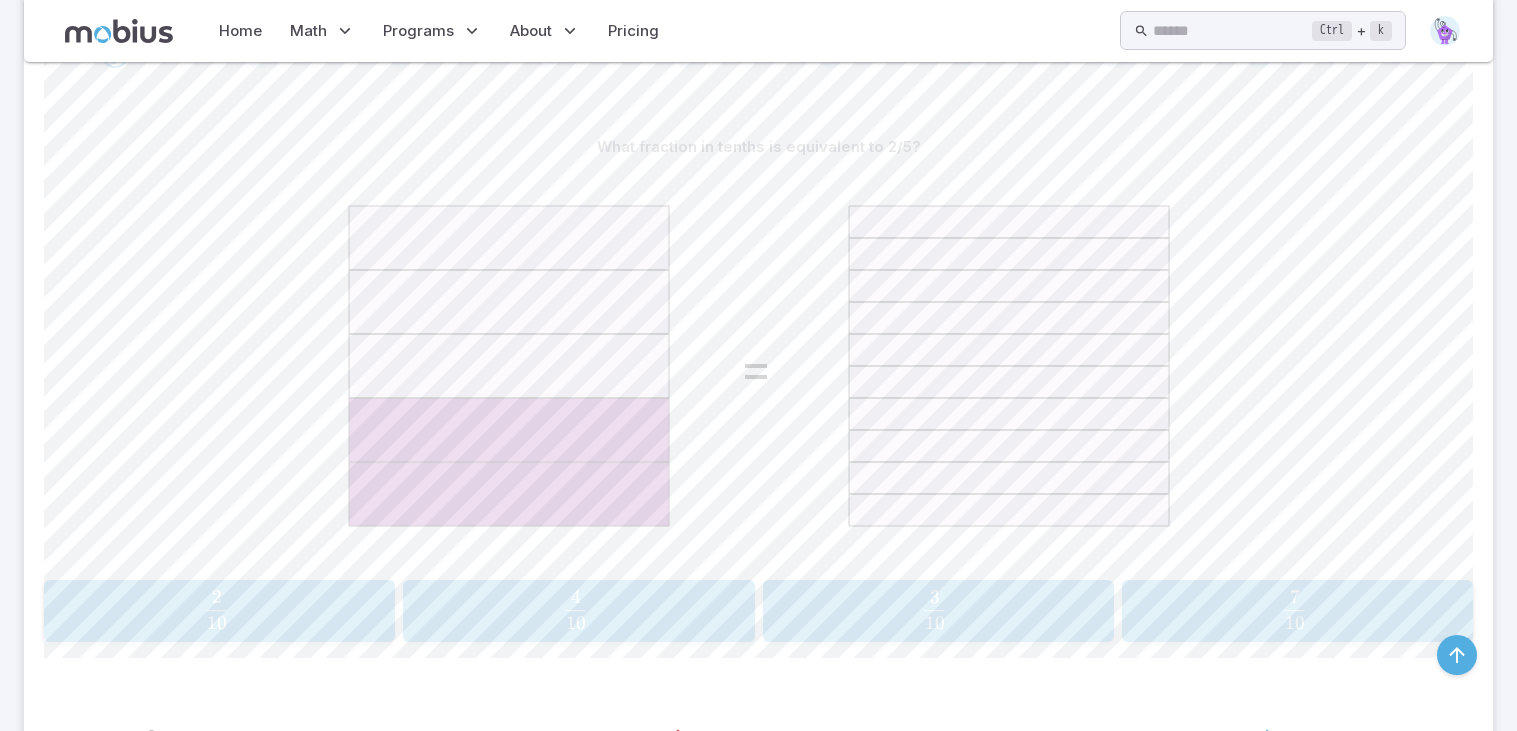 click on "10 4 ​" at bounding box center [575, 609] 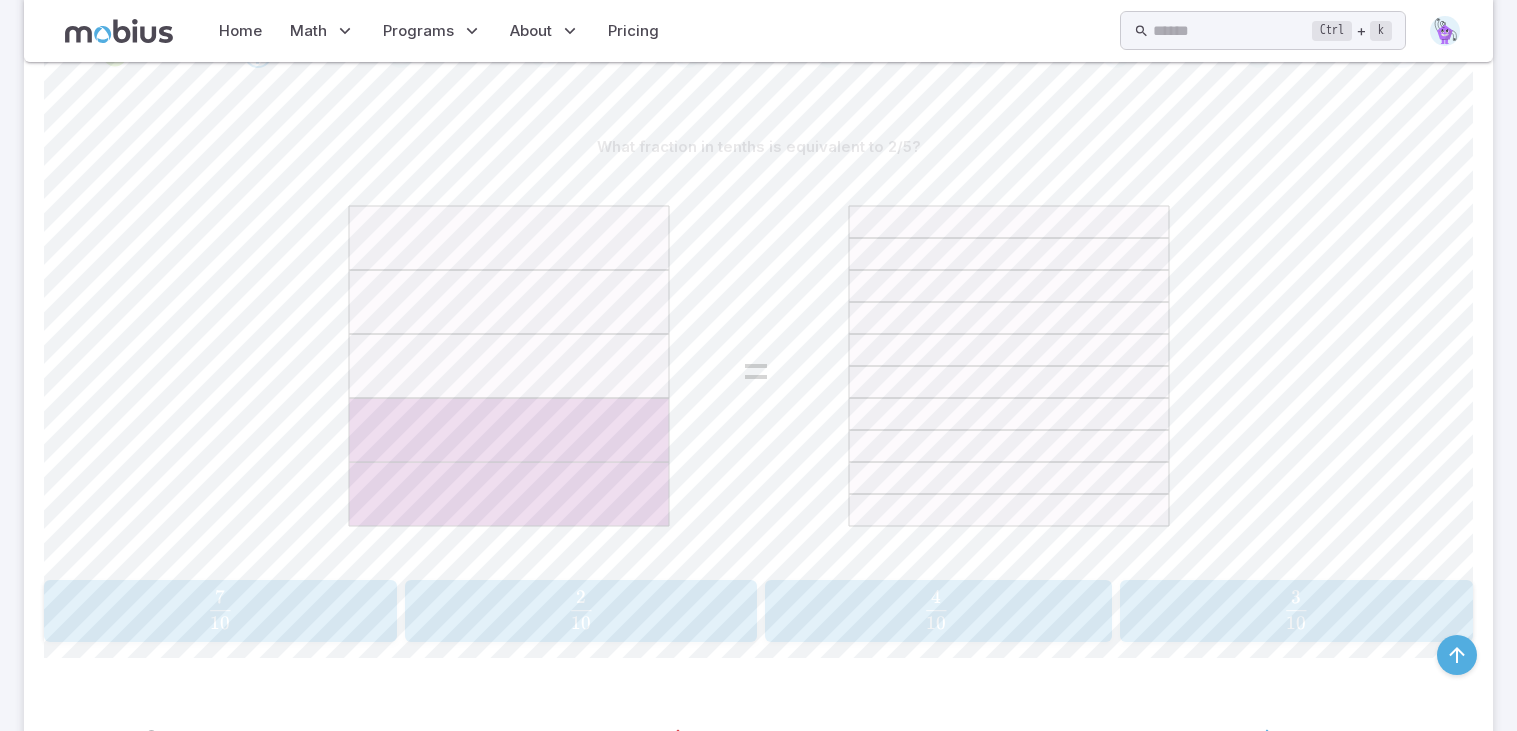 click on "10 4 ​" at bounding box center [935, 609] 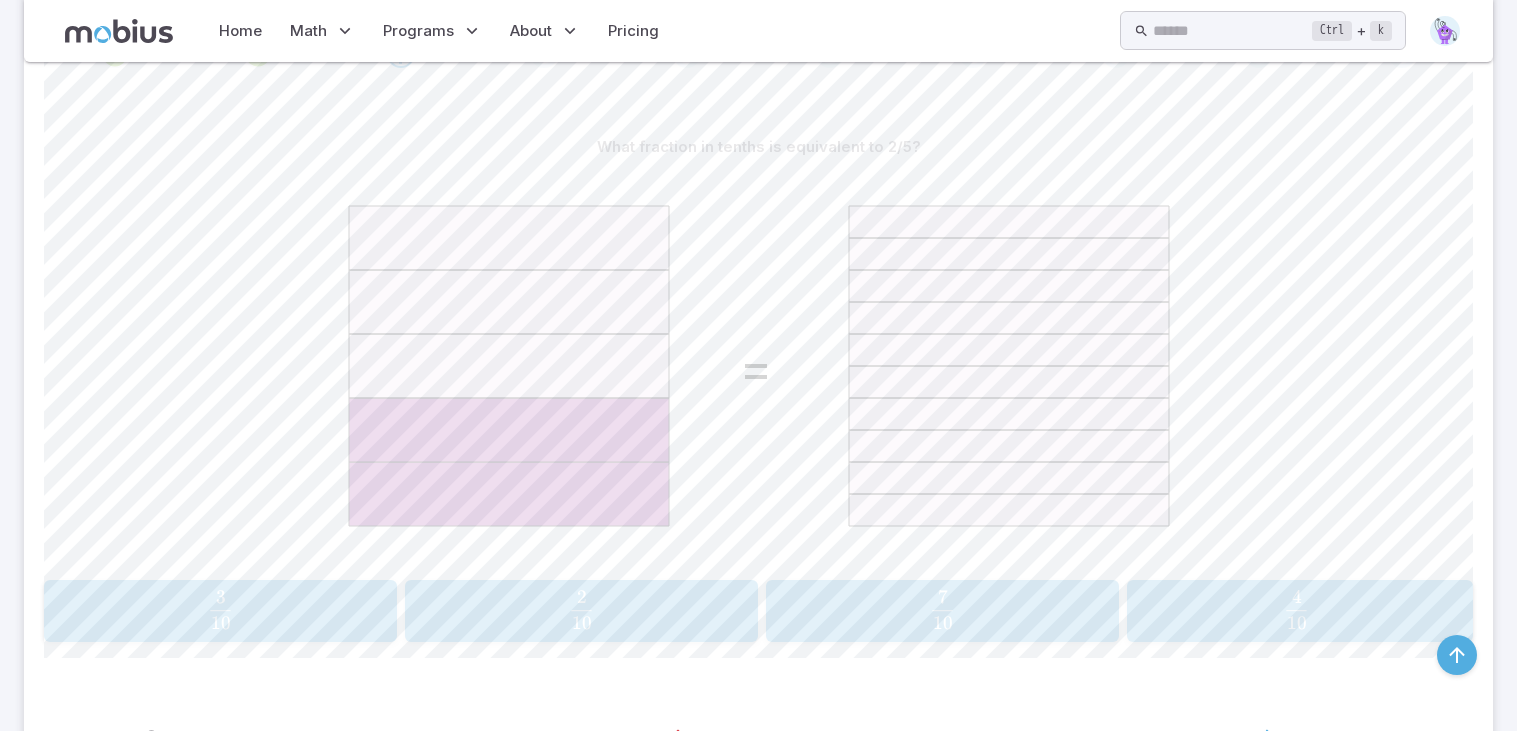 click on "10 4 ​" at bounding box center (1296, 609) 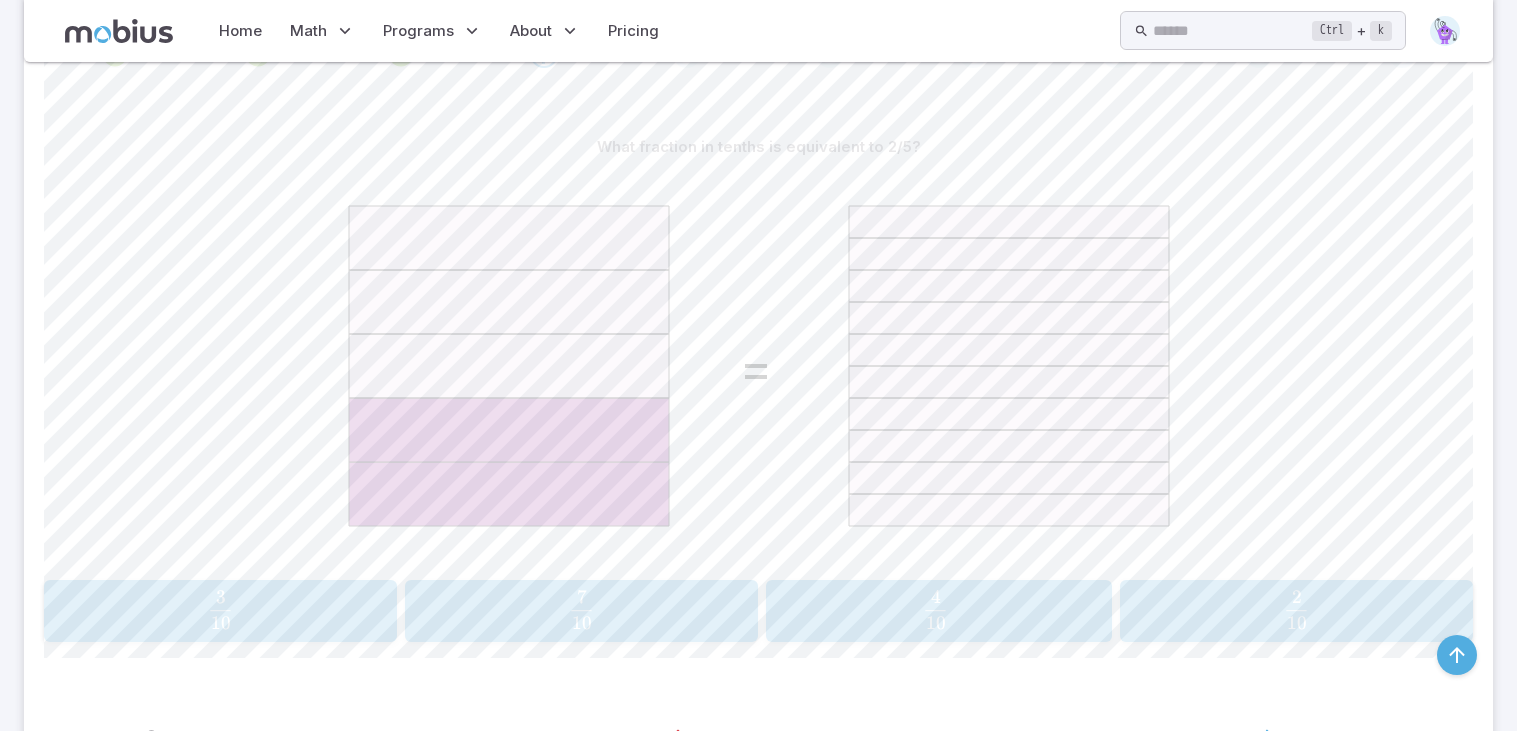 click on "10 4 ​" at bounding box center (935, 609) 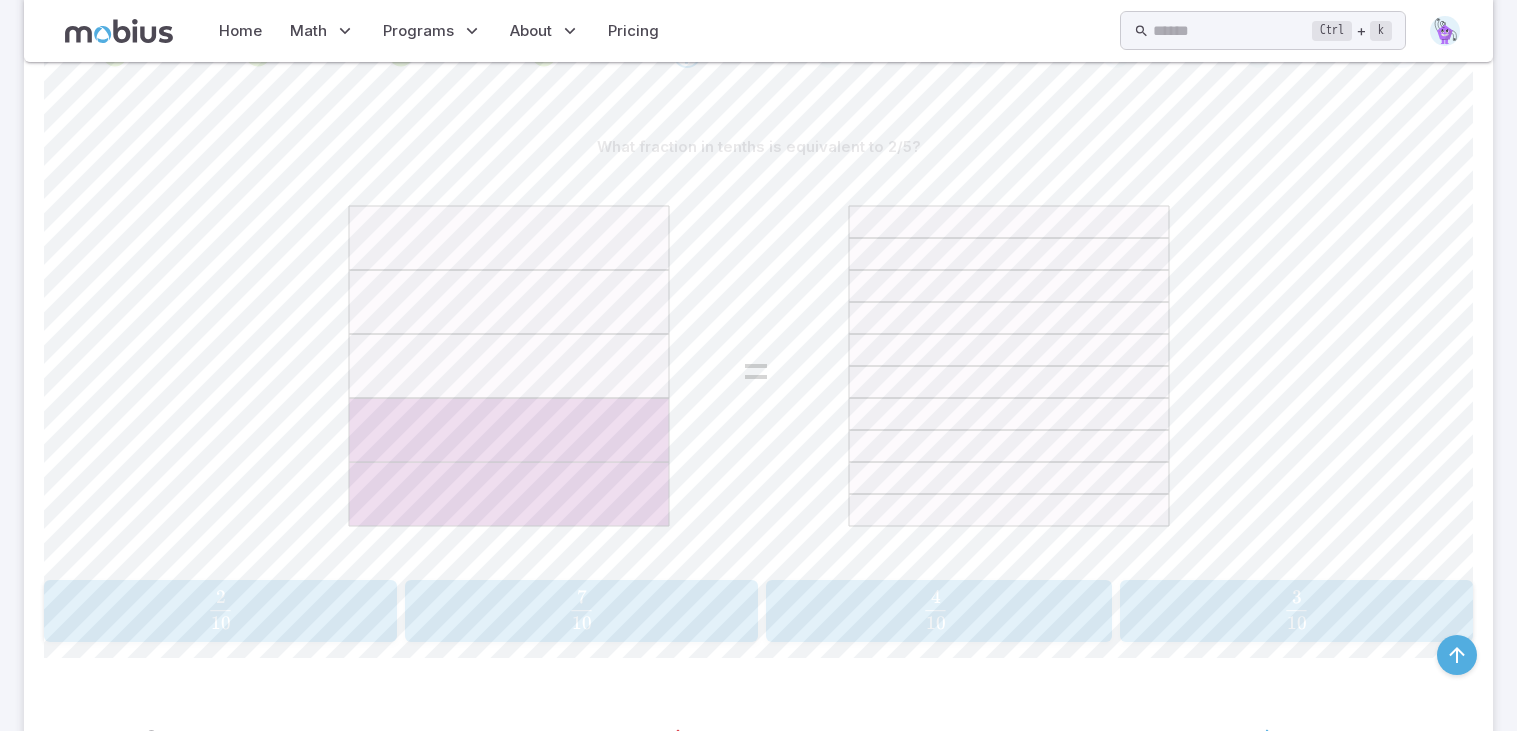 click on "10 4 ​" at bounding box center (935, 609) 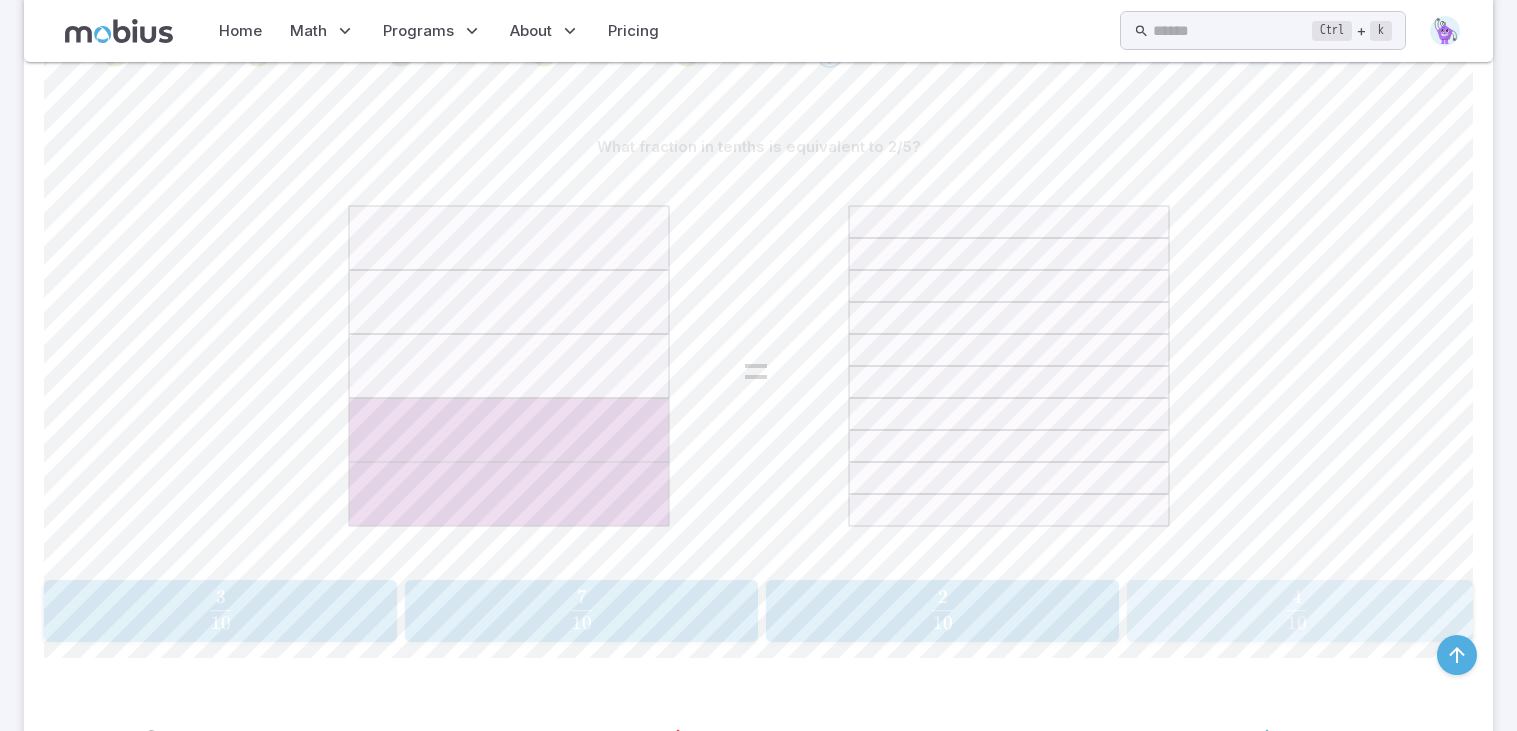 click on "10 4 ​" at bounding box center [1296, 609] 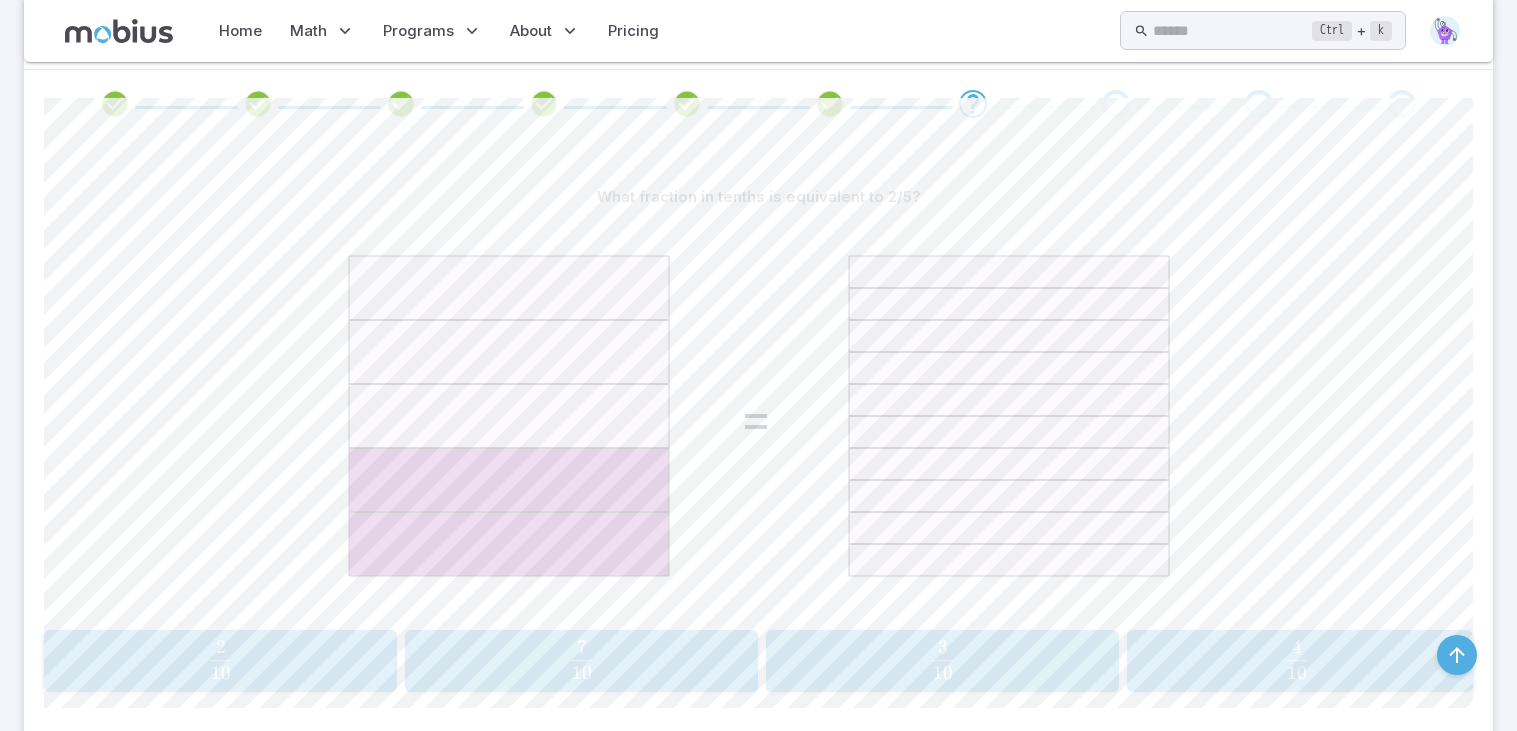 scroll, scrollTop: 445, scrollLeft: 0, axis: vertical 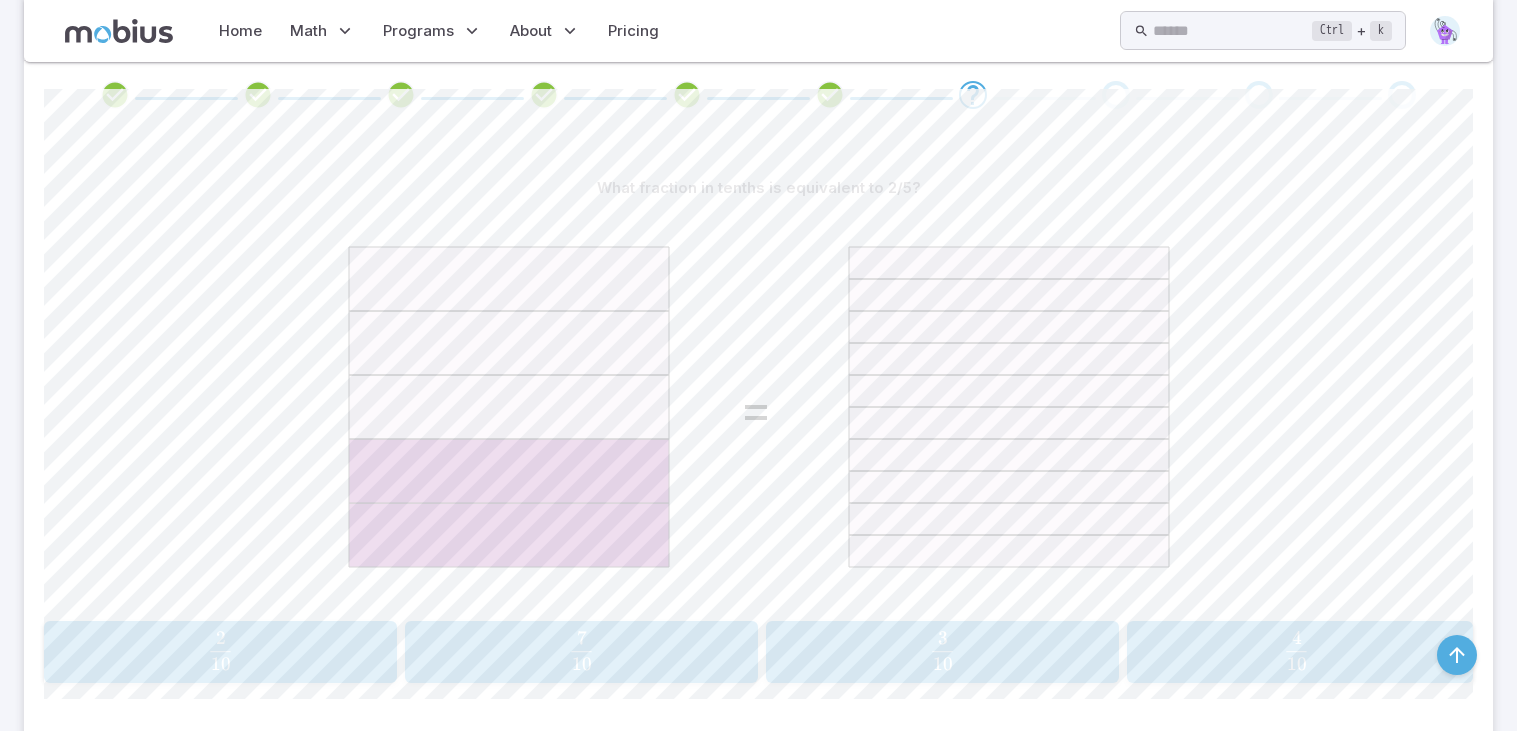 click on "What fraction in tenths is equivalent to 2/5? = 2 10 \frac{2}{10} 10 2 ​ 7 10 \frac{7}{10} 10 7 ​ 3 10 \frac{3}{10} 10 3 ​ 4 10 \frac{4}{10} 10 4 ​ Canvas actions 100 % Exit zen mode" at bounding box center [758, 434] 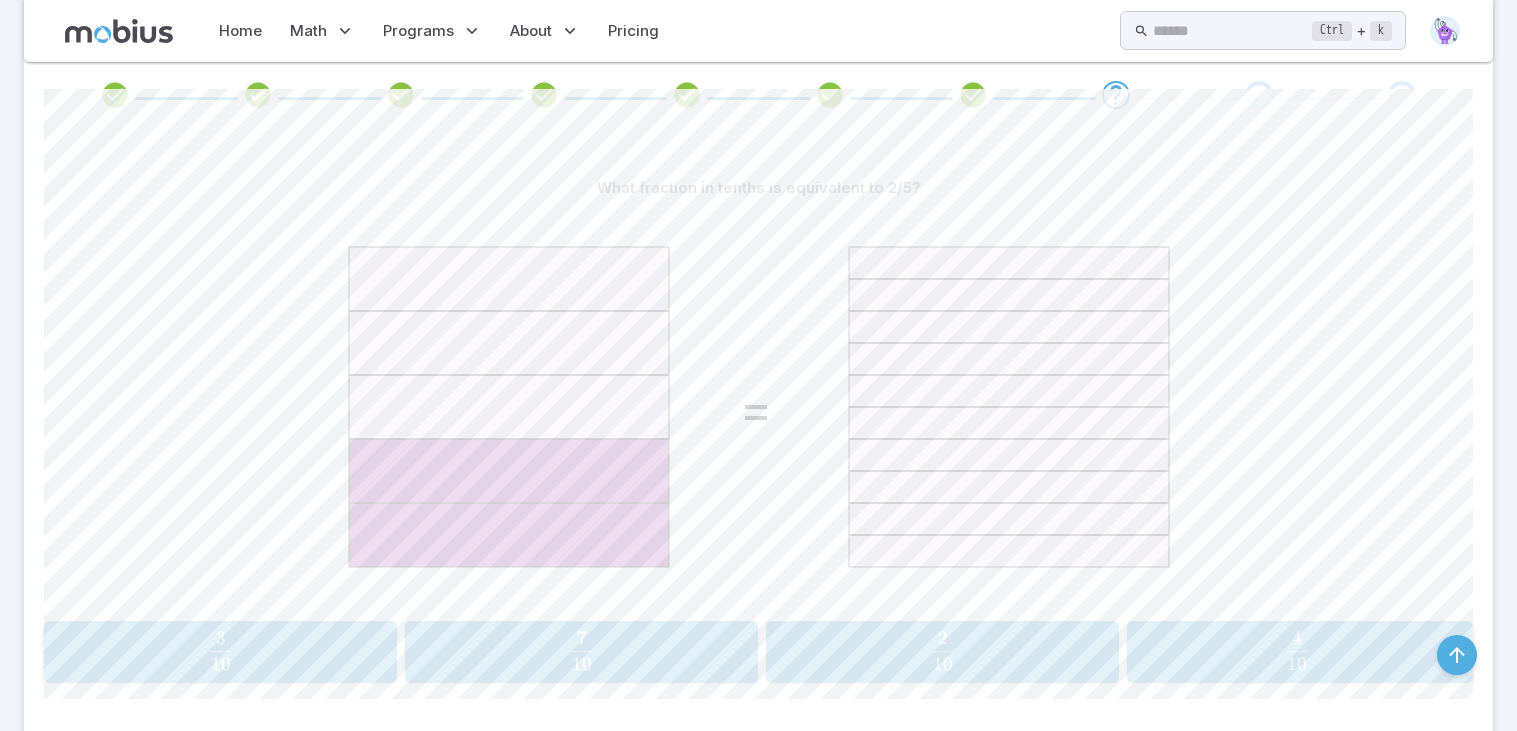 click on "4 10 \frac{4}{10} 10 4 ​" at bounding box center [1300, 652] 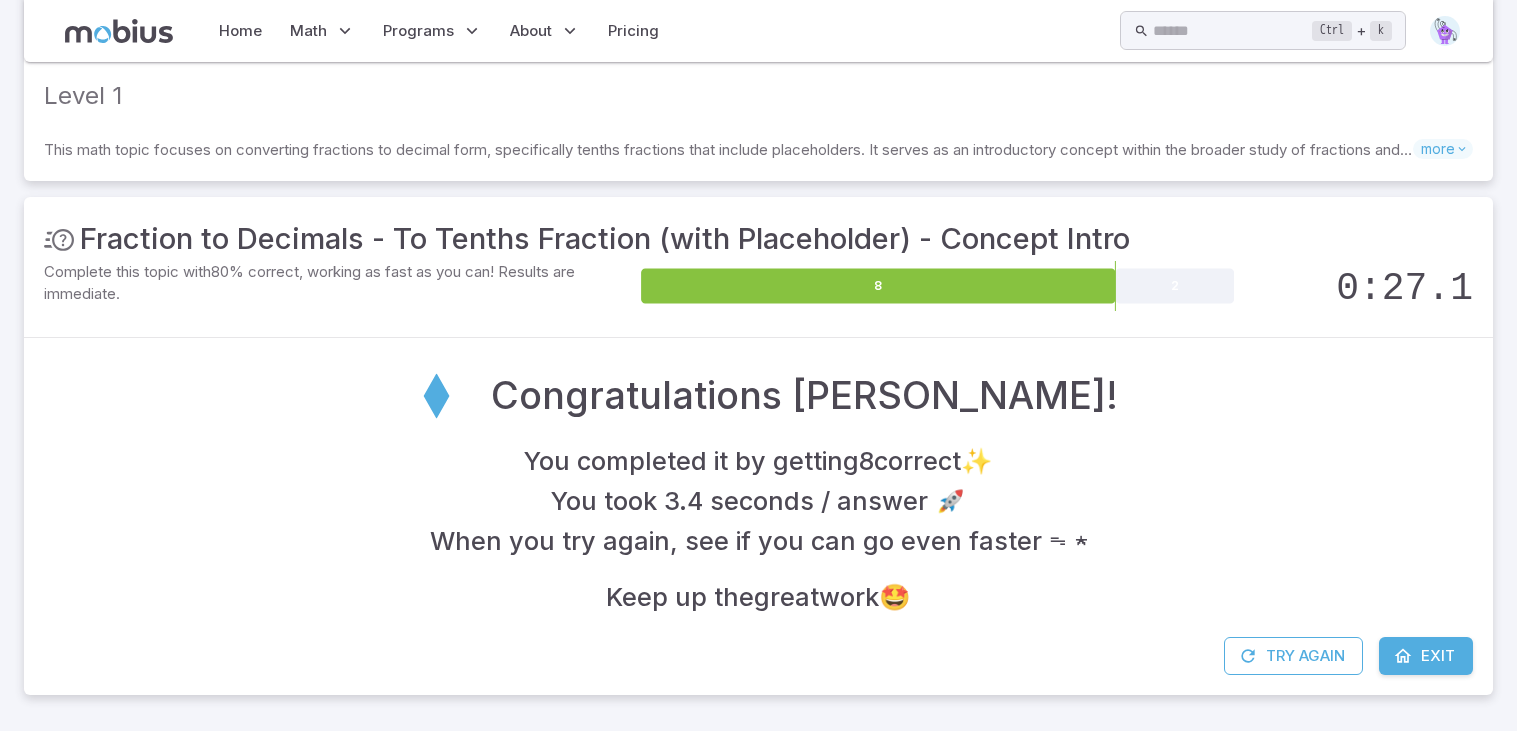 scroll, scrollTop: 167, scrollLeft: 0, axis: vertical 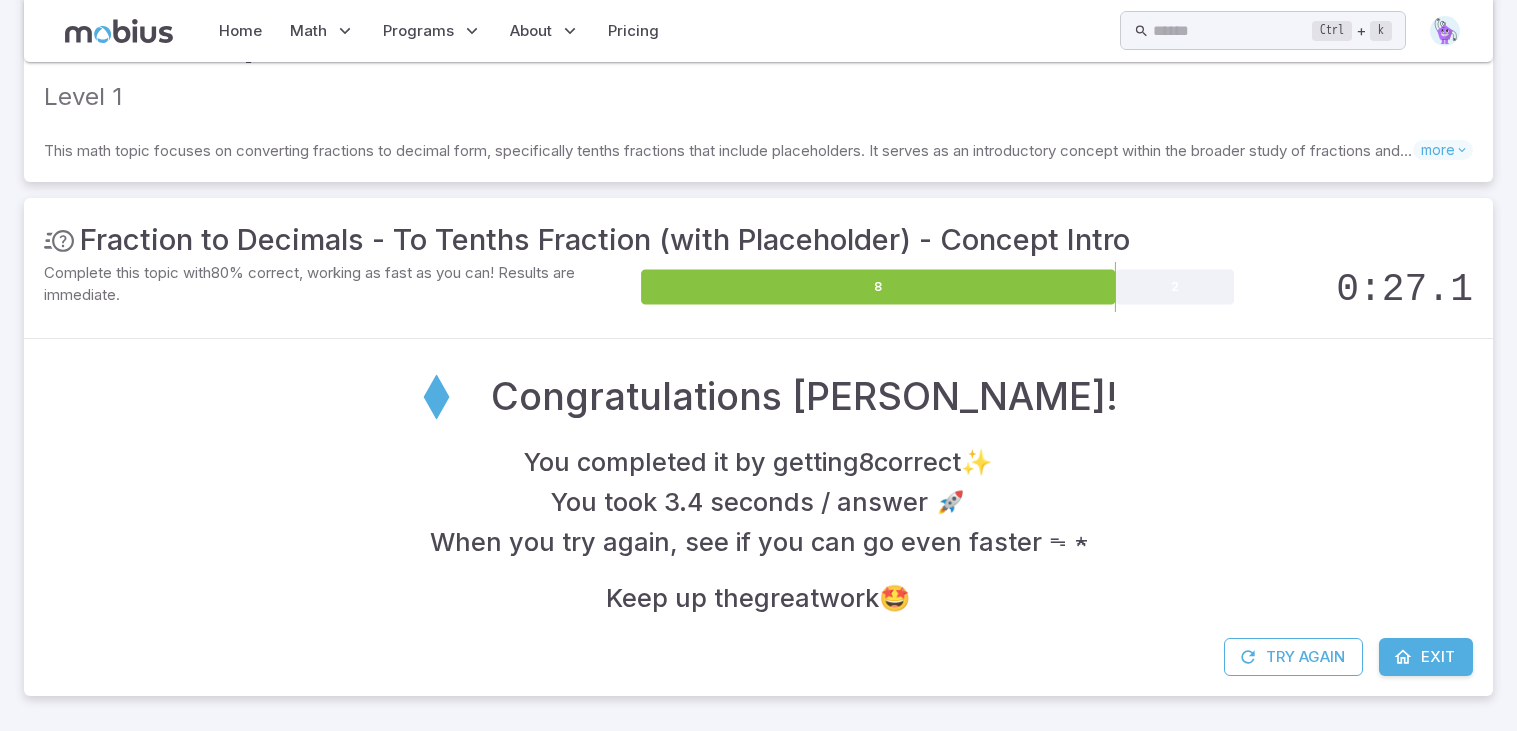 click on "Exit" at bounding box center [1426, 657] 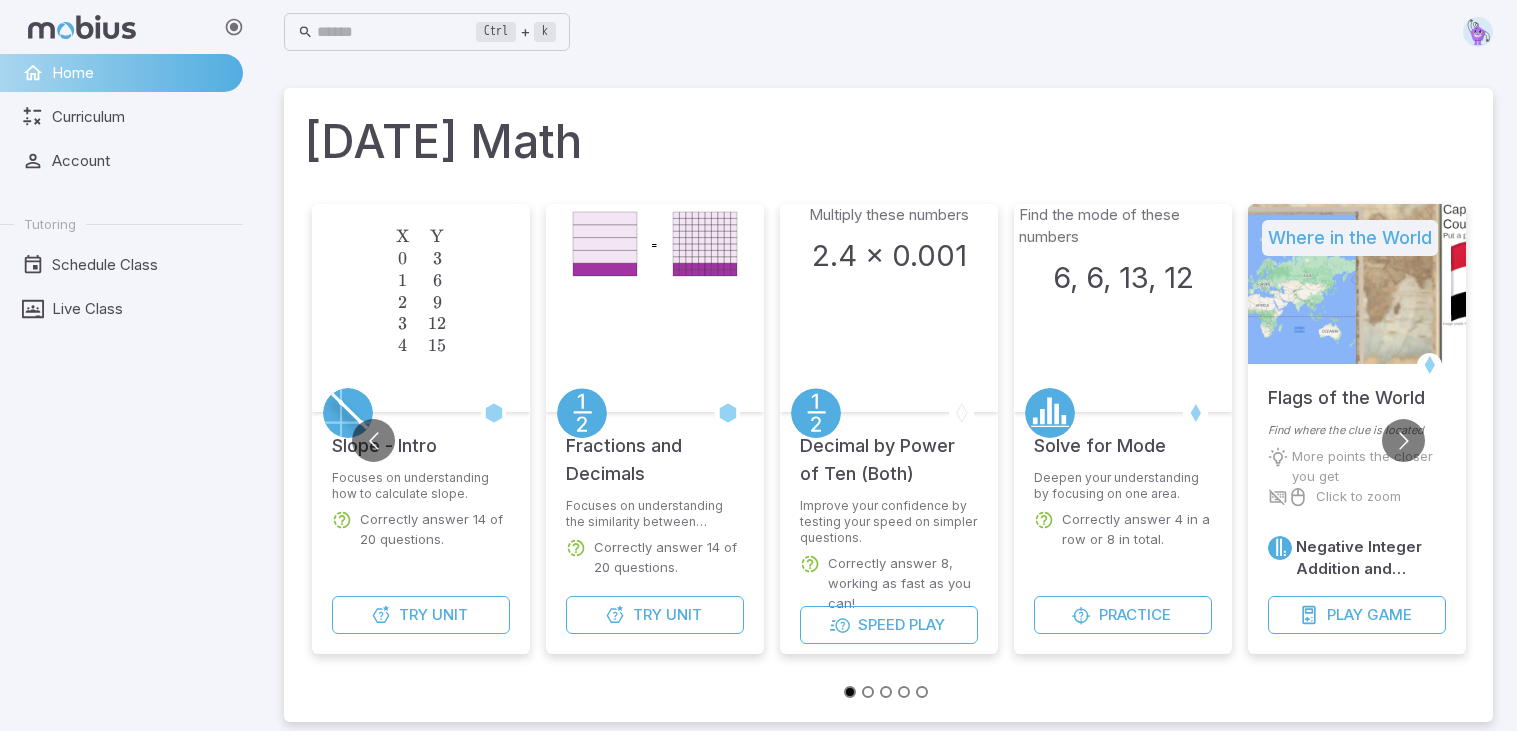 click on "Flags of the World" at bounding box center (1357, 393) 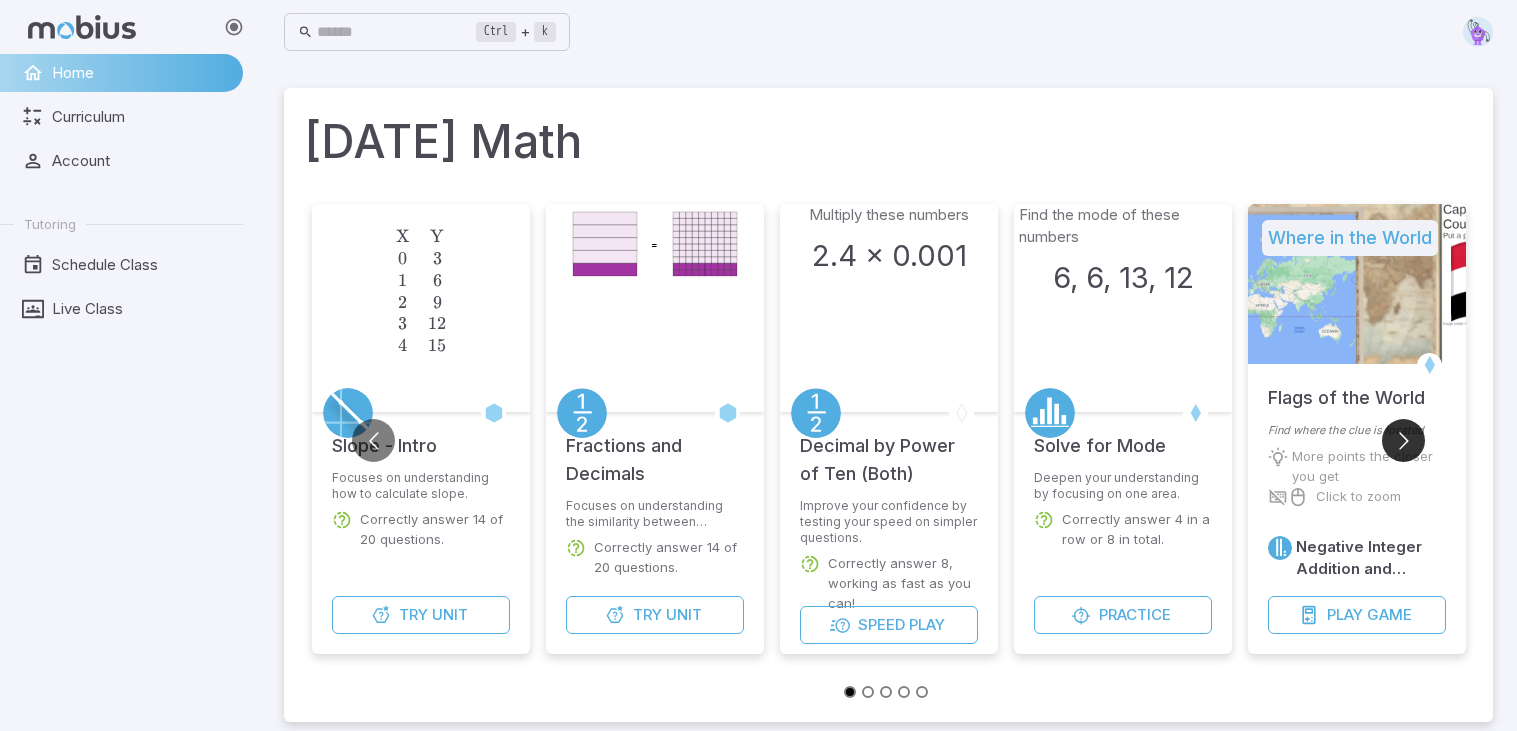click at bounding box center [1403, 440] 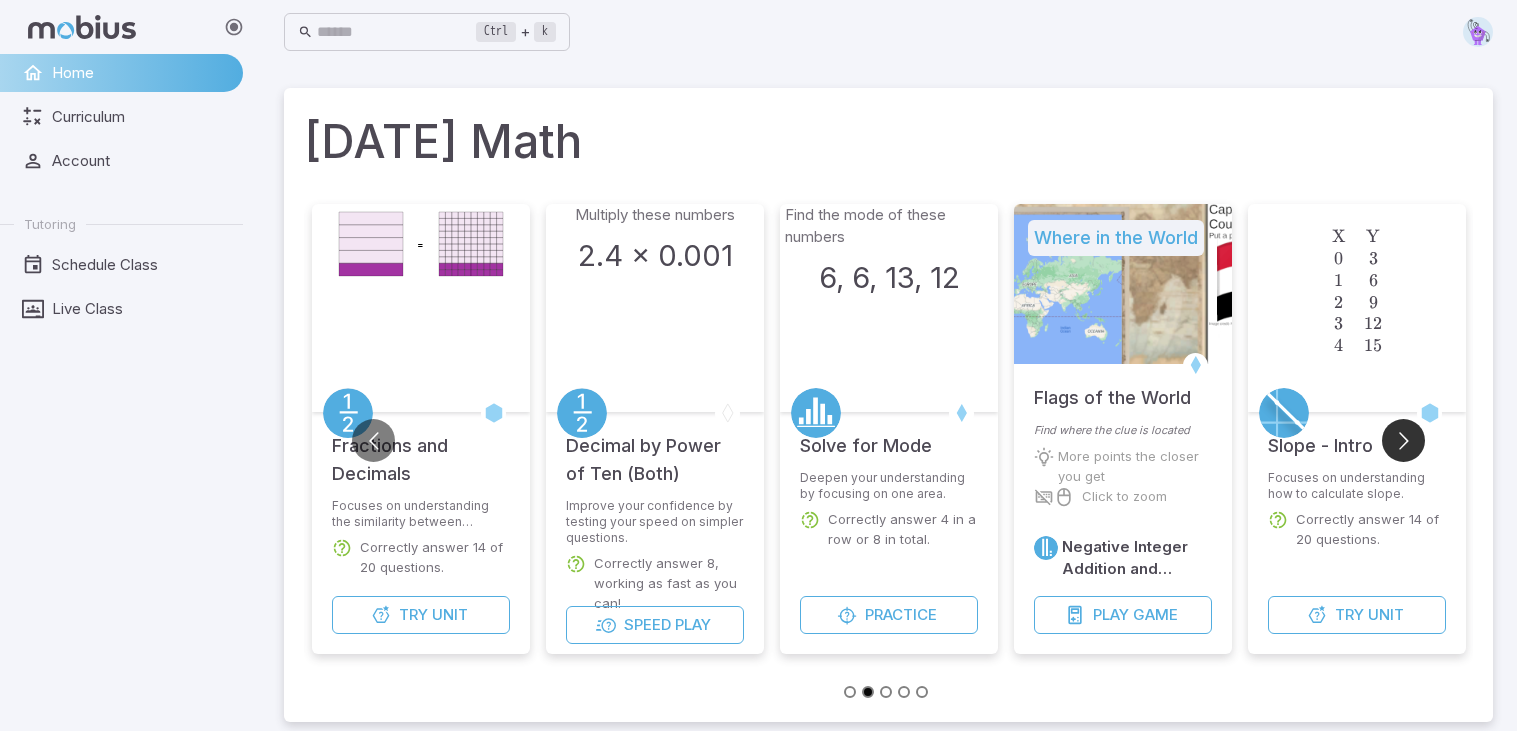 click at bounding box center [1403, 440] 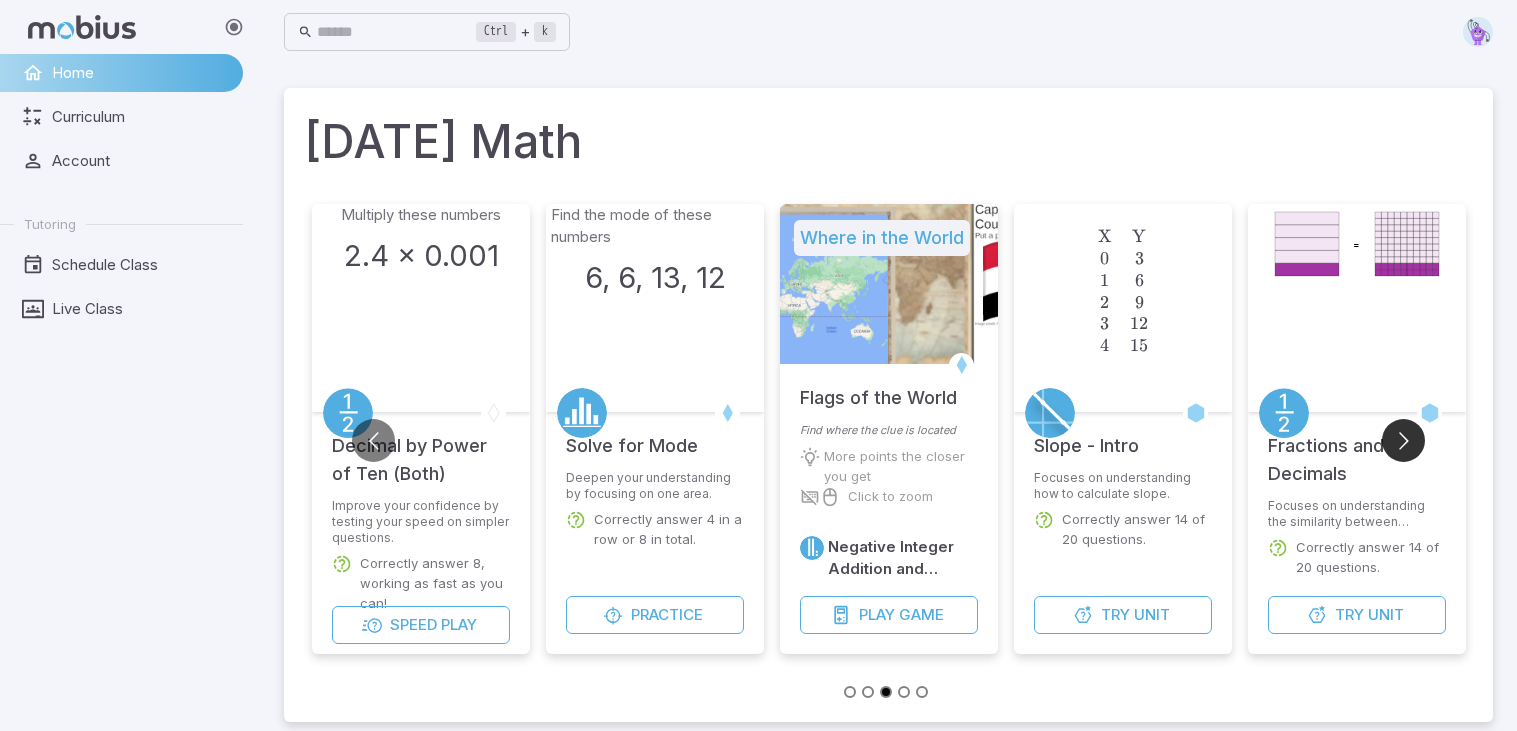 click at bounding box center (1403, 440) 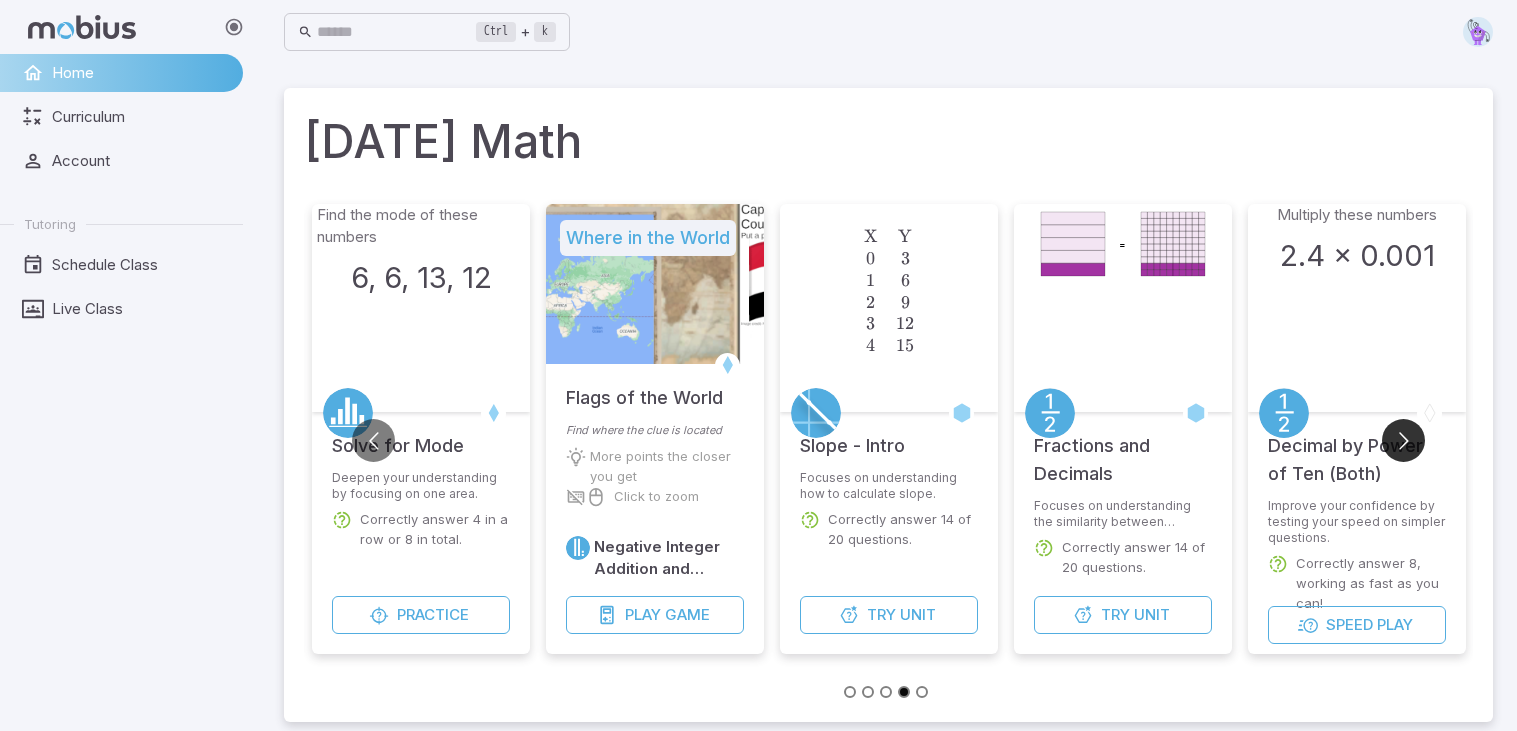 click at bounding box center (1403, 440) 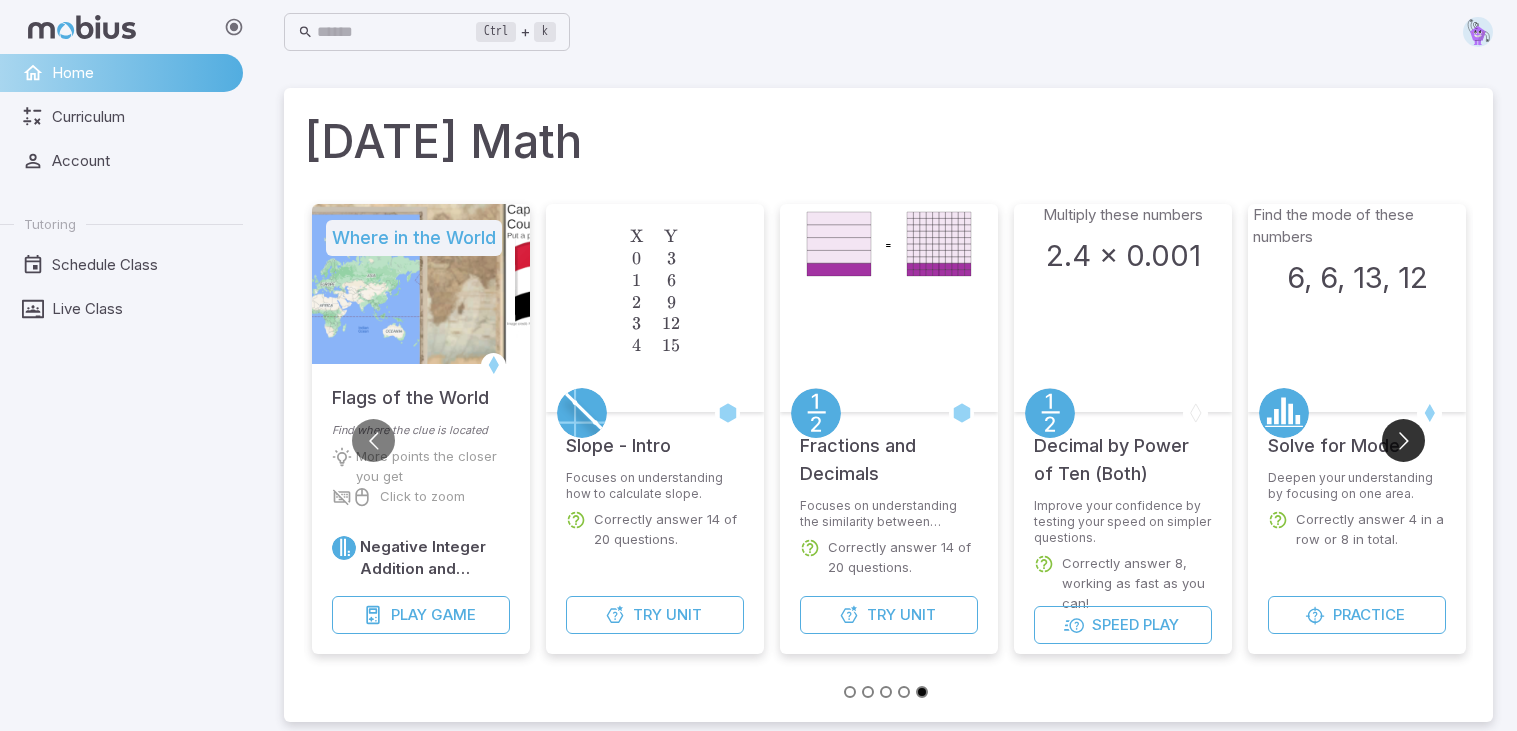click at bounding box center (1403, 440) 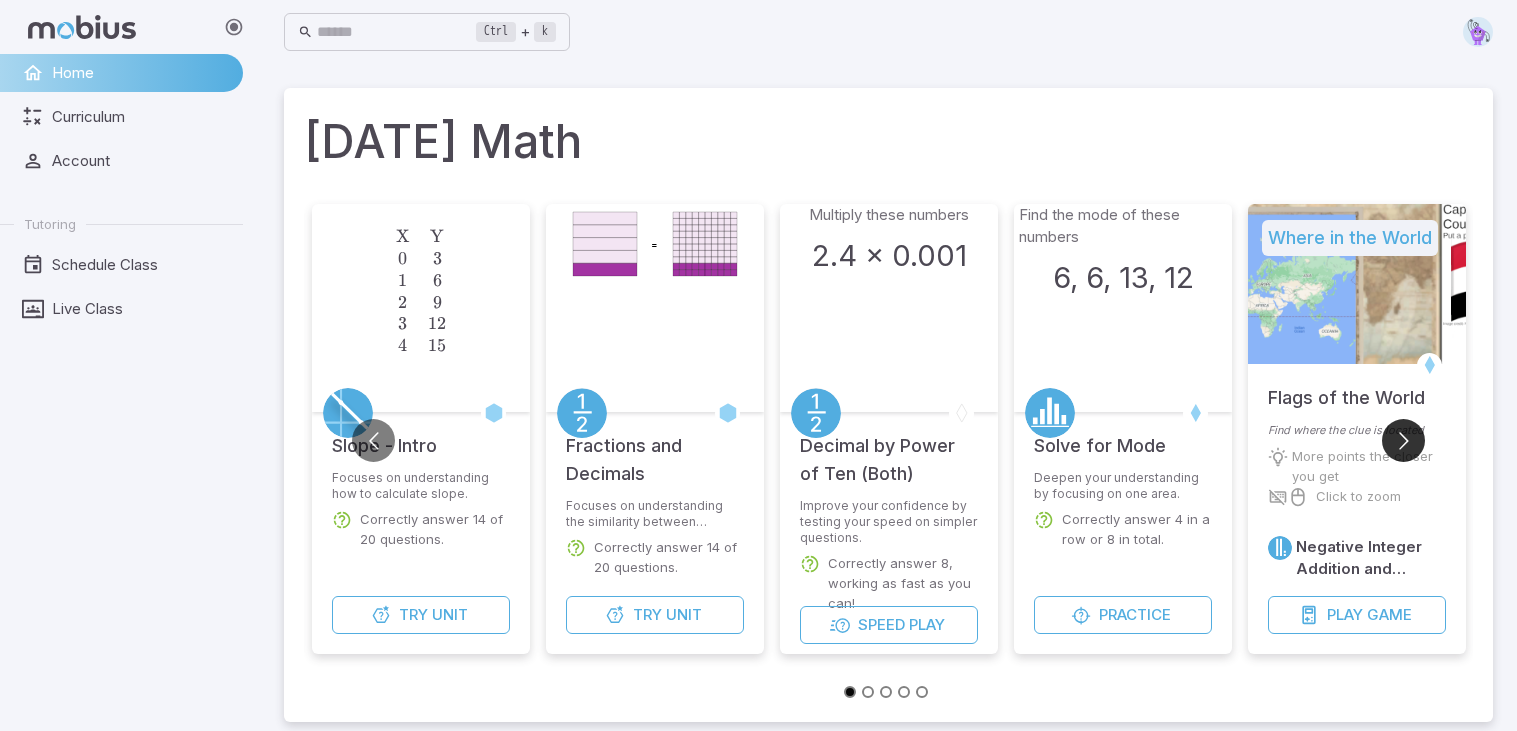 click at bounding box center (1403, 440) 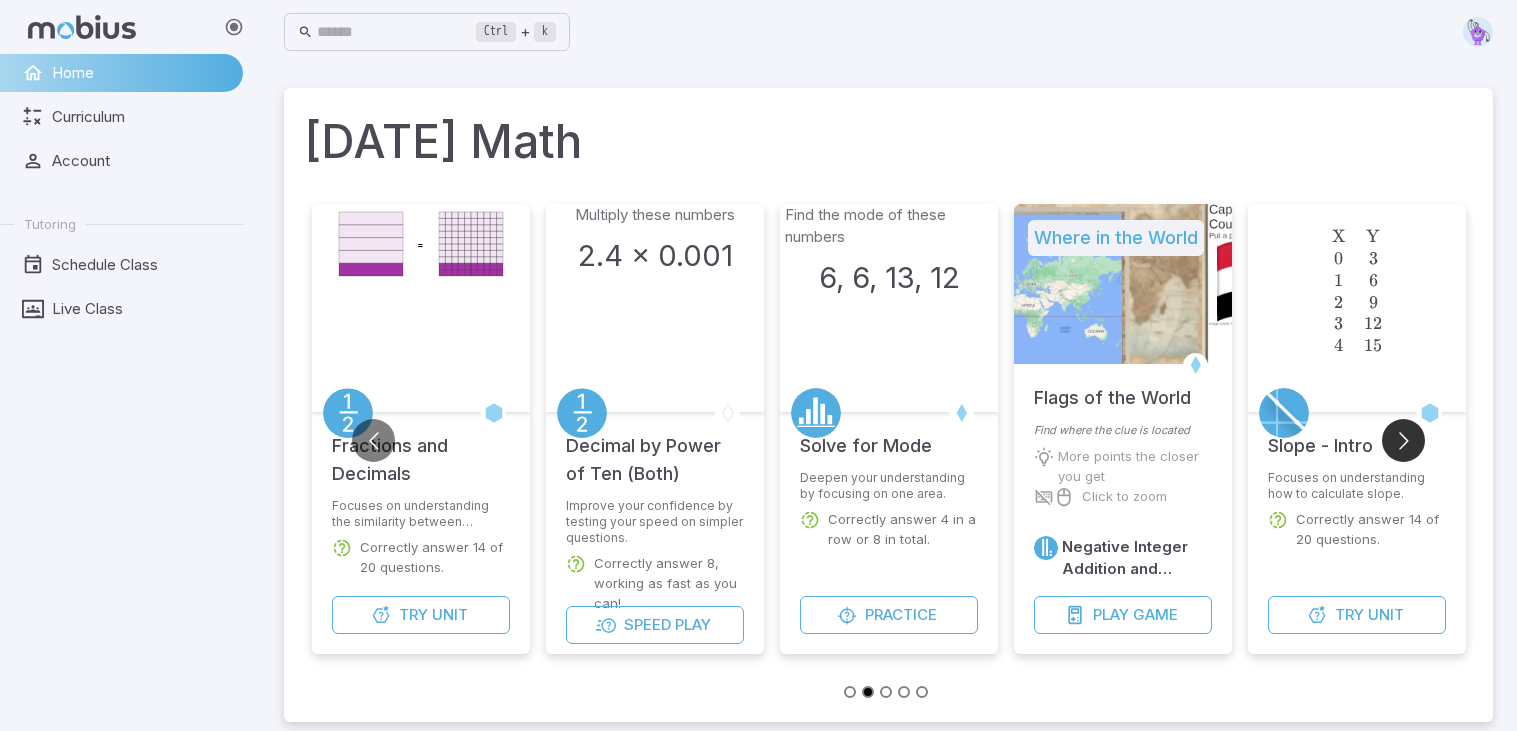 click at bounding box center (1403, 440) 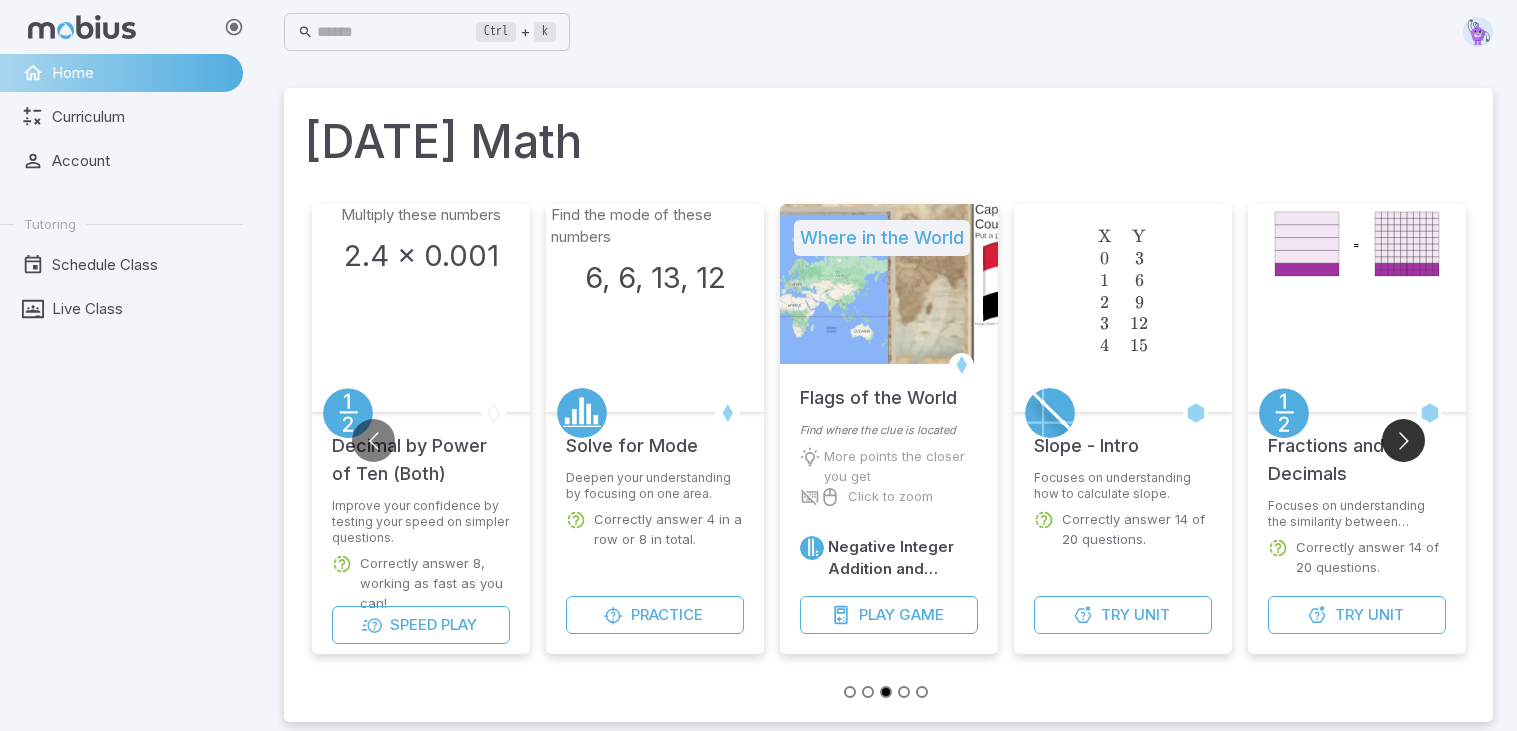 click at bounding box center [1403, 440] 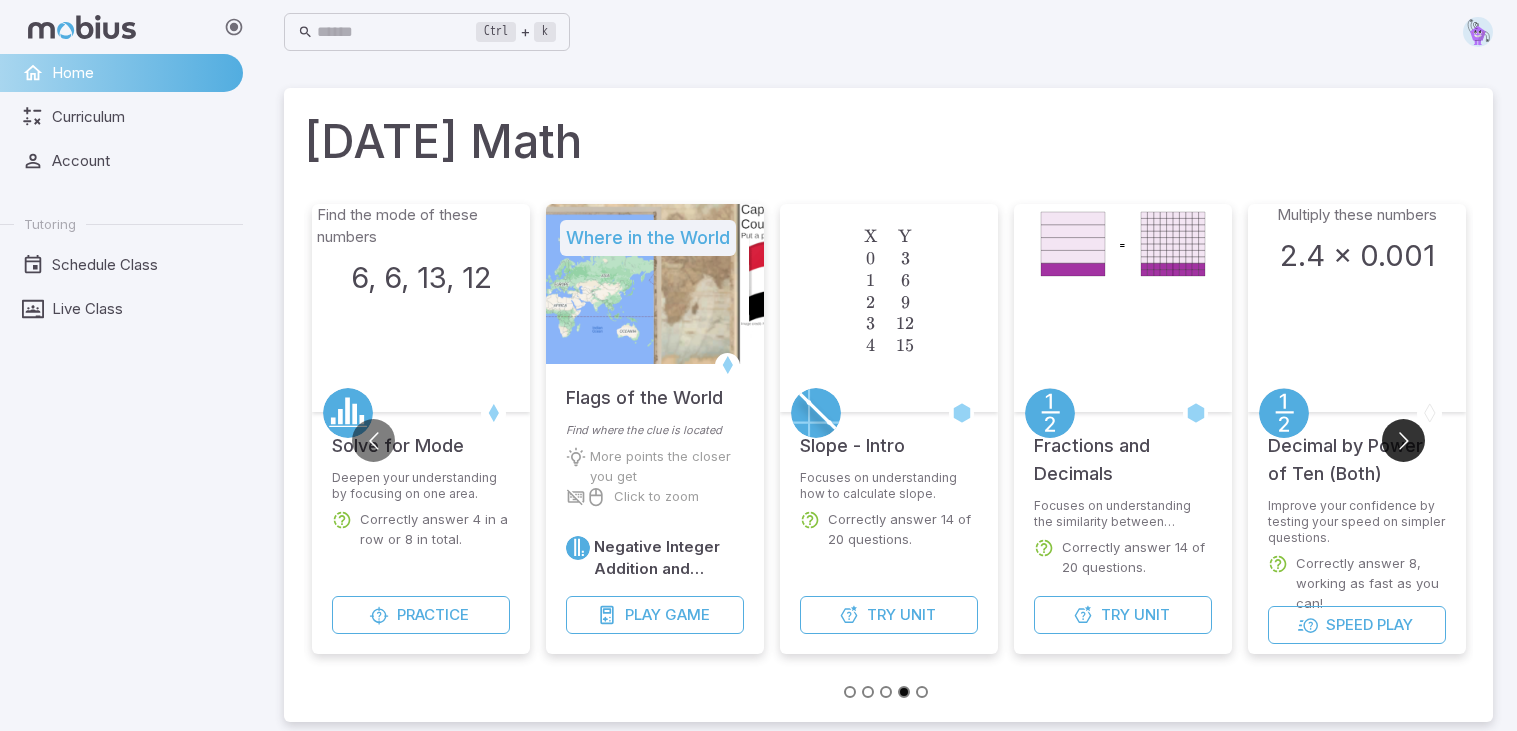 click at bounding box center [1403, 440] 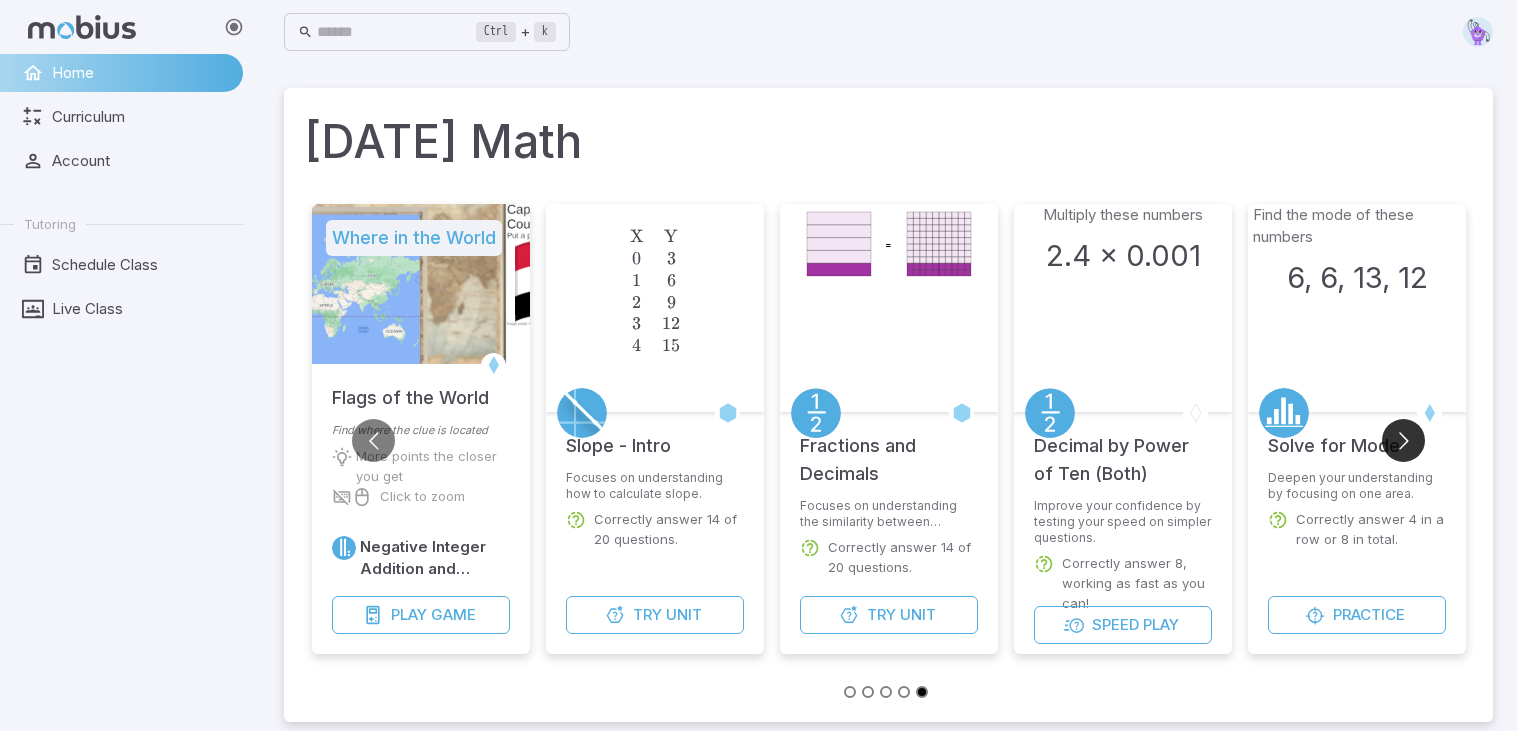 click at bounding box center (1403, 440) 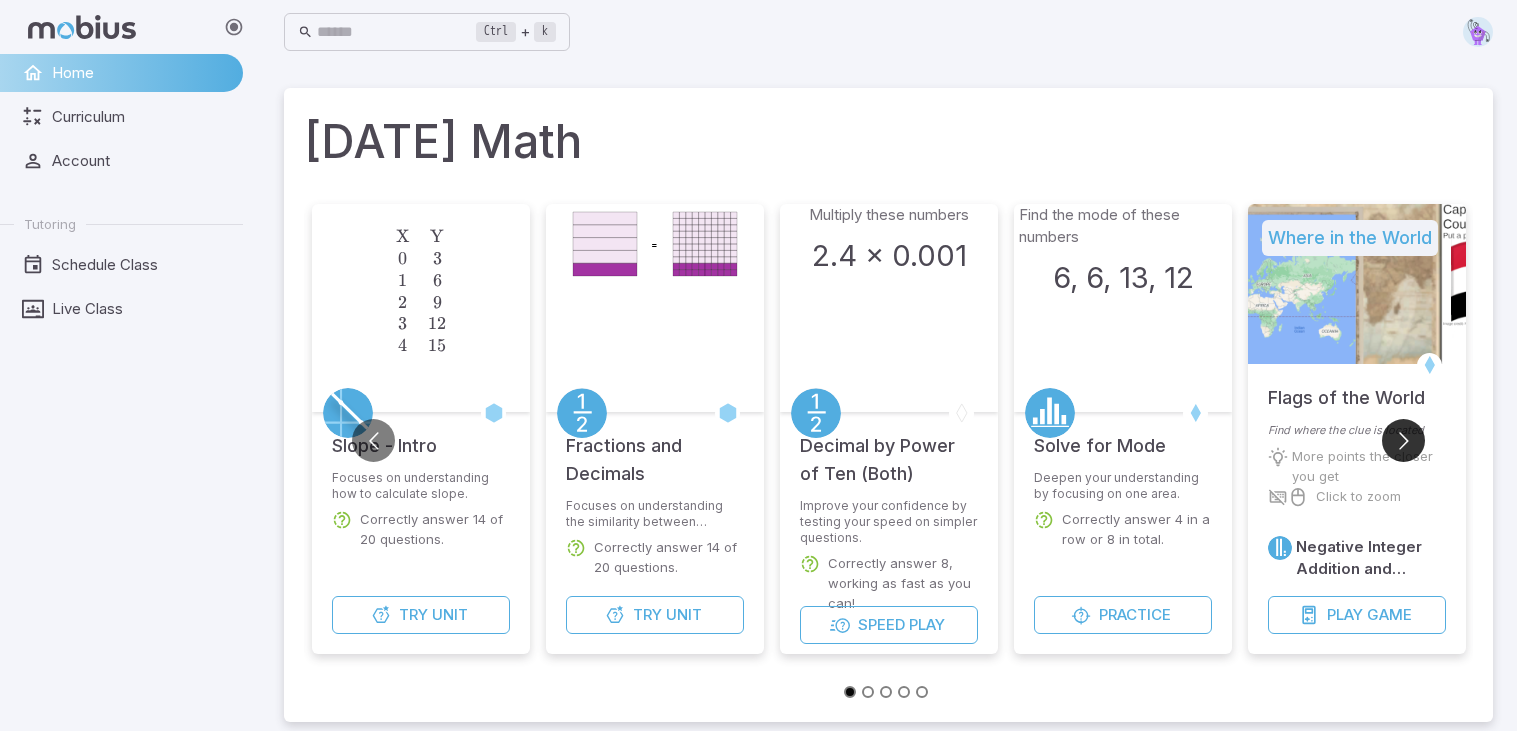 click at bounding box center [1403, 440] 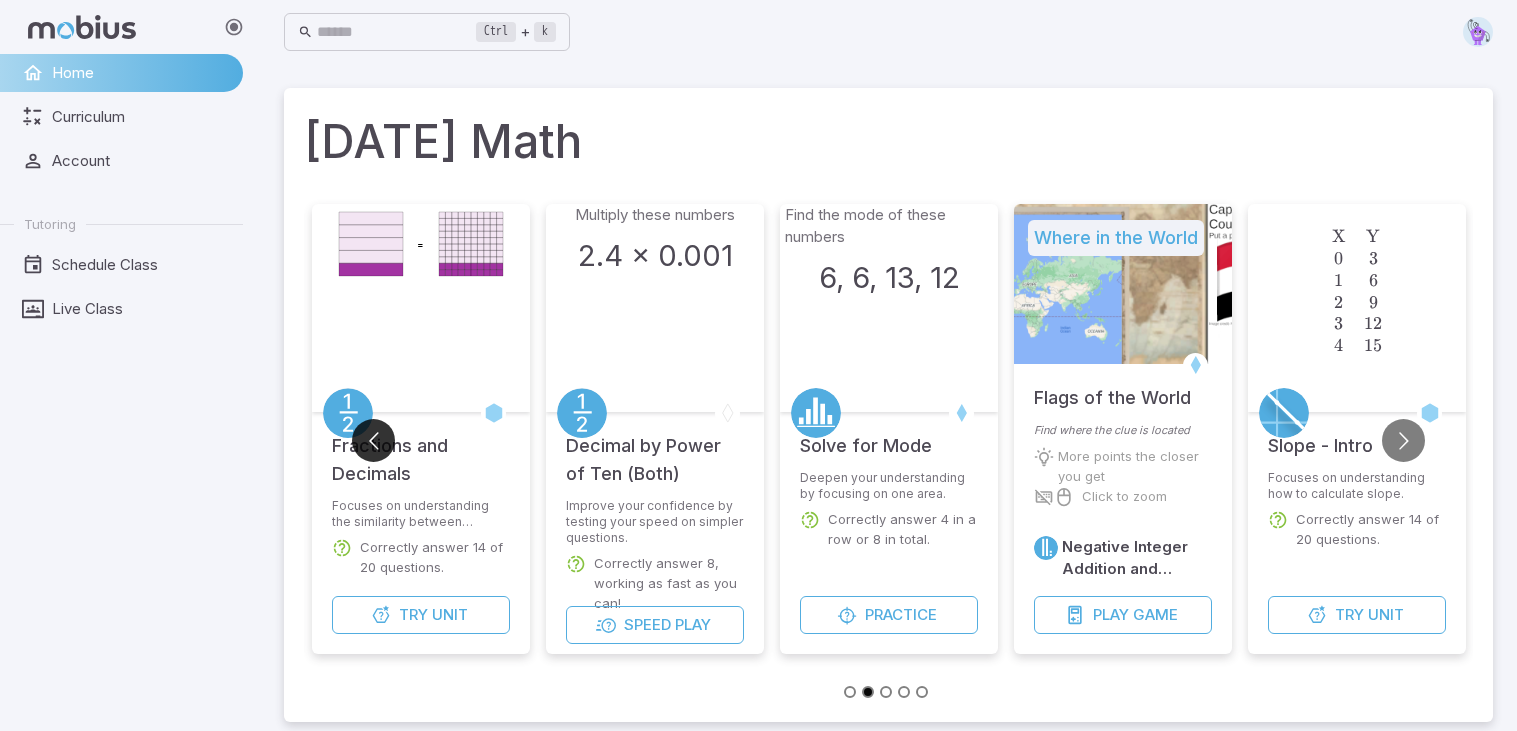 click at bounding box center [373, 440] 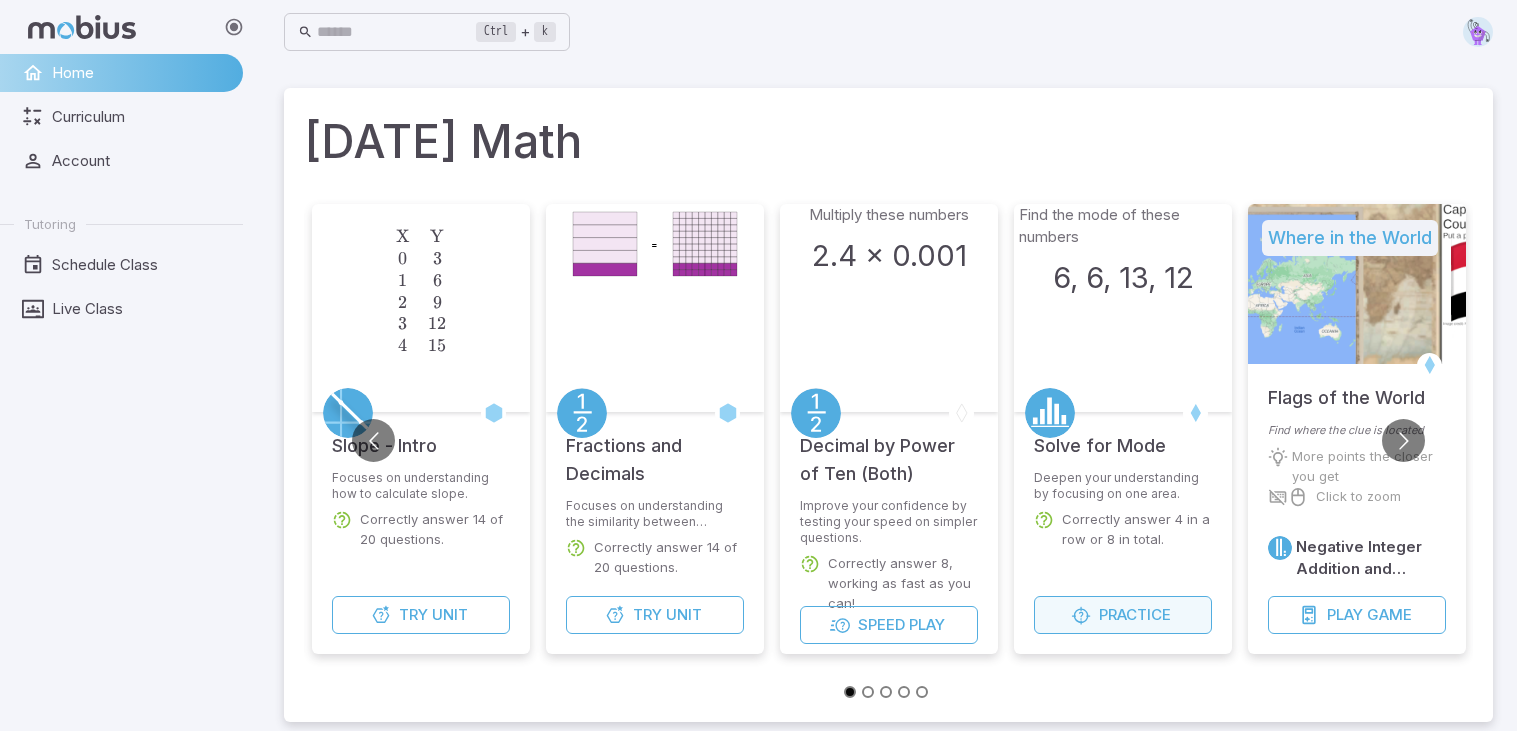click on "Practice" at bounding box center (1123, 615) 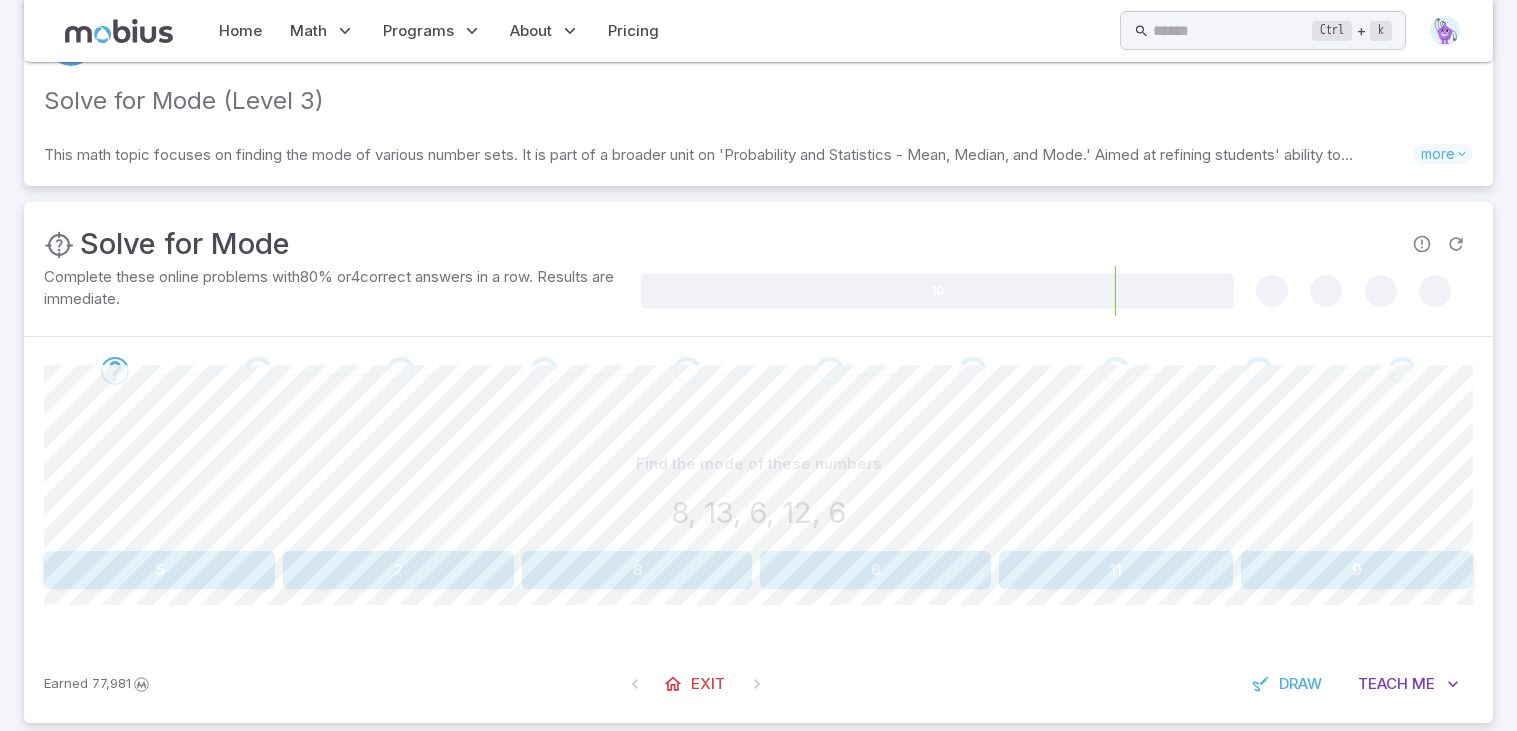 scroll, scrollTop: 122, scrollLeft: 0, axis: vertical 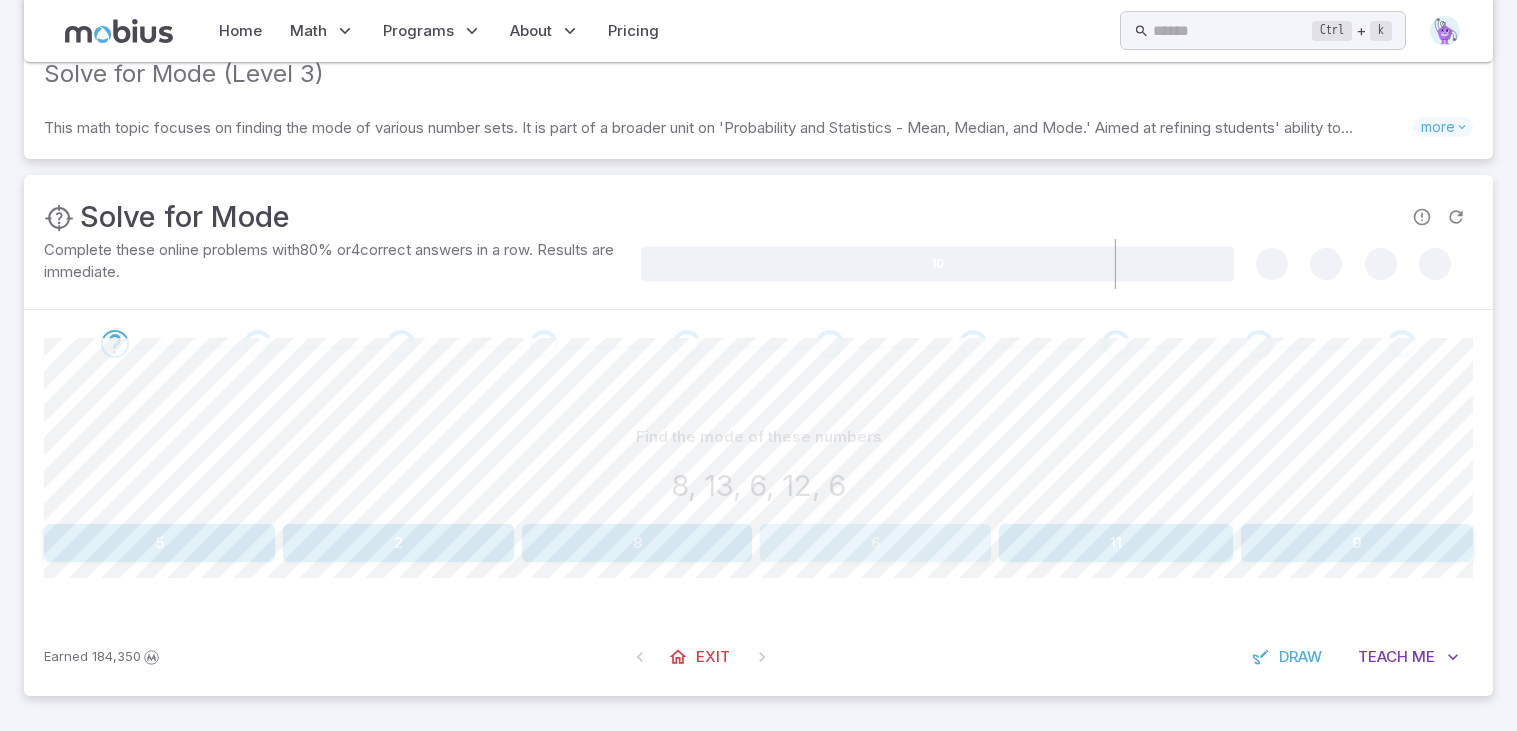 click on "6" at bounding box center (875, 543) 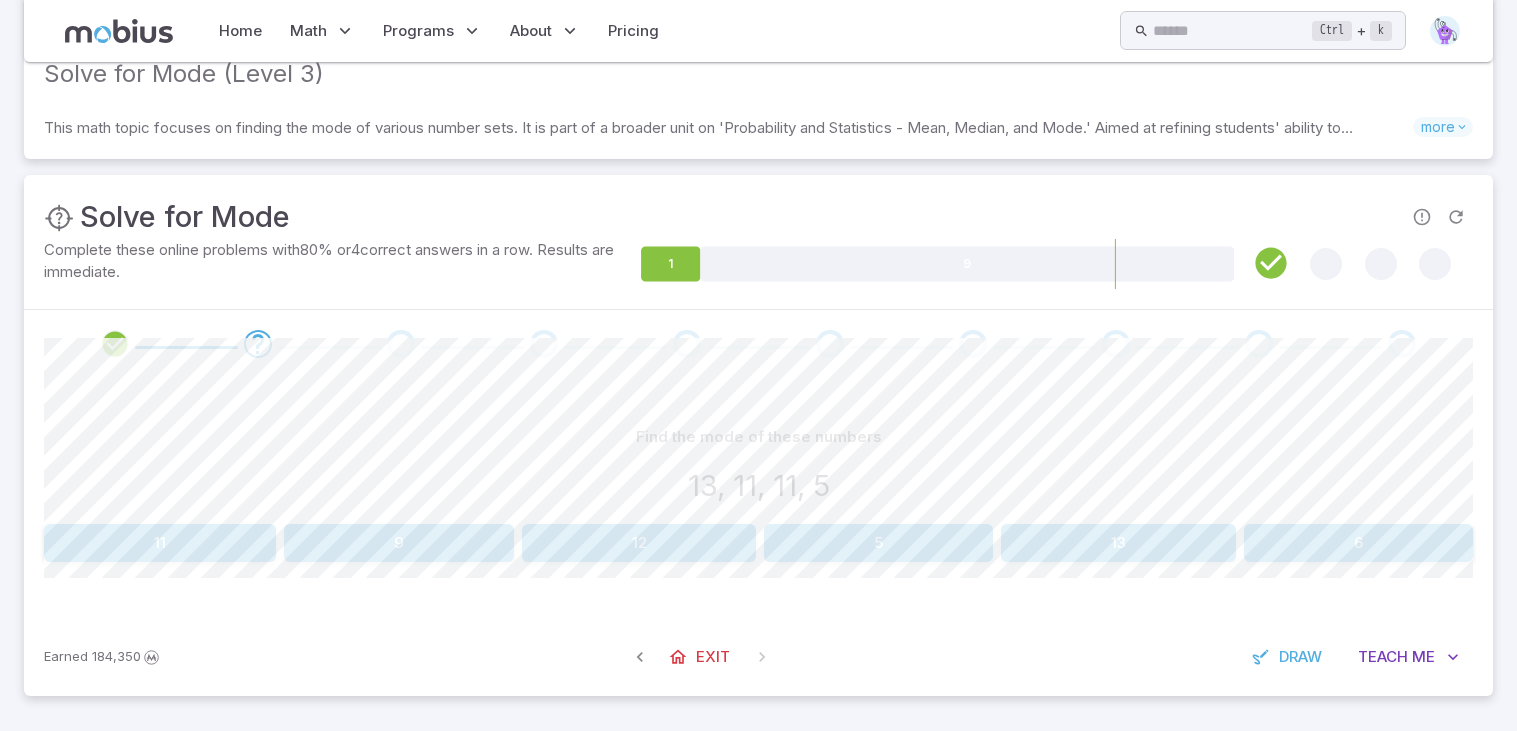click on "13, 11, 11, 5" at bounding box center [758, 486] 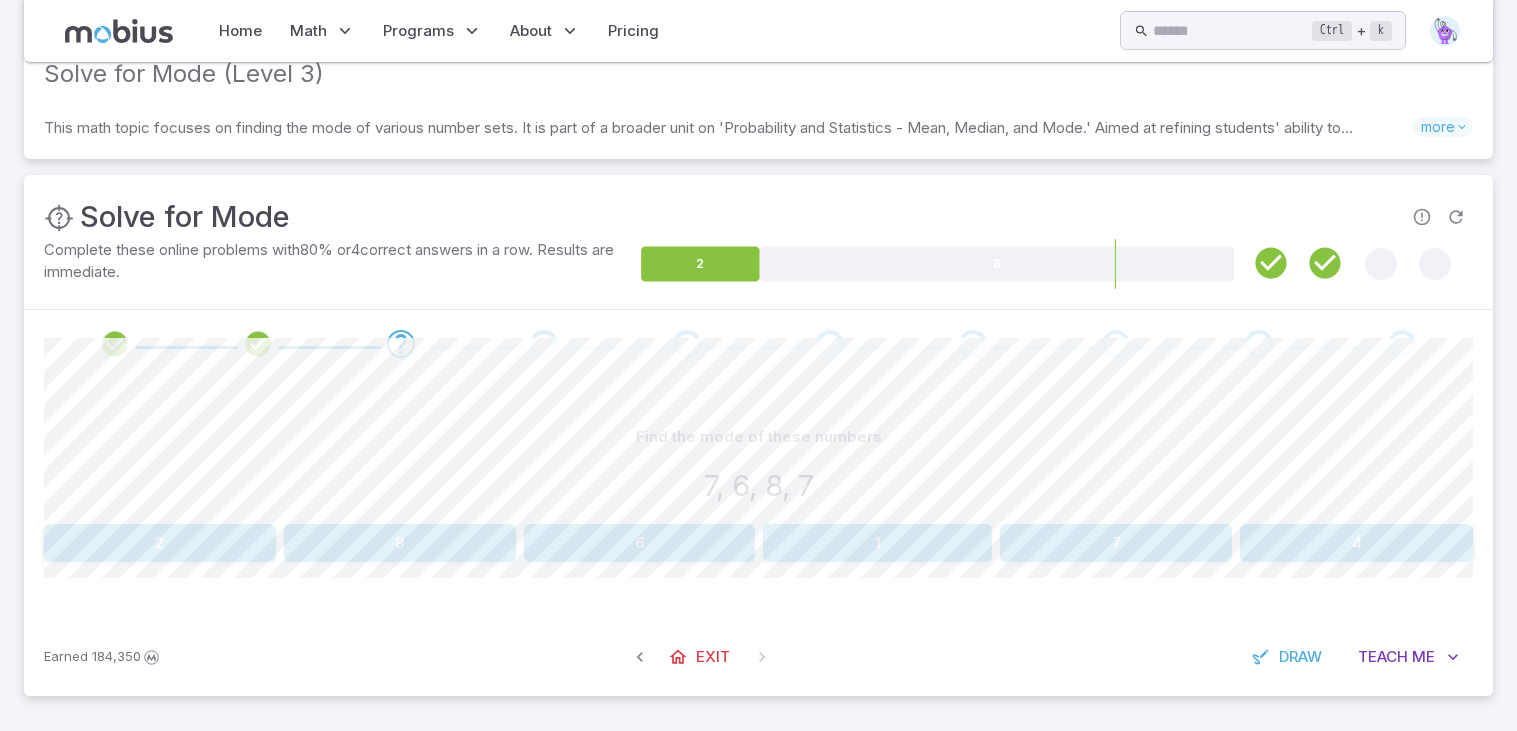 click on "7" at bounding box center [1116, 543] 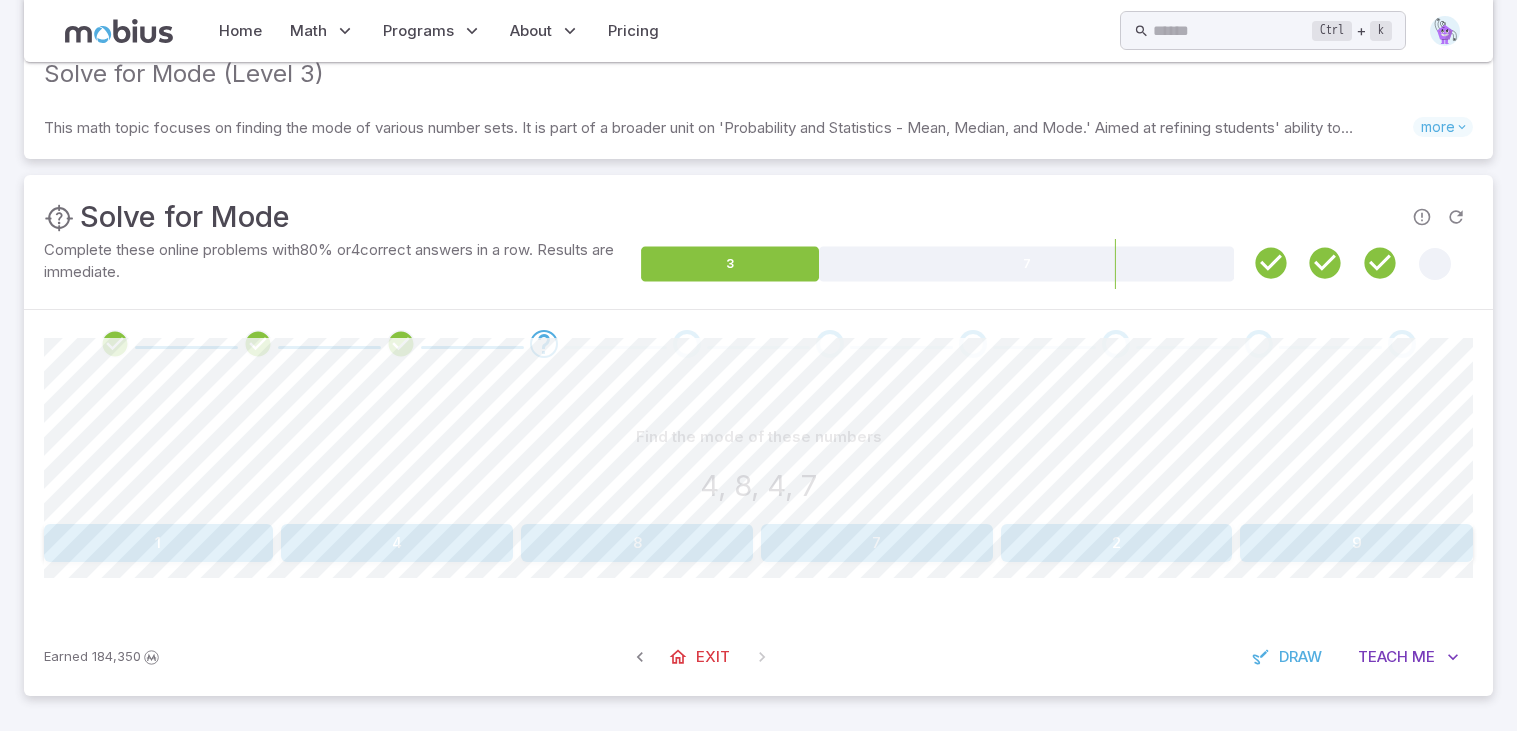 click on "4" at bounding box center [397, 543] 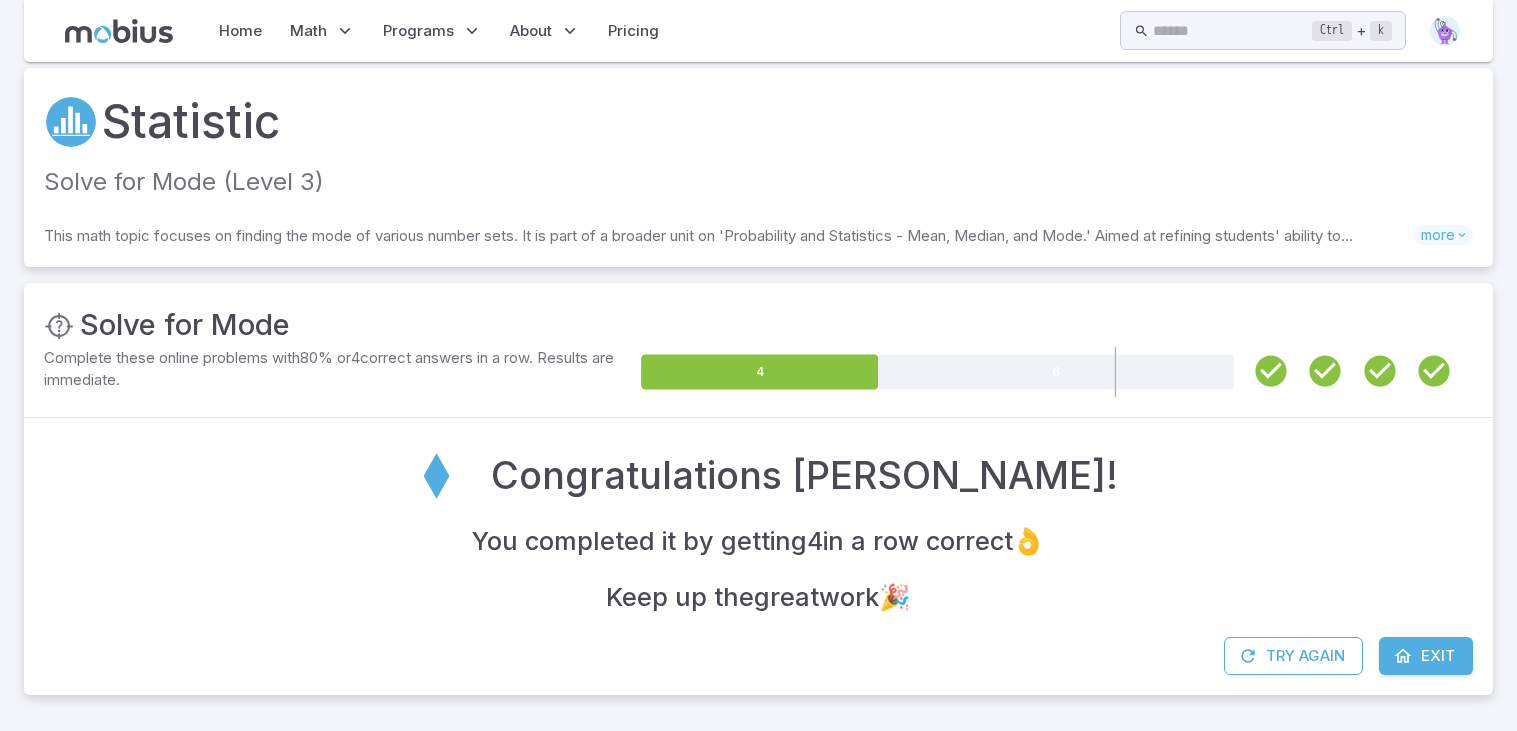 scroll, scrollTop: 13, scrollLeft: 0, axis: vertical 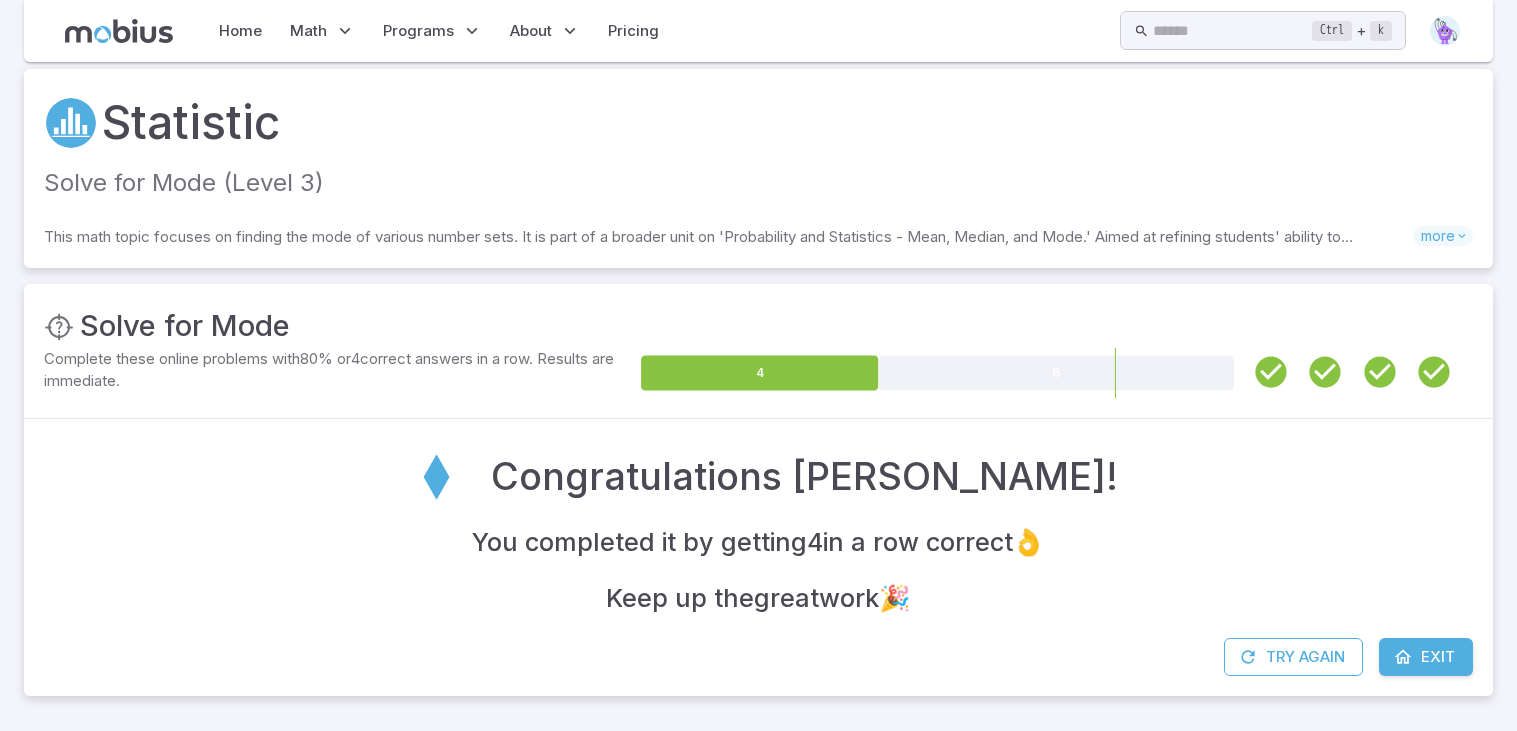click at bounding box center [1403, 657] 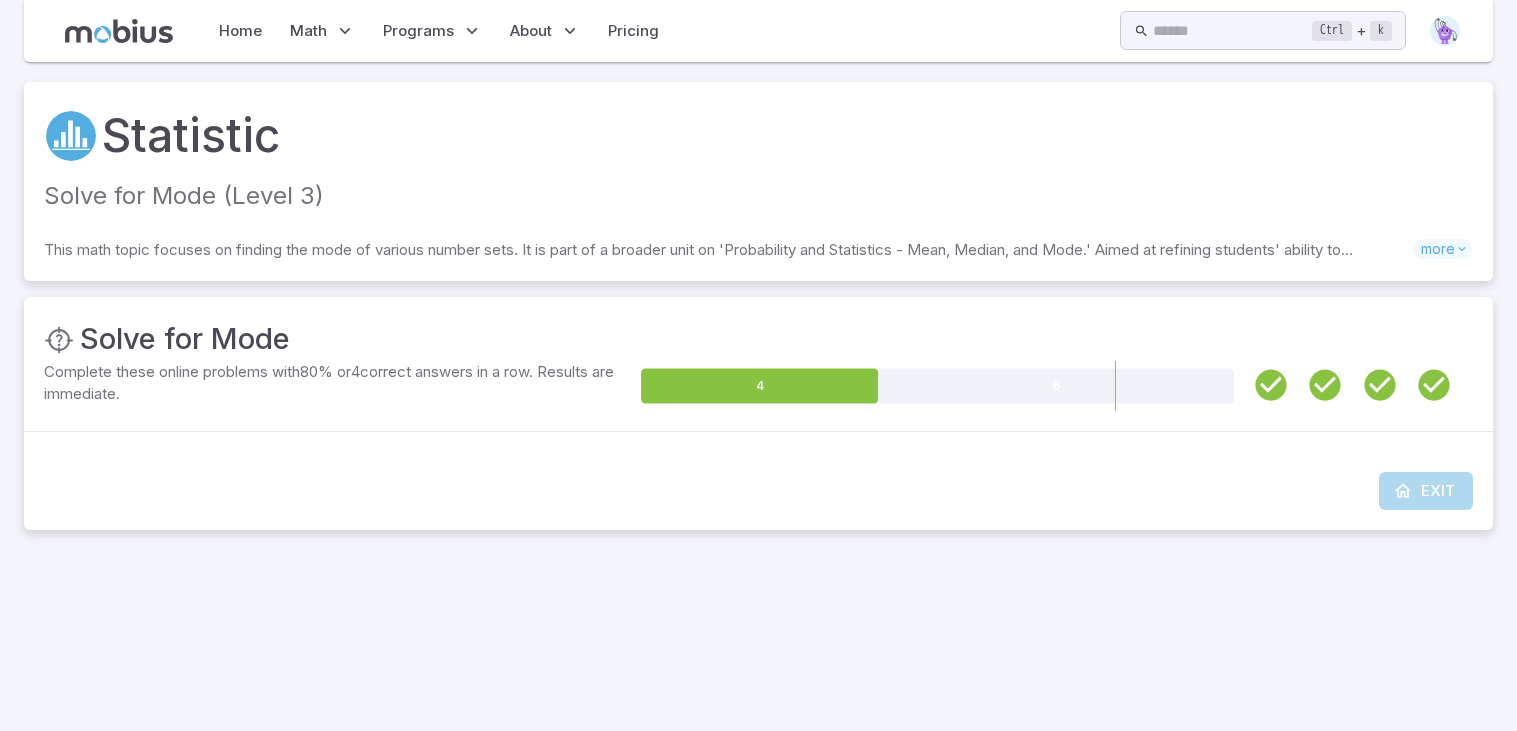 scroll, scrollTop: 0, scrollLeft: 0, axis: both 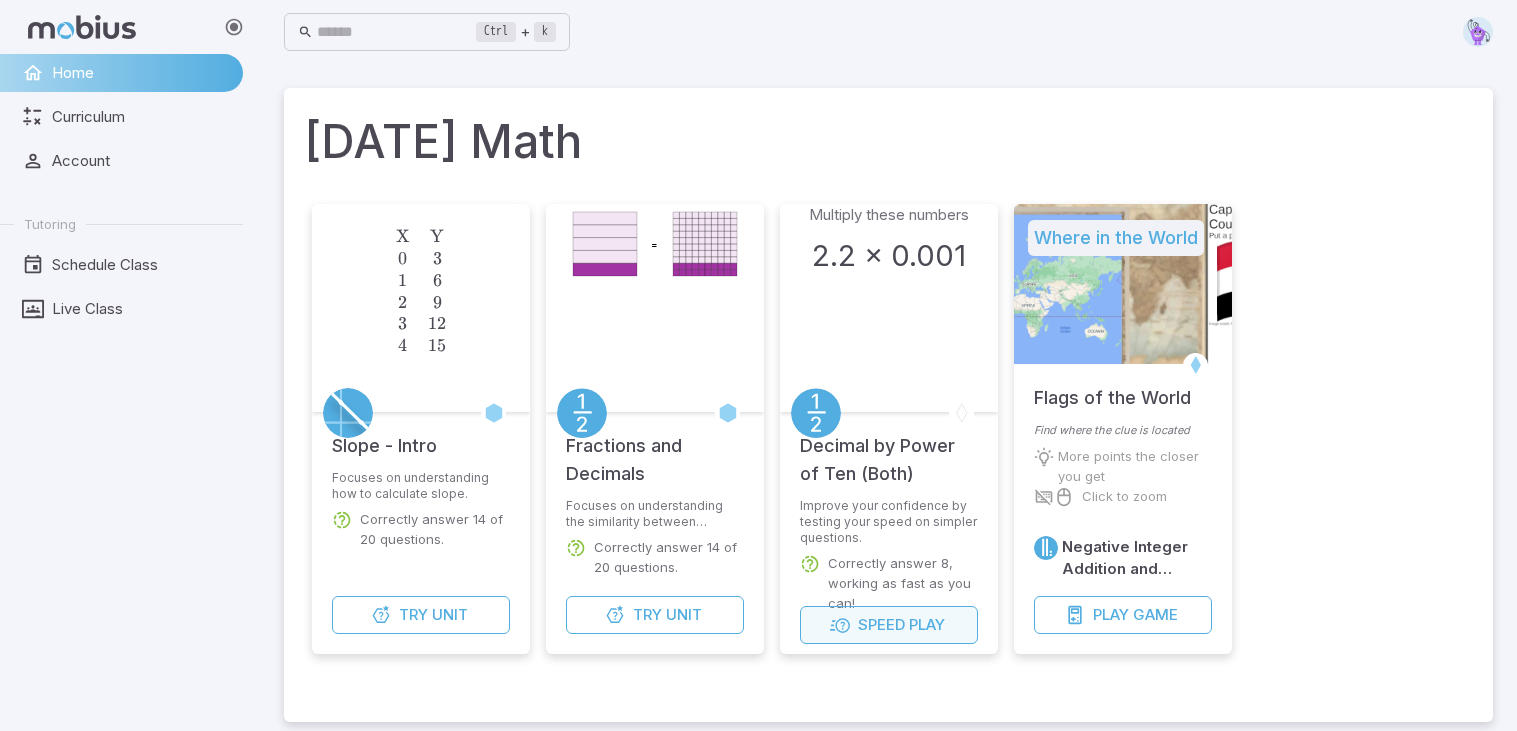 click on "Speed" at bounding box center [881, 625] 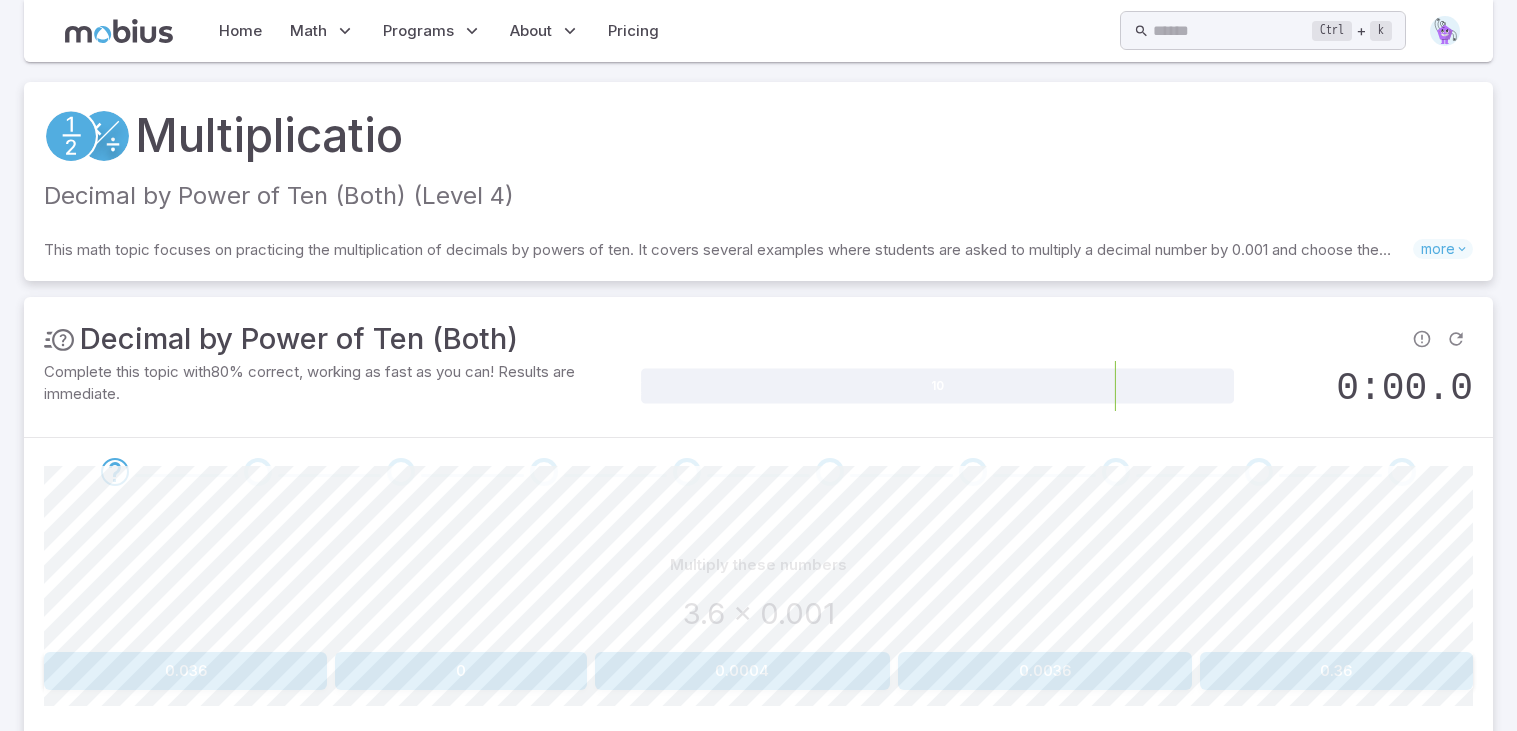 scroll, scrollTop: 127, scrollLeft: 0, axis: vertical 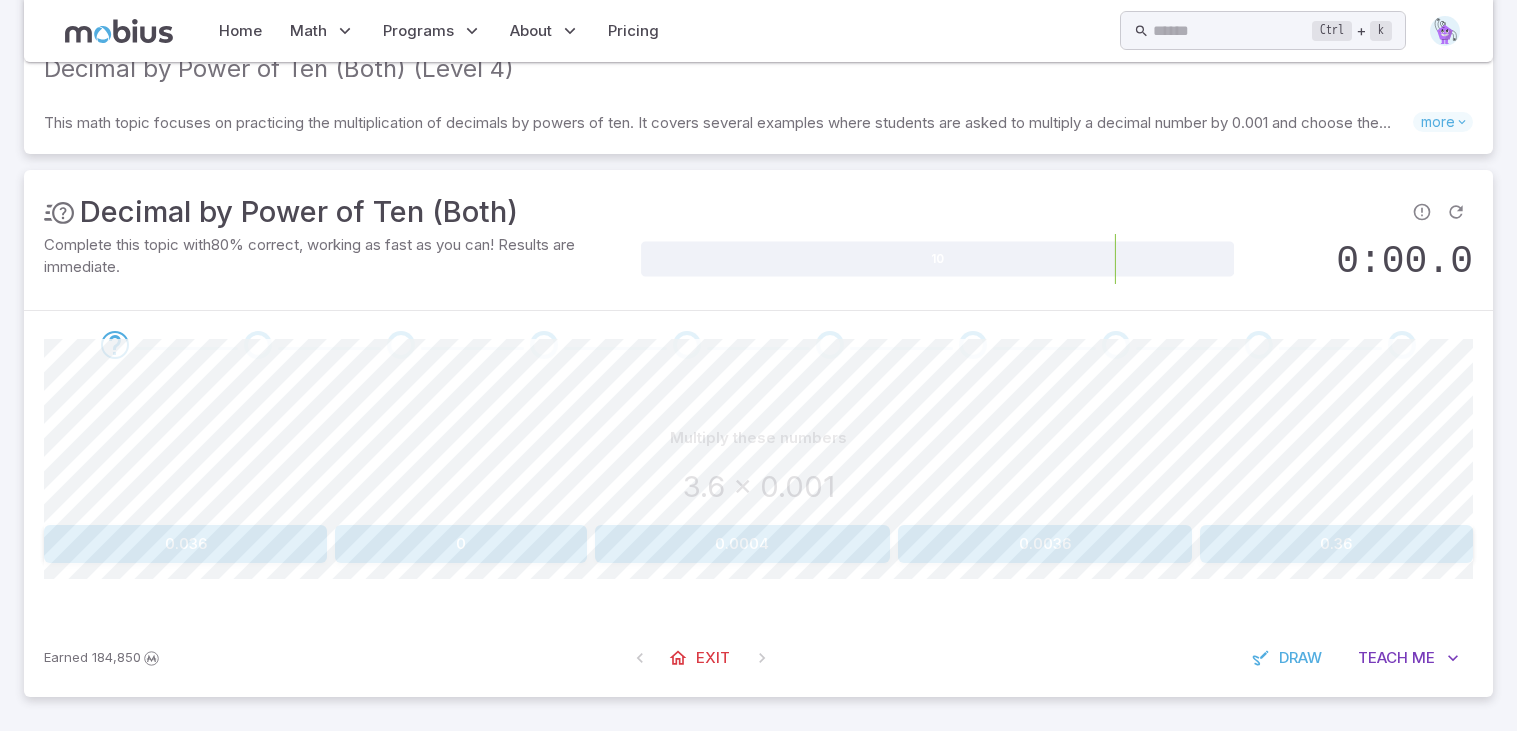 click on "0.0036" at bounding box center [1044, 544] 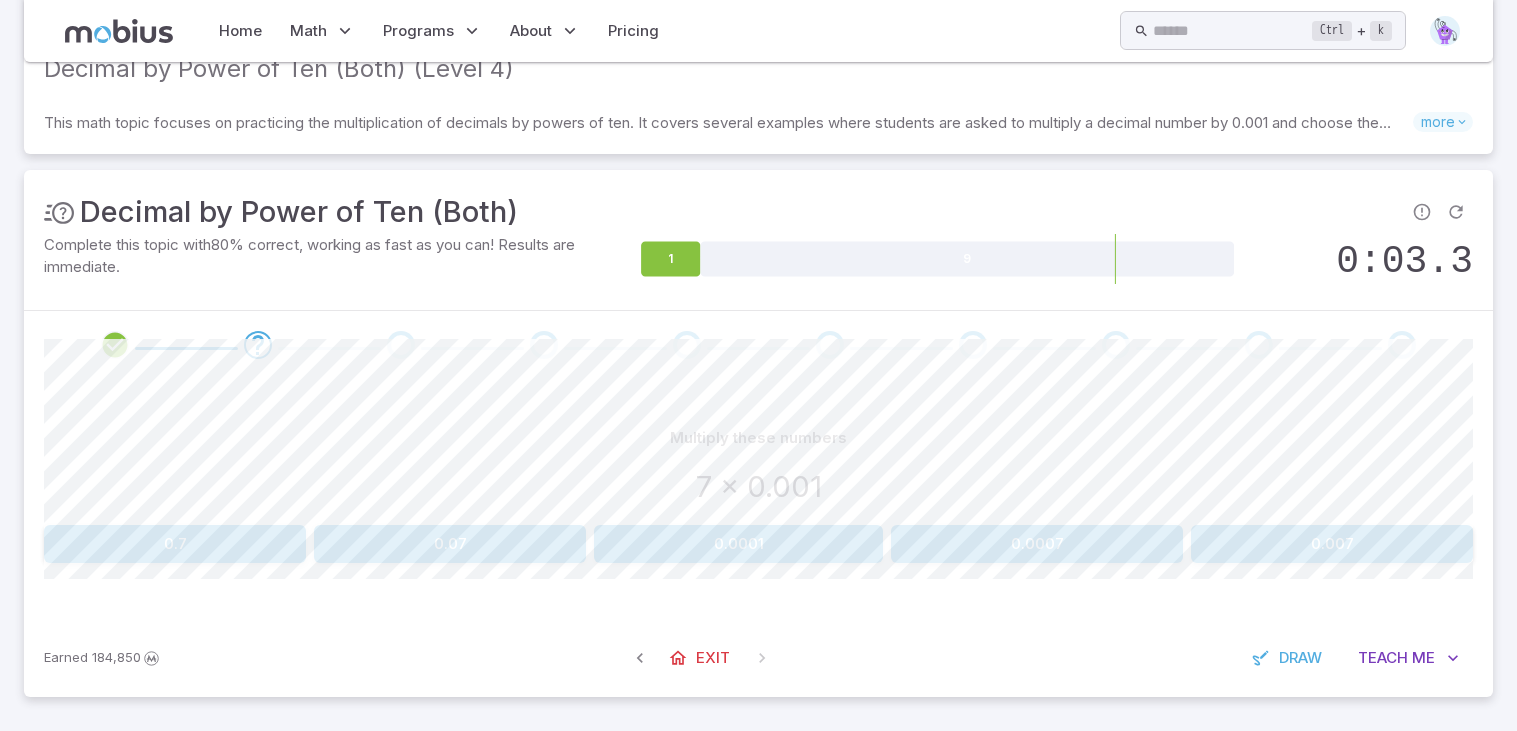 click on "0.007" at bounding box center (1332, 544) 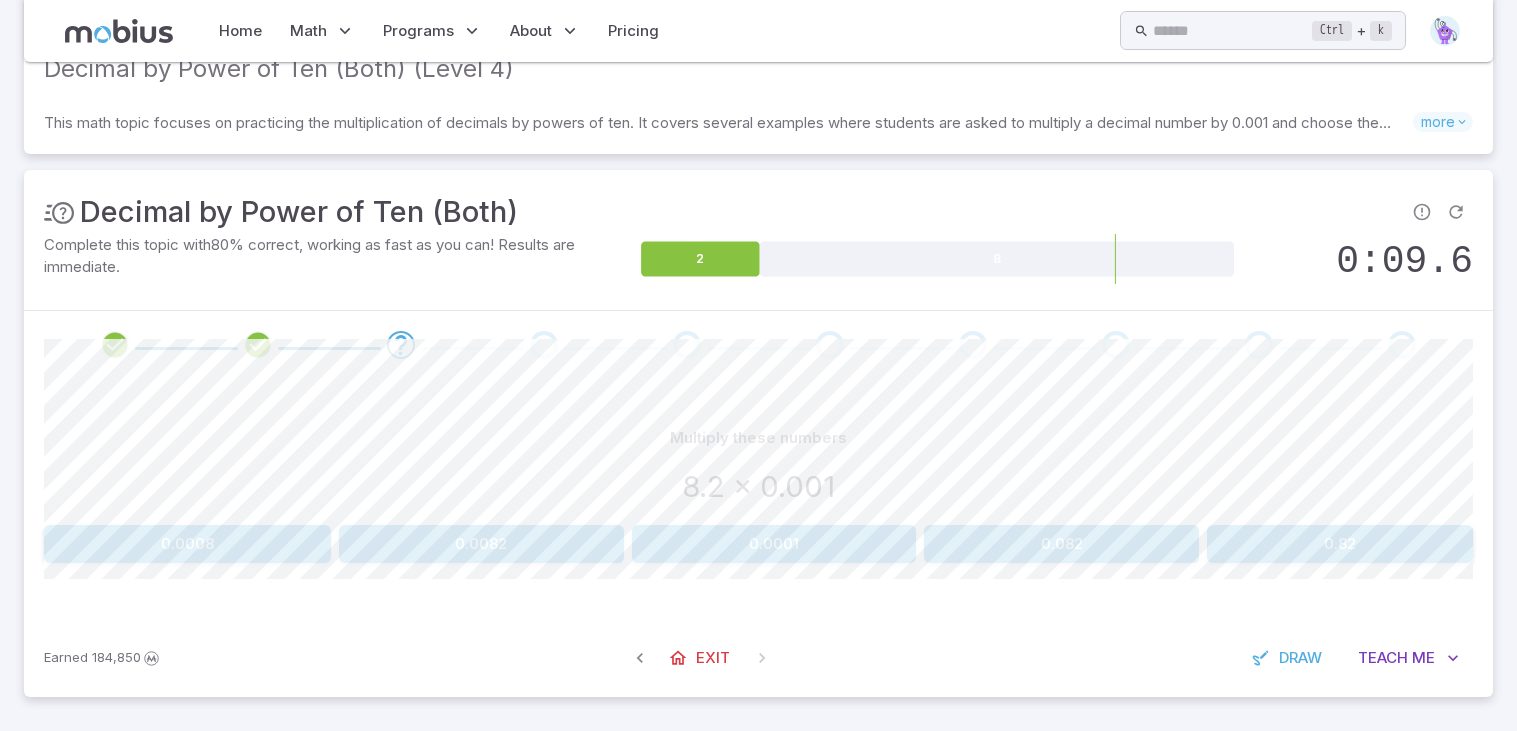 click on "0.0082" at bounding box center (482, 544) 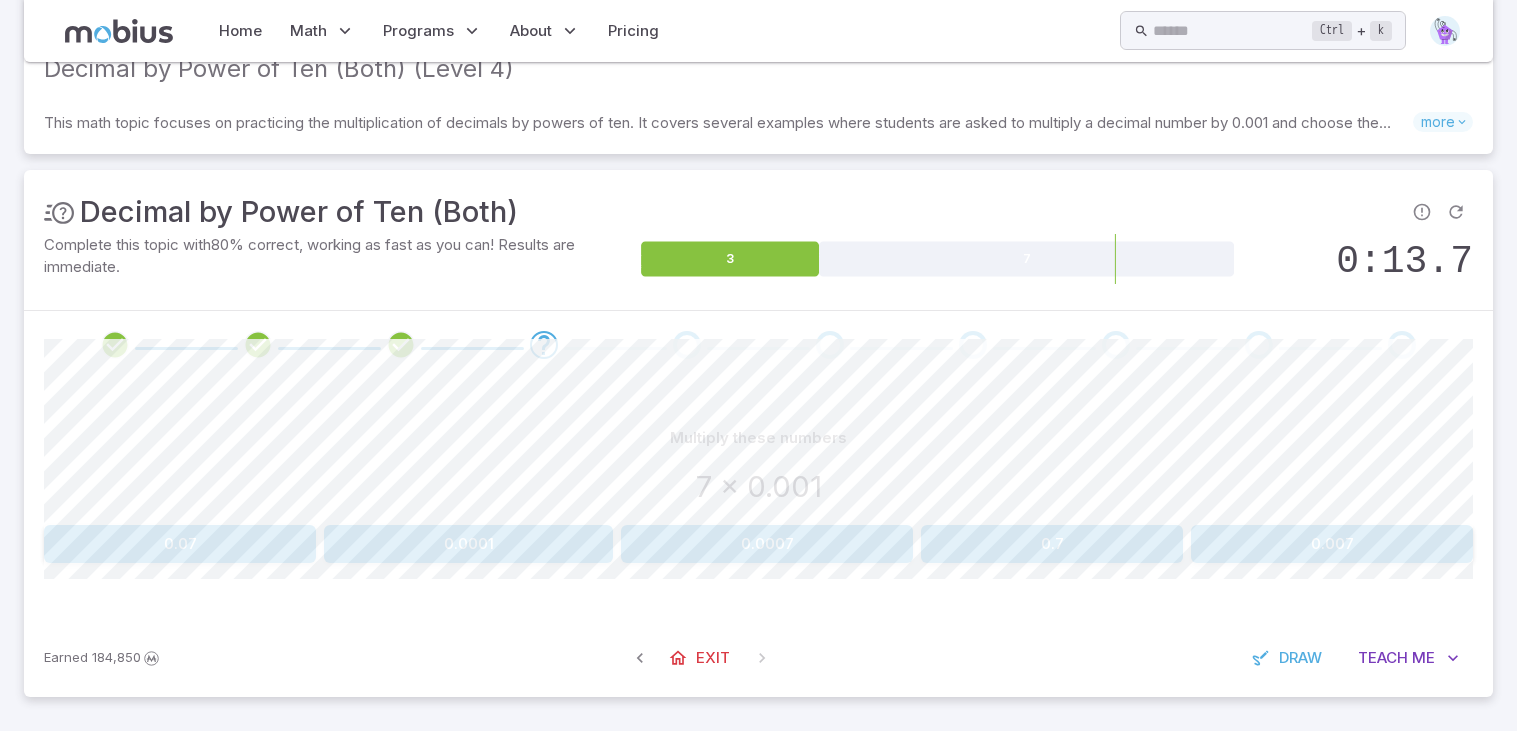 click on "0.007" at bounding box center (1332, 544) 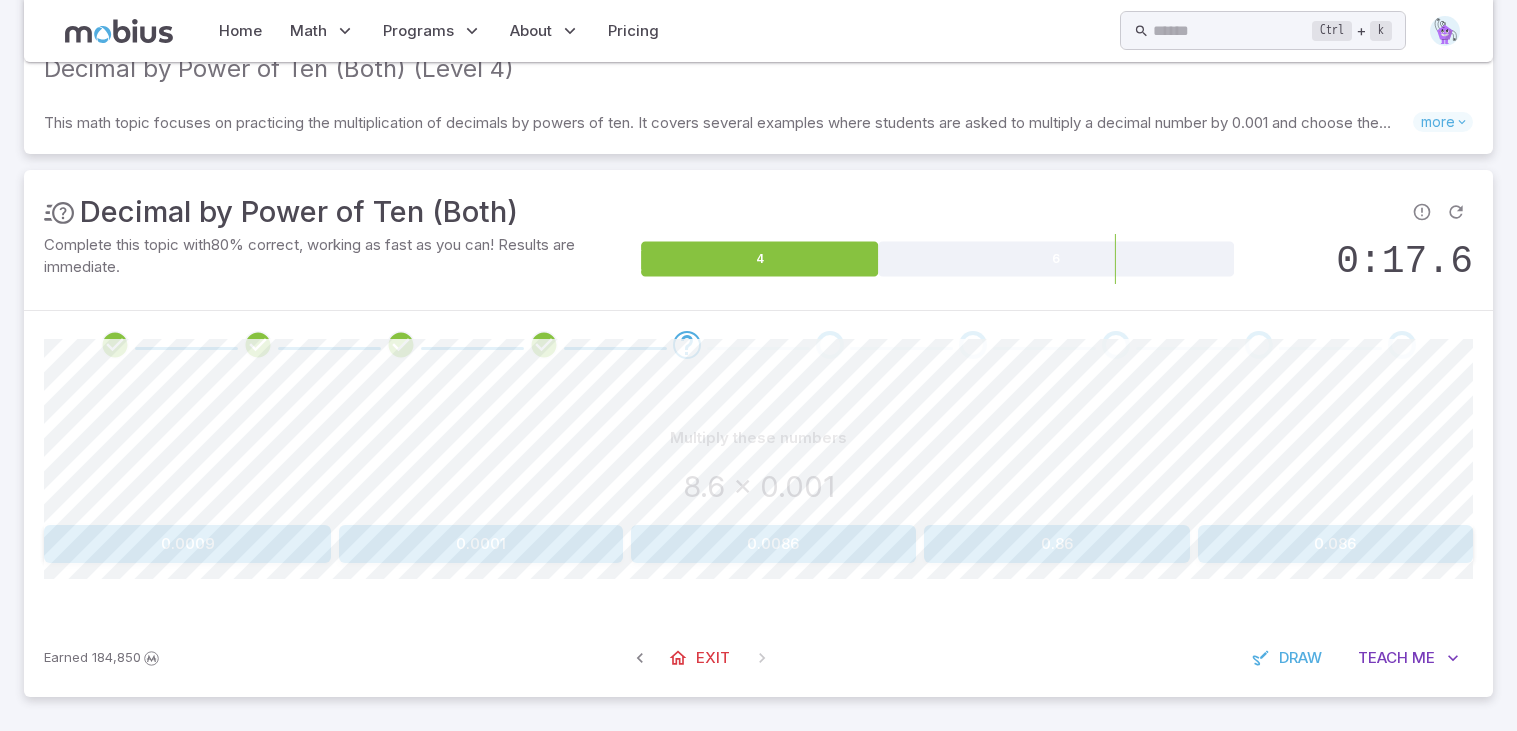 click on "0.0086" at bounding box center [773, 544] 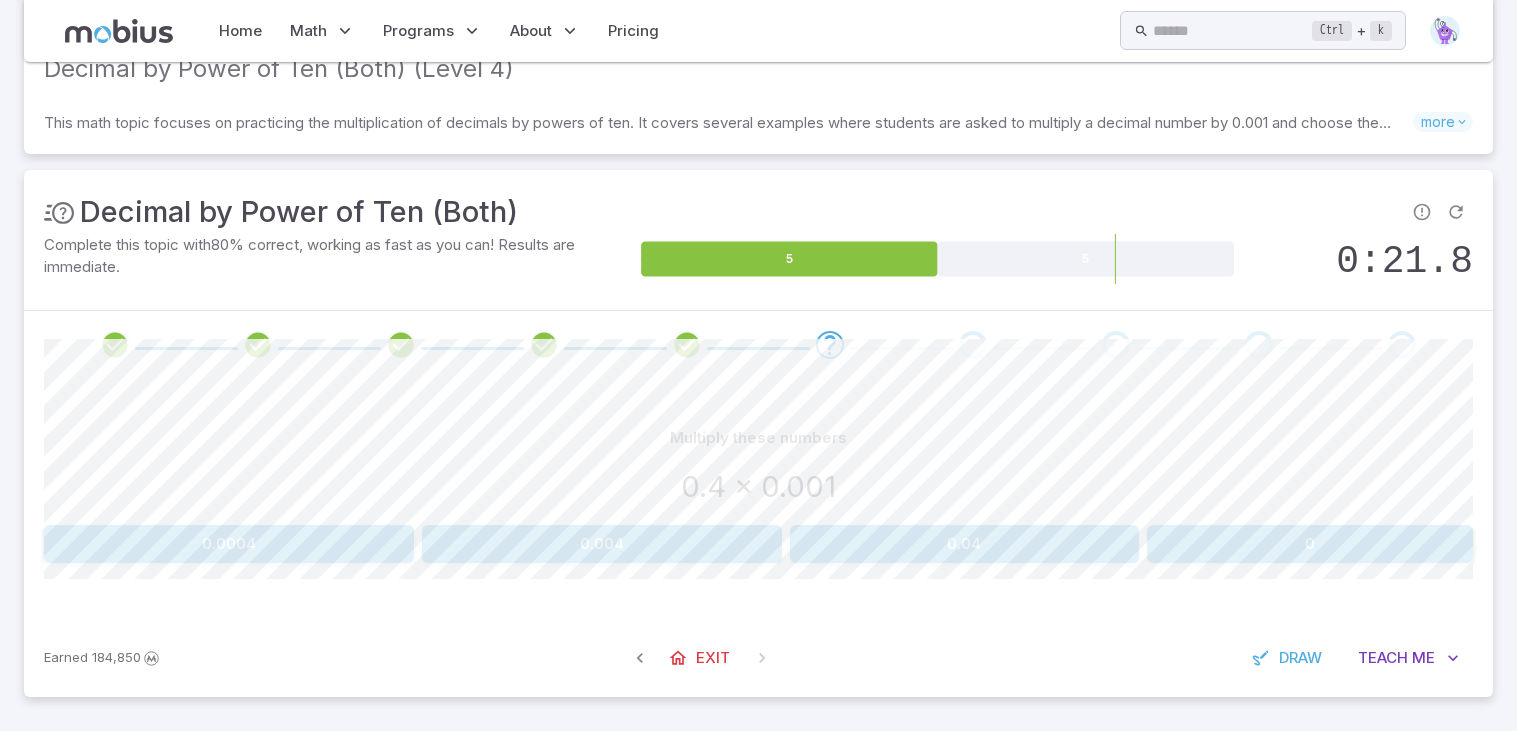 click on "0.004" at bounding box center [602, 544] 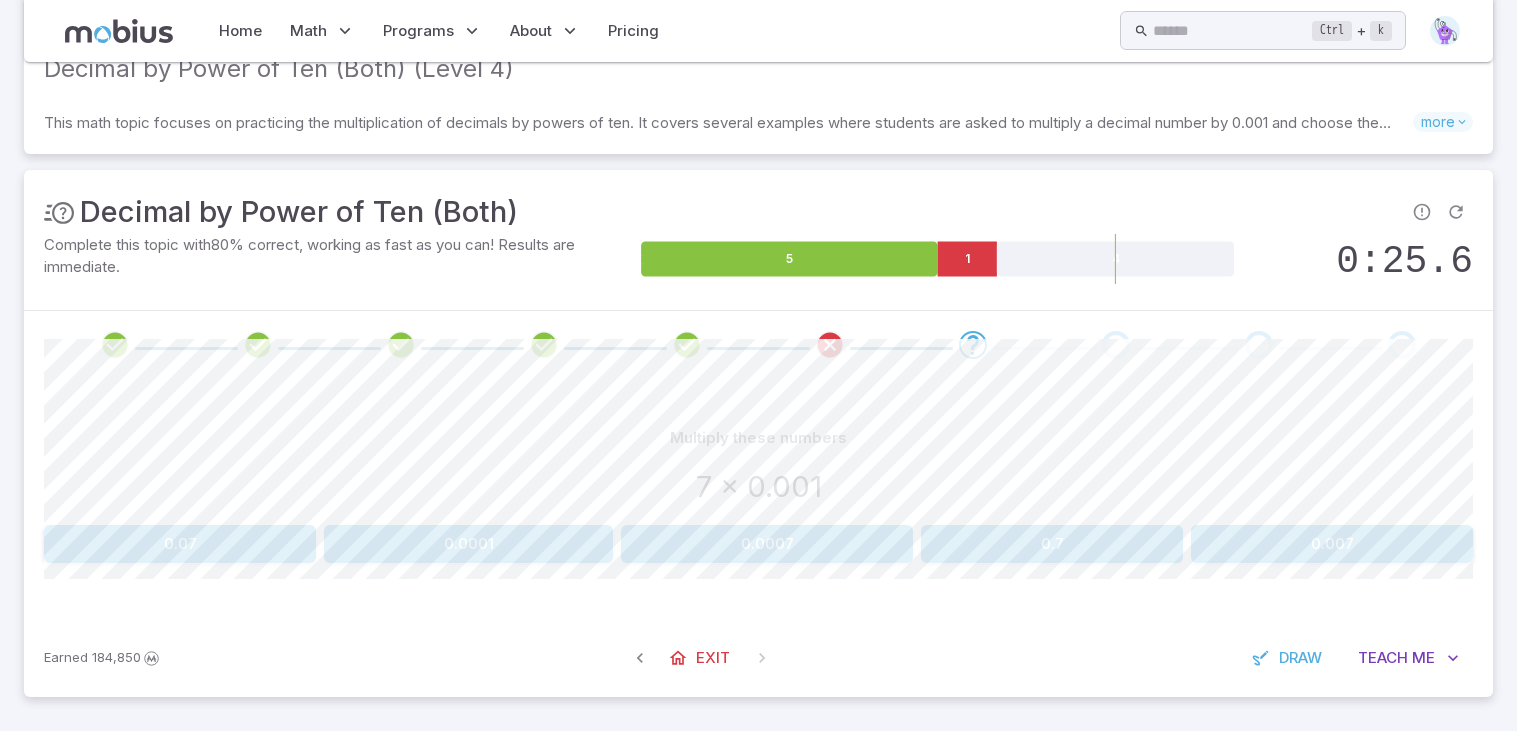click on "0.007" at bounding box center [1332, 544] 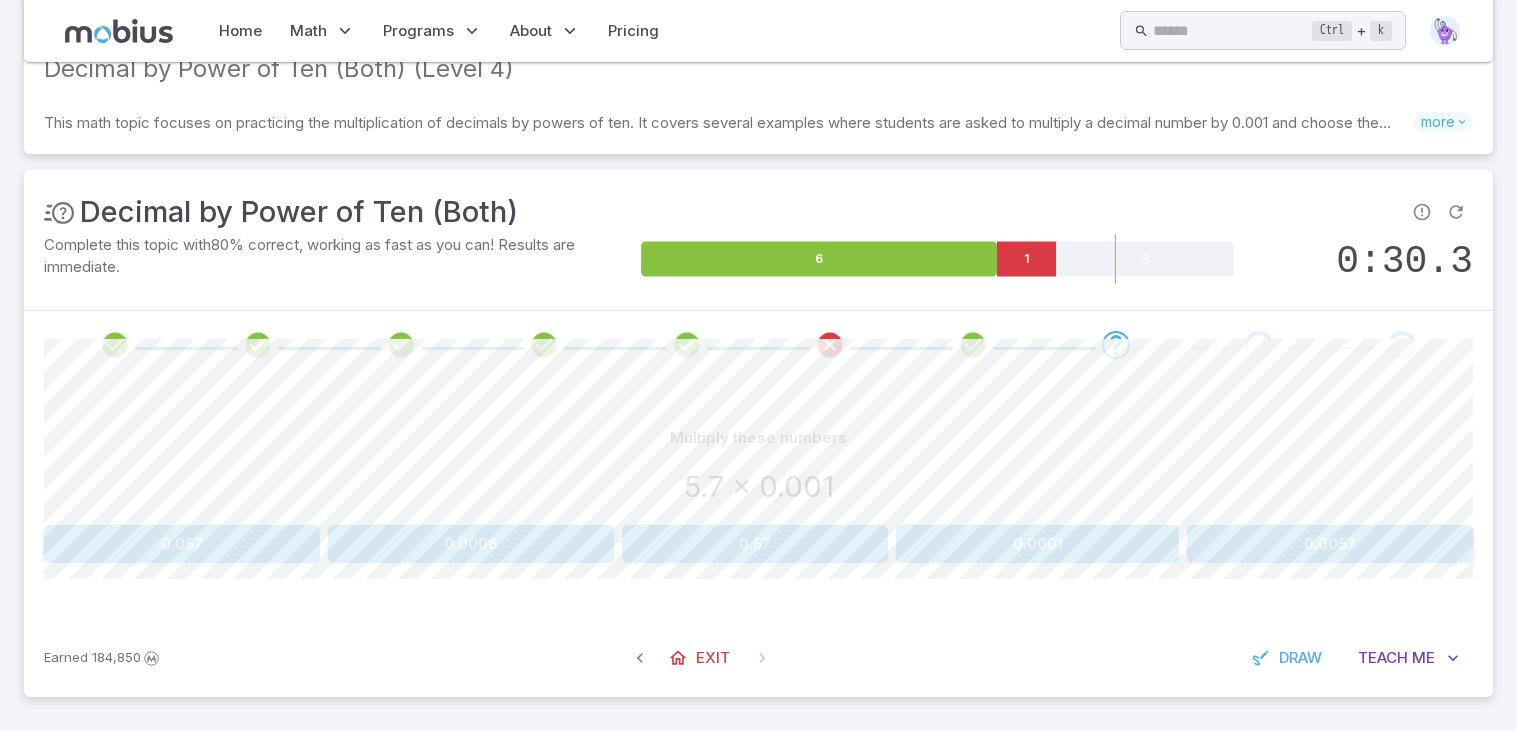 click on "0.0057" at bounding box center (1330, 544) 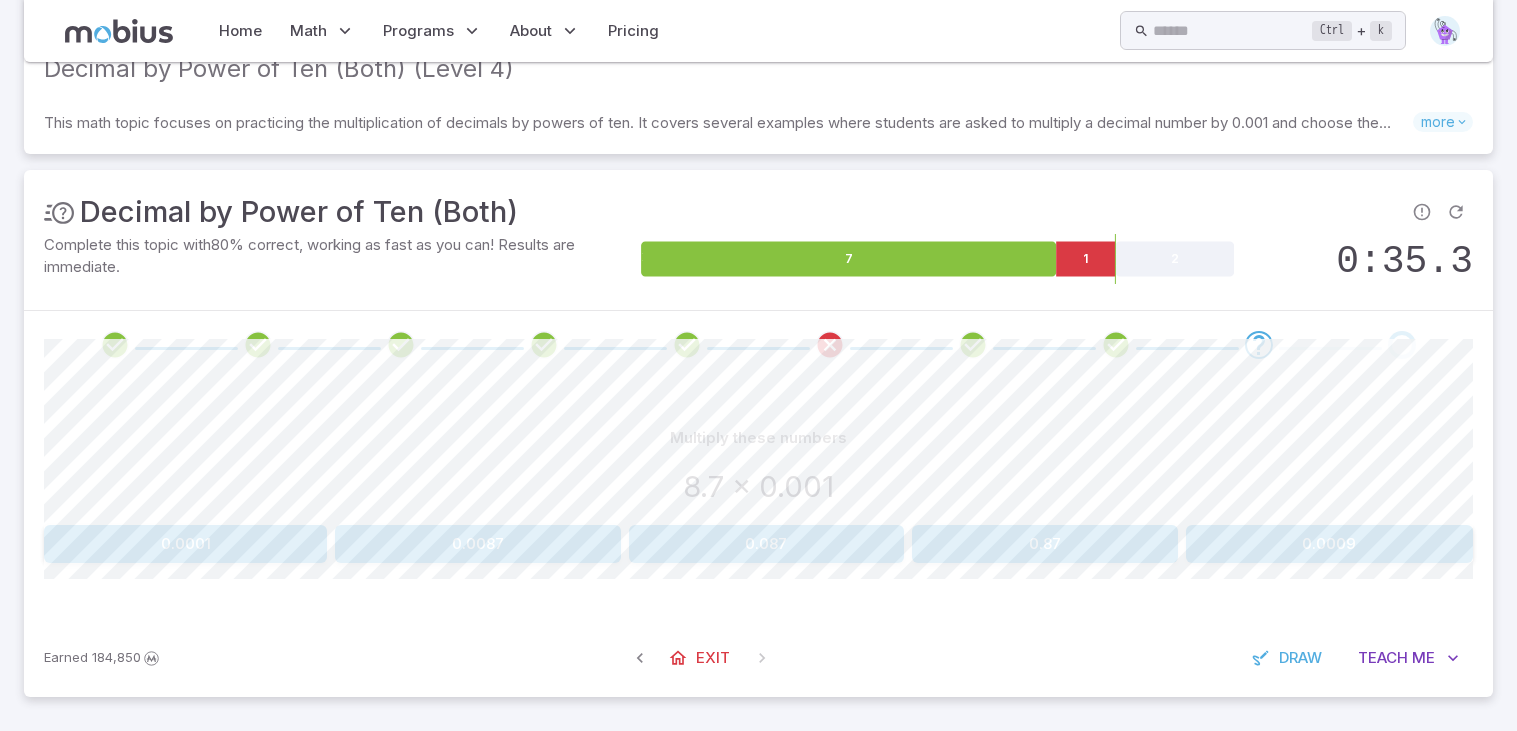 click on "0.0087" at bounding box center (477, 544) 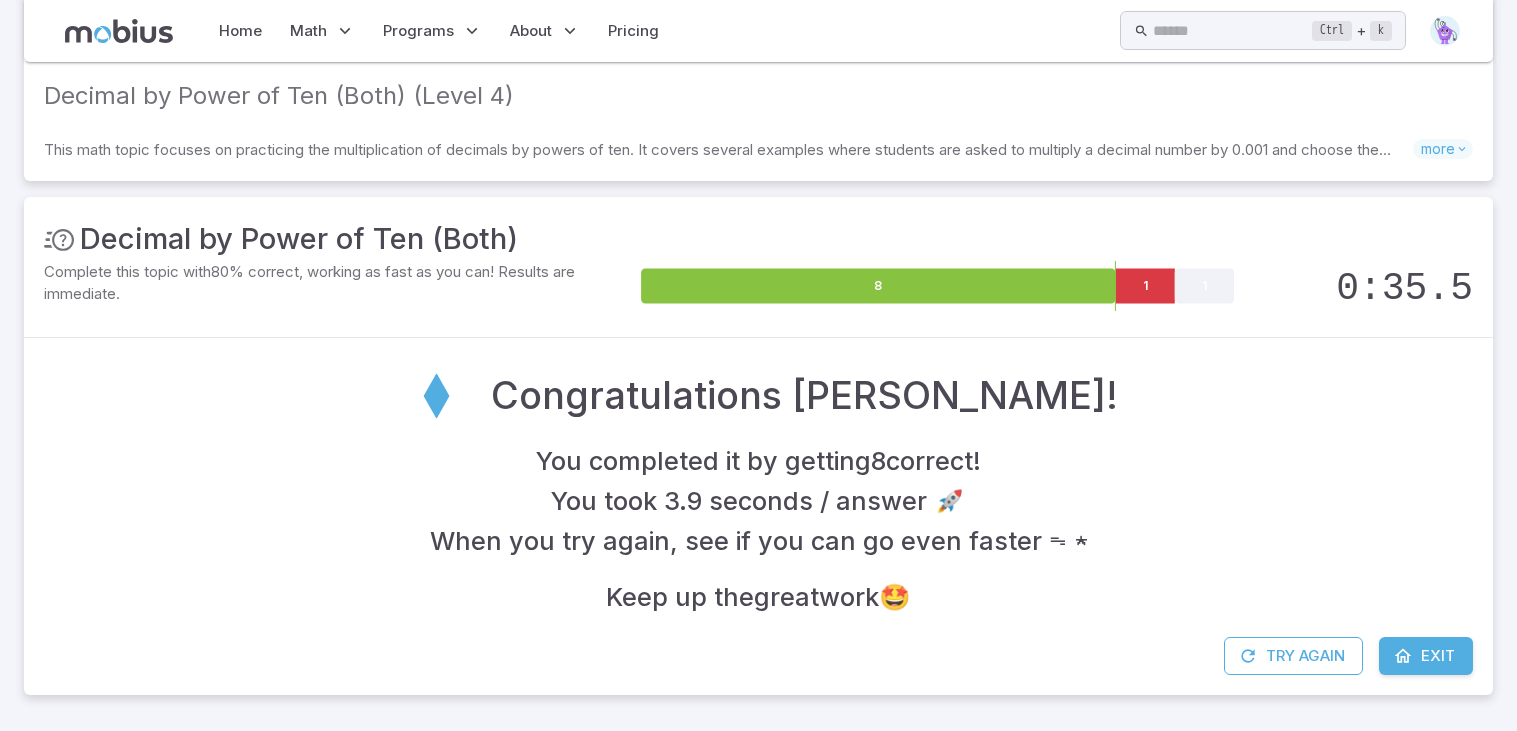 scroll, scrollTop: 99, scrollLeft: 0, axis: vertical 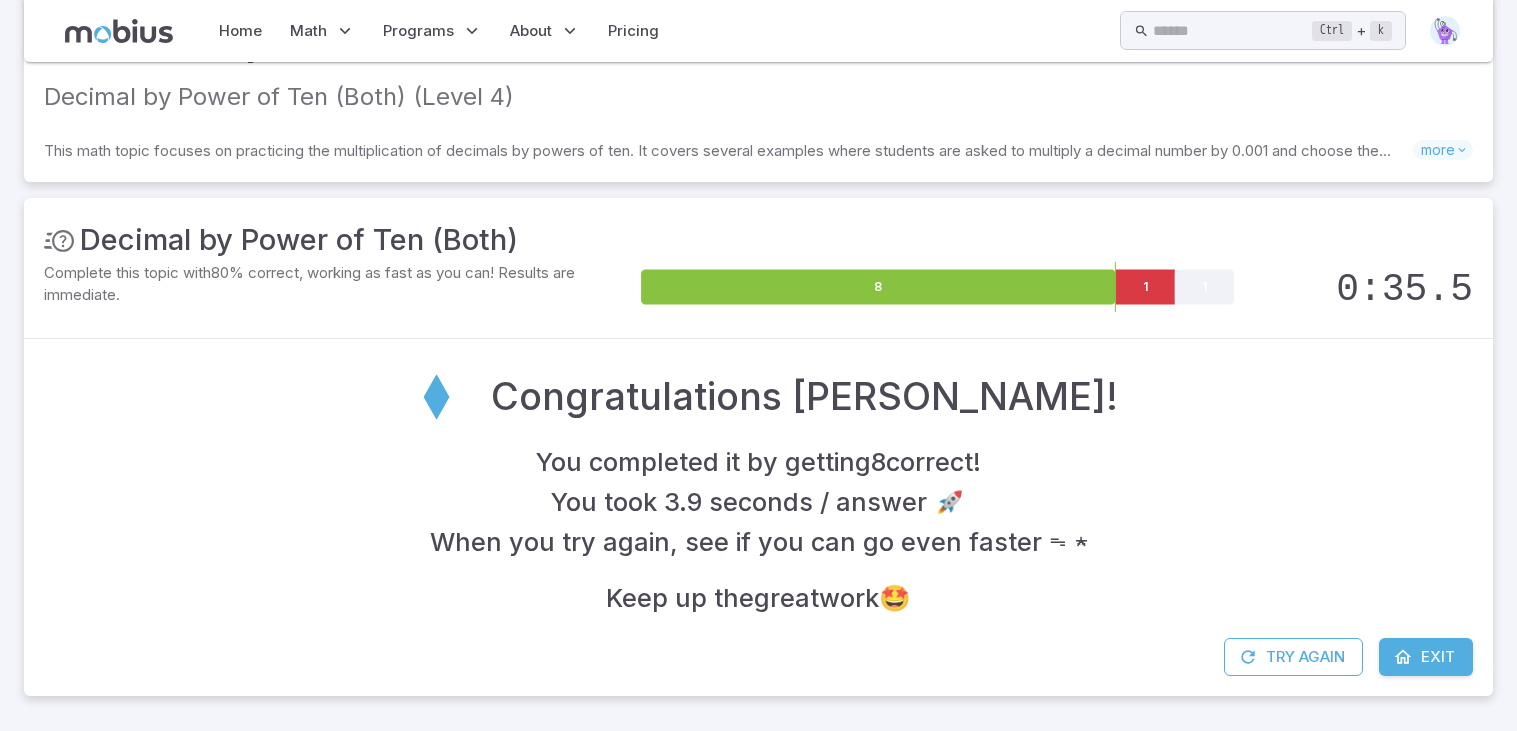 click at bounding box center (1403, 657) 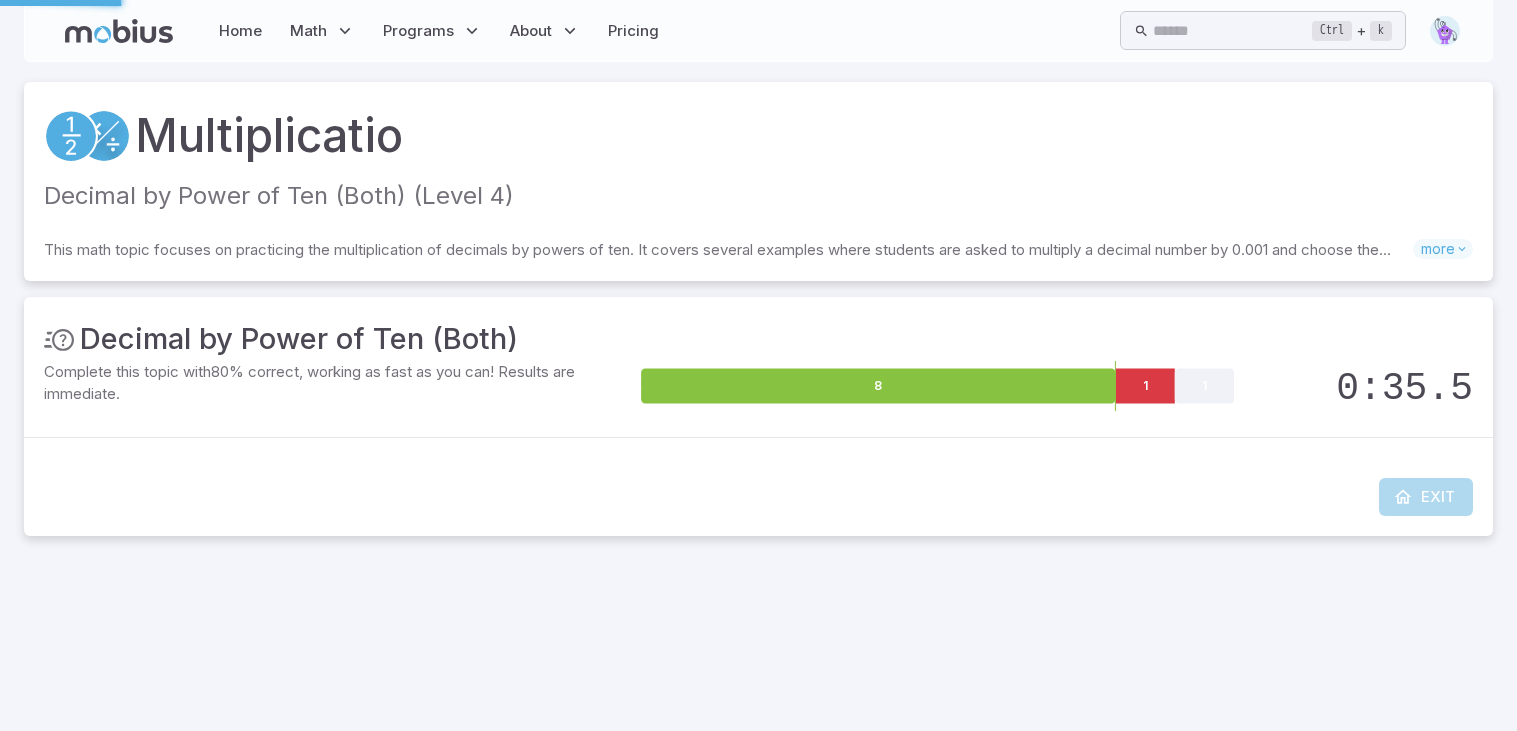 scroll, scrollTop: 0, scrollLeft: 0, axis: both 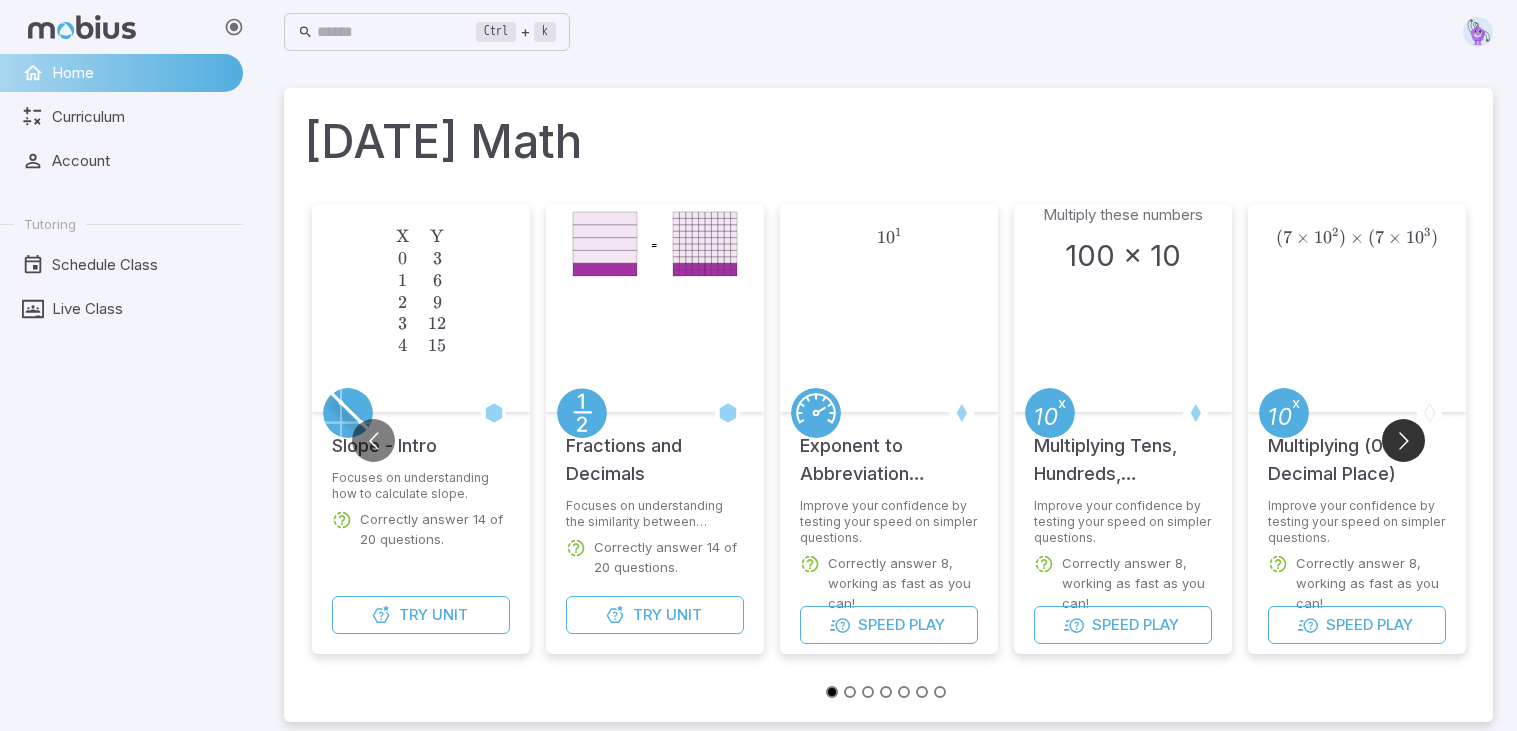click at bounding box center (1403, 440) 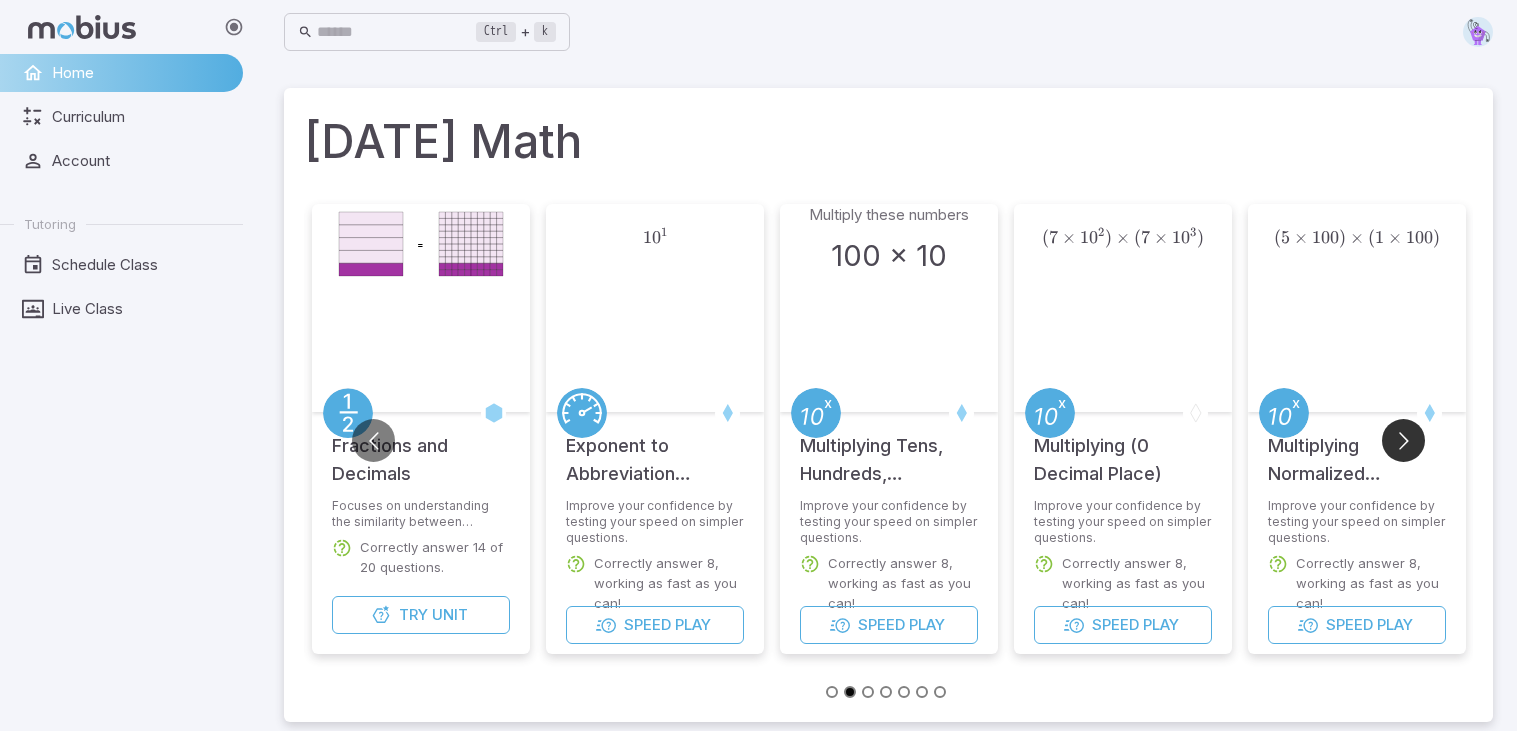click at bounding box center [1403, 440] 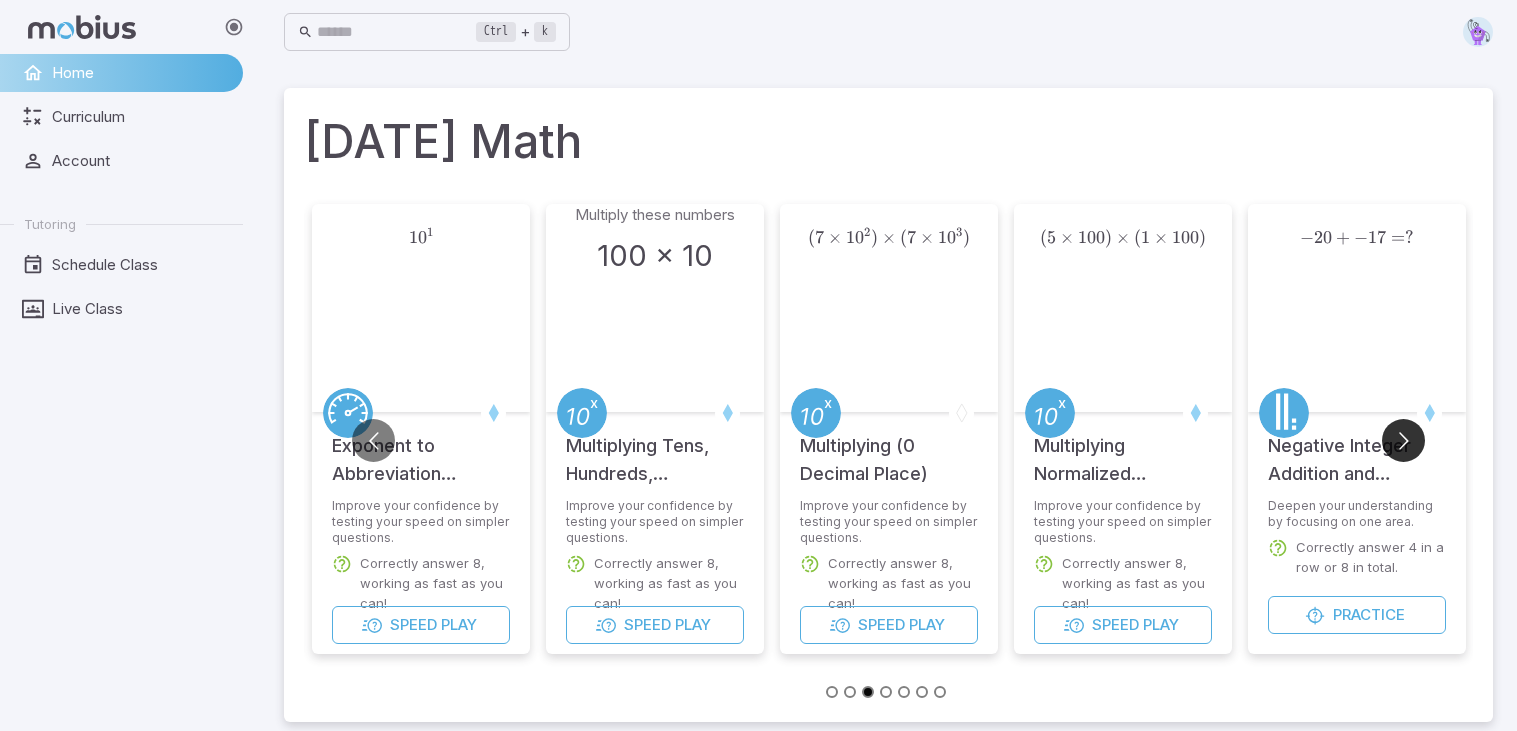 click at bounding box center (1403, 440) 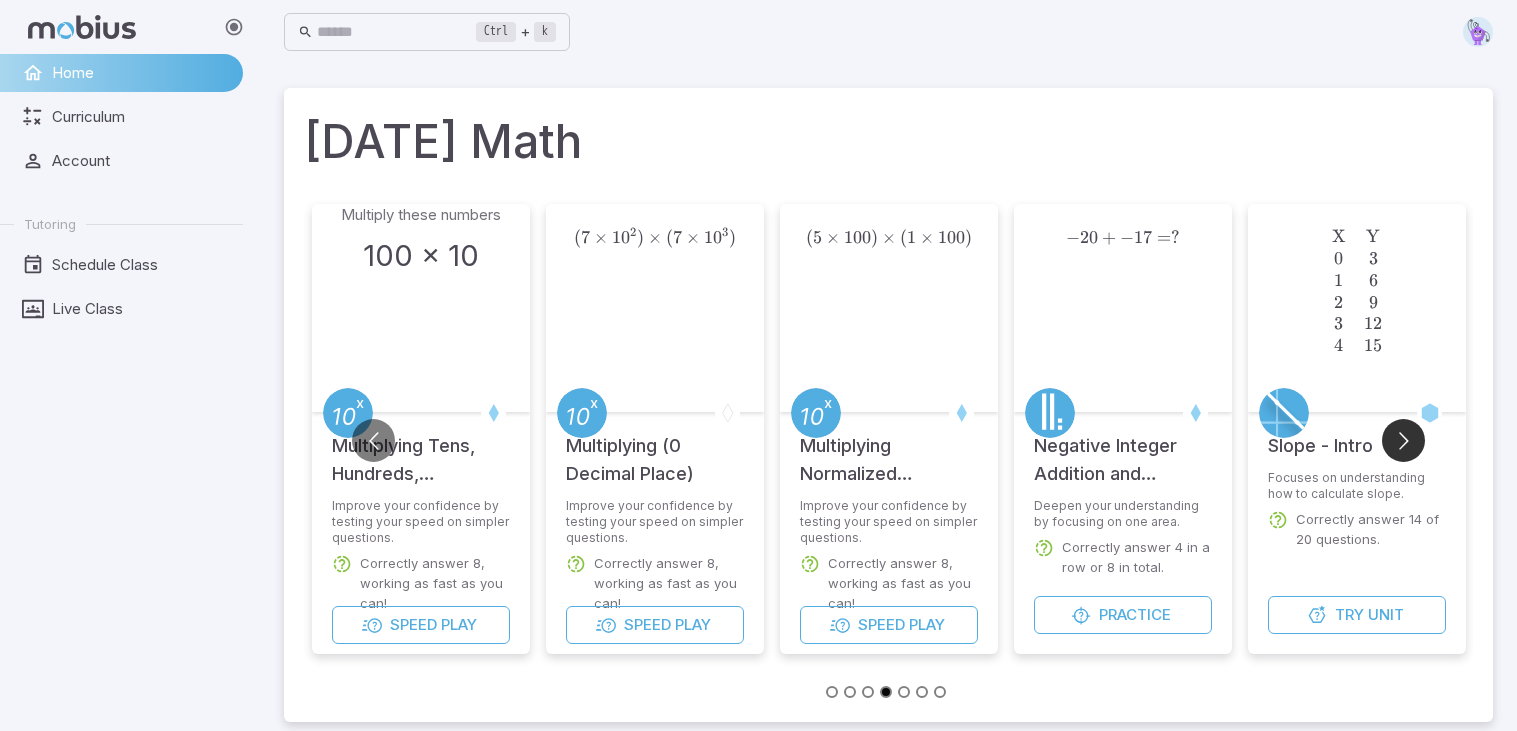 click at bounding box center (1403, 440) 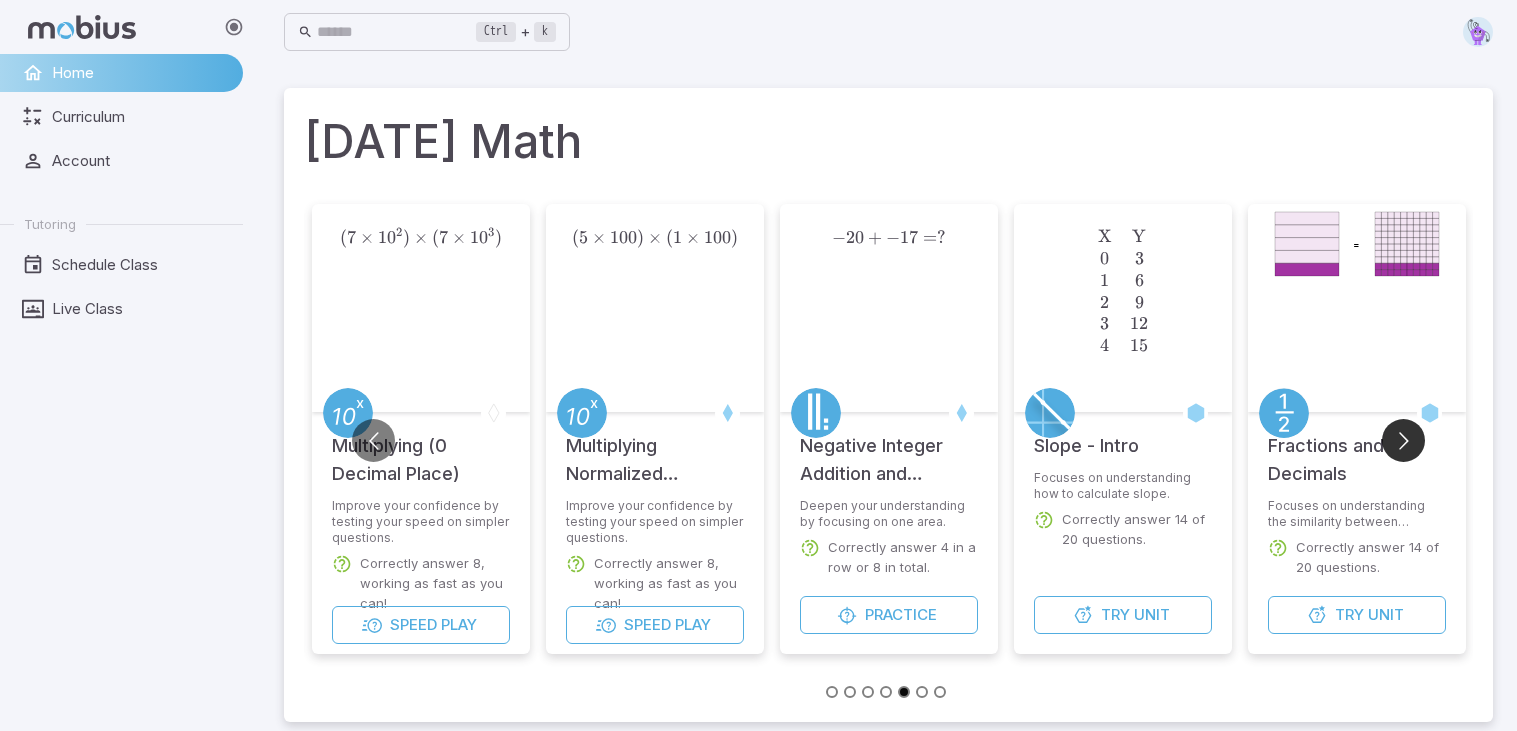 click at bounding box center (1403, 440) 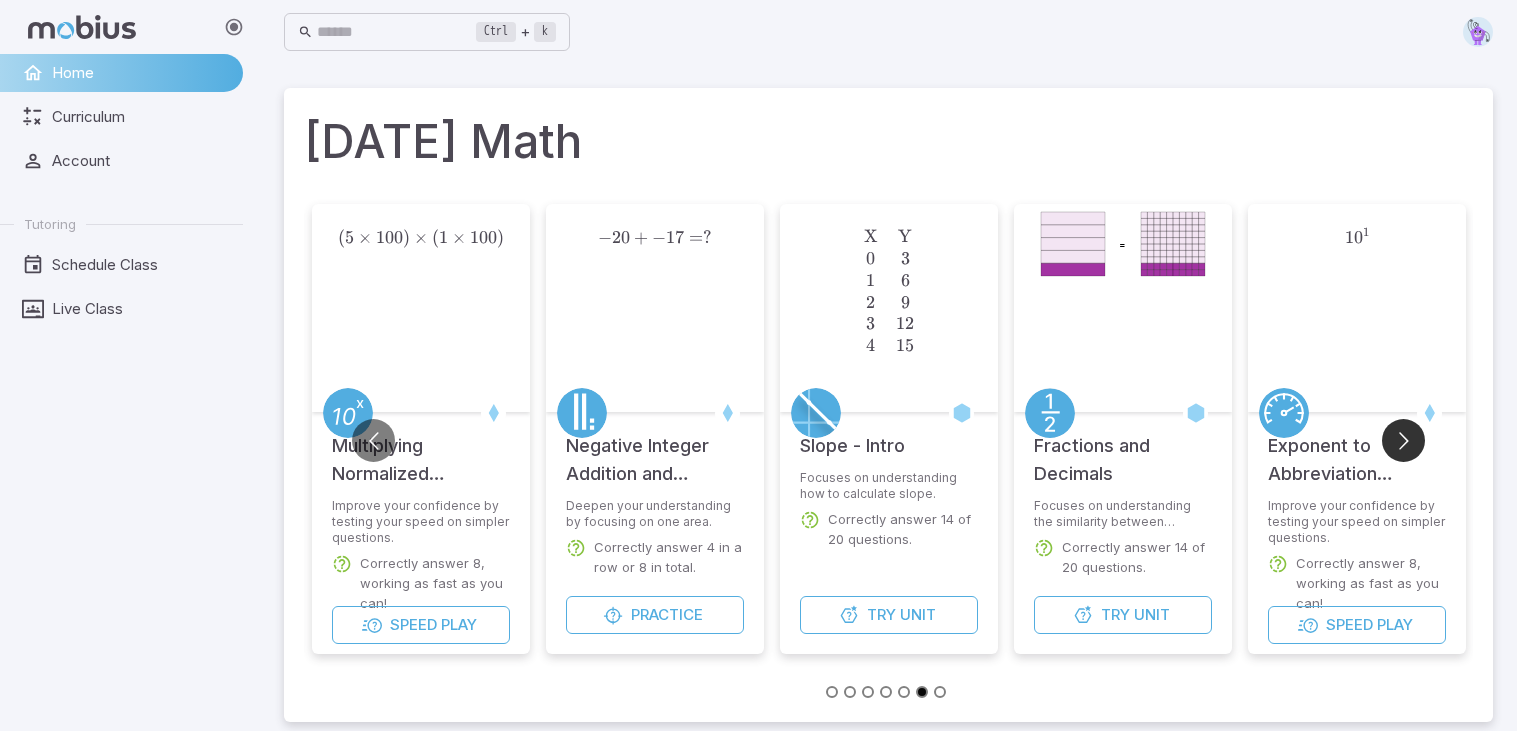 click at bounding box center [1403, 440] 